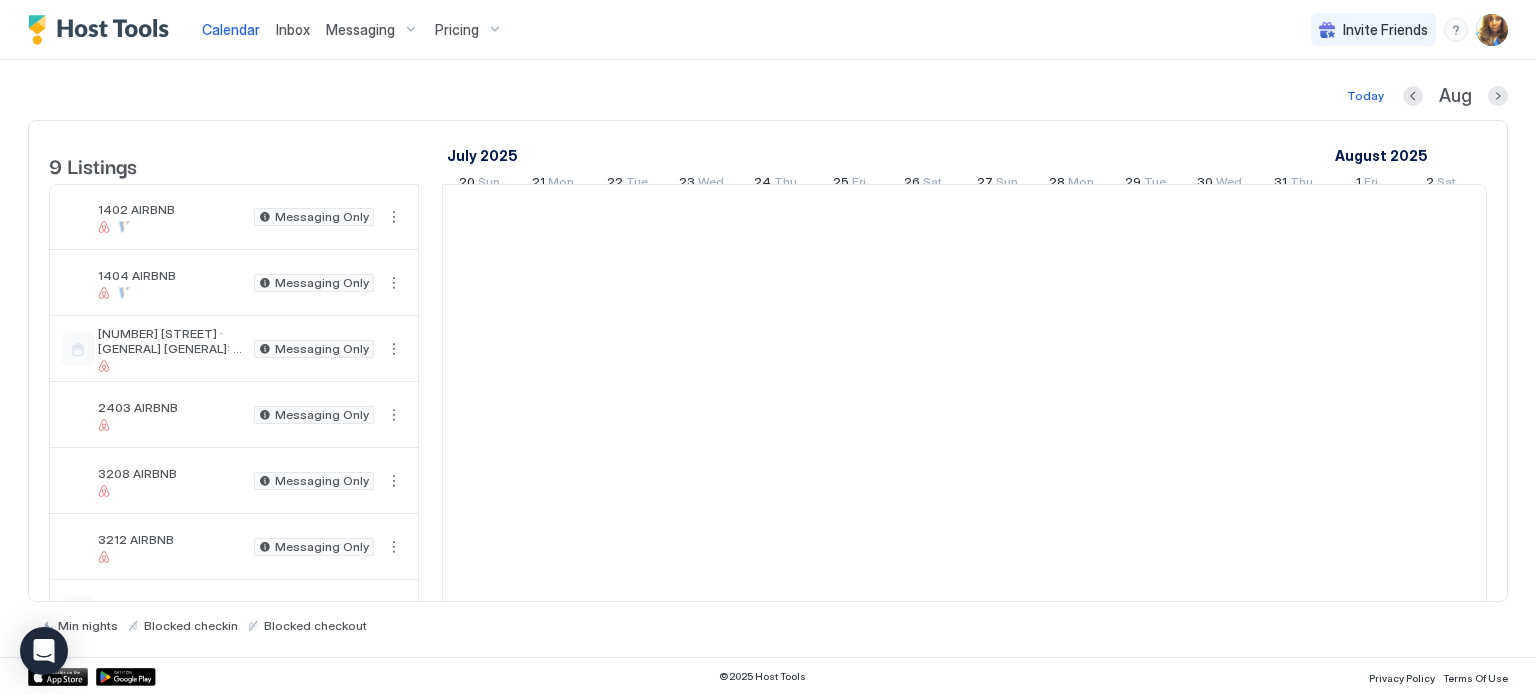 scroll, scrollTop: 0, scrollLeft: 0, axis: both 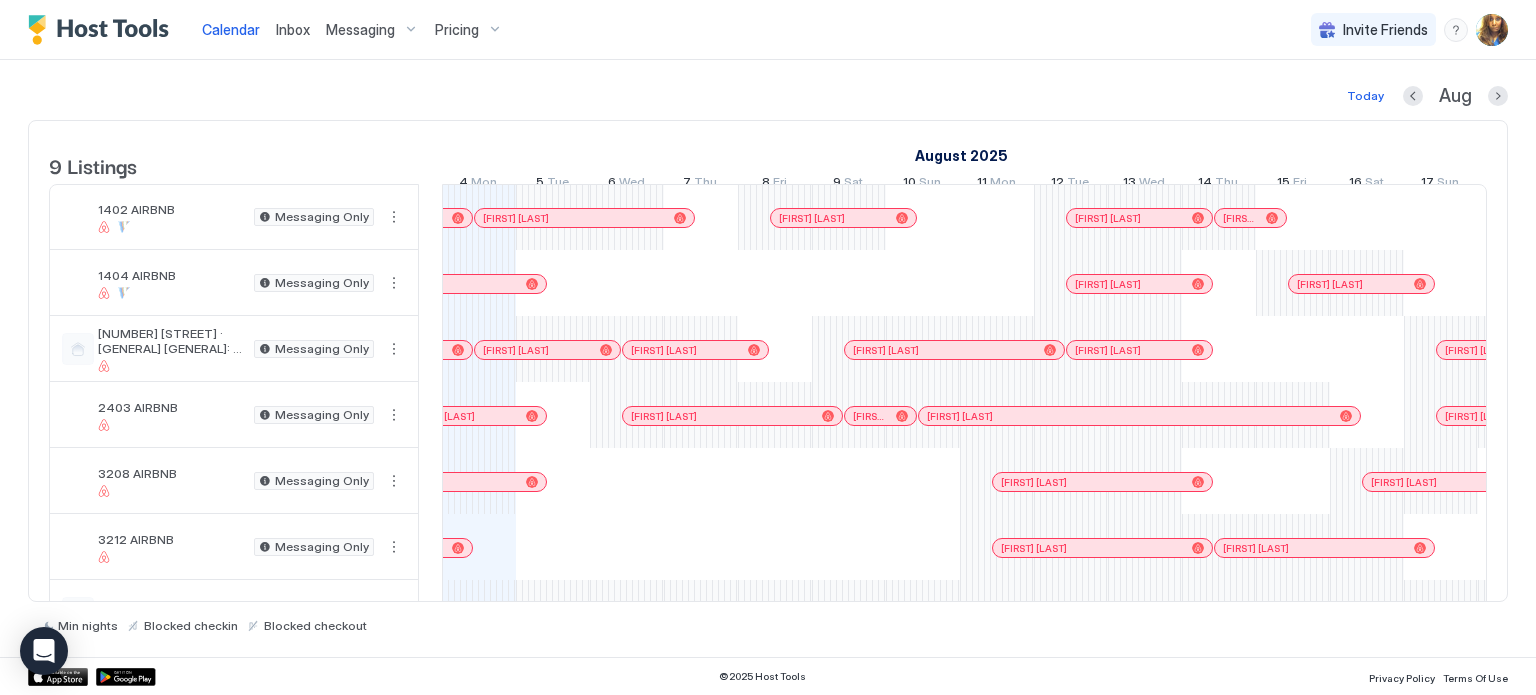 click on "Messaging" at bounding box center (360, 30) 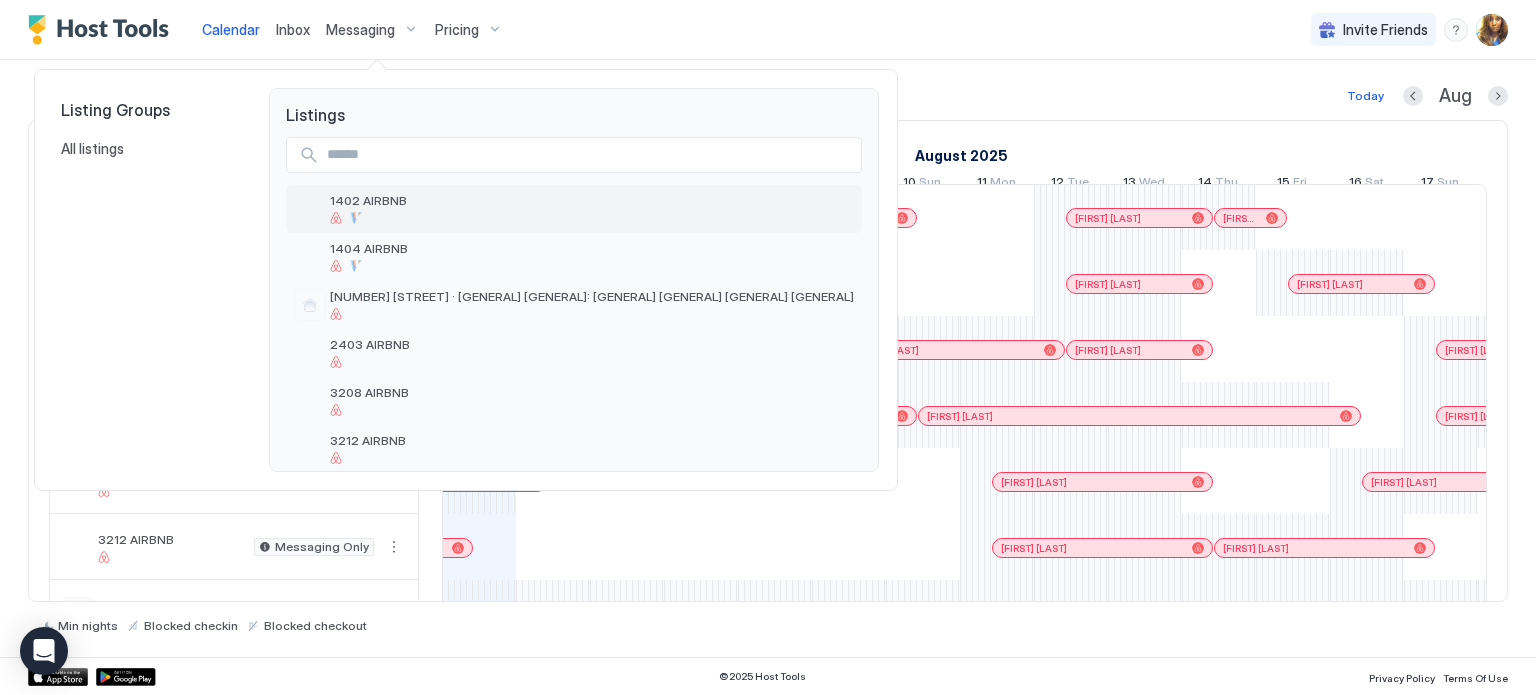 click on "1402 AIRBNB" at bounding box center (574, 209) 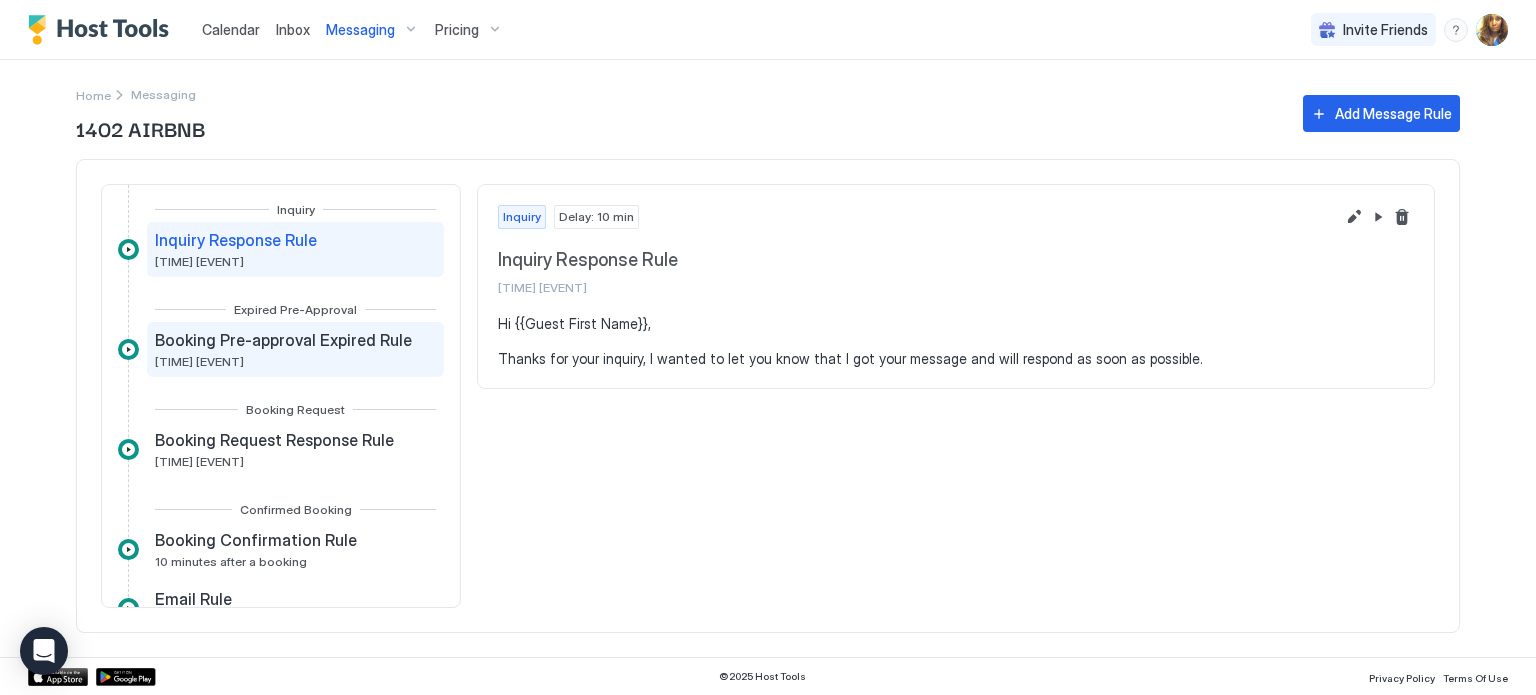 click on "Booking Pre-approval Expired Rule" at bounding box center [285, 340] 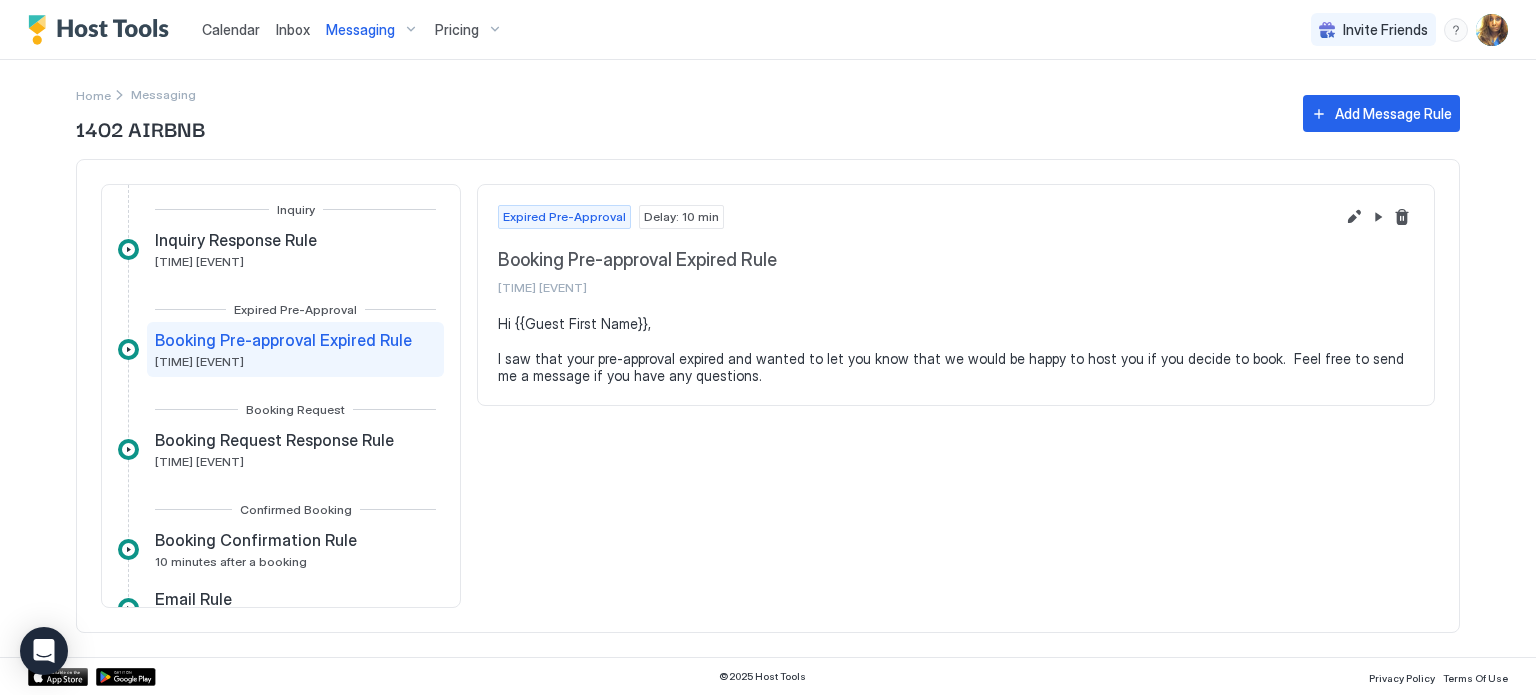 click on "Booking Request" at bounding box center [295, 409] 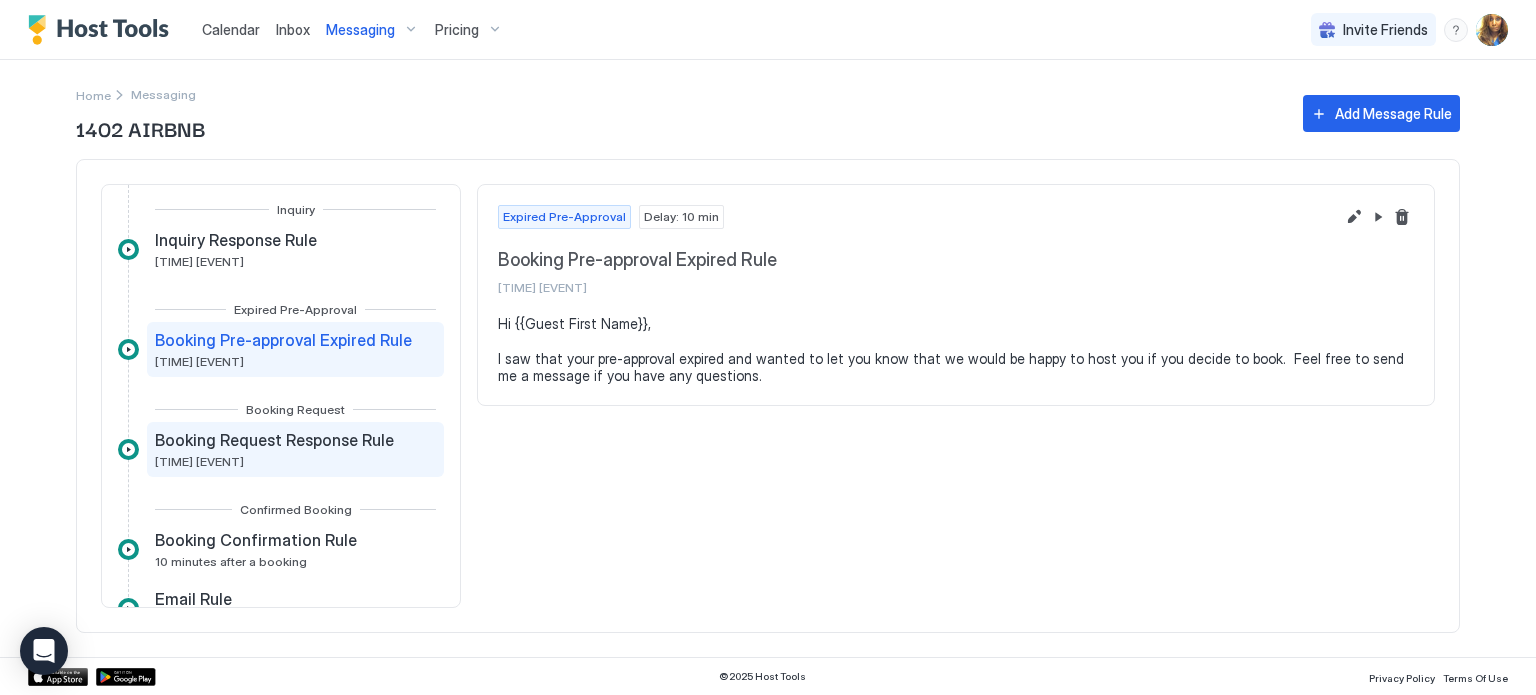 click on "Booking Request Response Rule" at bounding box center (274, 440) 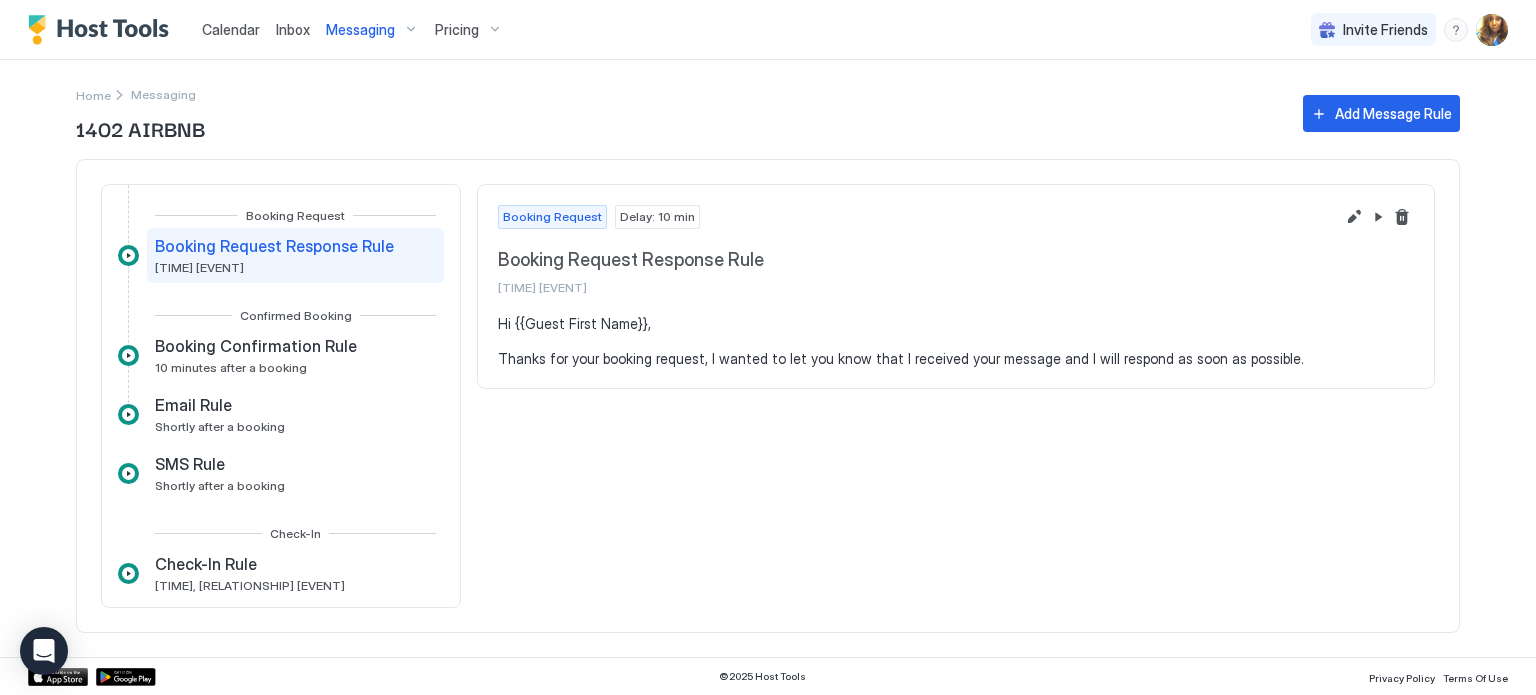 scroll, scrollTop: 206, scrollLeft: 0, axis: vertical 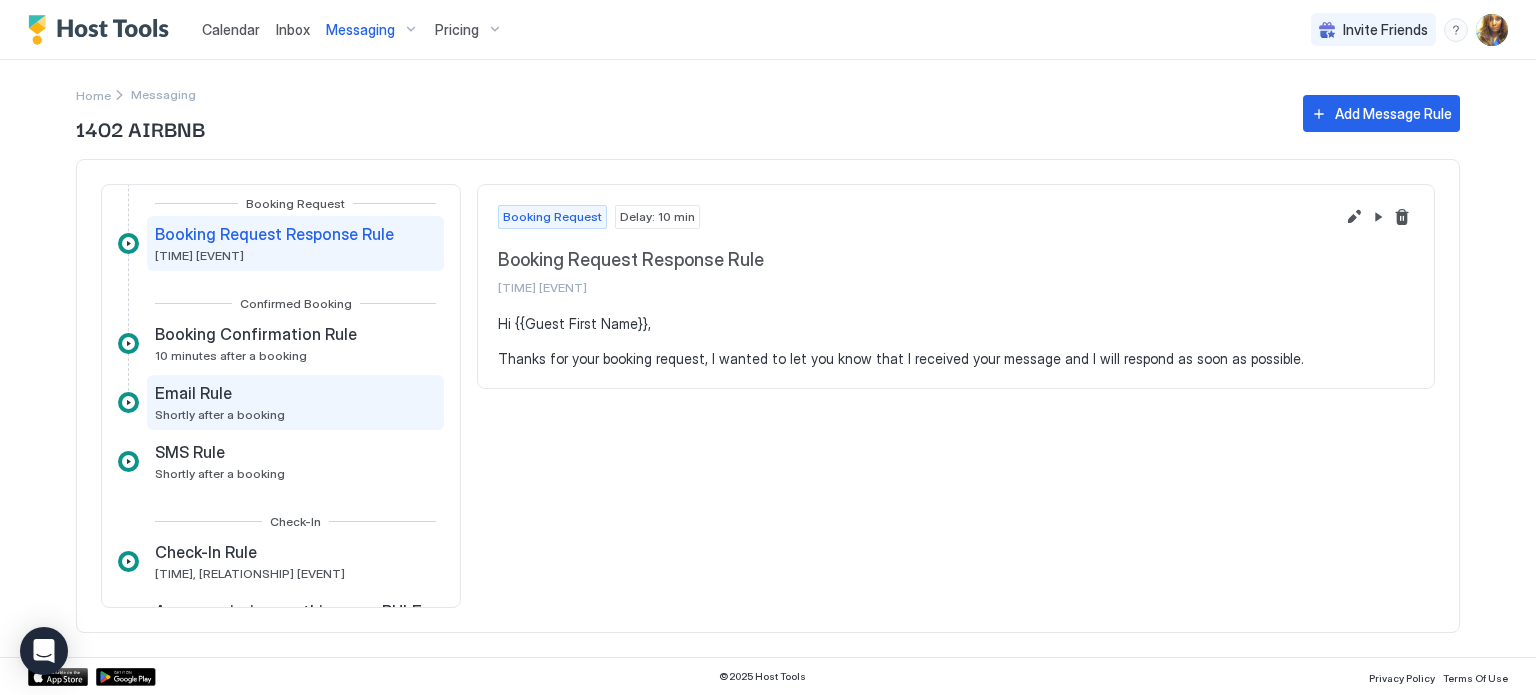 click on "Email Rule Shortly after a booking" at bounding box center (295, 402) 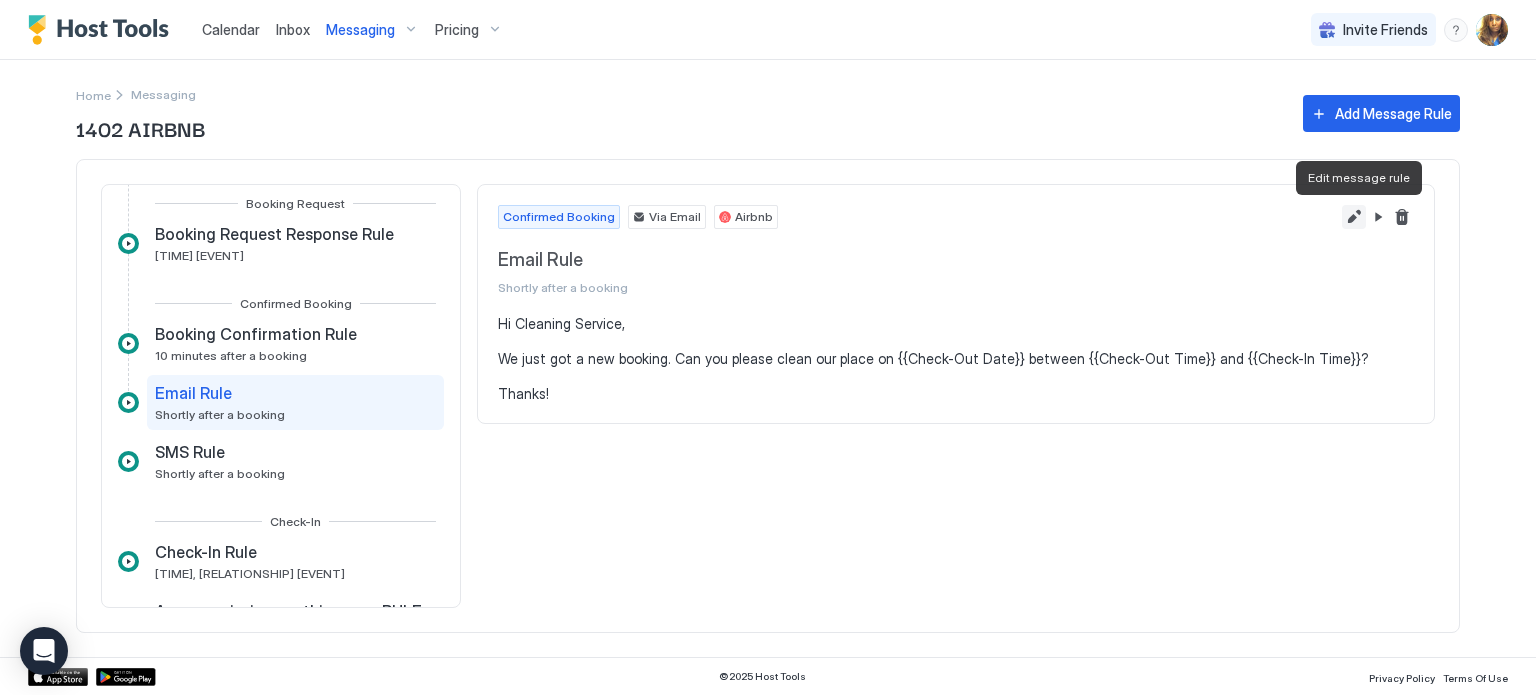 click at bounding box center (1354, 217) 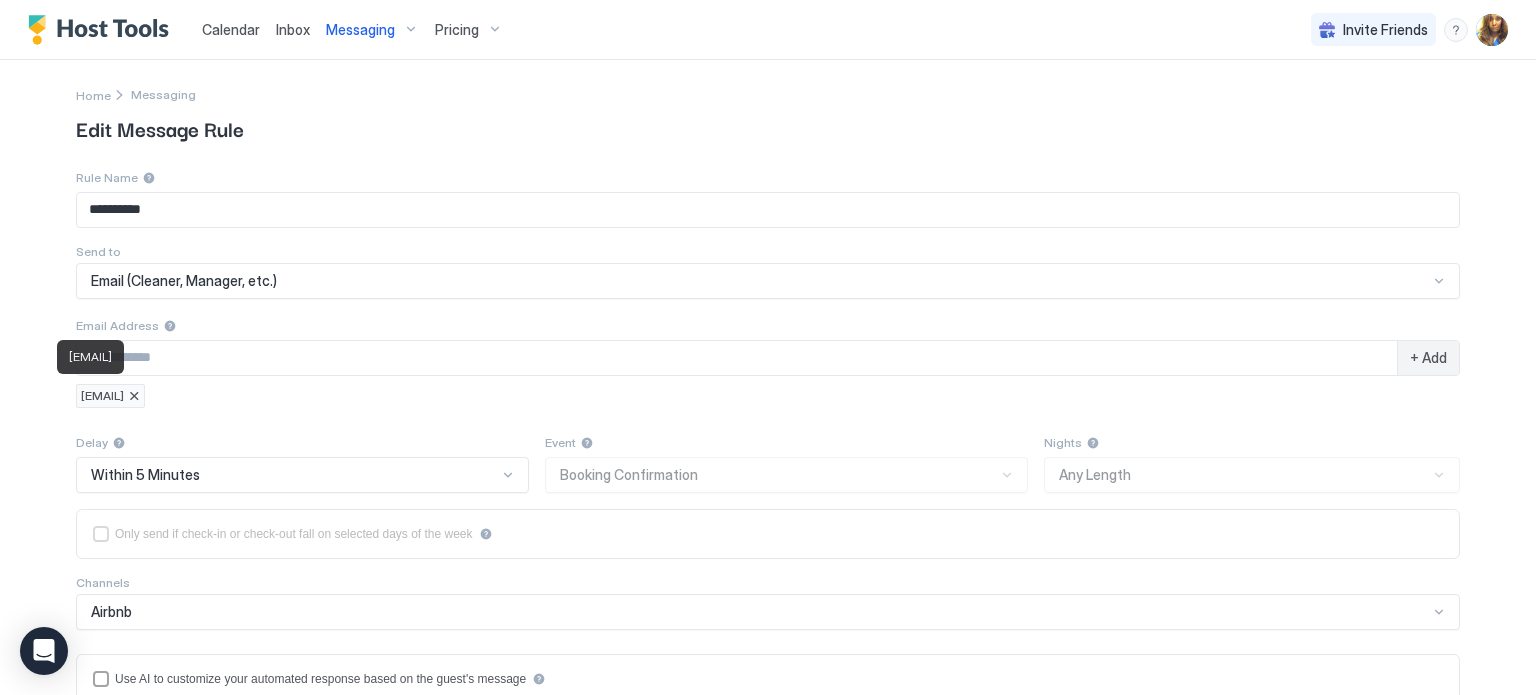 click at bounding box center (134, 396) 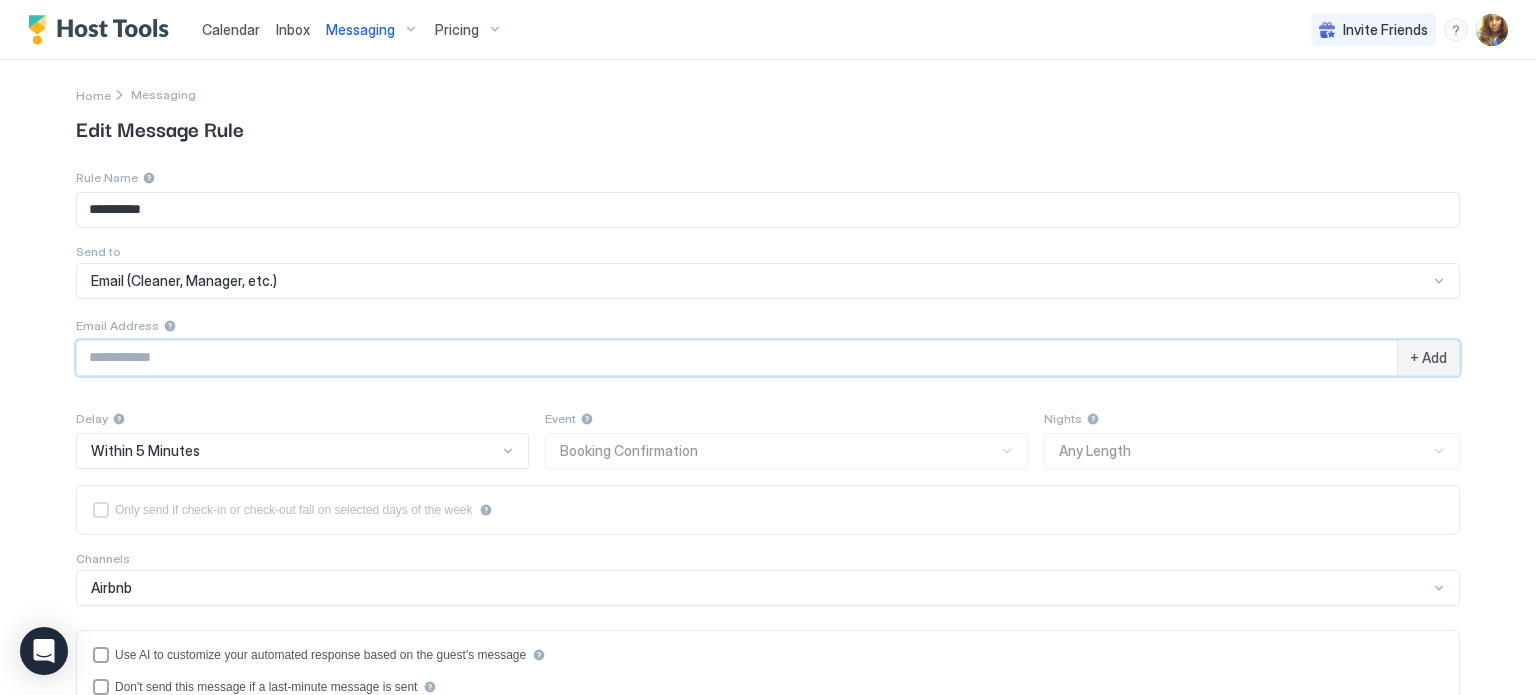 click at bounding box center [737, 358] 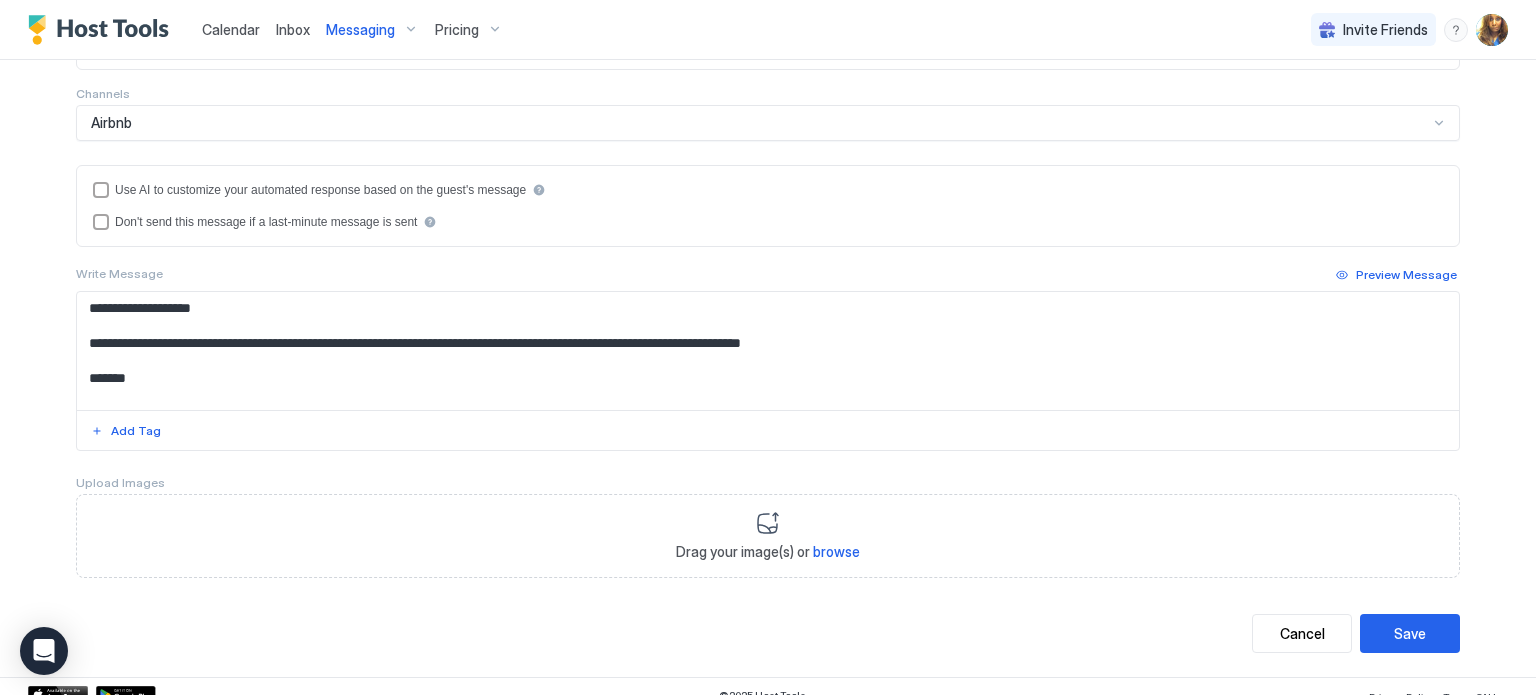scroll, scrollTop: 479, scrollLeft: 0, axis: vertical 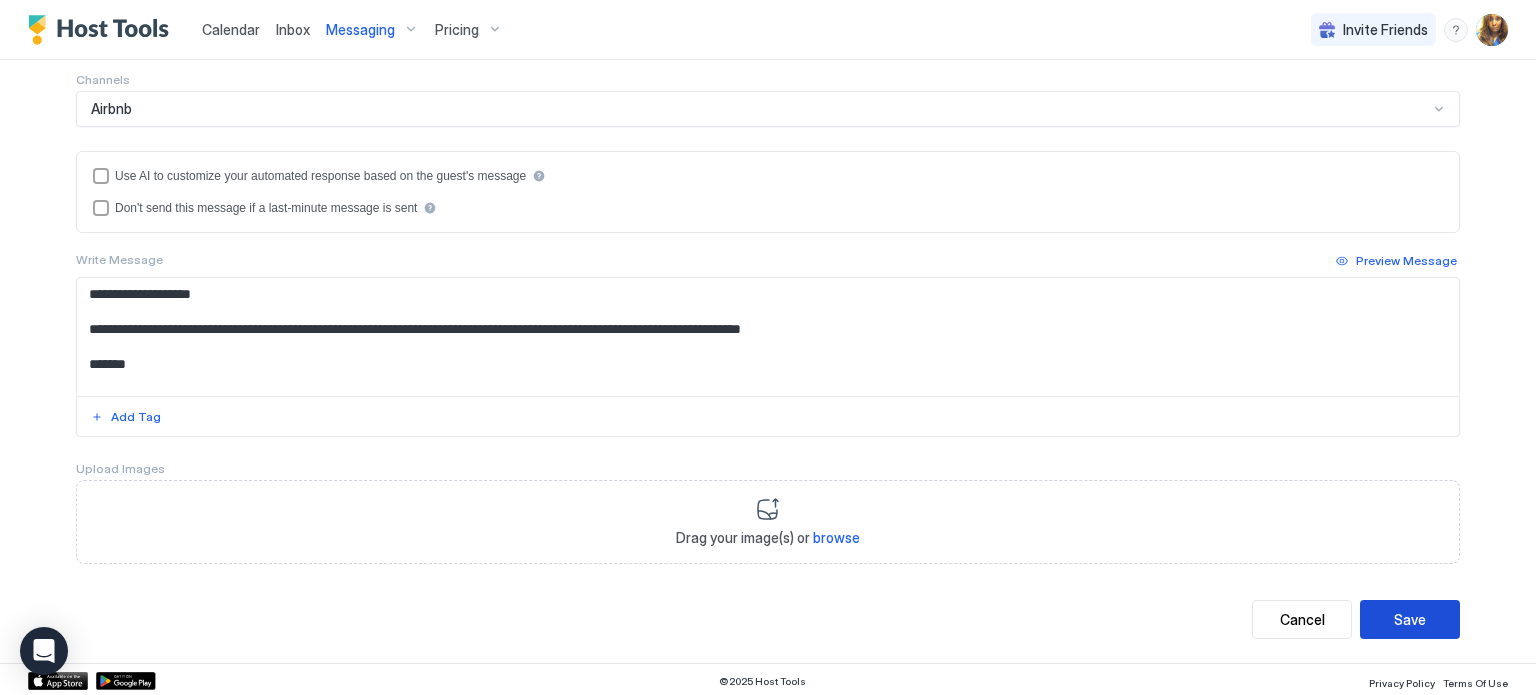 type on "**********" 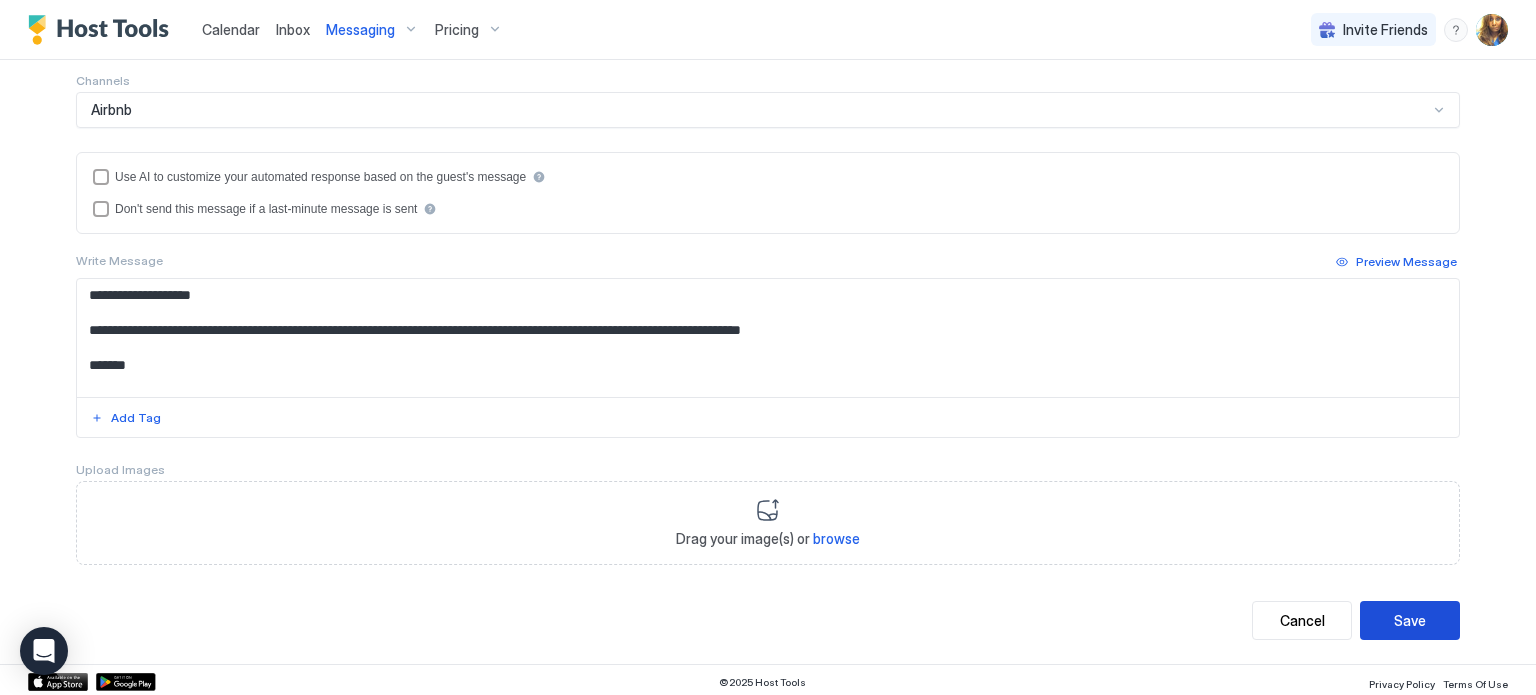 click on "Save" at bounding box center (1410, 620) 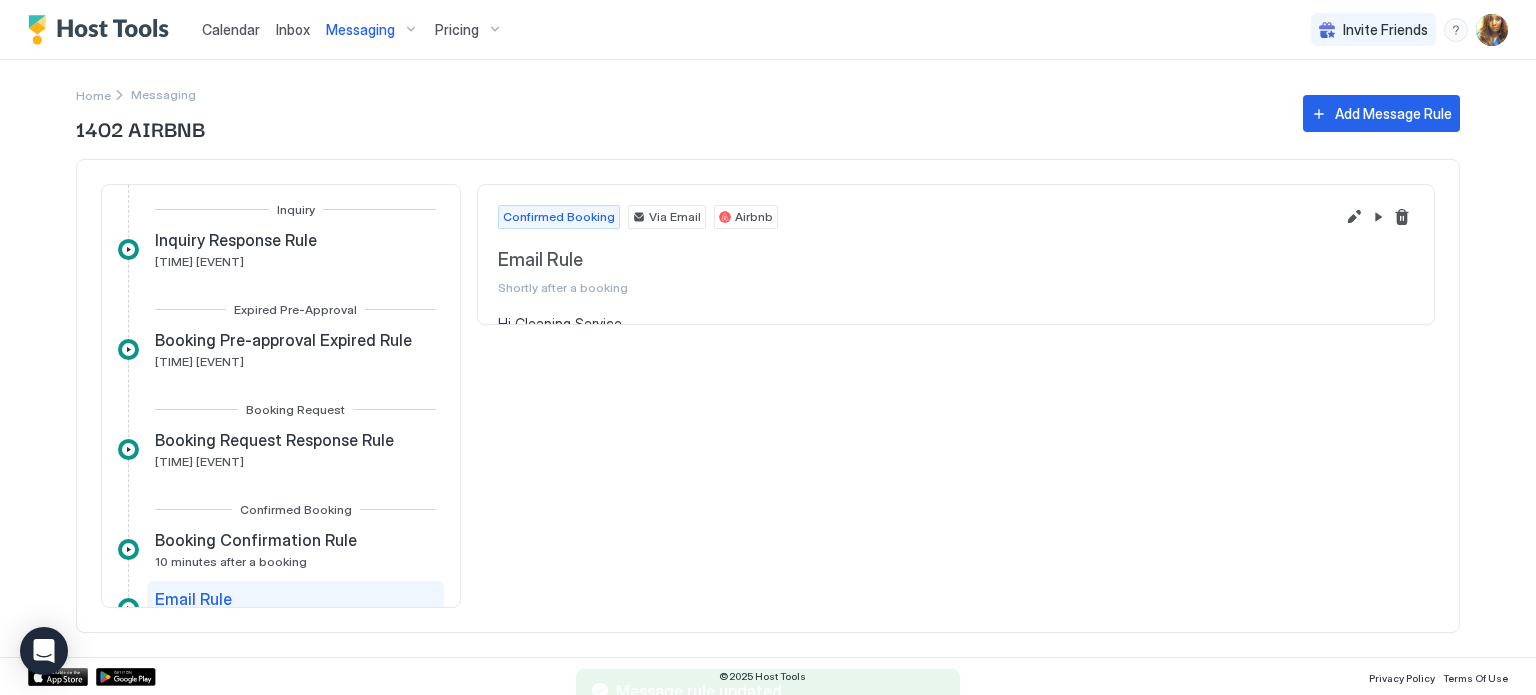 scroll, scrollTop: 0, scrollLeft: 0, axis: both 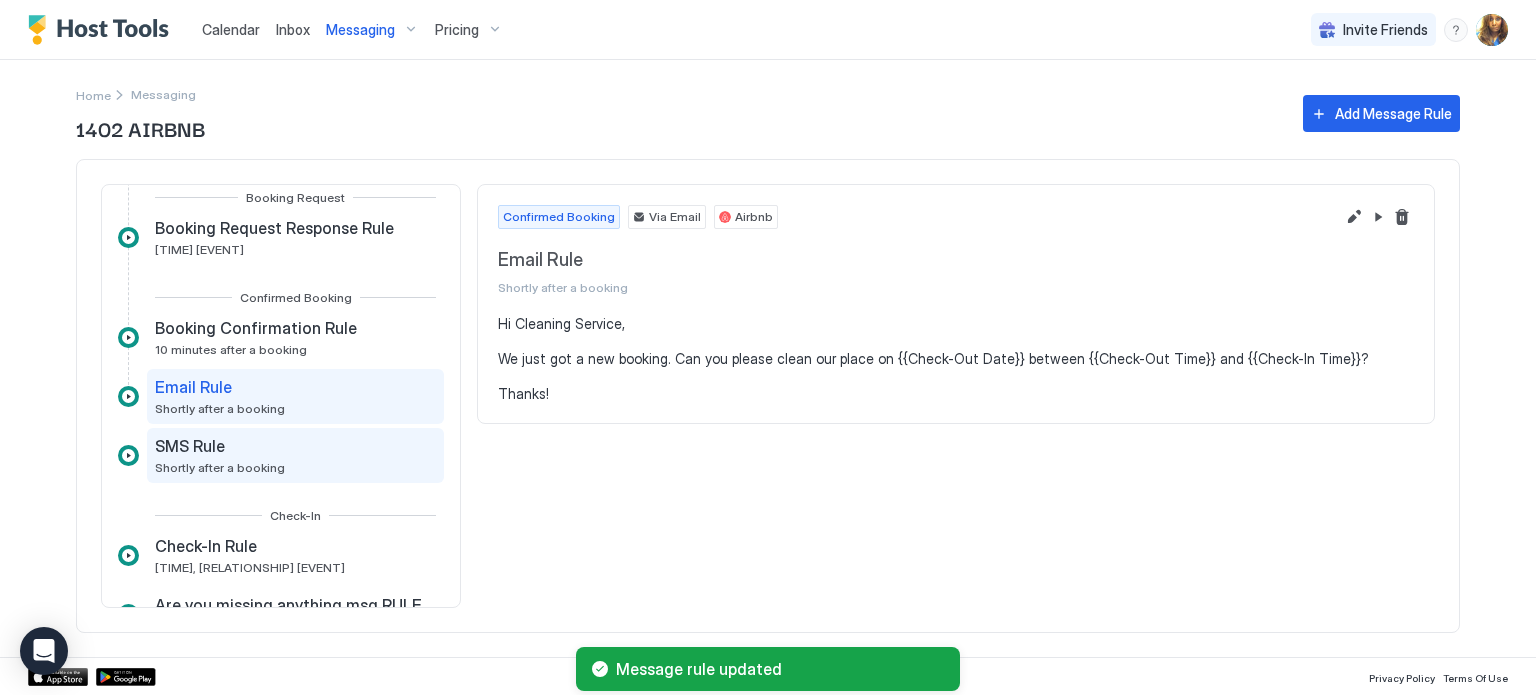 click on "SMS Rule Shortly after a booking" at bounding box center [220, 455] 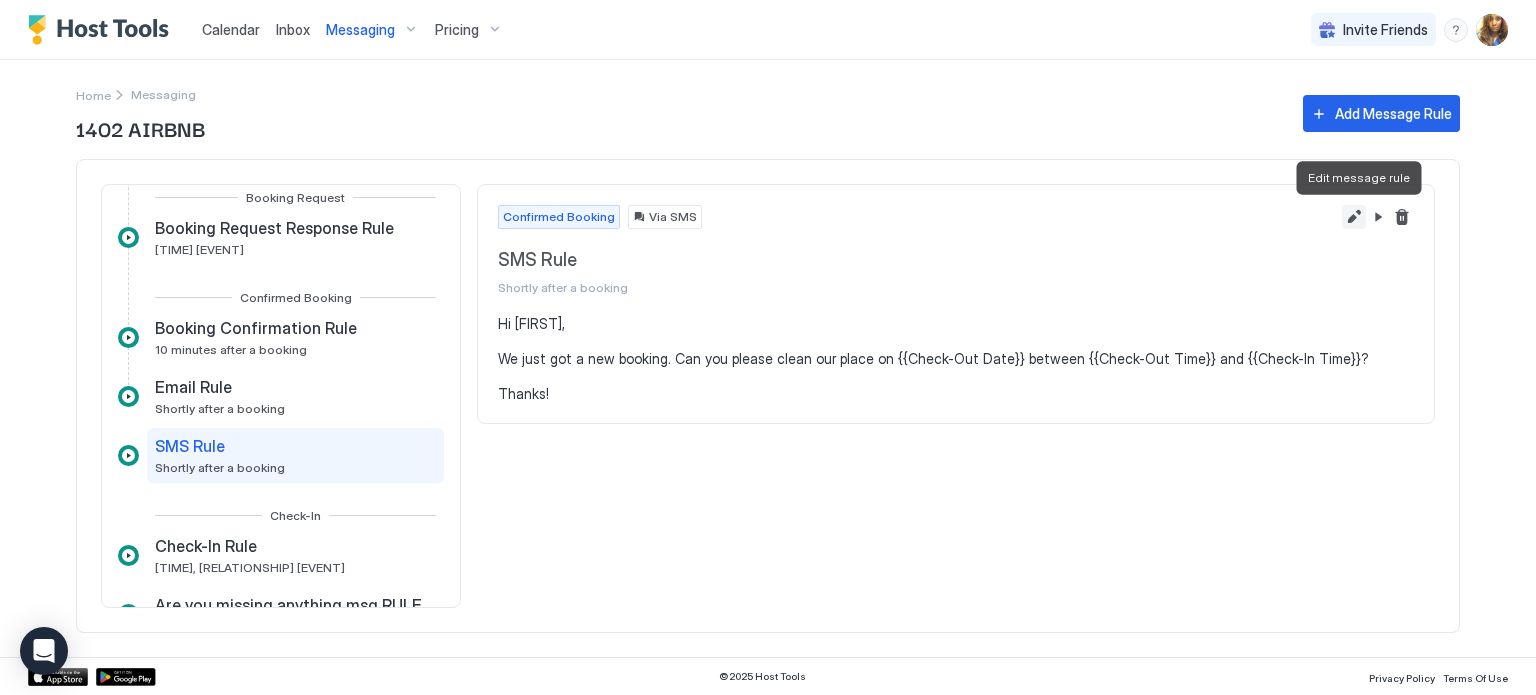 click at bounding box center (1354, 217) 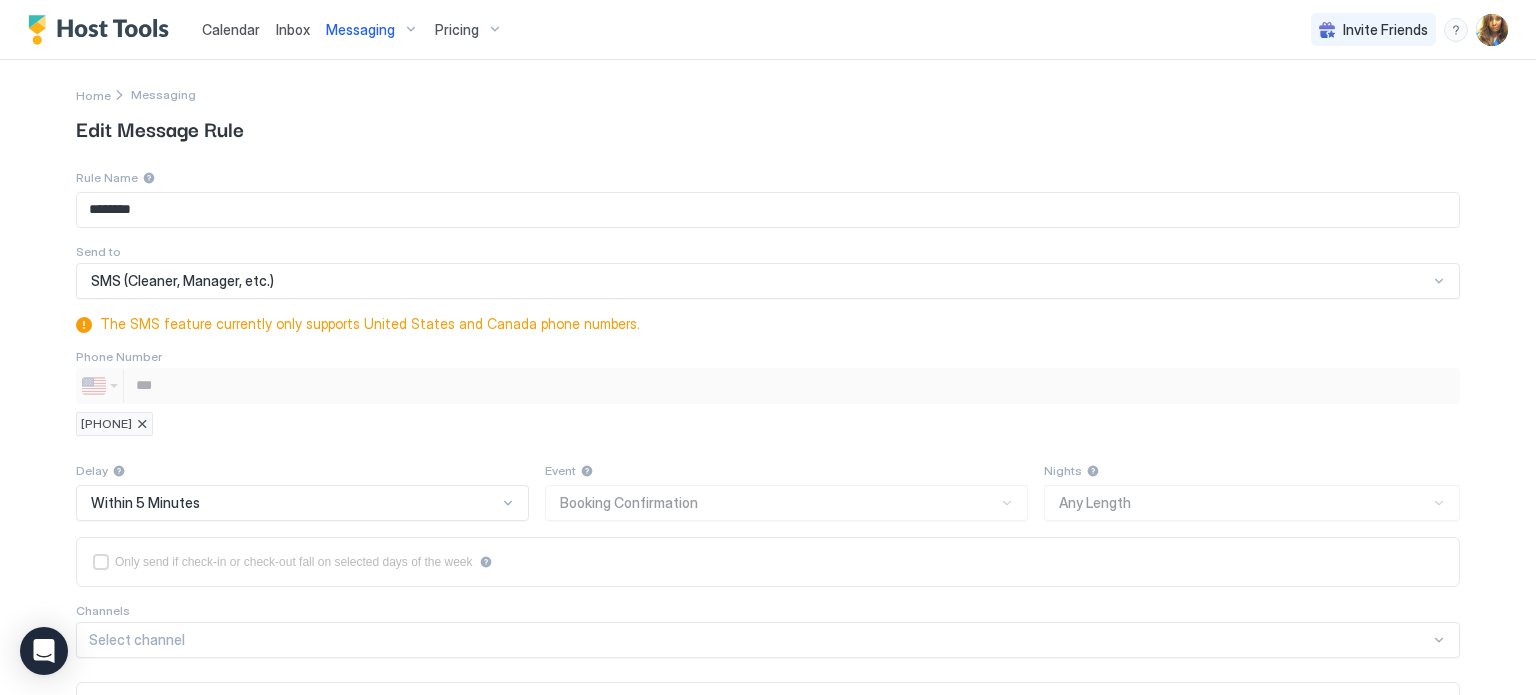 click at bounding box center [142, 424] 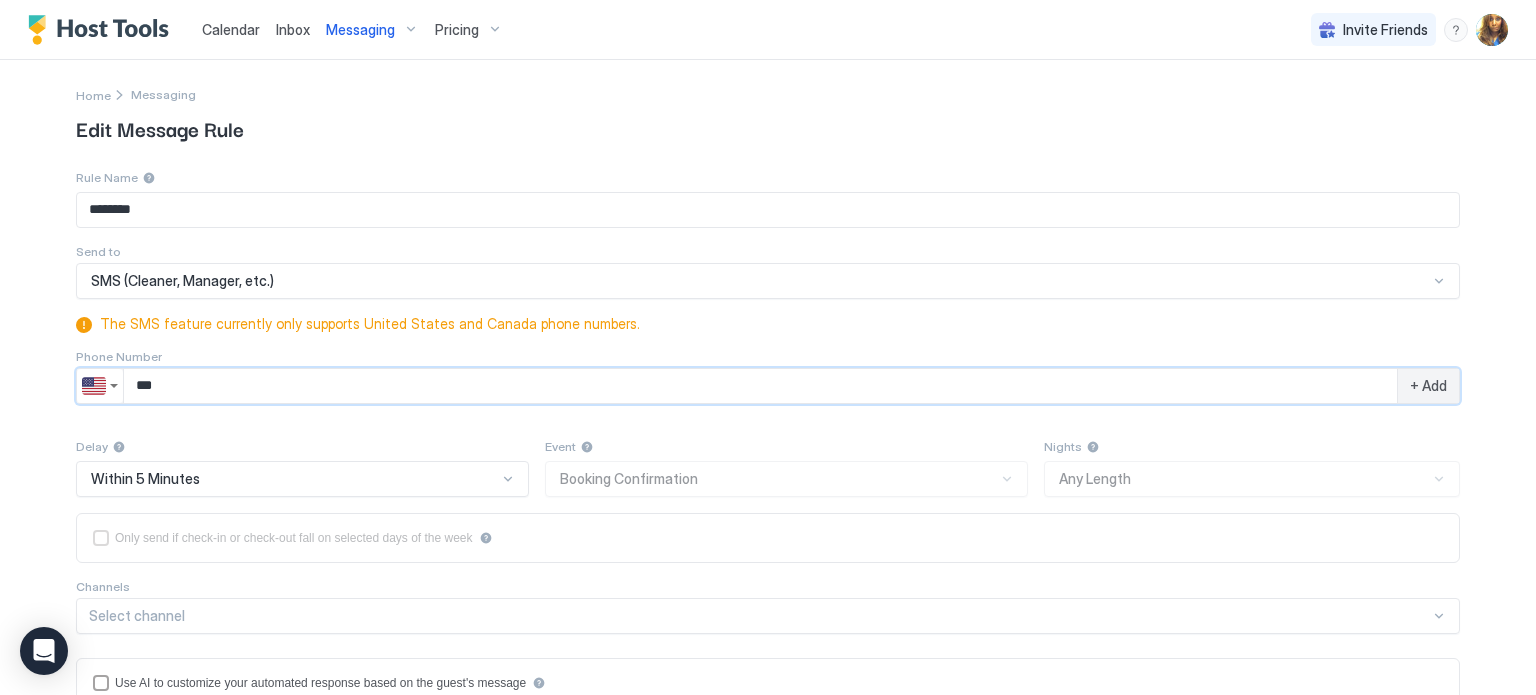 click on "**" at bounding box center (760, 386) 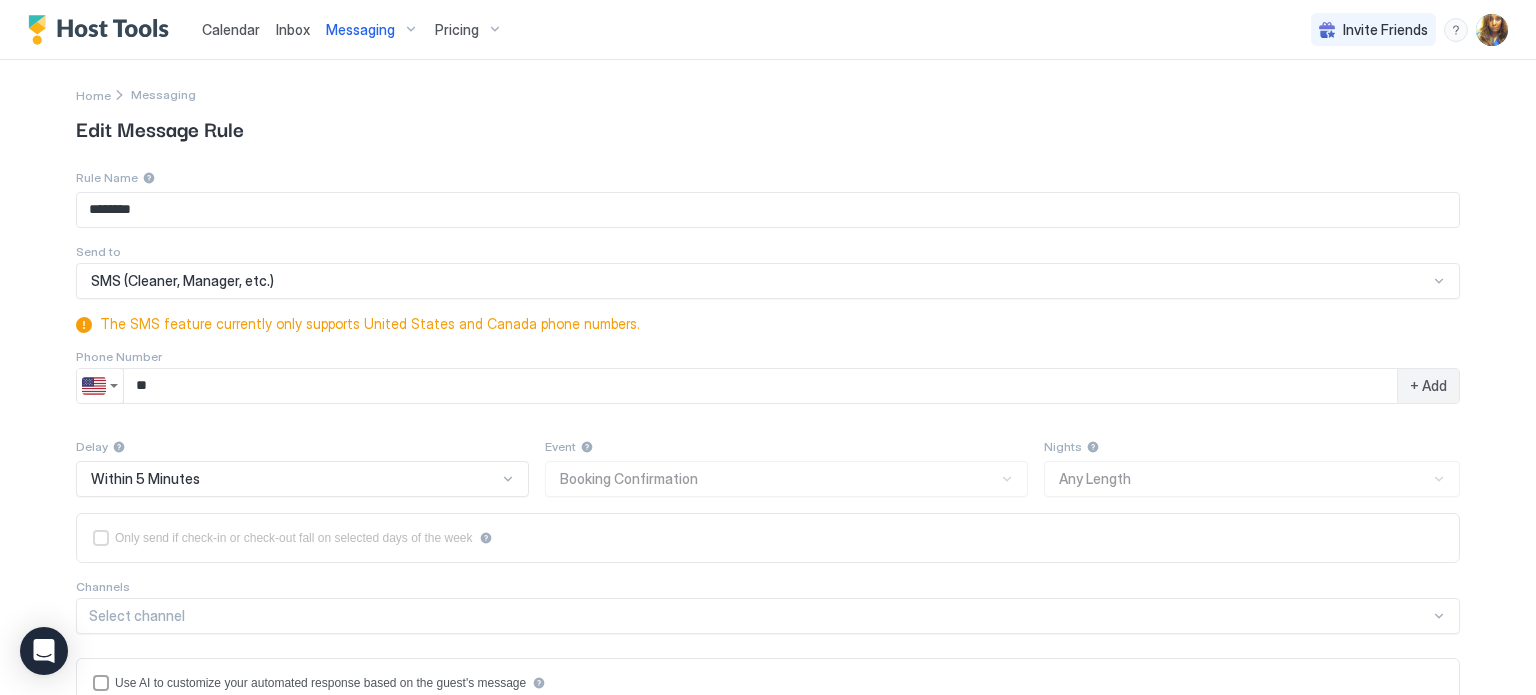 type on "**" 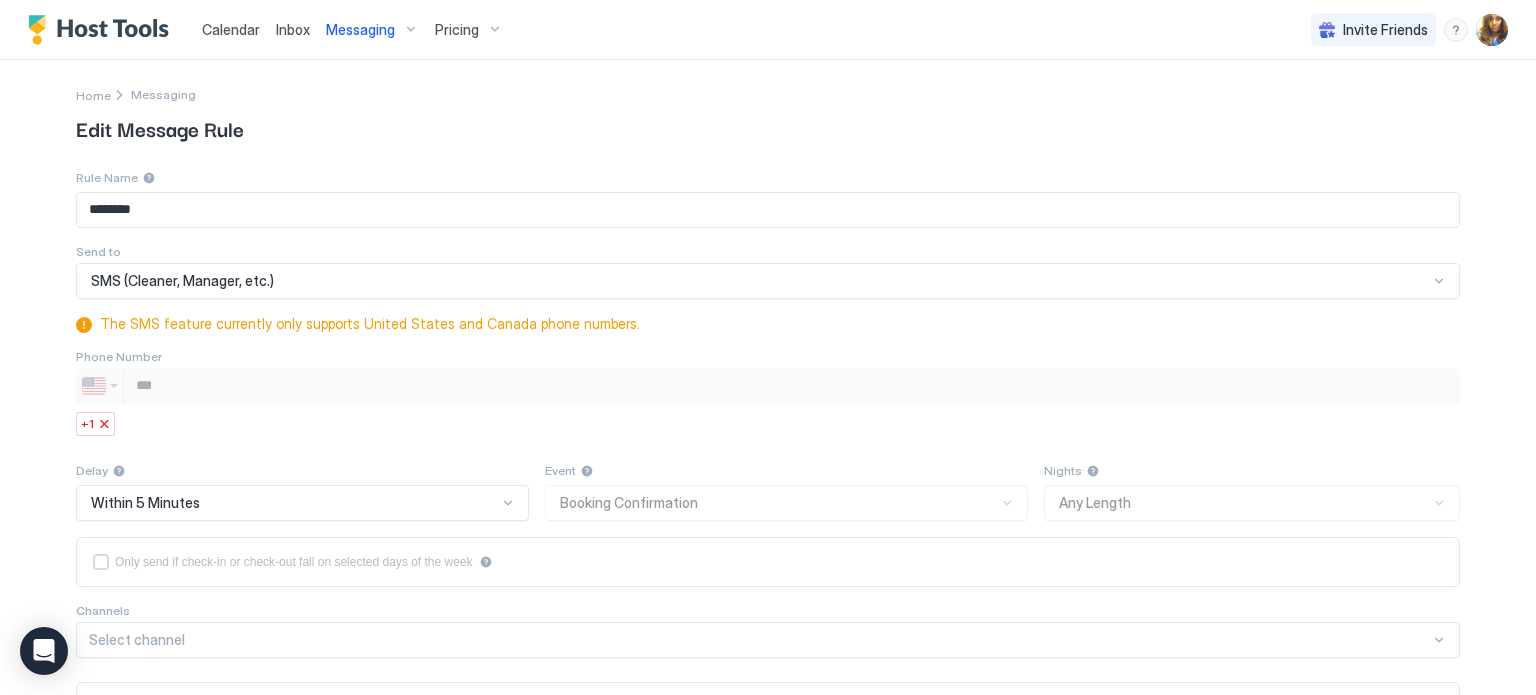 click on "+1" at bounding box center [768, 424] 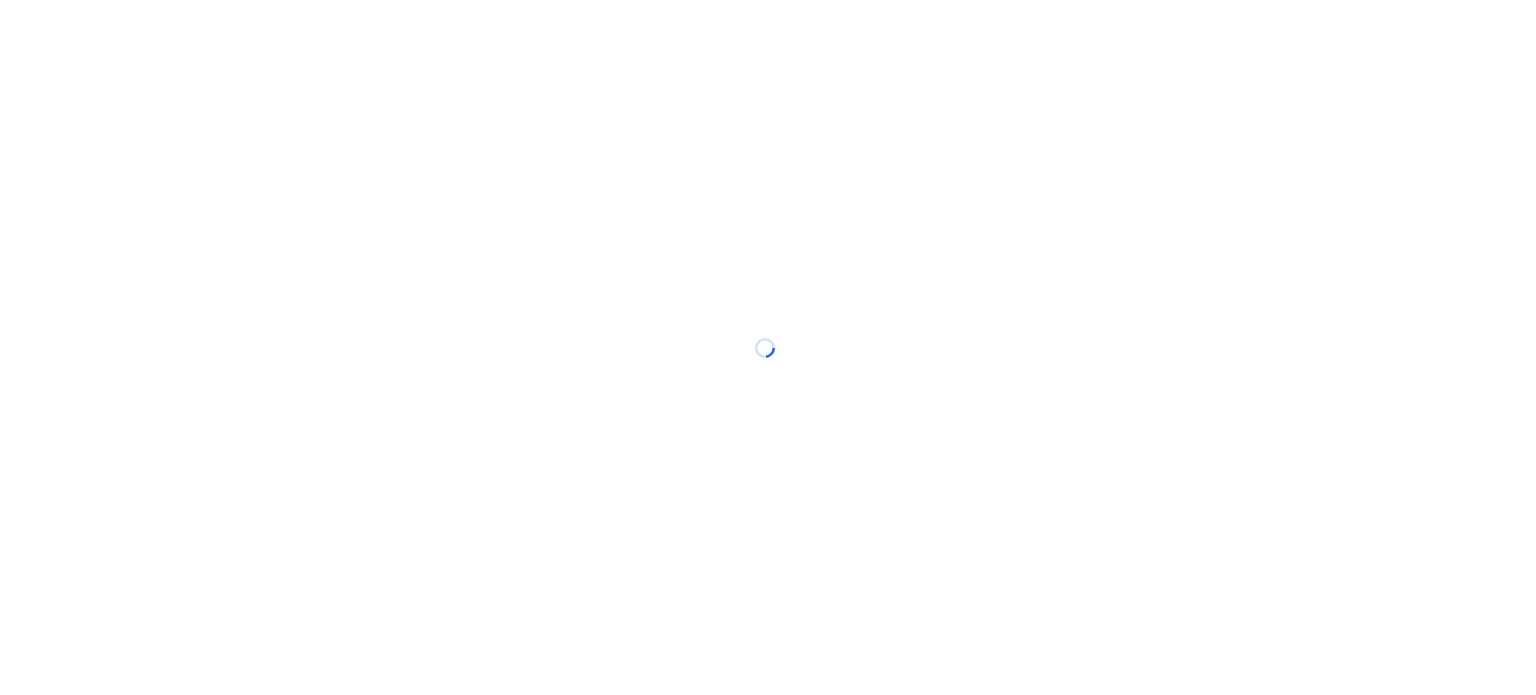 scroll, scrollTop: 0, scrollLeft: 0, axis: both 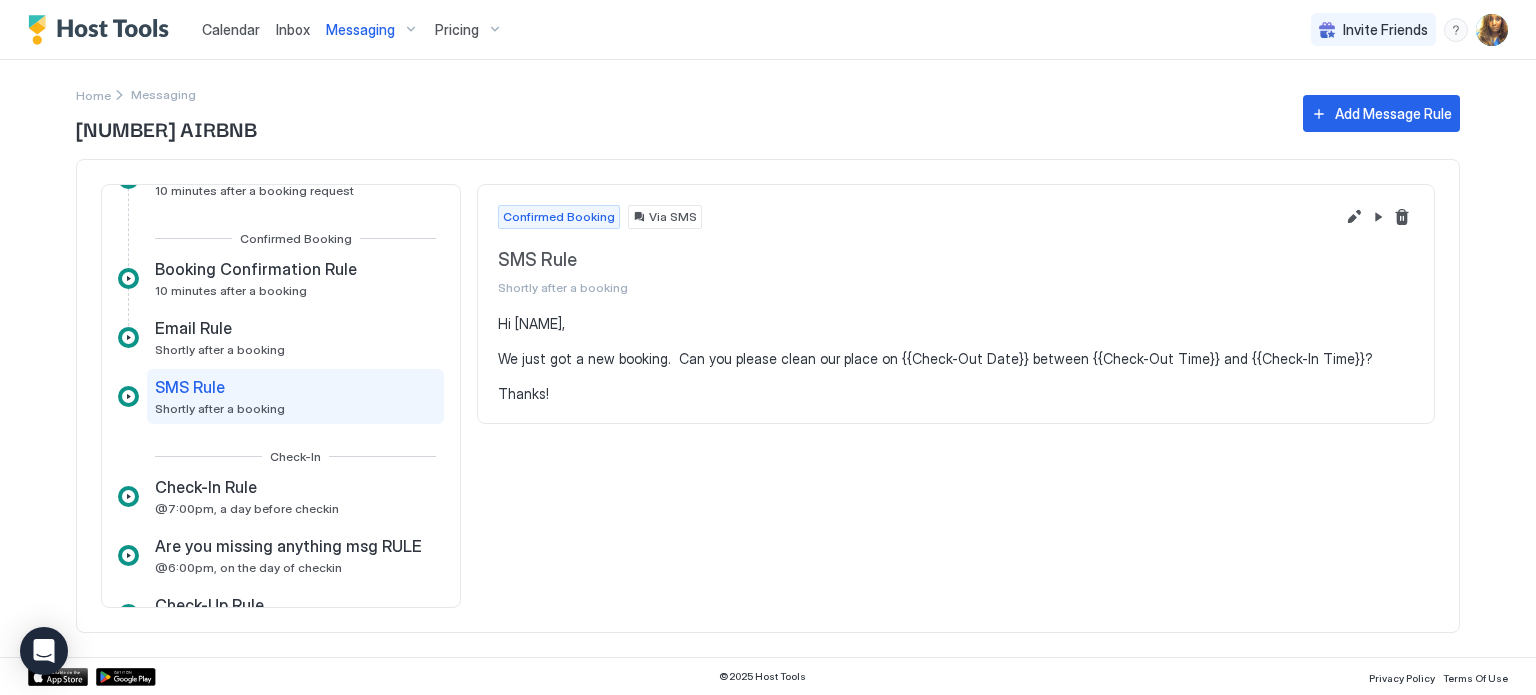 click on "SMS Rule Shortly after a booking" at bounding box center (295, 396) 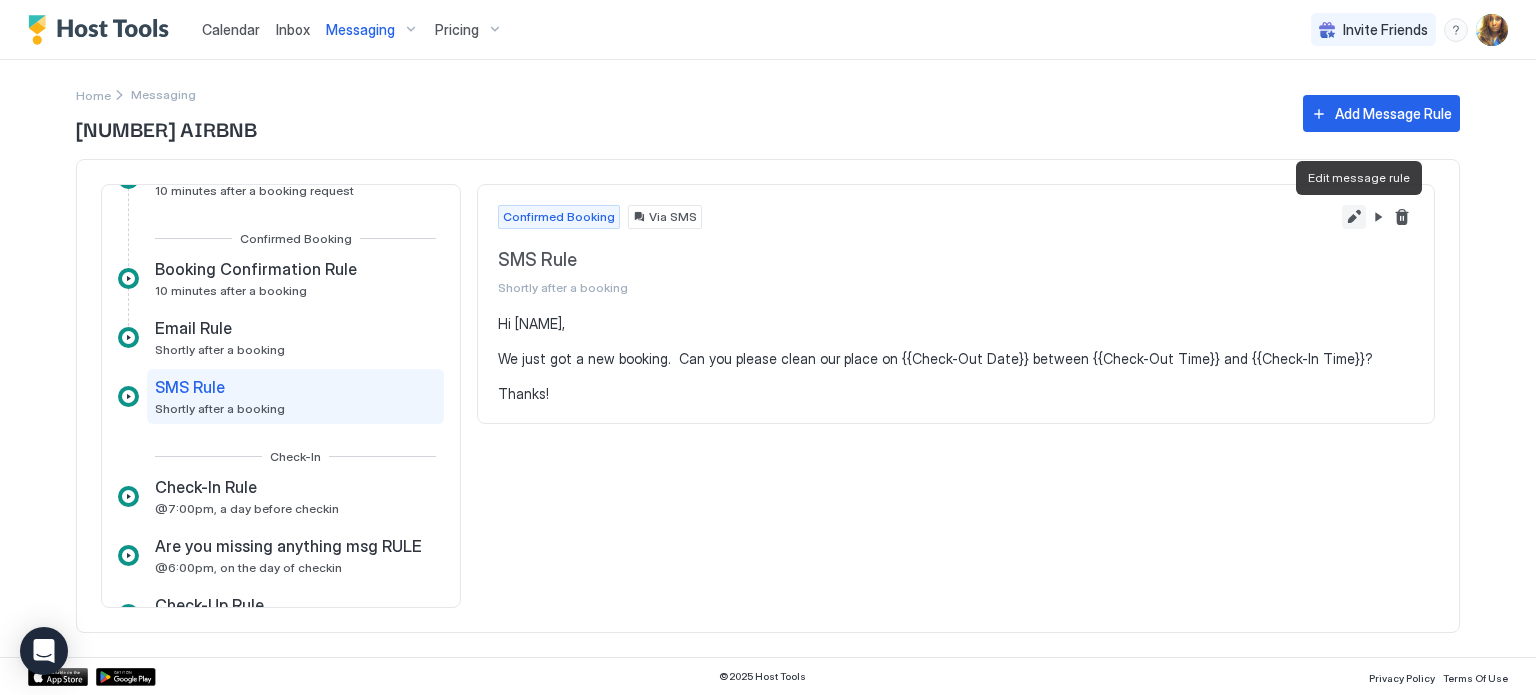 click at bounding box center (1354, 217) 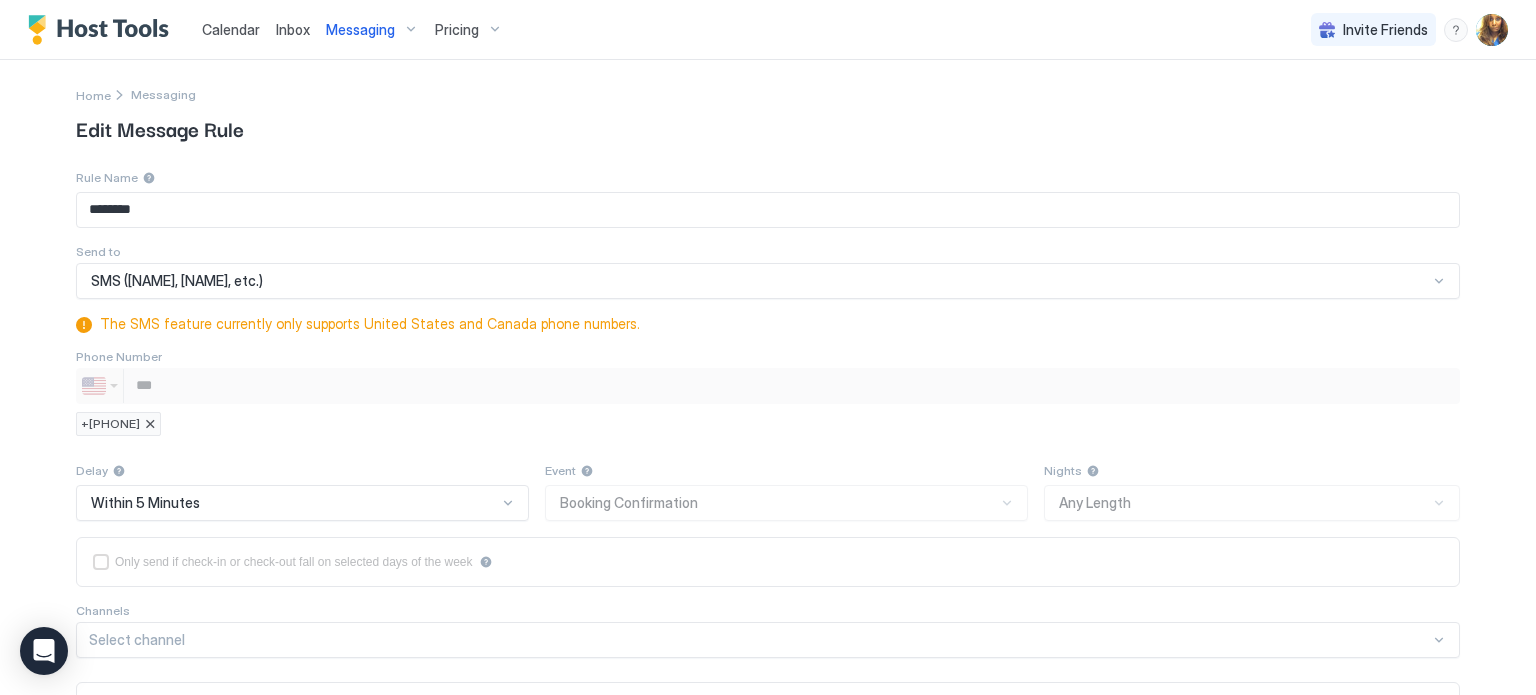 click on "[PHONE]" at bounding box center [118, 424] 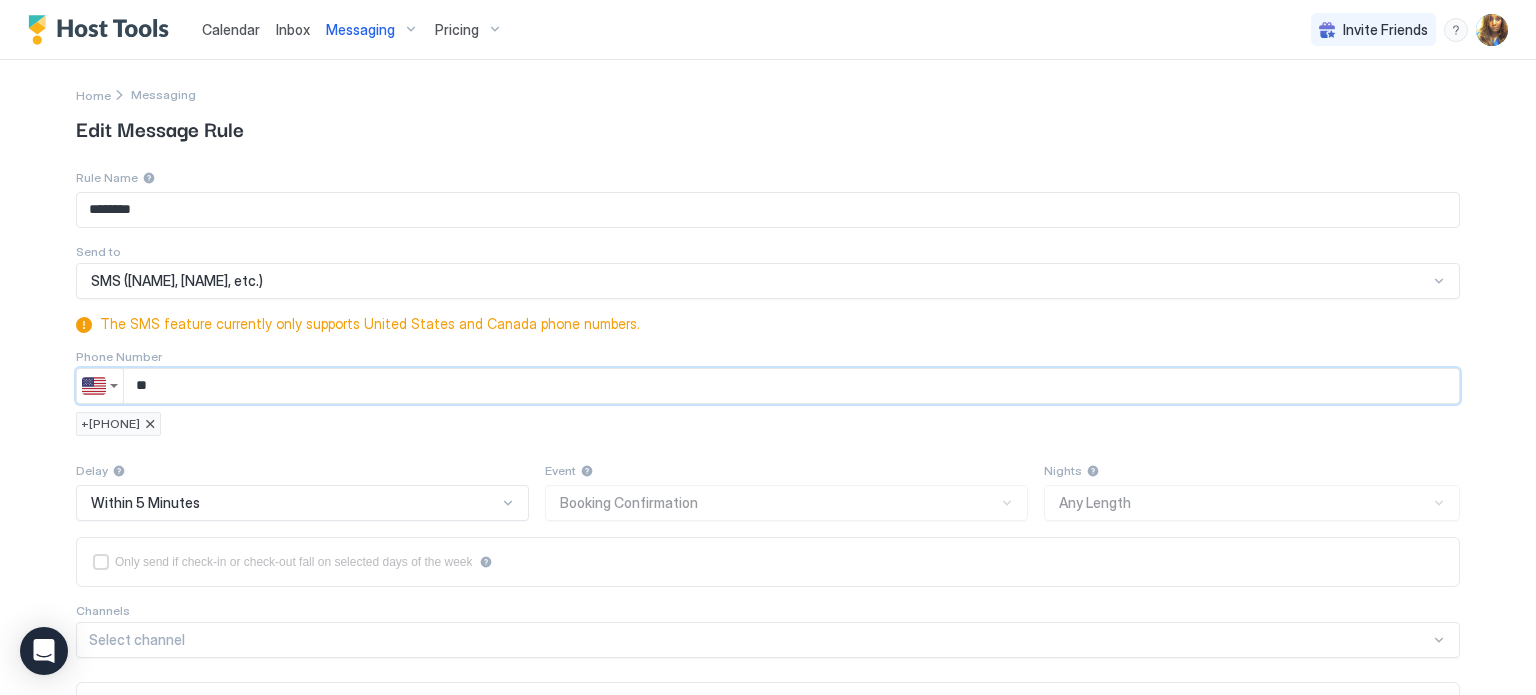 paste on "**********" 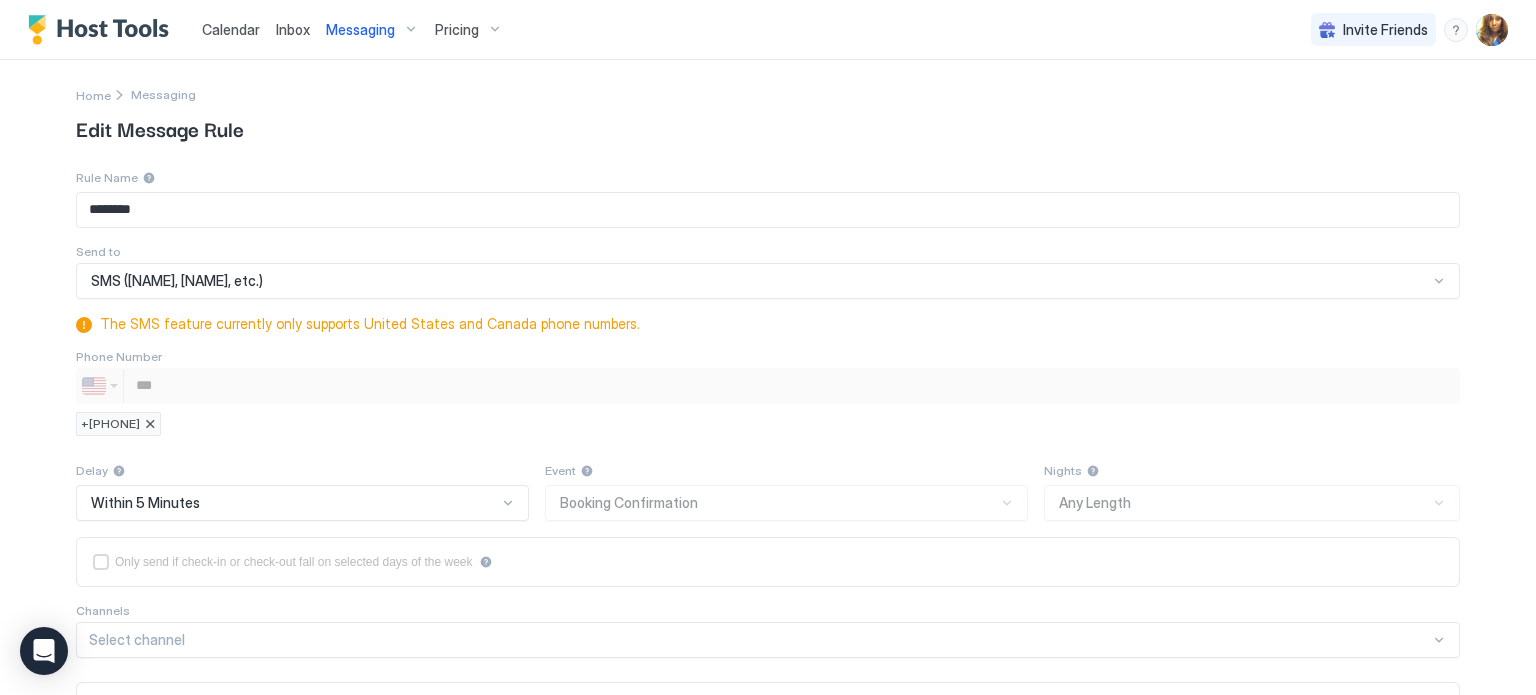 click at bounding box center [150, 424] 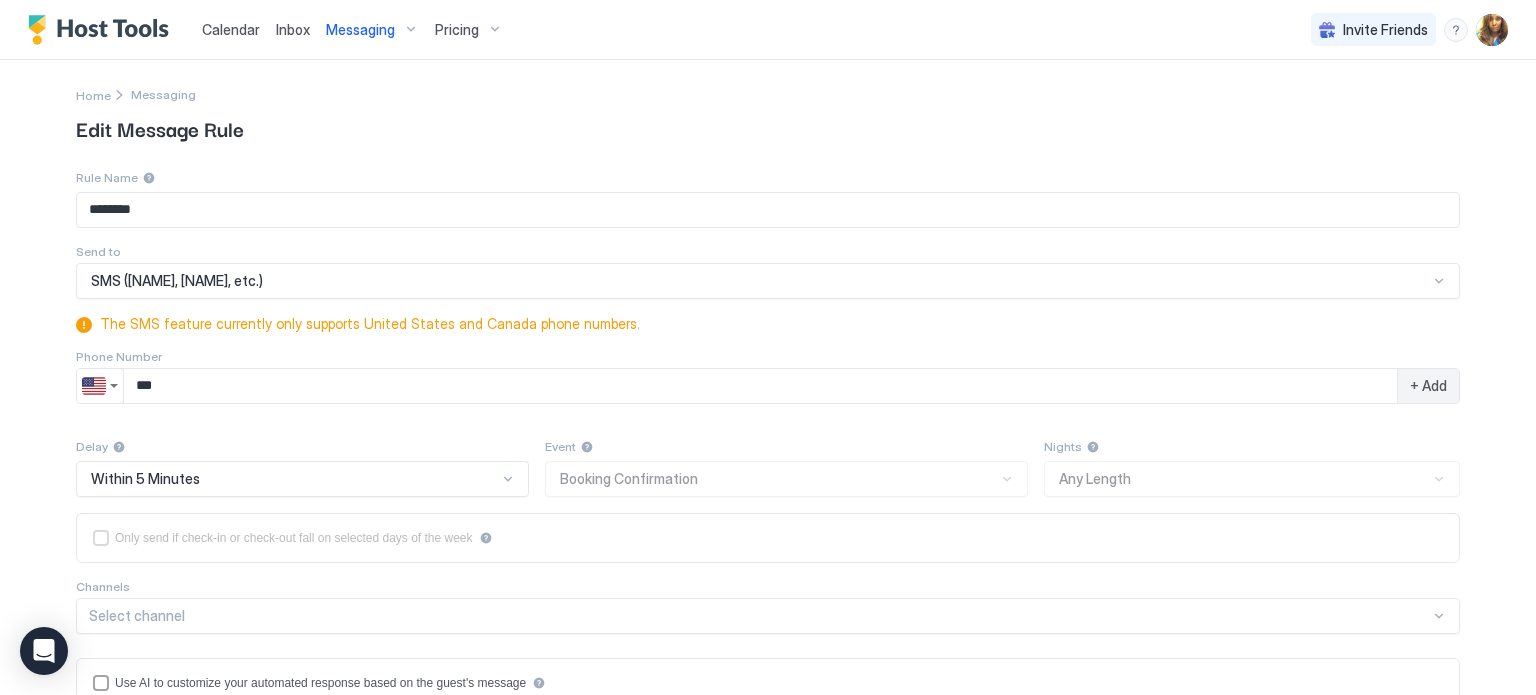 click on "**" at bounding box center [760, 386] 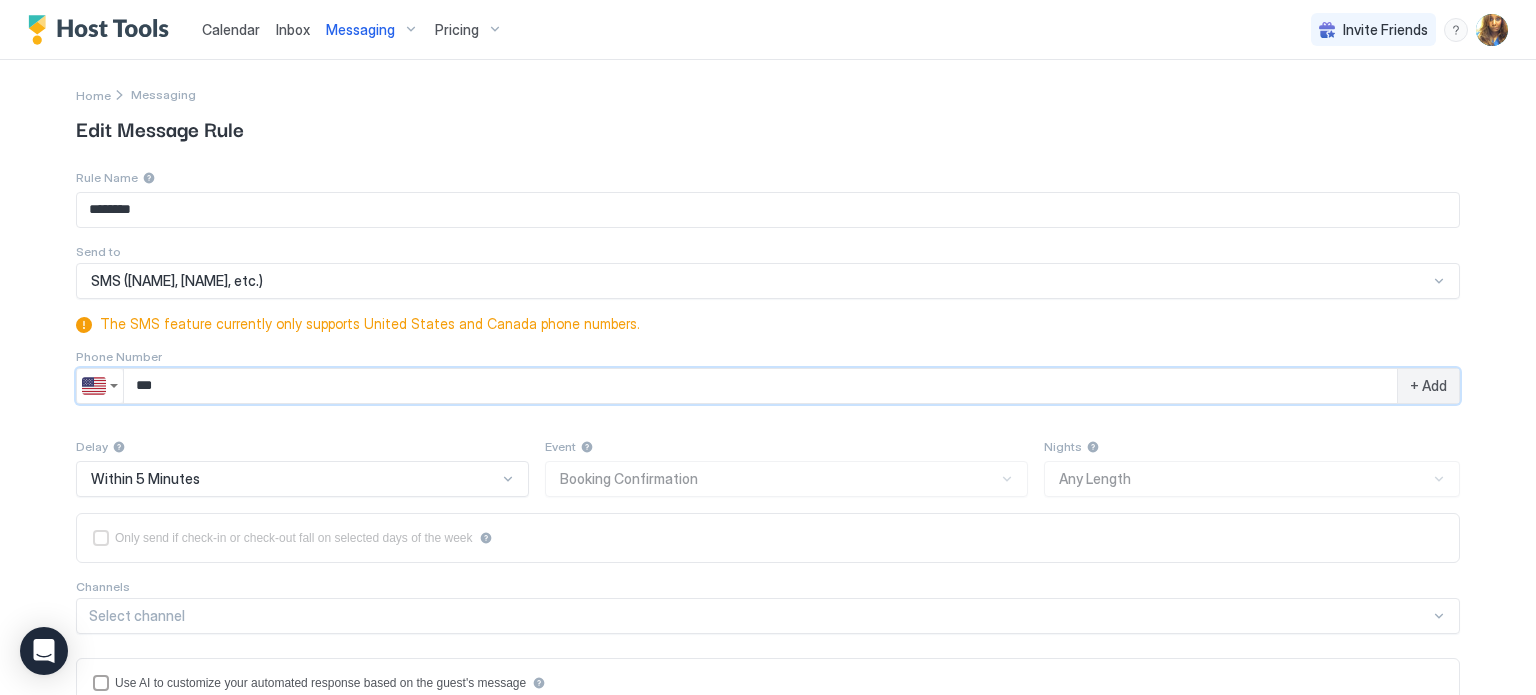 paste on "**********" 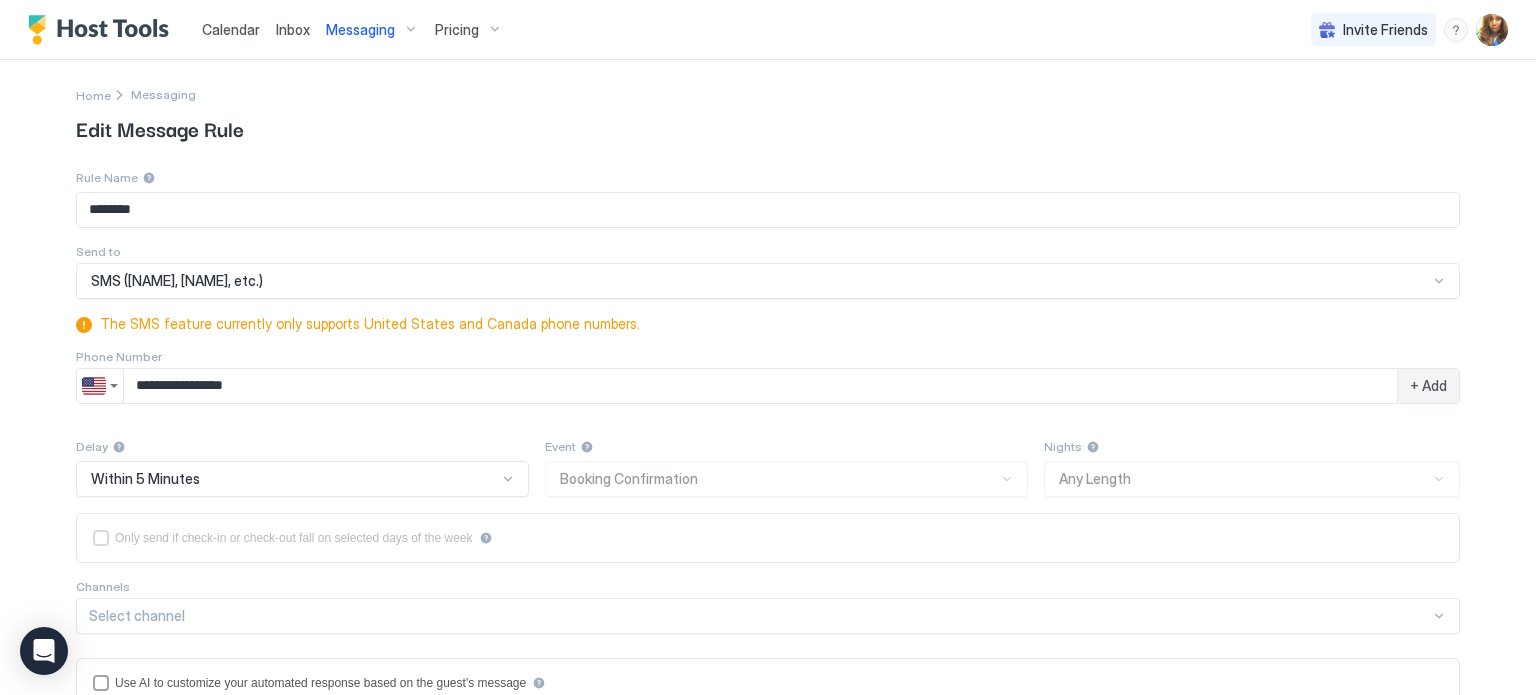 type on "**" 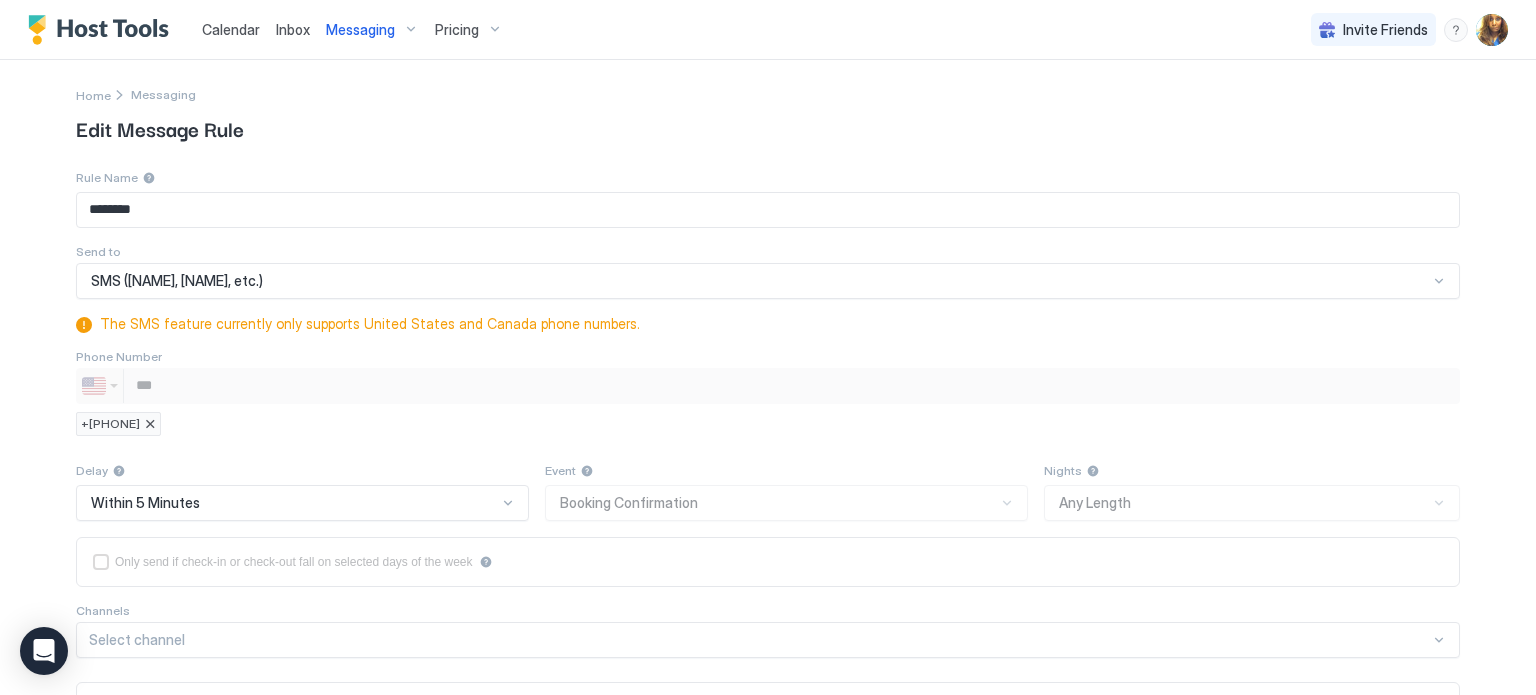 click on "Phone Number" at bounding box center [768, 177] 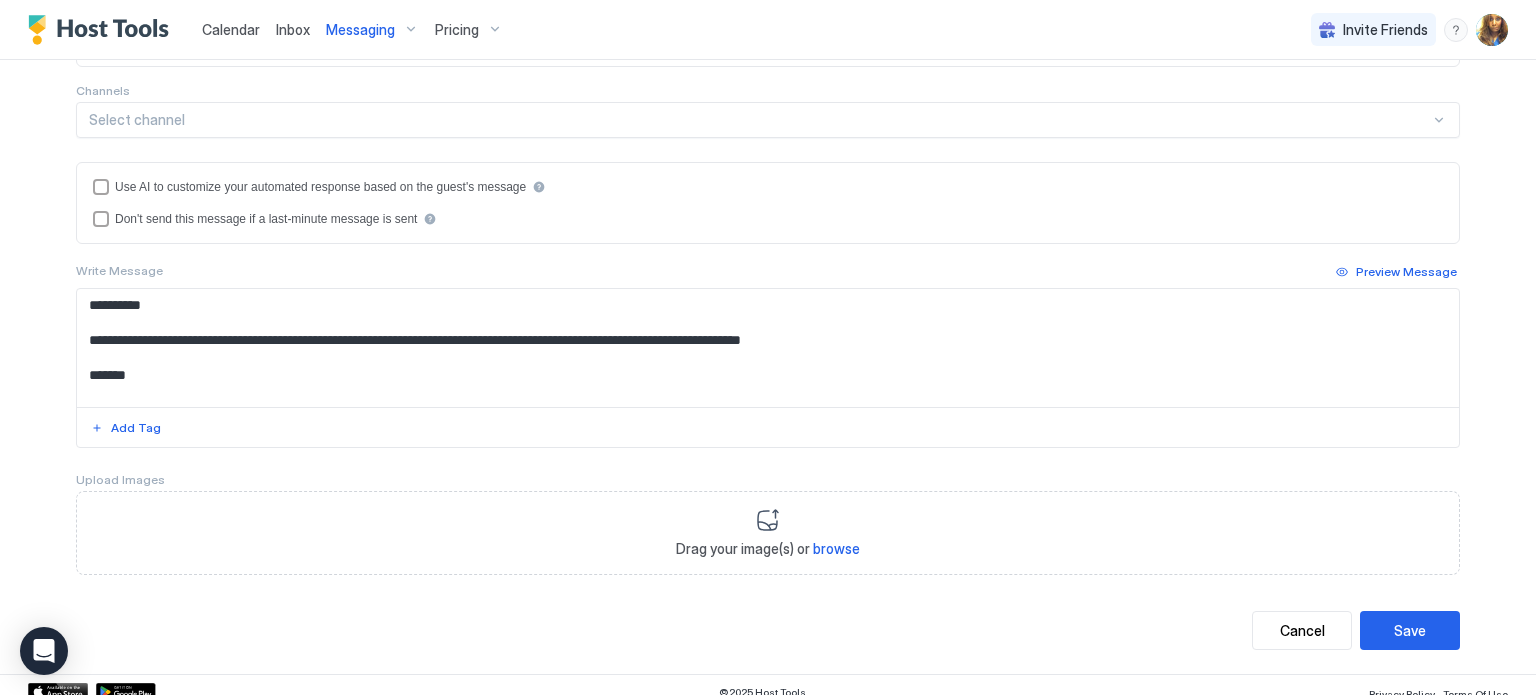 scroll, scrollTop: 530, scrollLeft: 0, axis: vertical 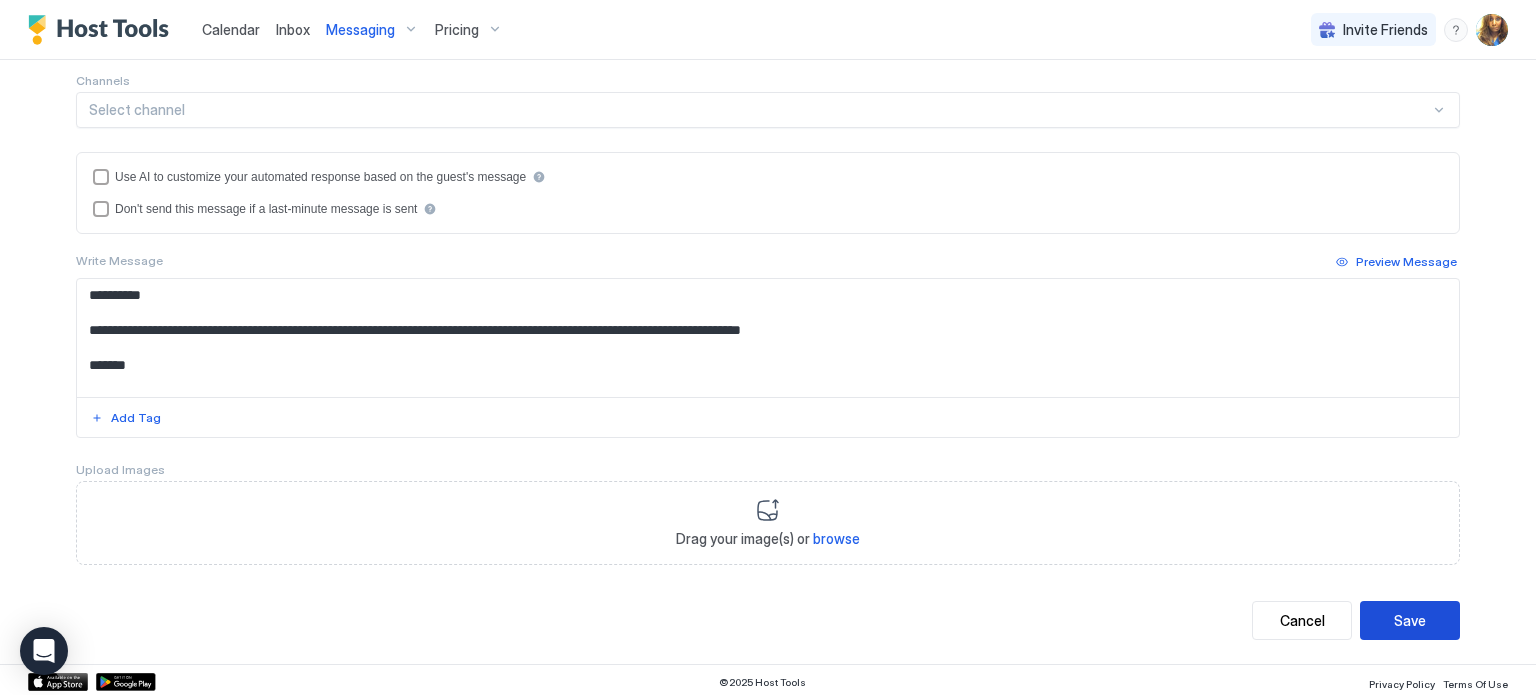 click on "Save" at bounding box center [1410, 620] 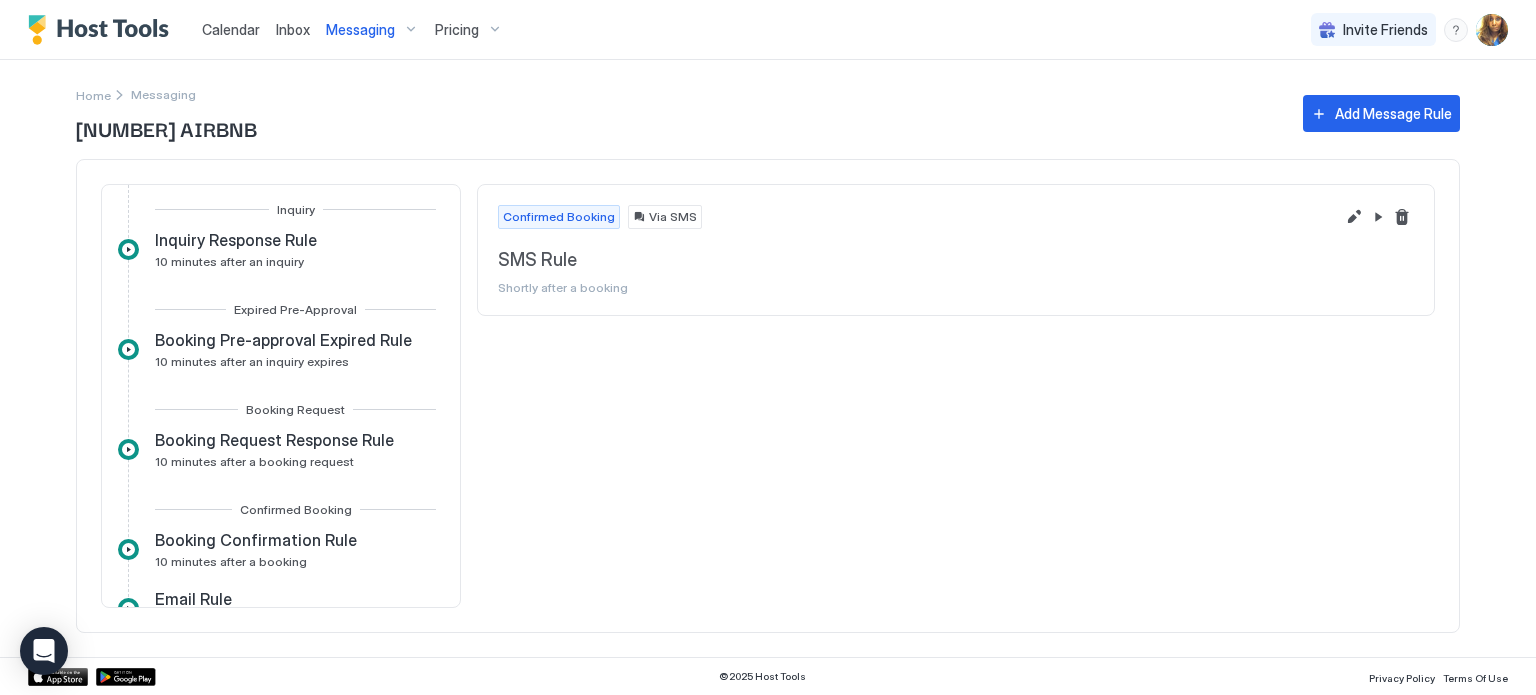 scroll, scrollTop: 0, scrollLeft: 0, axis: both 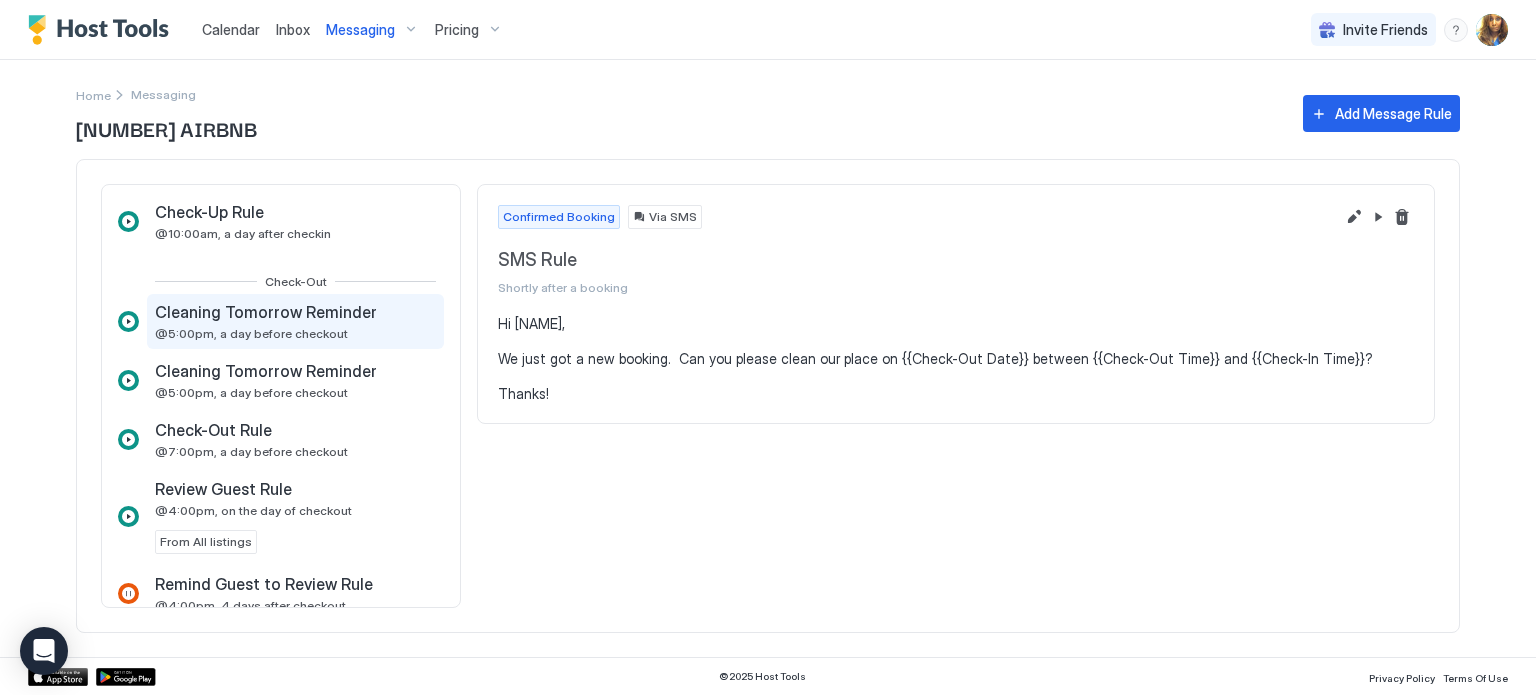 click on "Cleaning Tomorrow Reminder @5:00pm, a day before checkout" at bounding box center (268, 321) 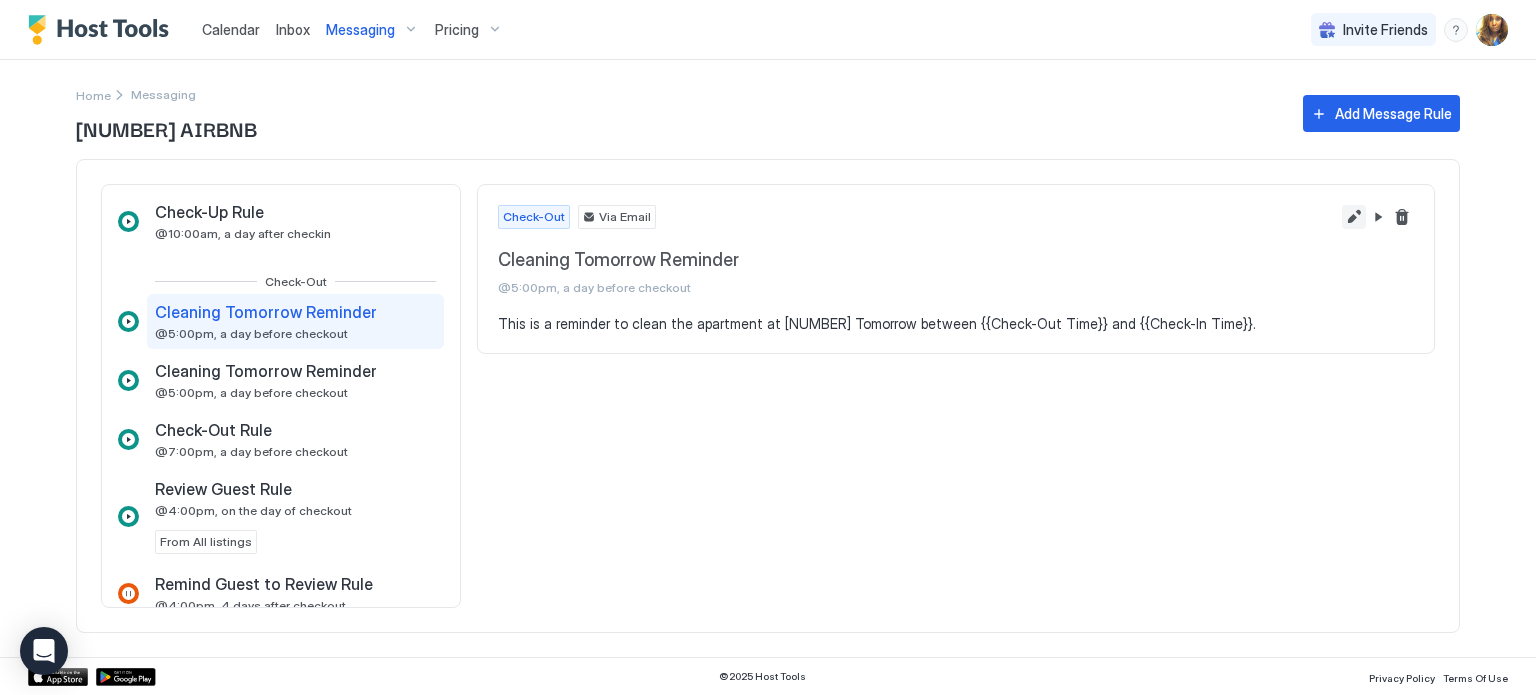 click at bounding box center (1354, 217) 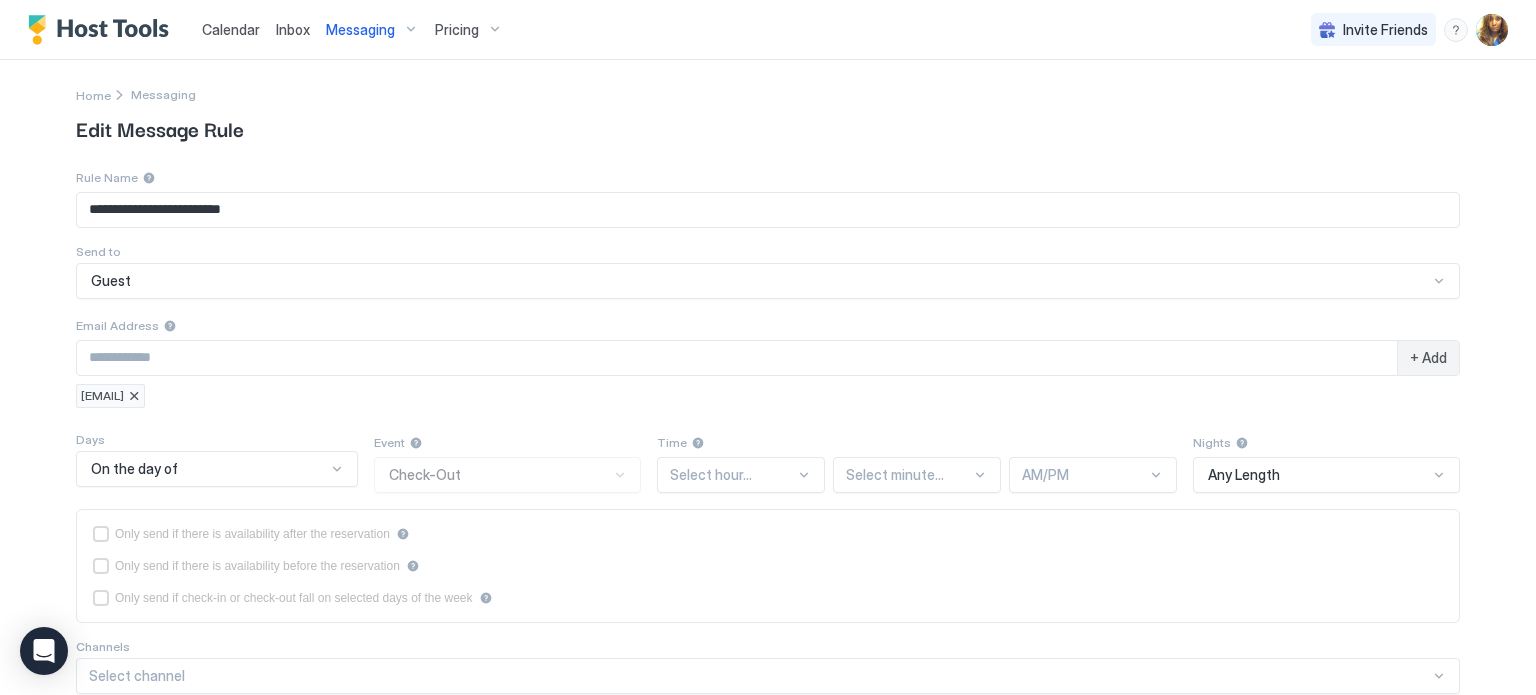type on "**********" 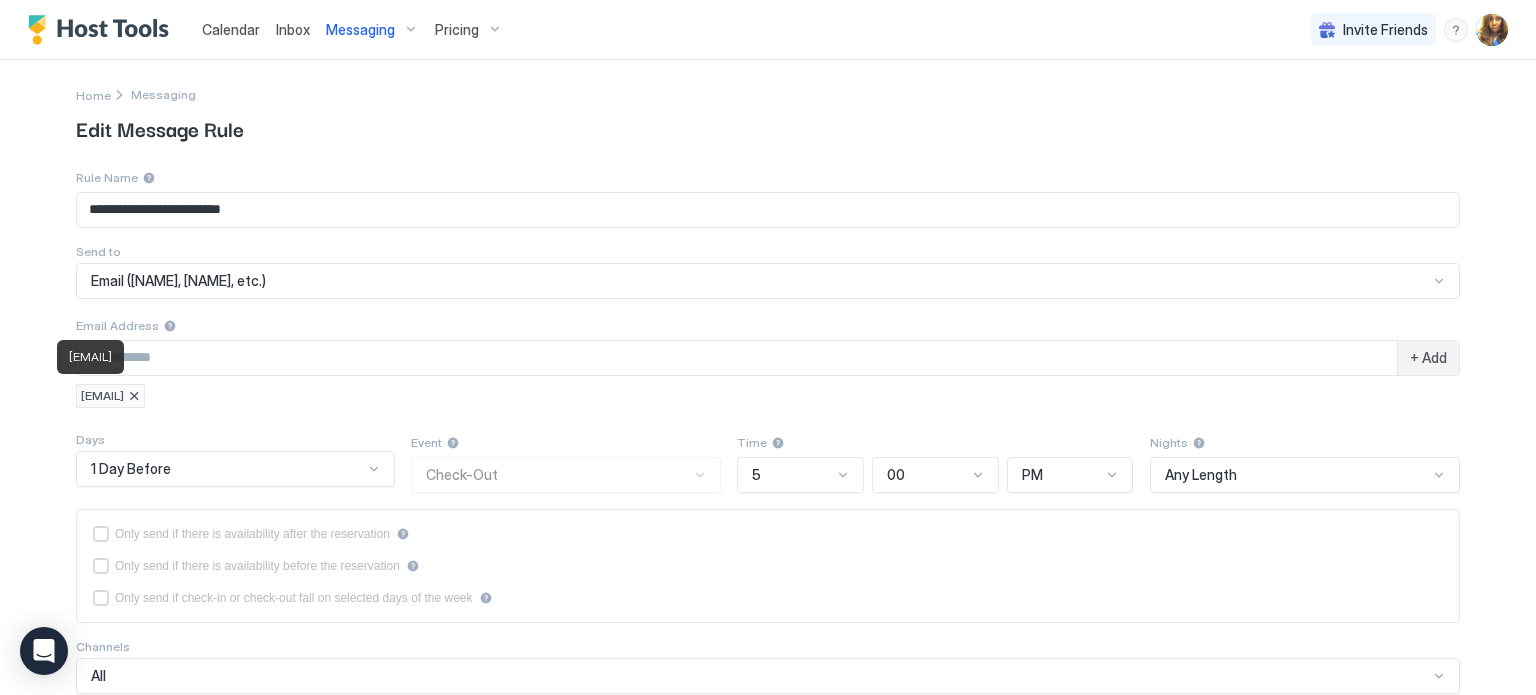 click at bounding box center [134, 396] 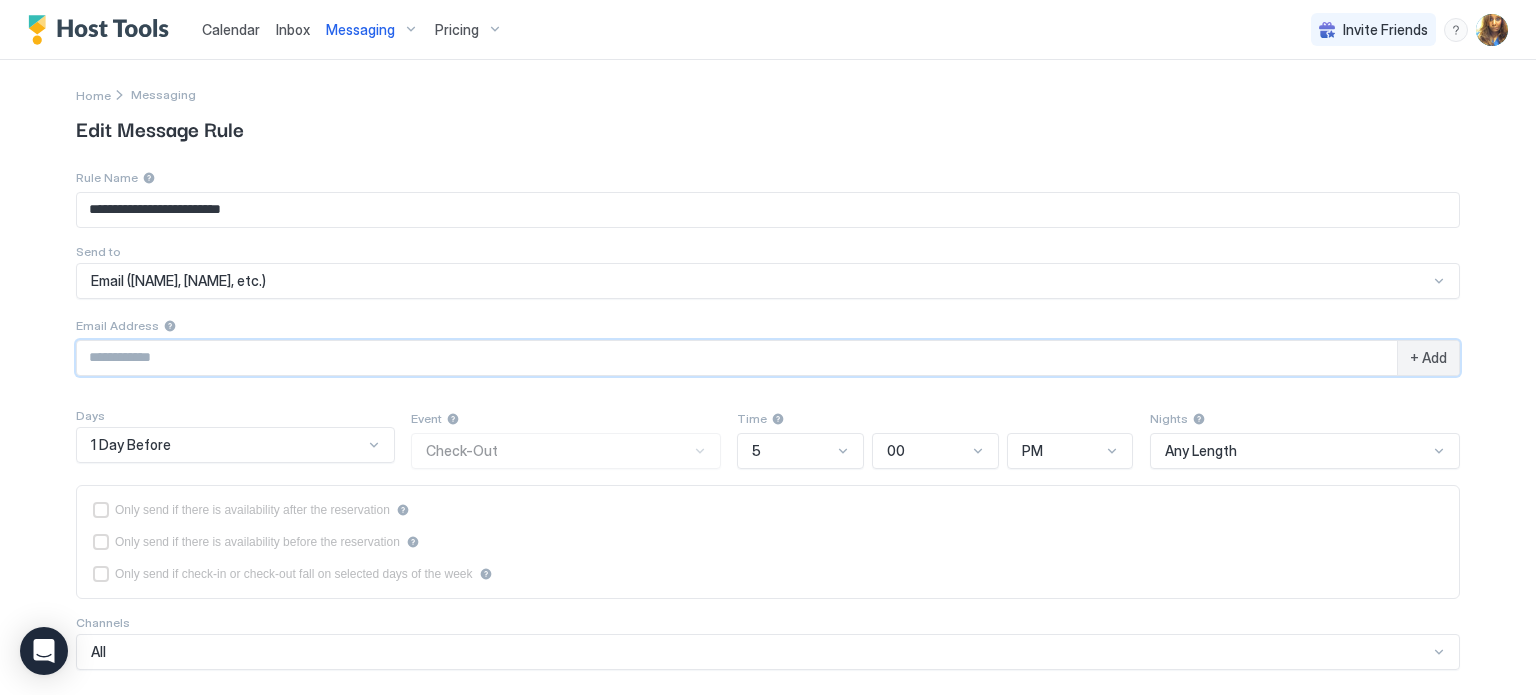 click at bounding box center [737, 358] 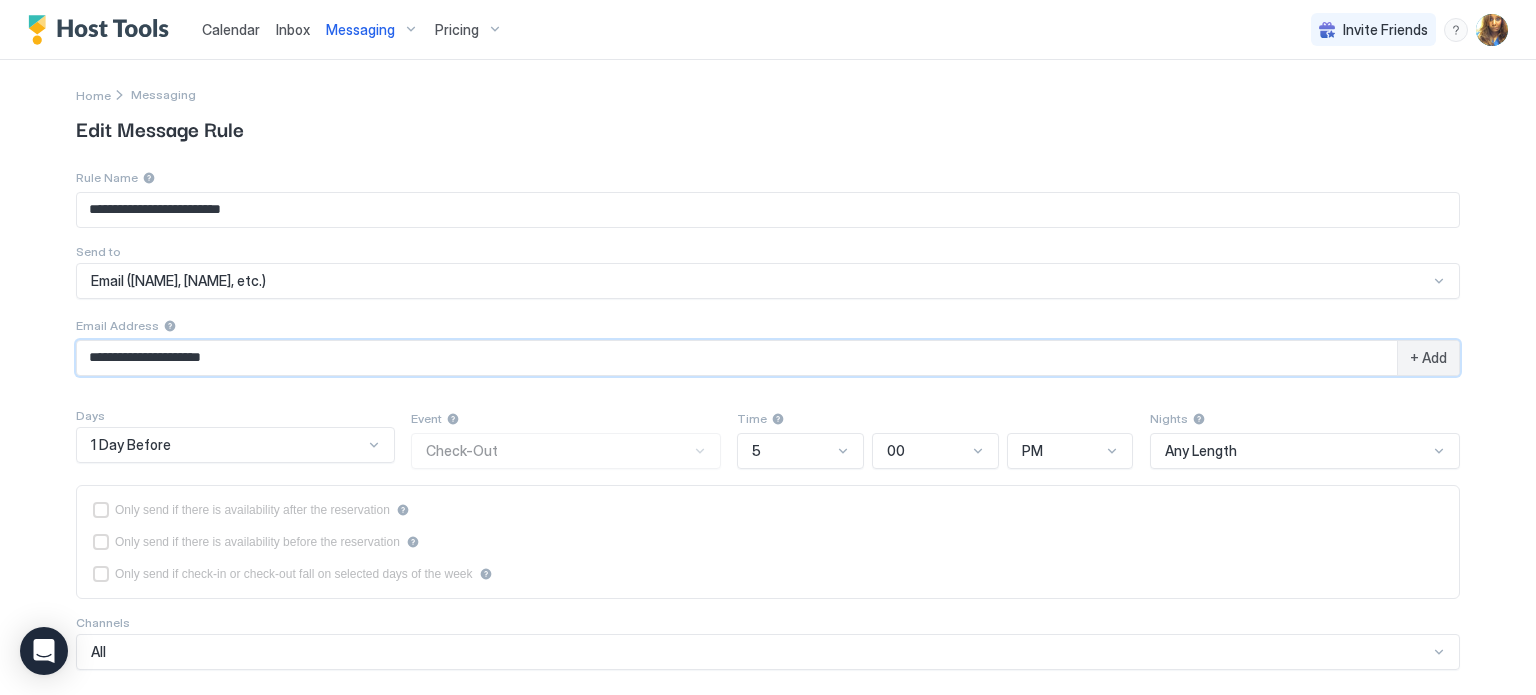 type on "**********" 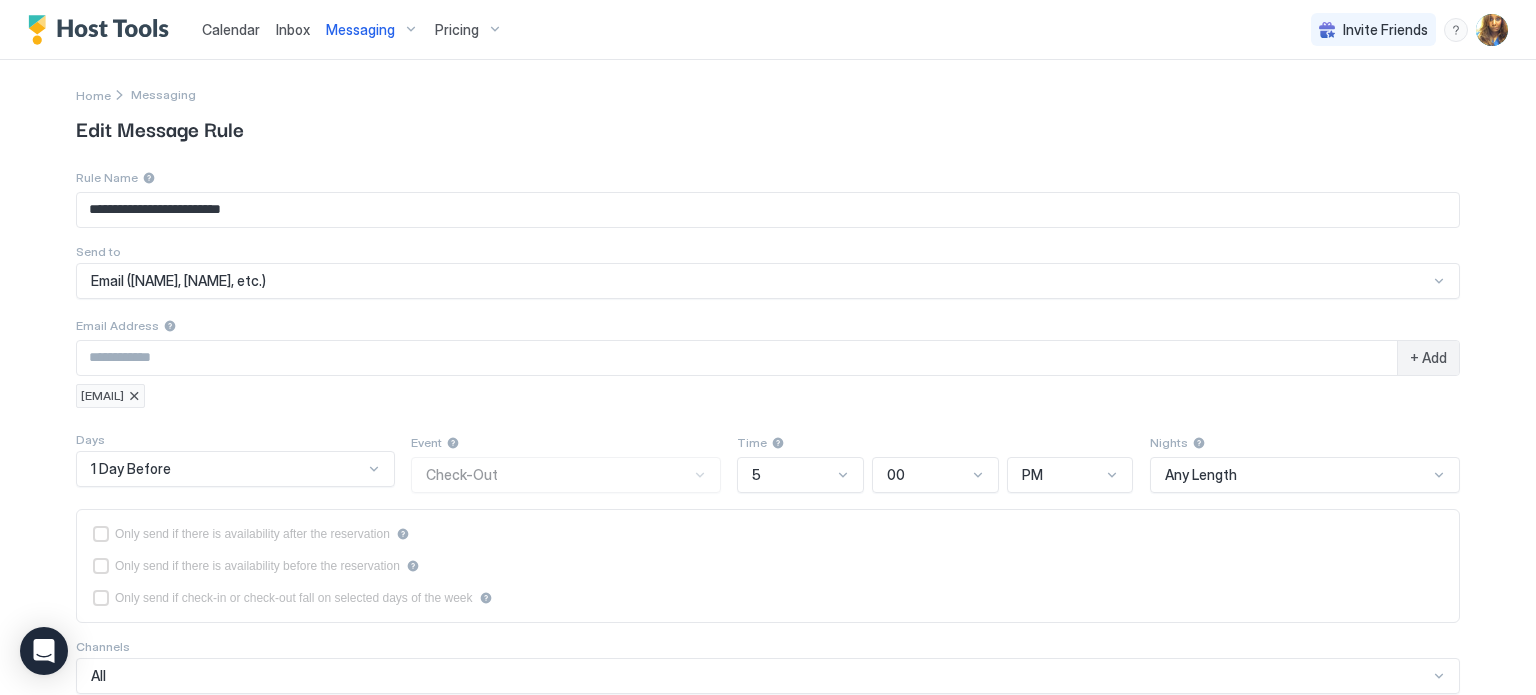 click on "+ Add" at bounding box center (1428, 358) 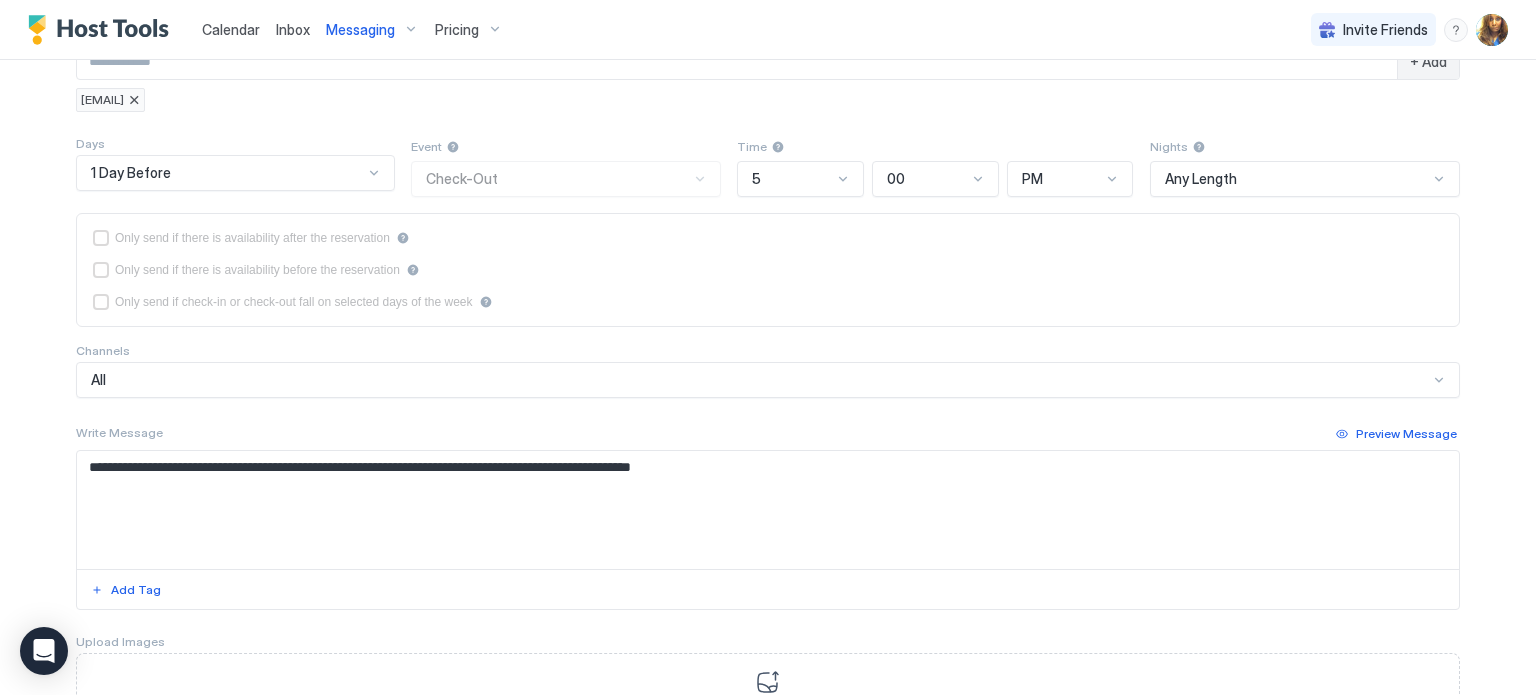 scroll, scrollTop: 468, scrollLeft: 0, axis: vertical 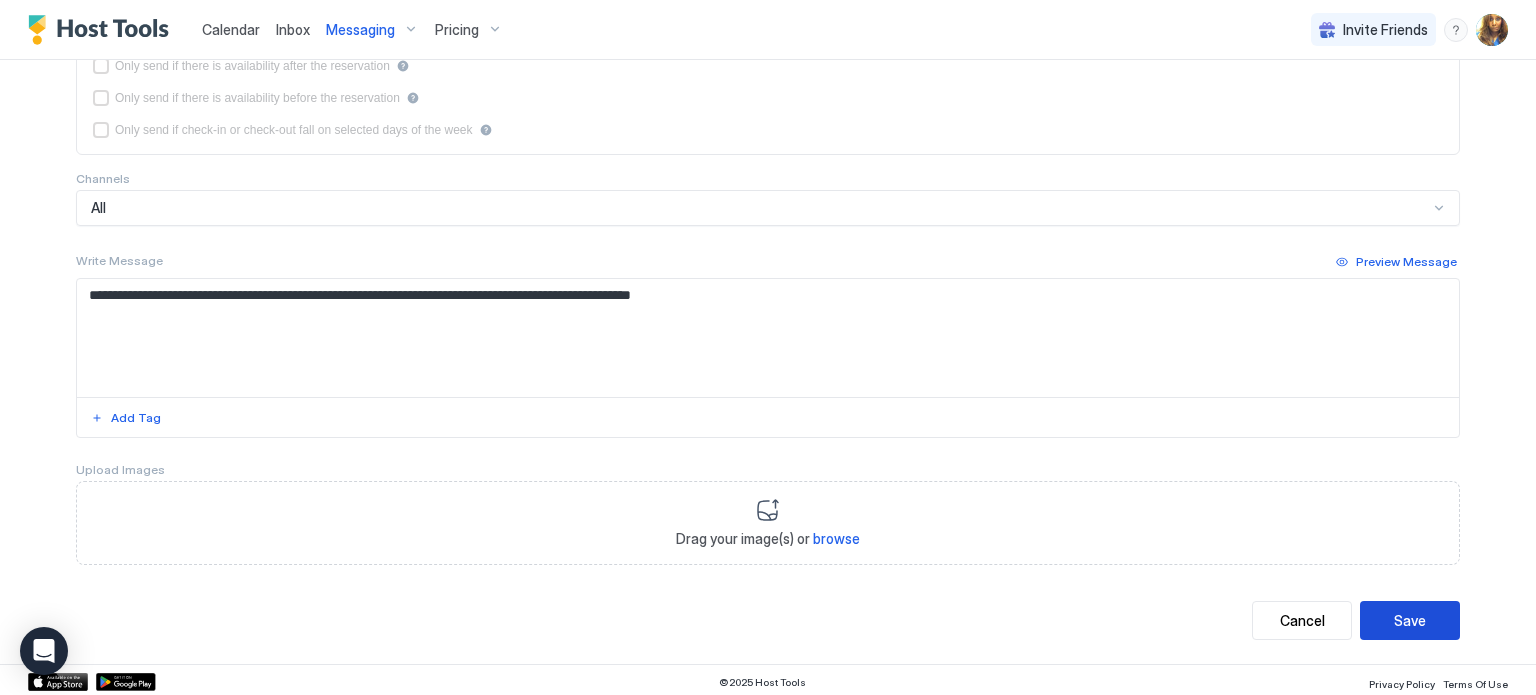 click on "Save" at bounding box center (1410, 620) 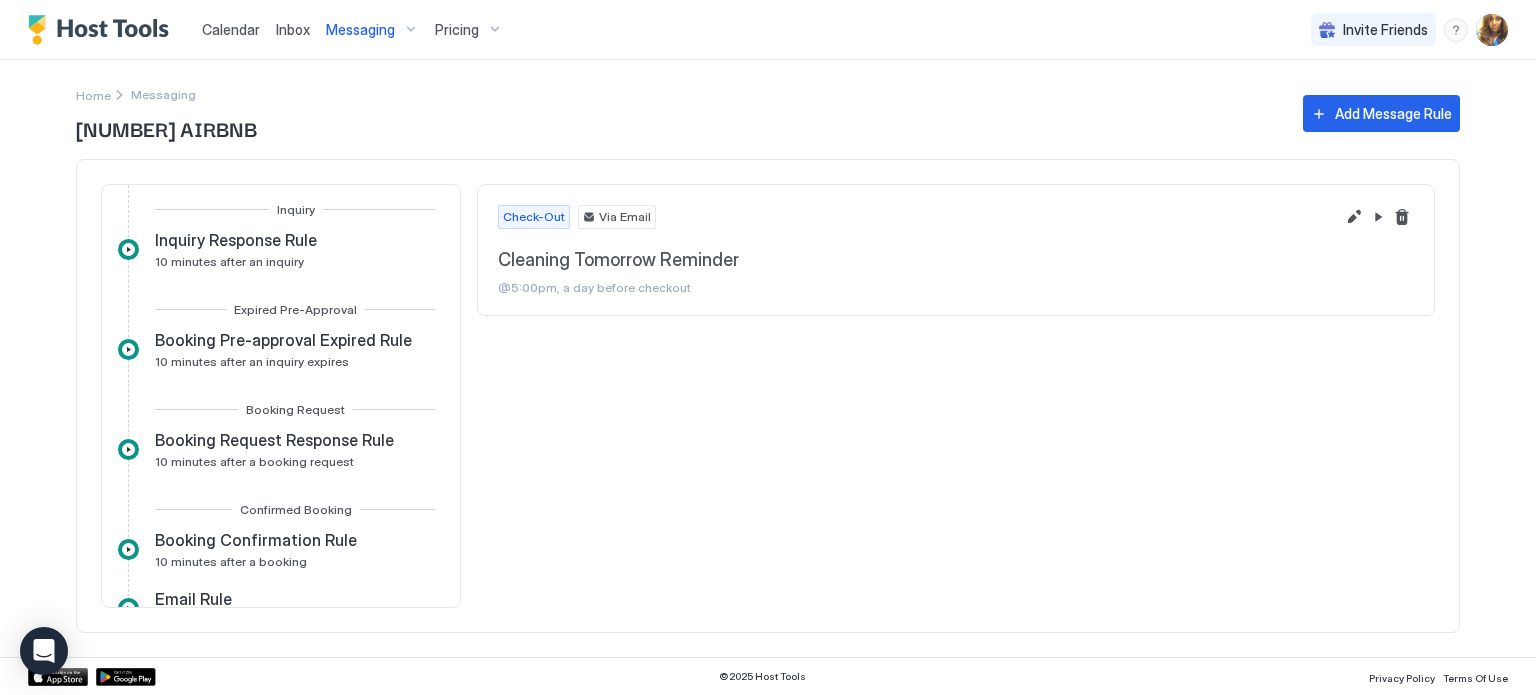 scroll, scrollTop: 0, scrollLeft: 0, axis: both 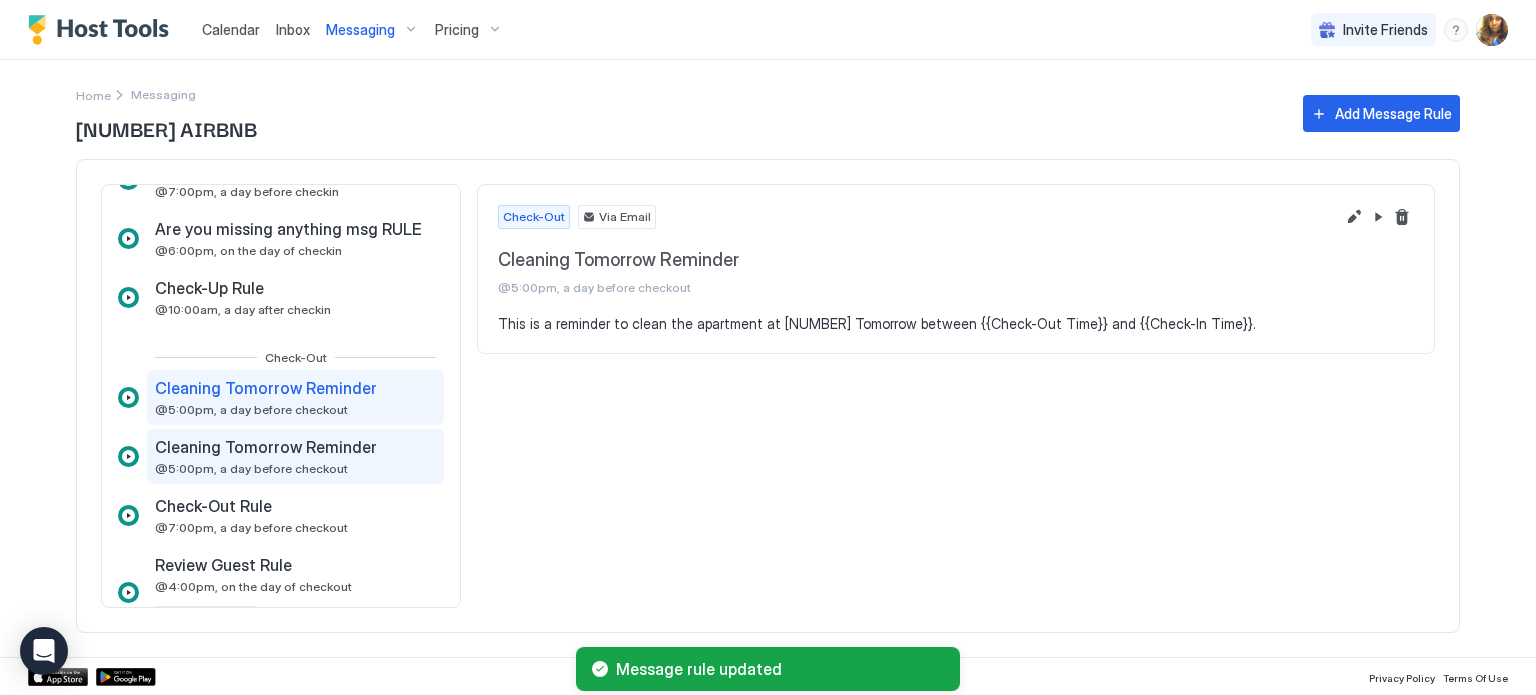 click on "[TIME], [RELATIONSHIP] [EVENT]" at bounding box center (251, 468) 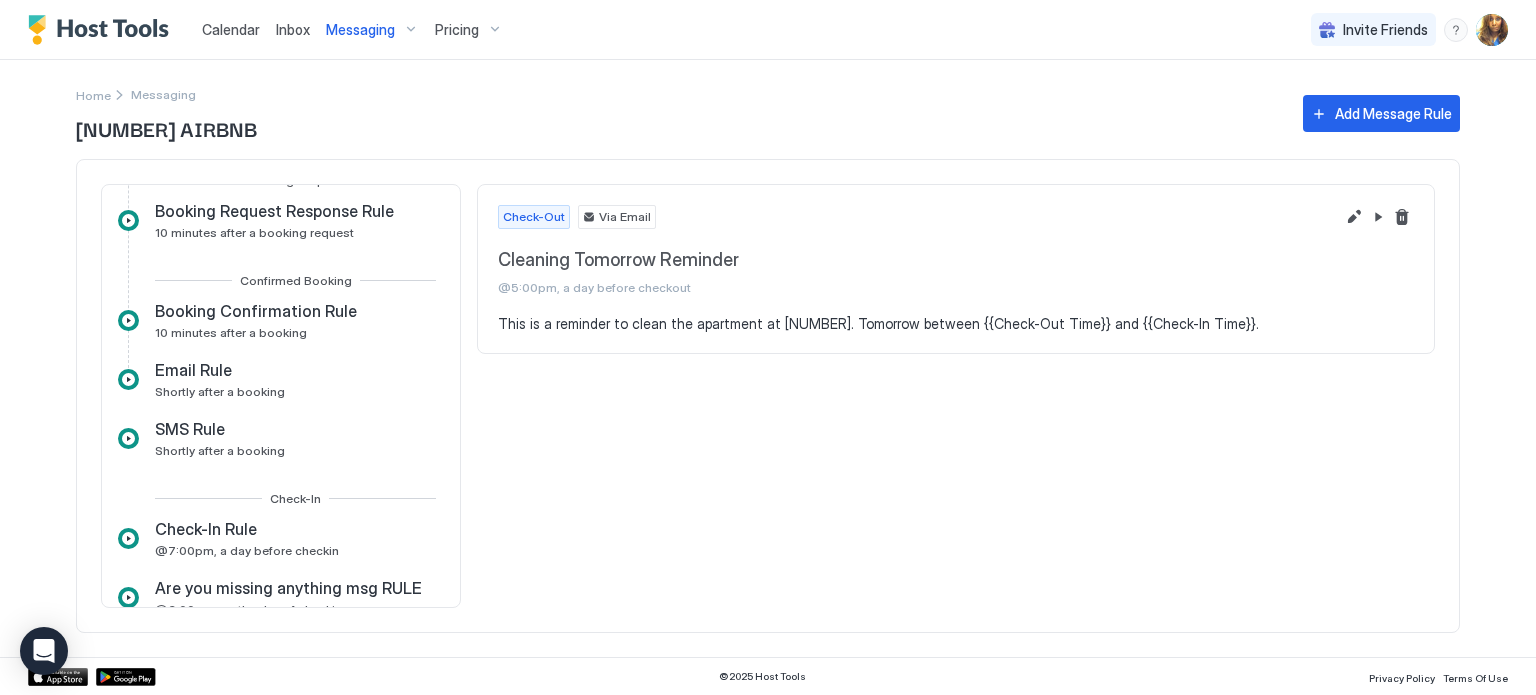 scroll, scrollTop: 232, scrollLeft: 0, axis: vertical 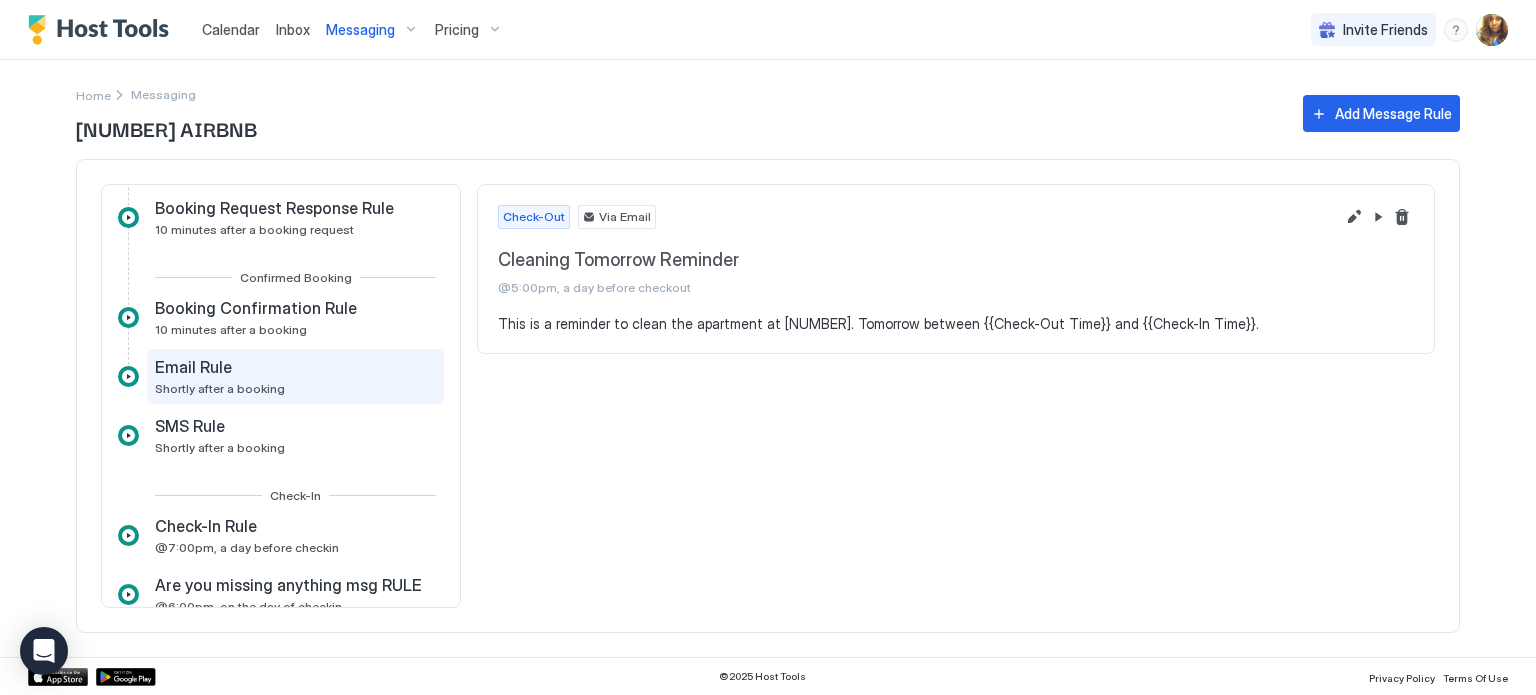 click on "Email Rule Shortly after a booking" at bounding box center (295, 376) 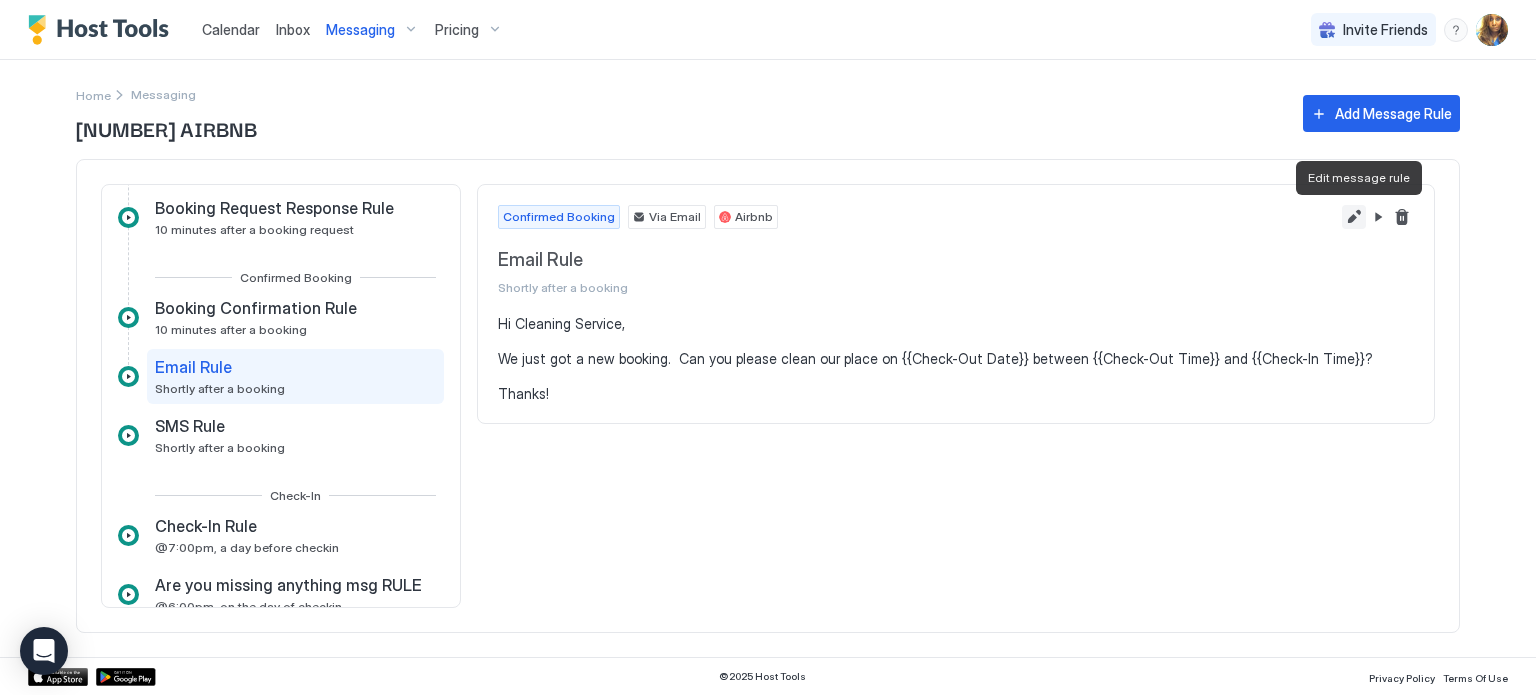 click at bounding box center (1354, 217) 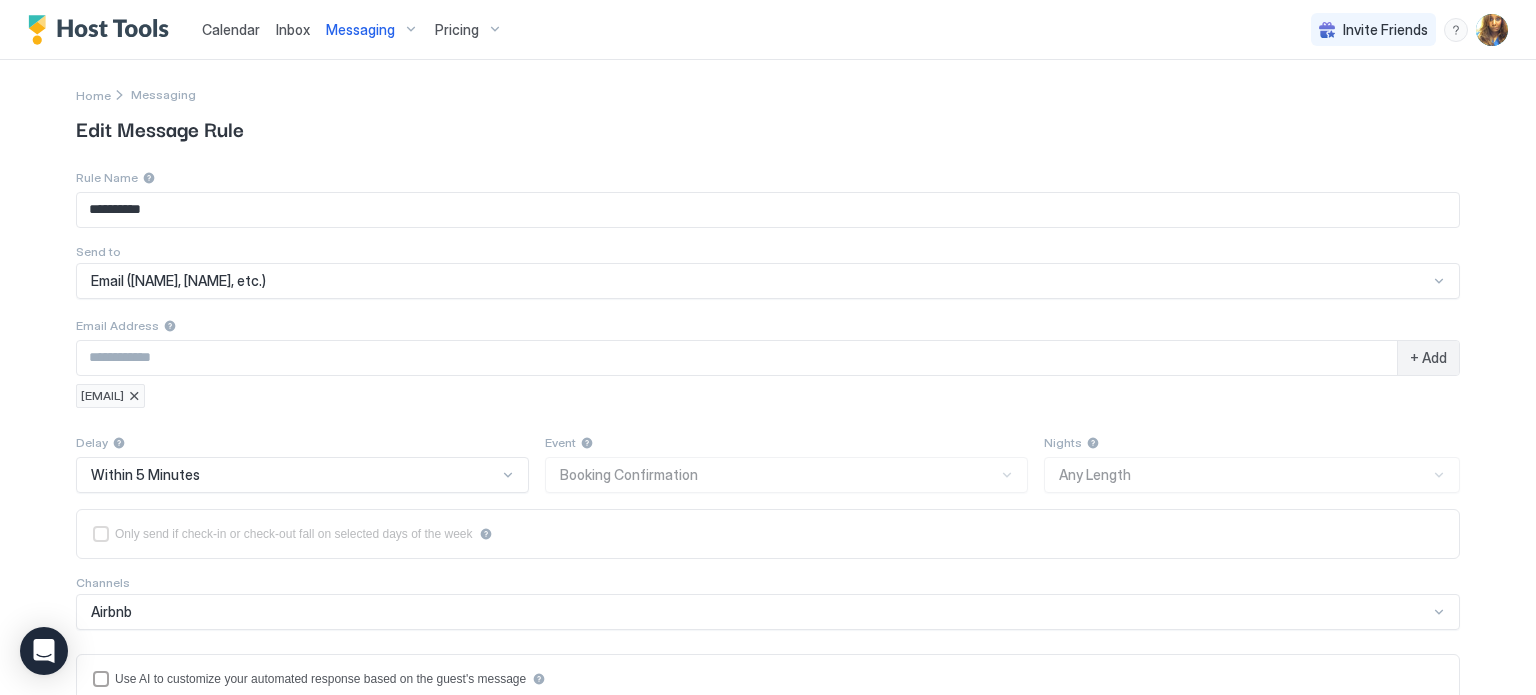 click at bounding box center (134, 396) 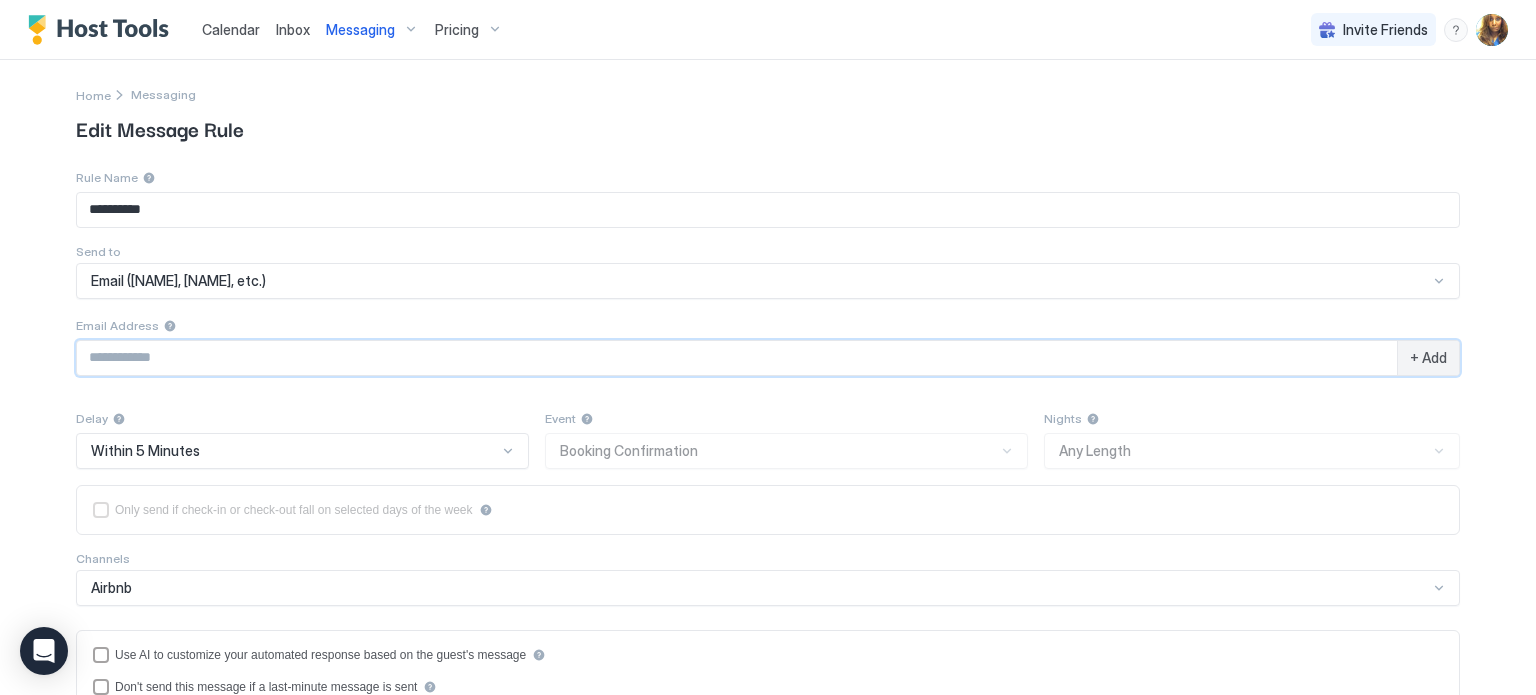 click at bounding box center [737, 358] 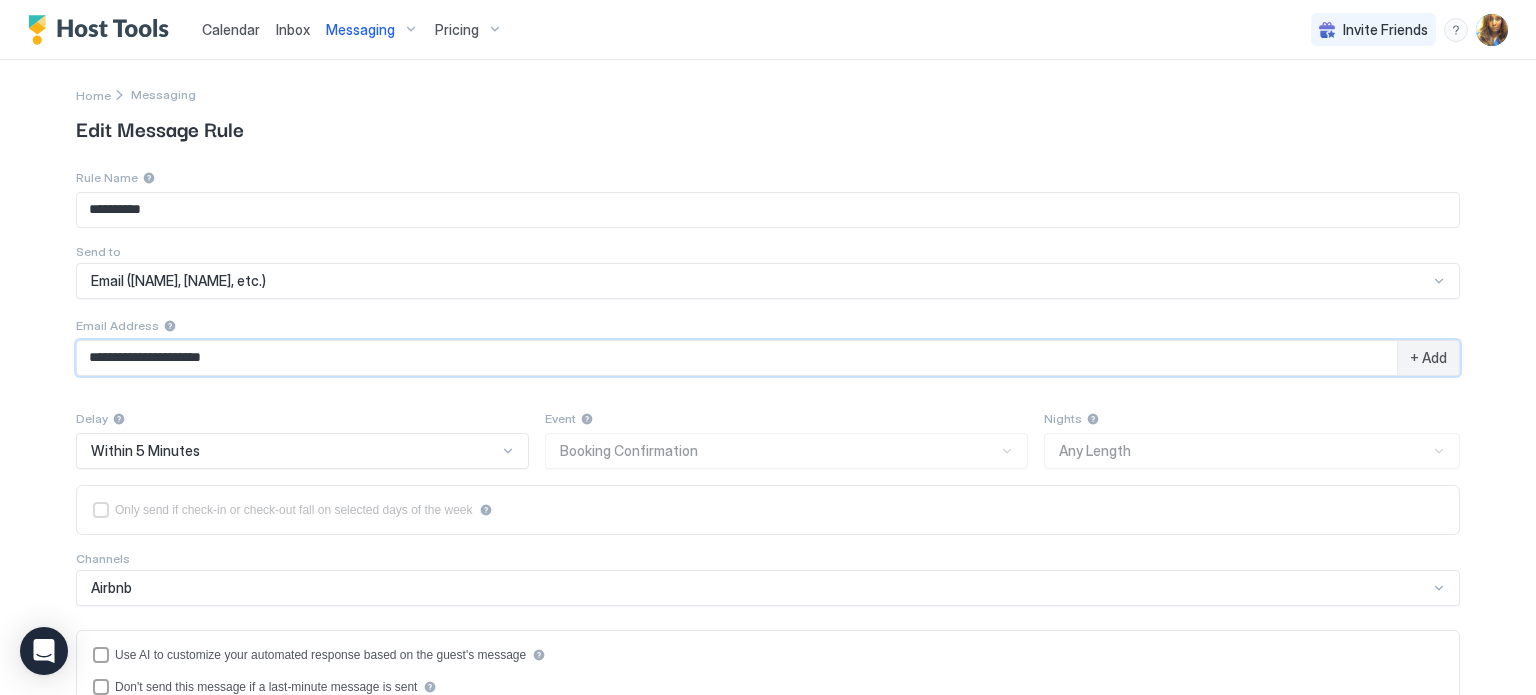type on "**********" 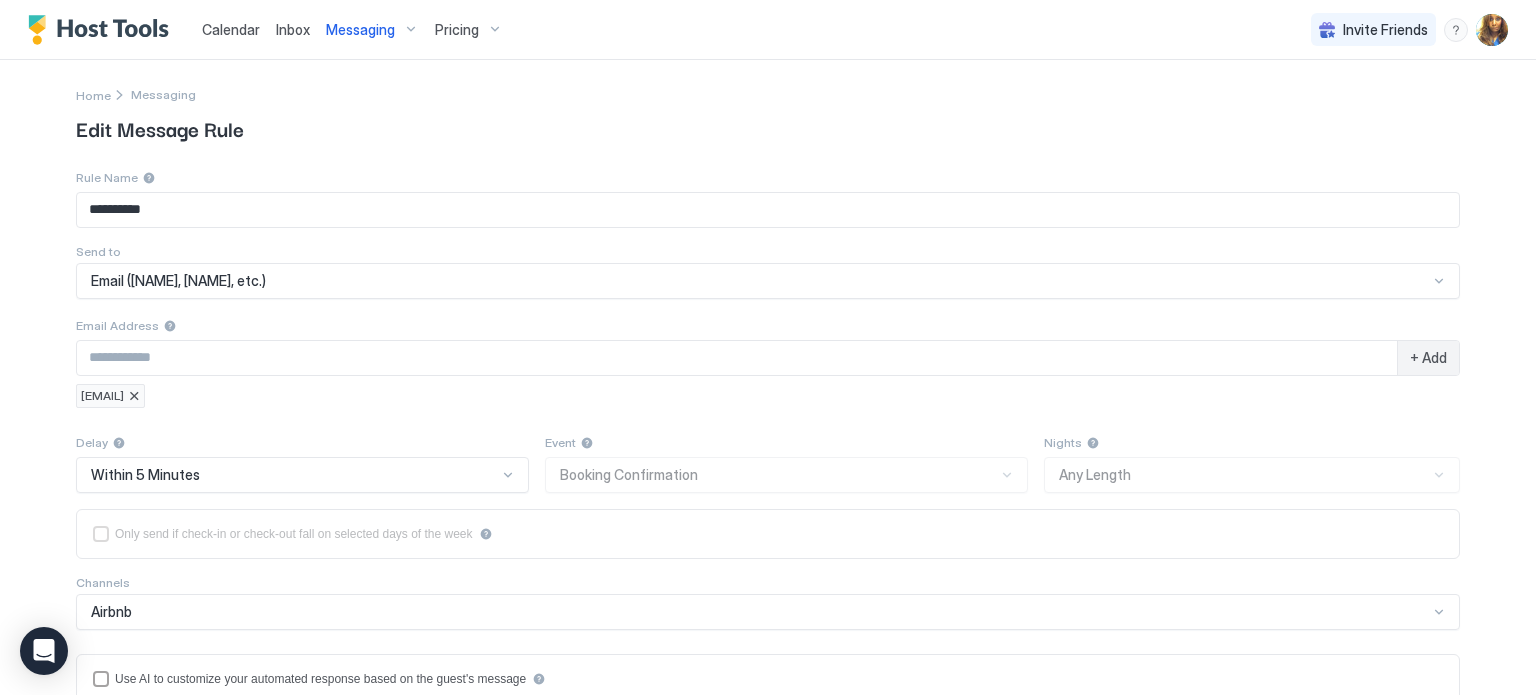 click on "+ Add" at bounding box center [1428, 358] 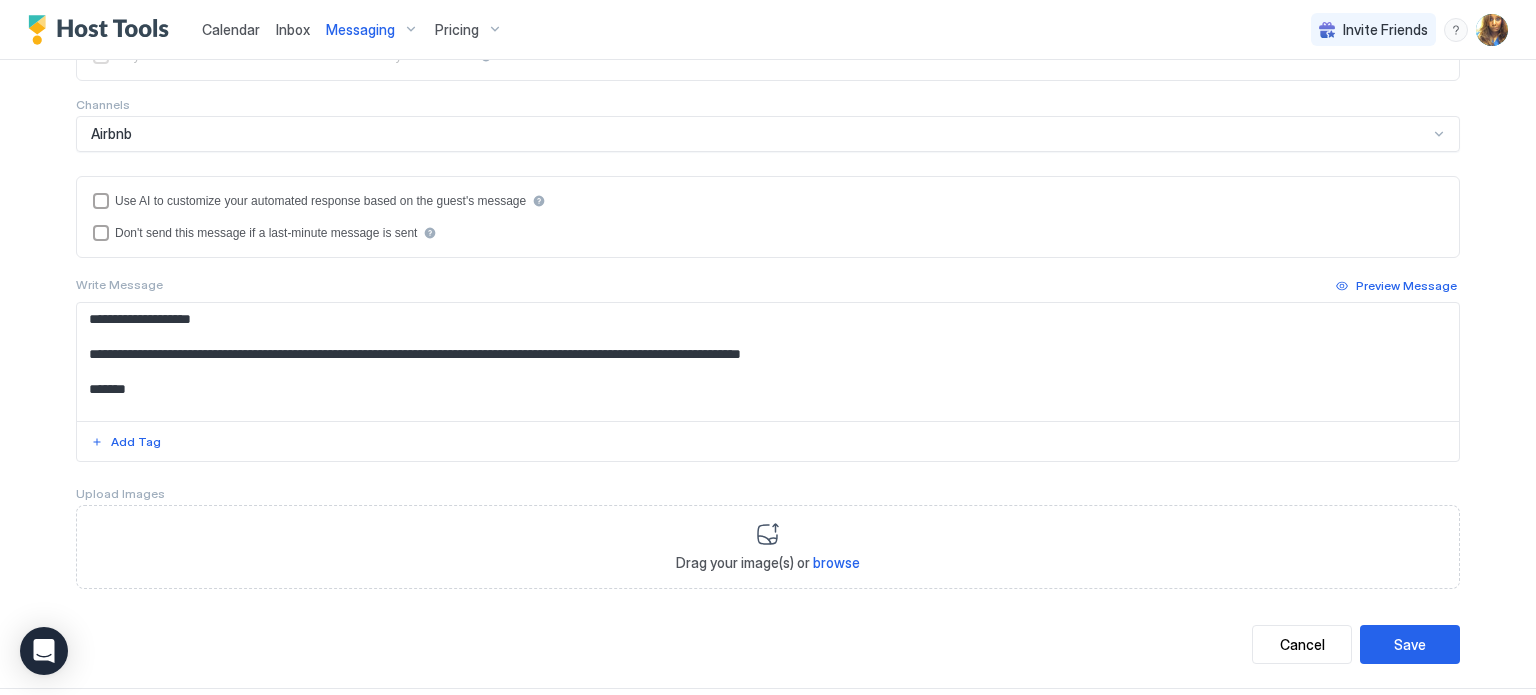 scroll, scrollTop: 502, scrollLeft: 0, axis: vertical 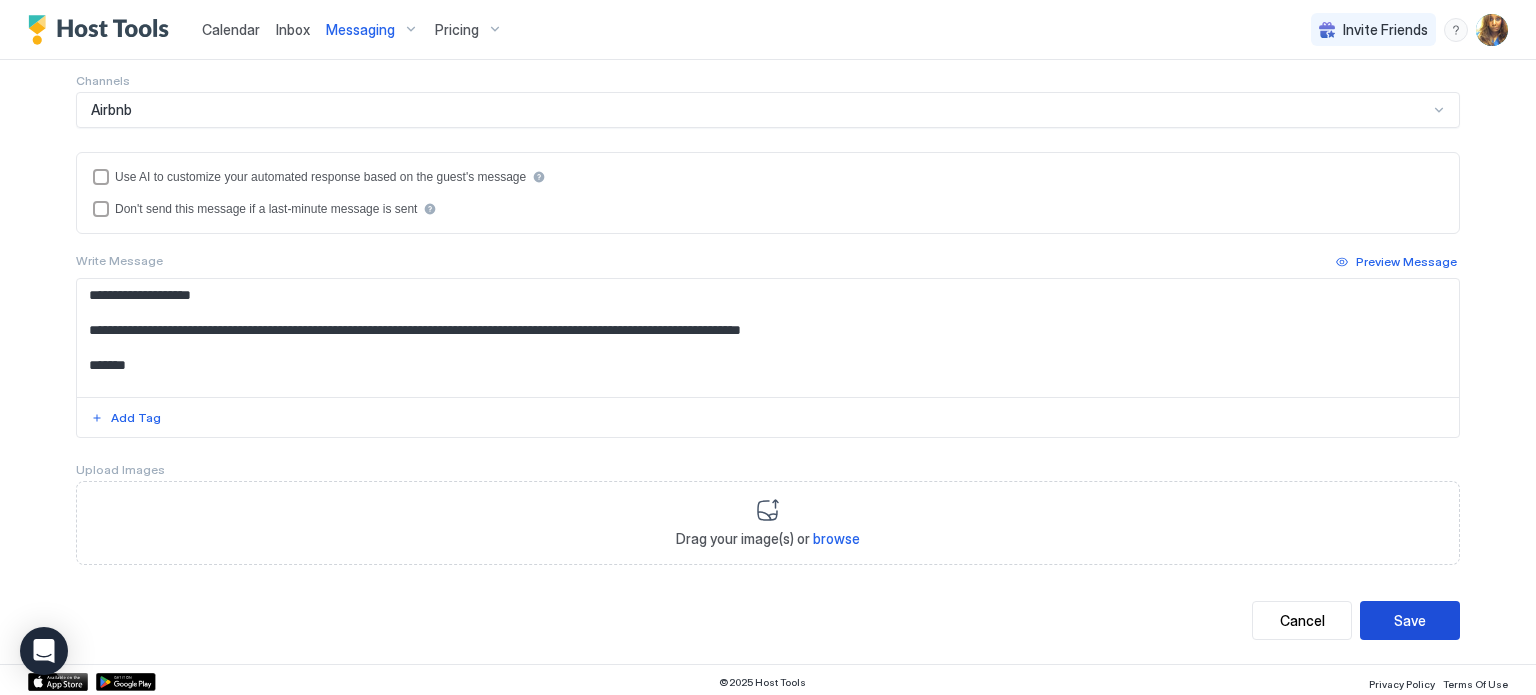 click on "Save" at bounding box center [1410, 620] 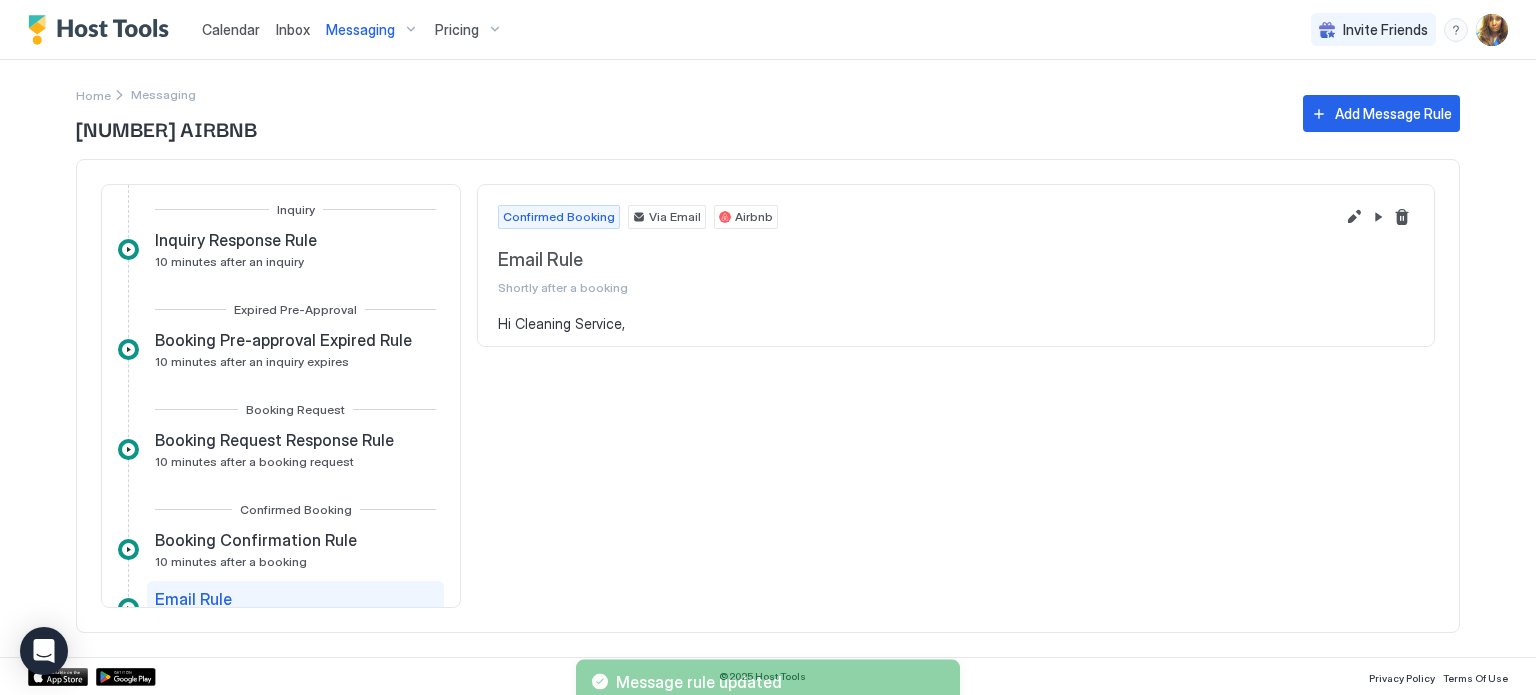 scroll, scrollTop: 0, scrollLeft: 0, axis: both 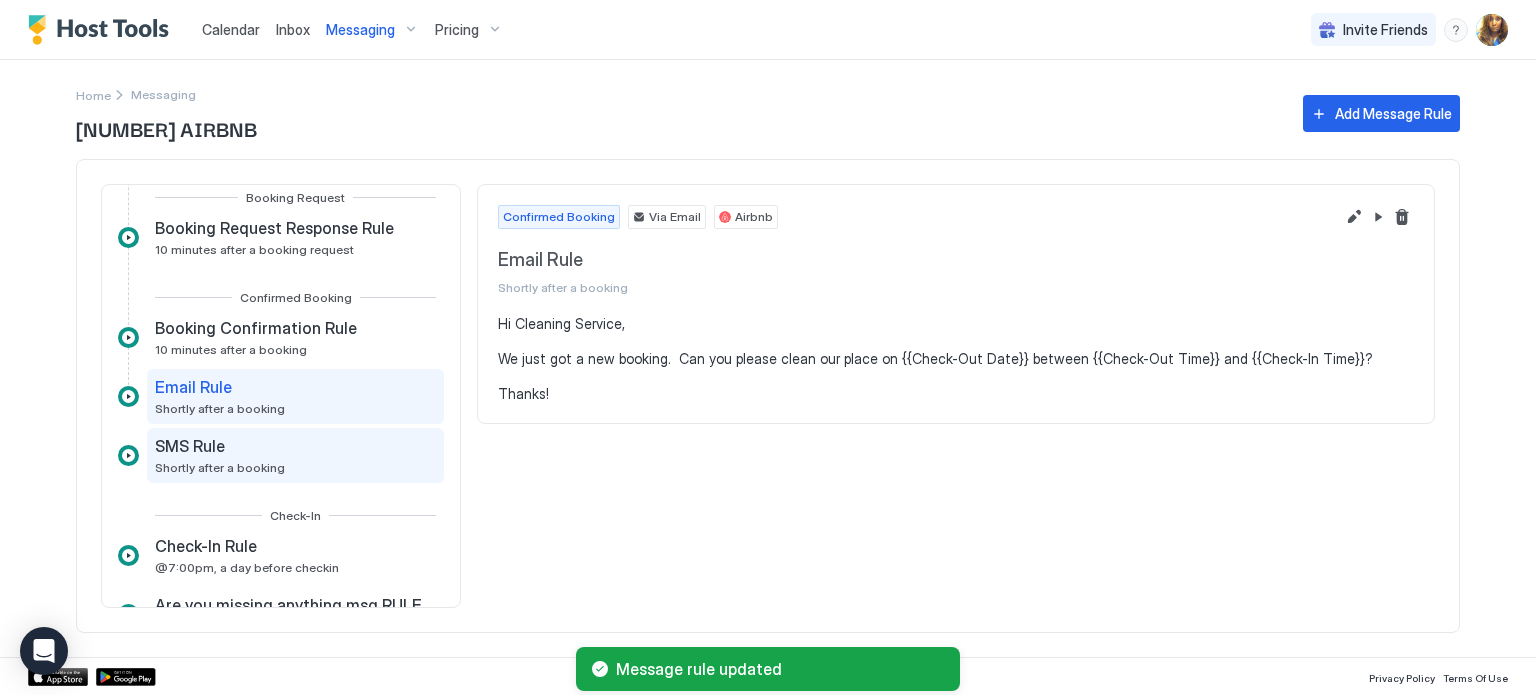 click on "SMS Rule Shortly after a booking" at bounding box center (295, 455) 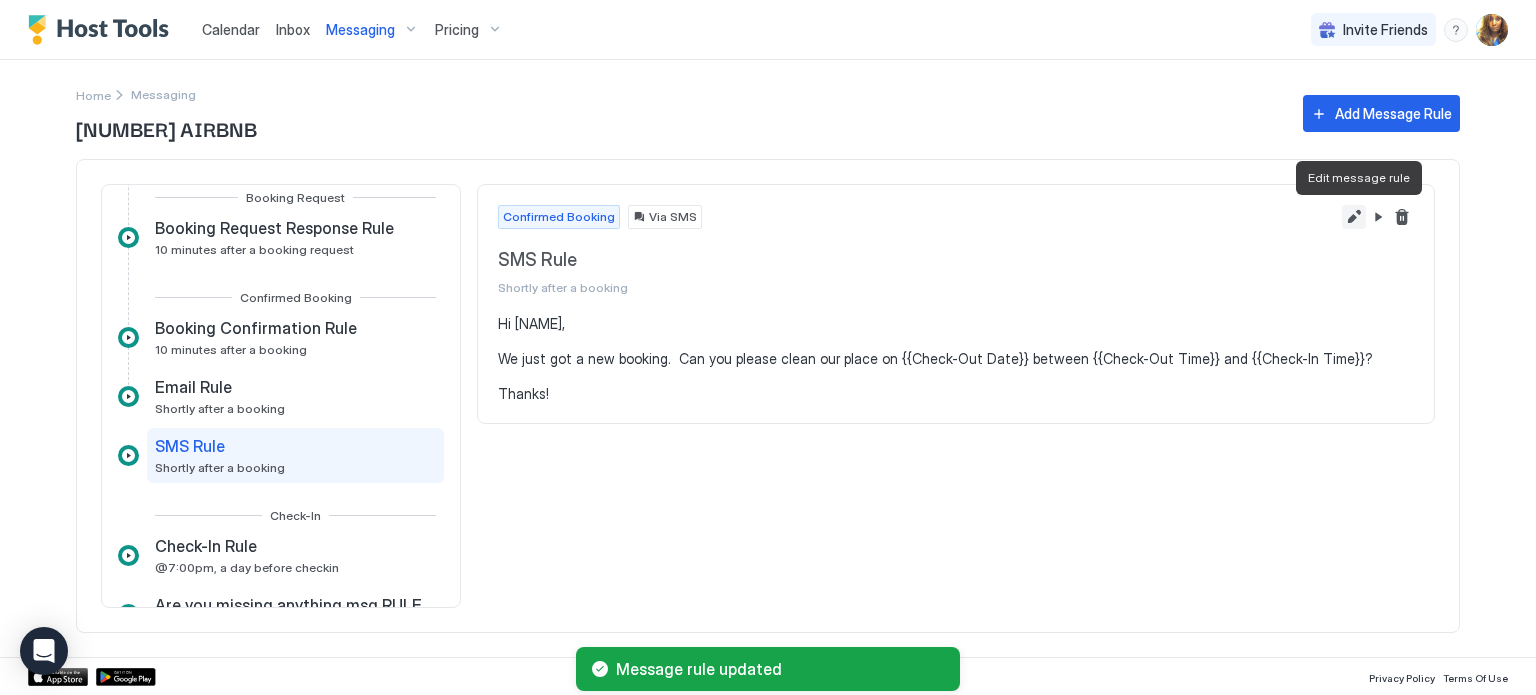 click at bounding box center [1354, 217] 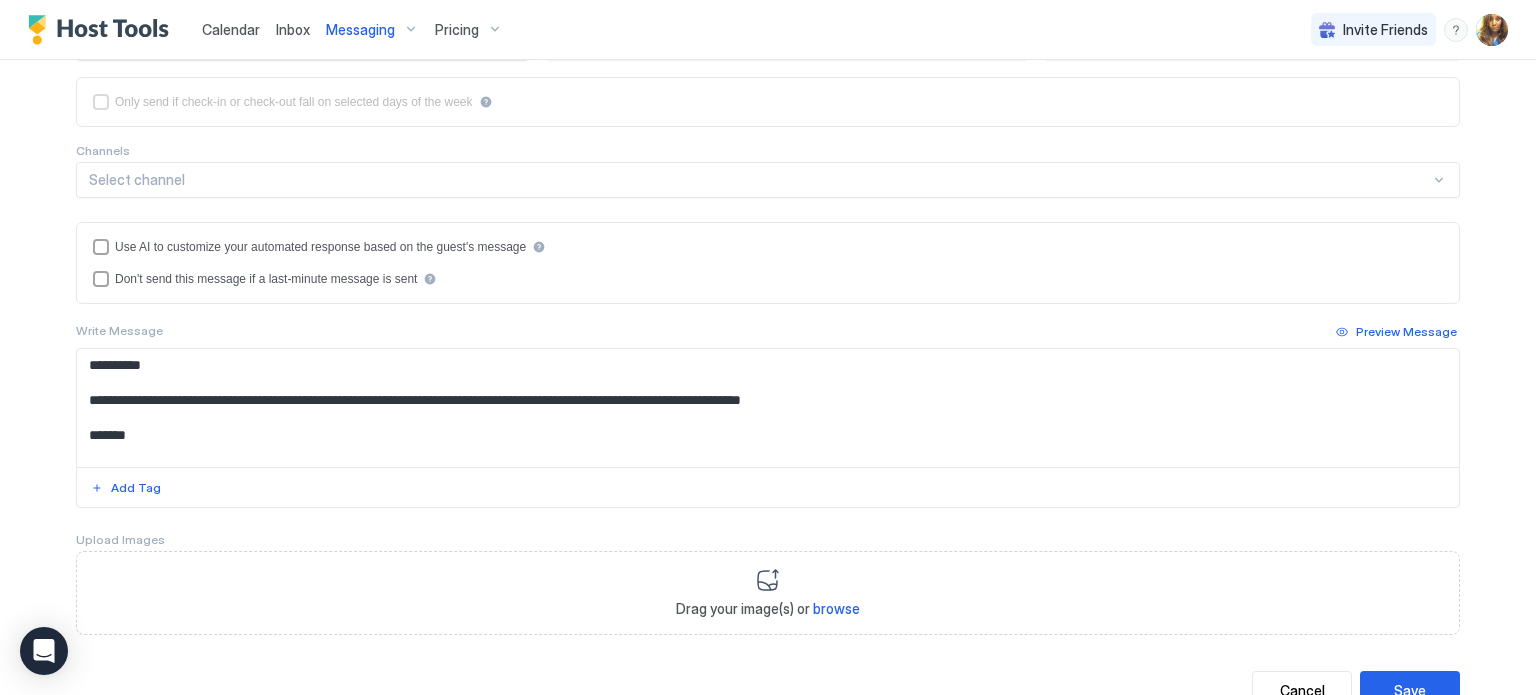 scroll, scrollTop: 521, scrollLeft: 0, axis: vertical 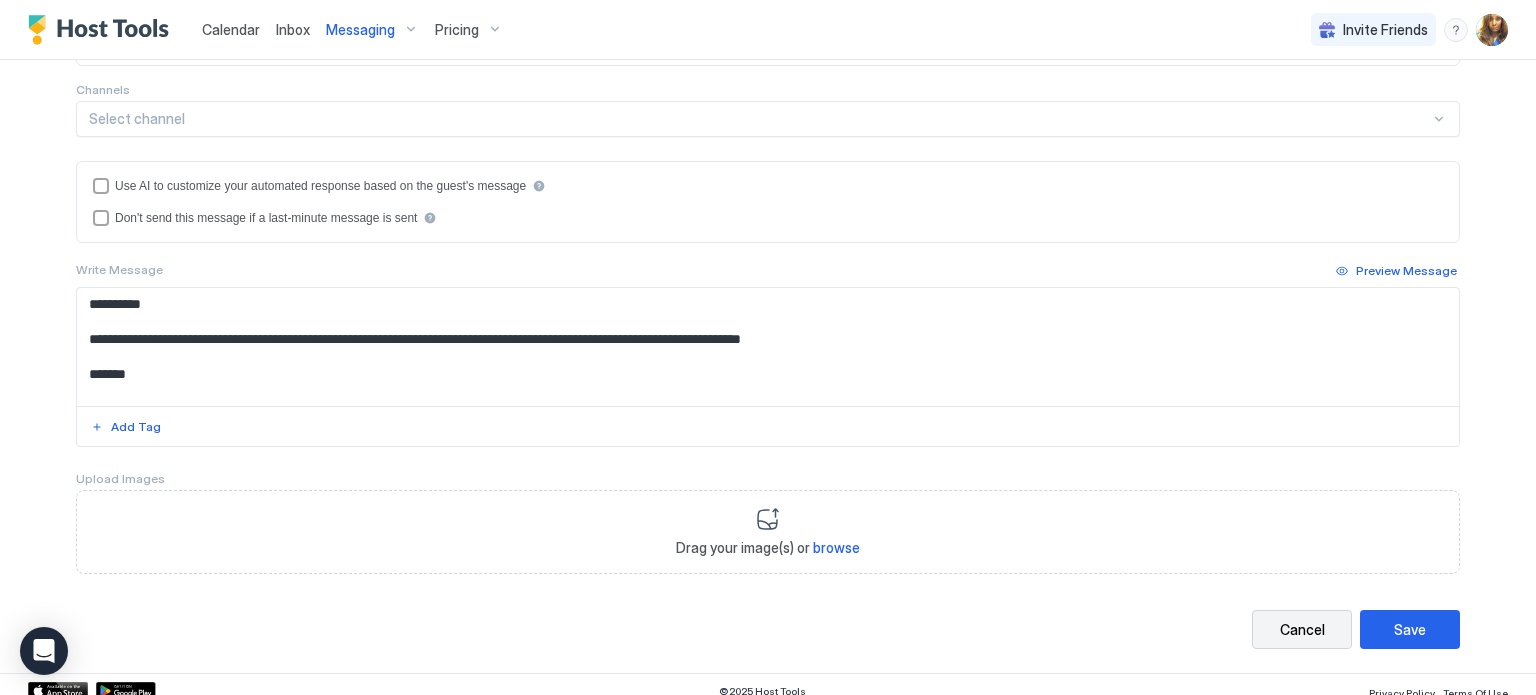 click on "Cancel" at bounding box center (1302, 629) 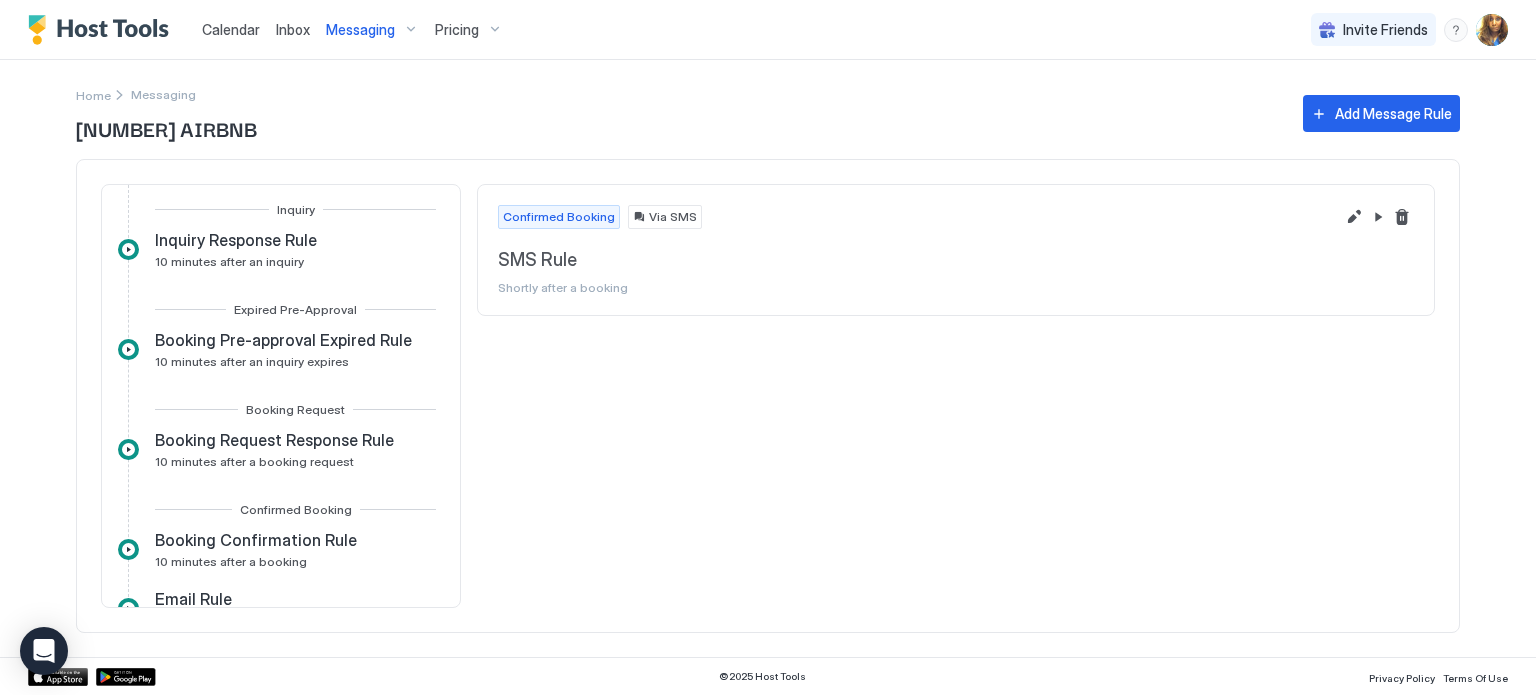scroll, scrollTop: 0, scrollLeft: 0, axis: both 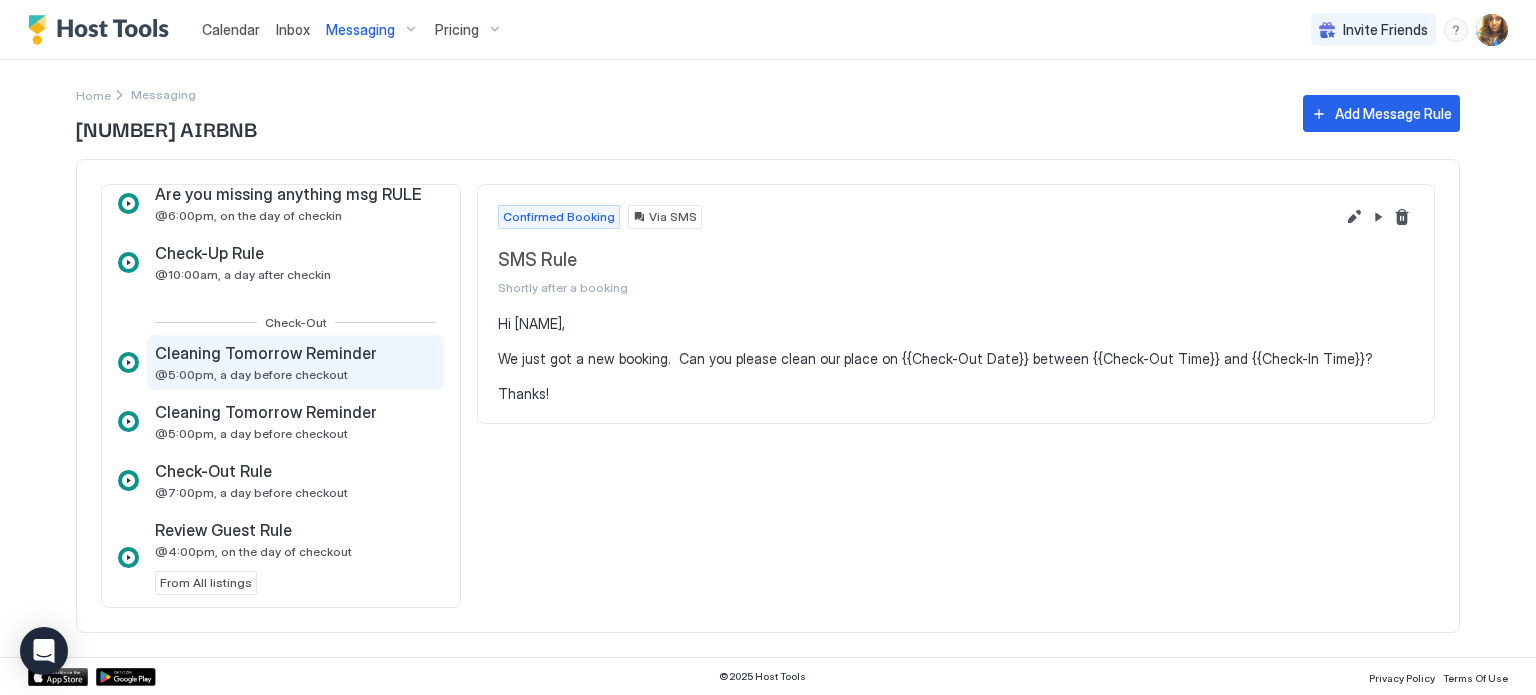 click on "Cleaning Tomorrow Reminder" at bounding box center [266, 353] 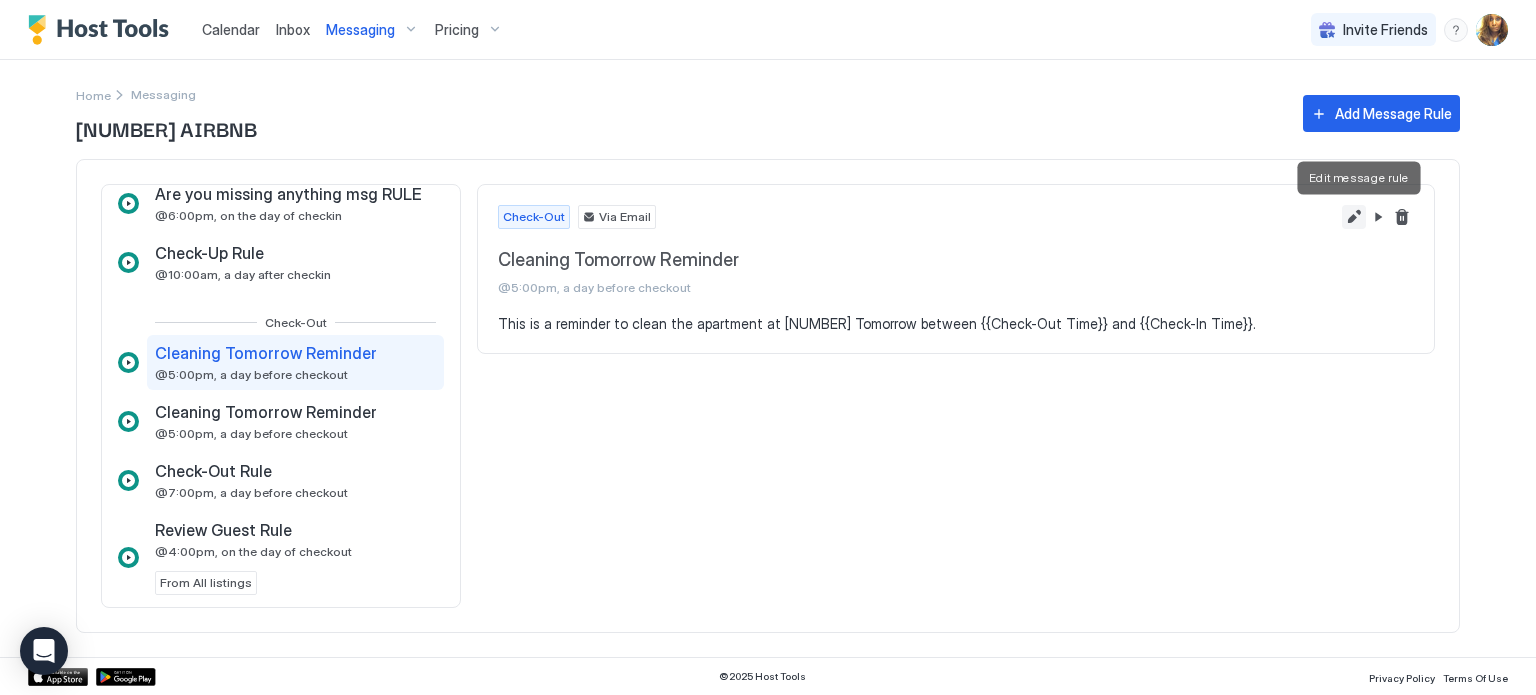 click at bounding box center (1354, 217) 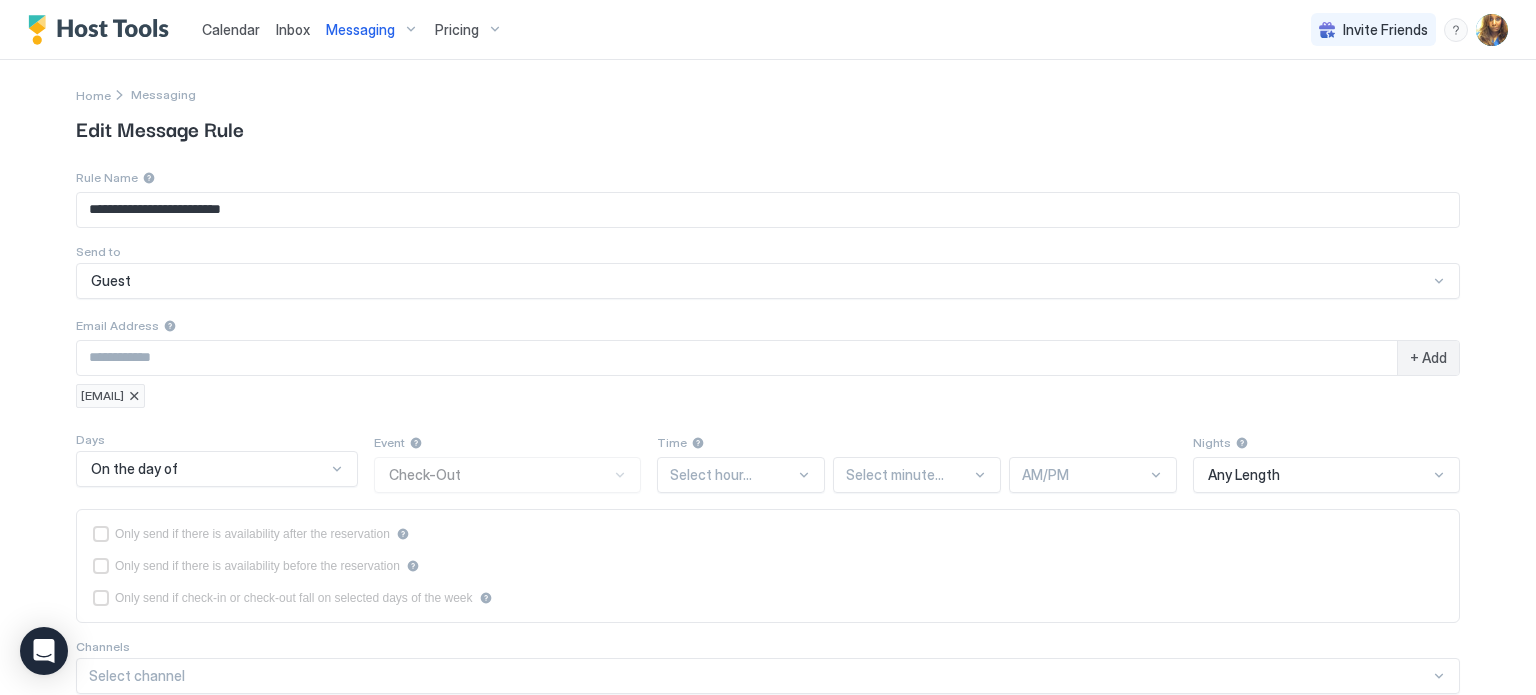 type on "**********" 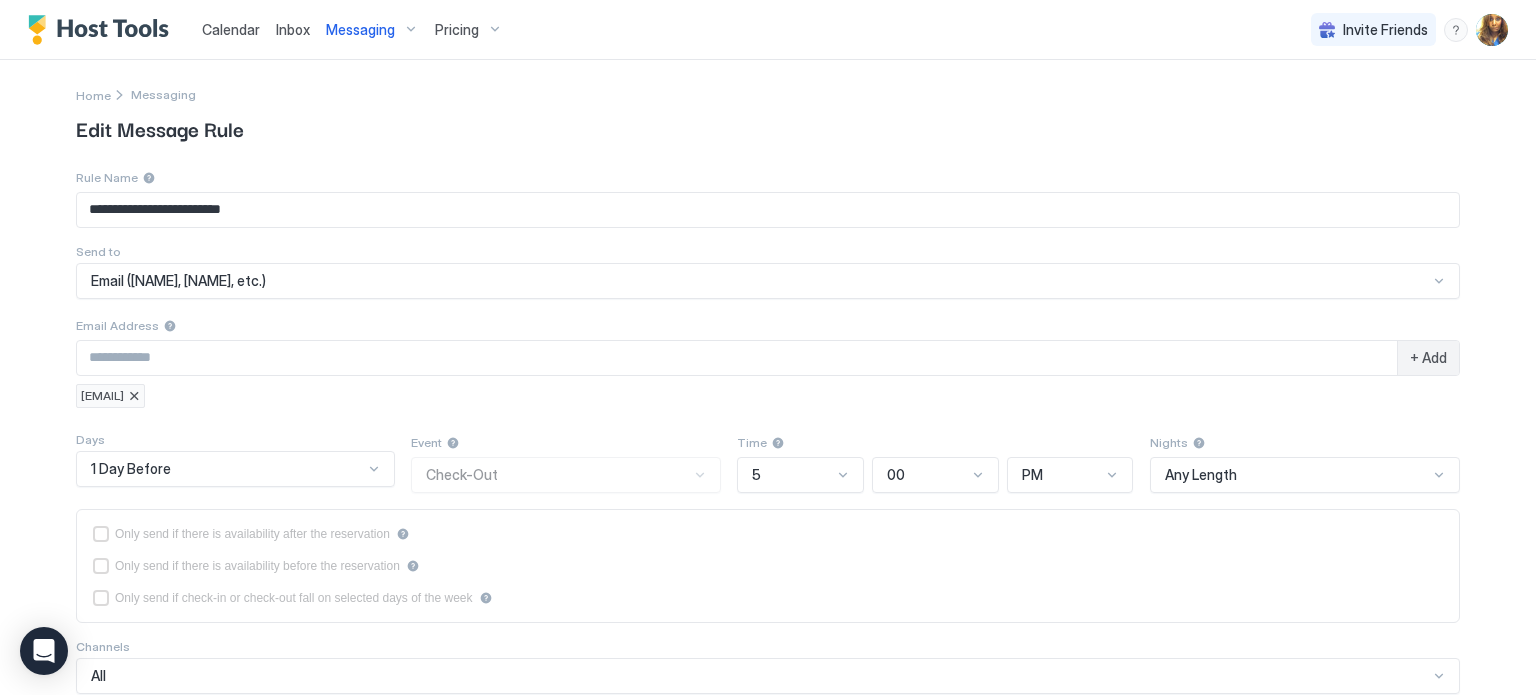 click at bounding box center [134, 396] 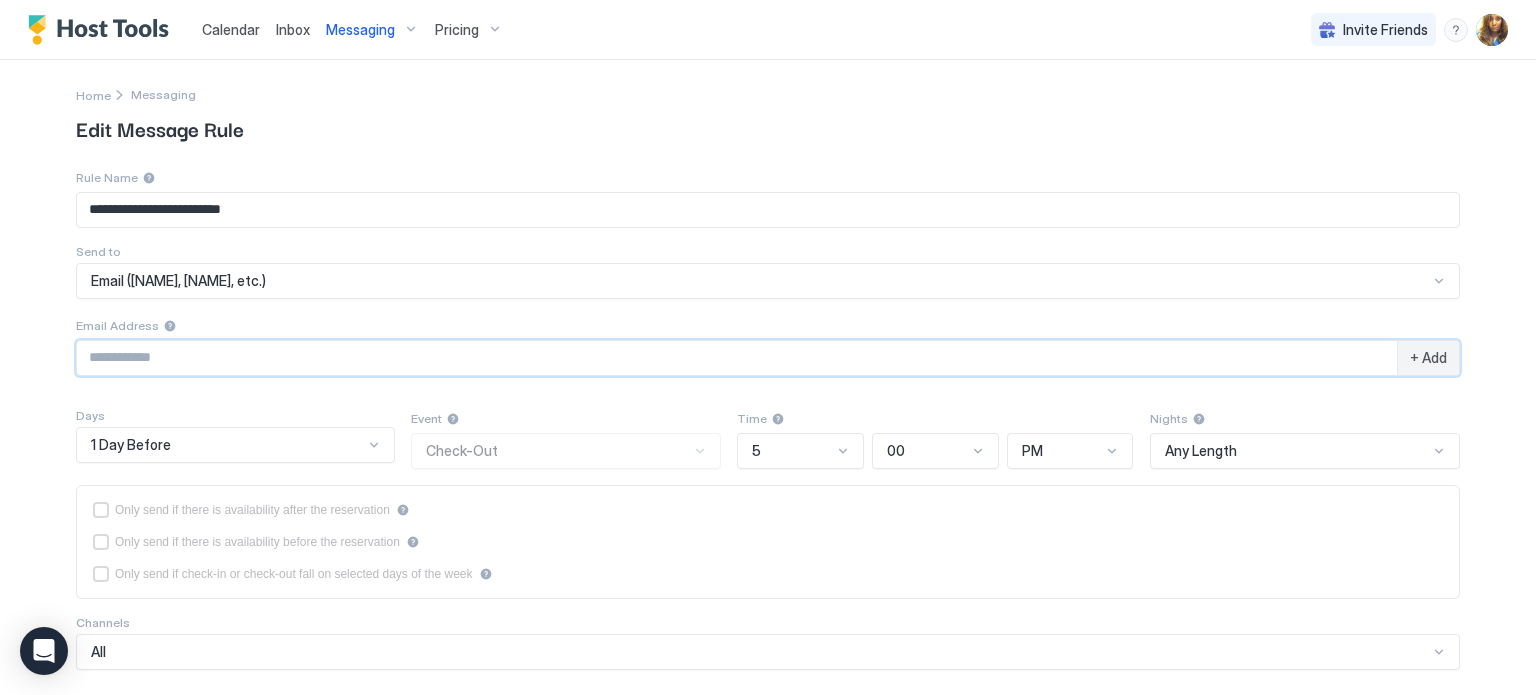 click at bounding box center (737, 358) 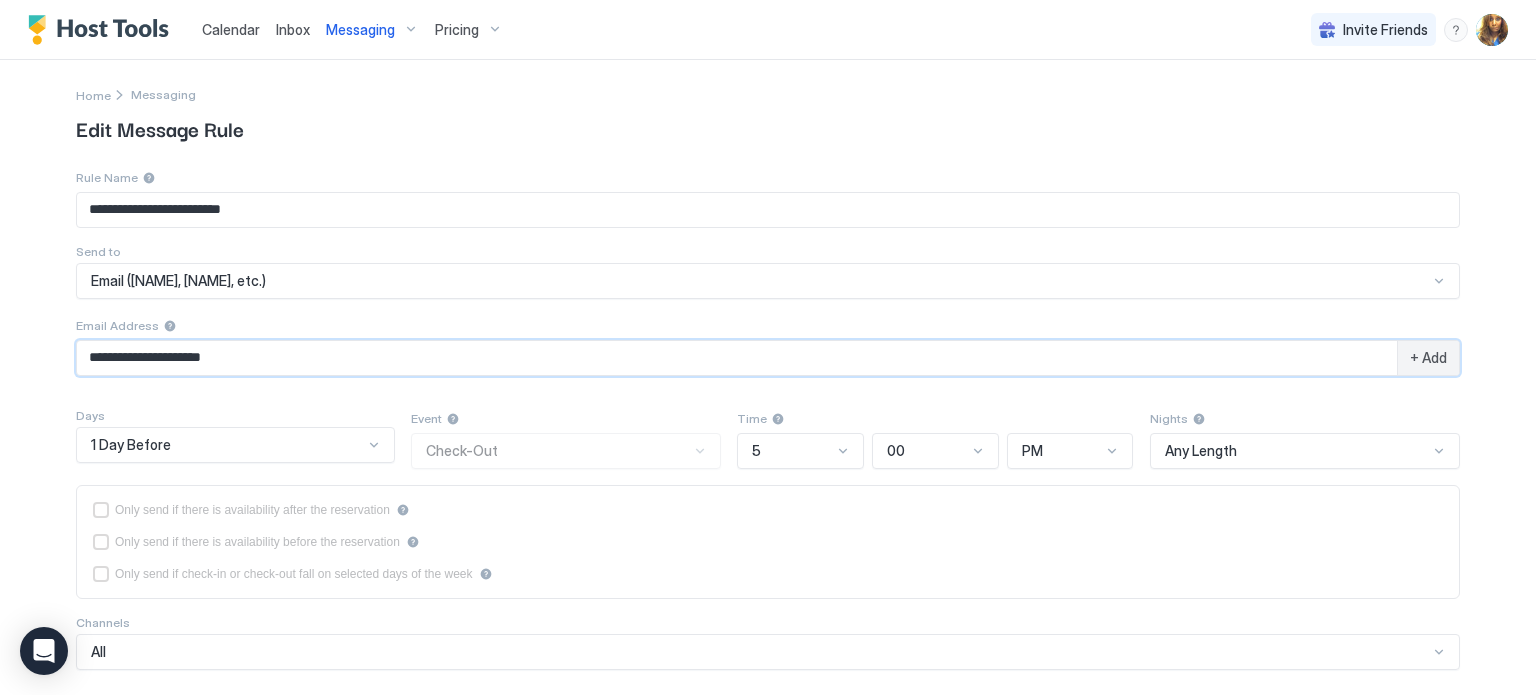 type on "**********" 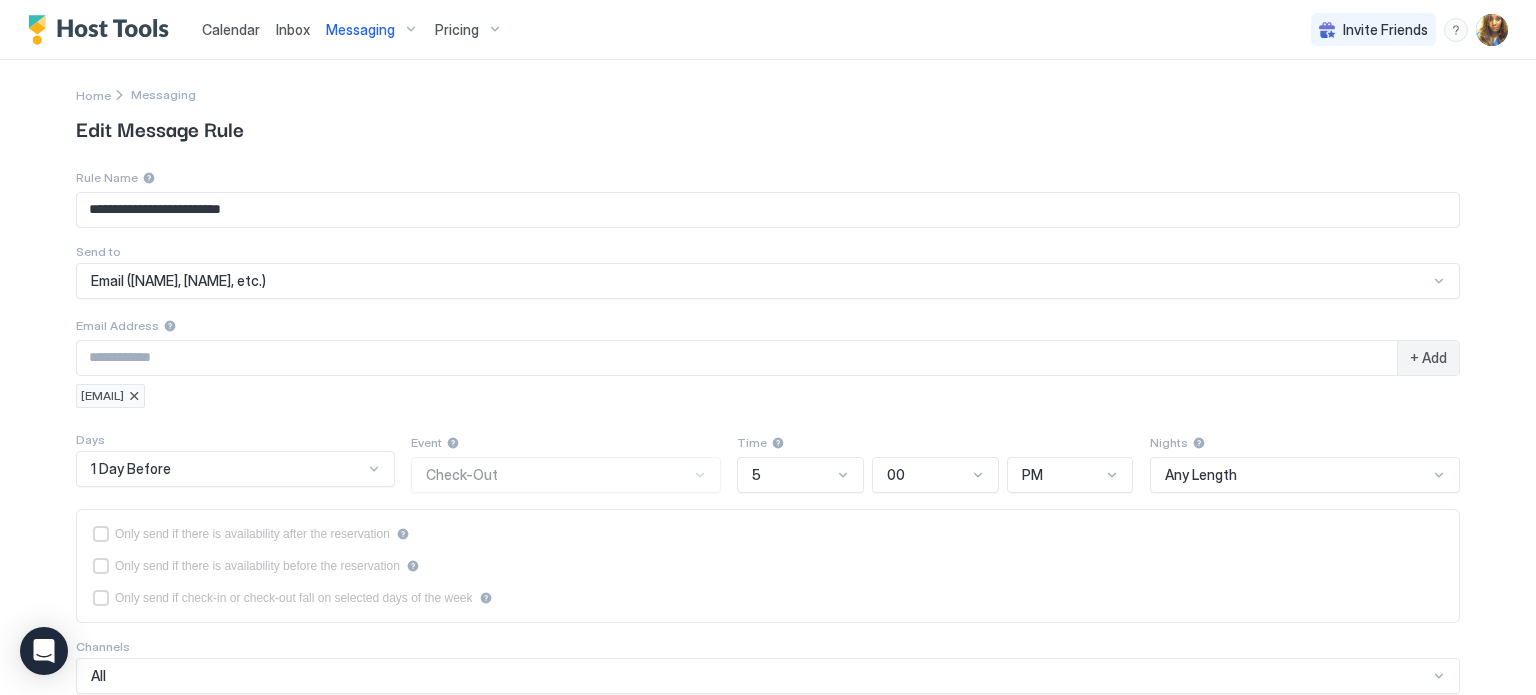 click on "+ Add" at bounding box center (1428, 358) 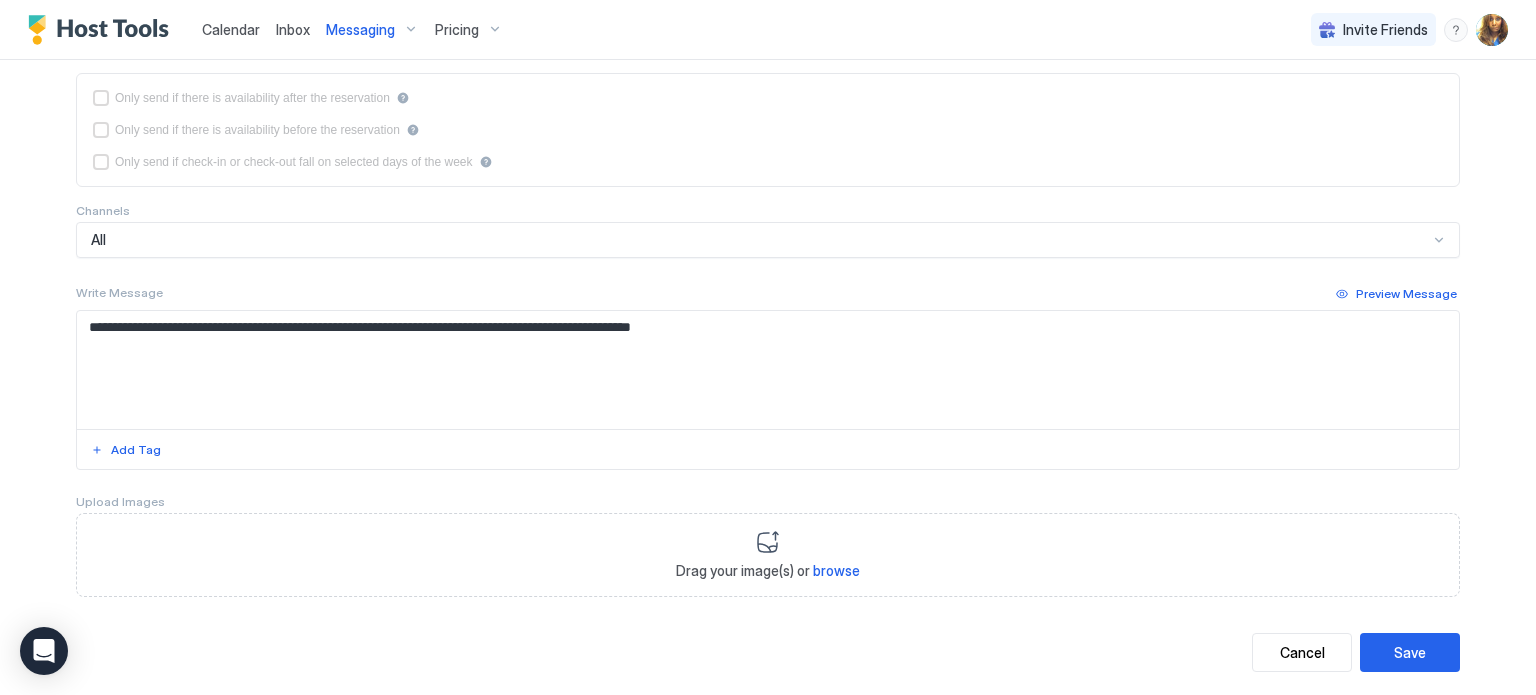 scroll, scrollTop: 468, scrollLeft: 0, axis: vertical 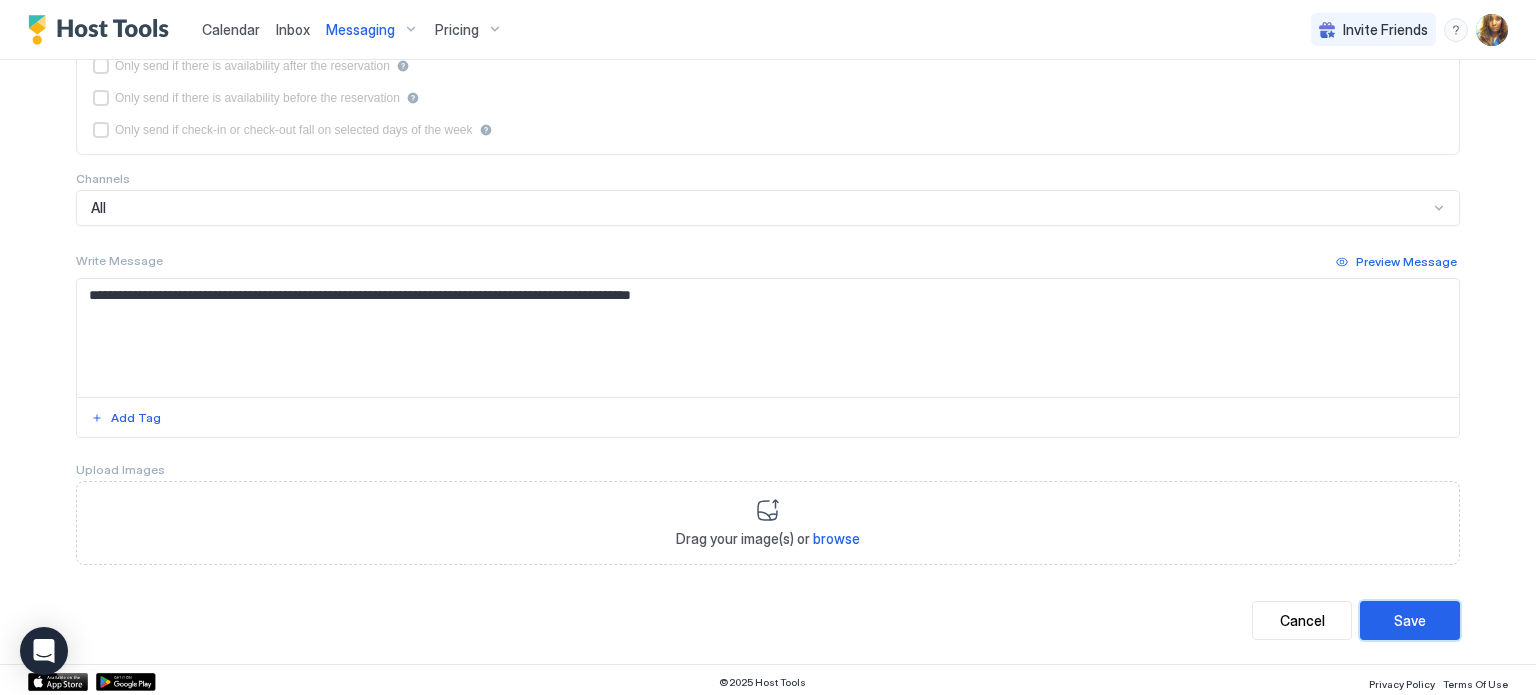 click on "Save" at bounding box center (1410, 620) 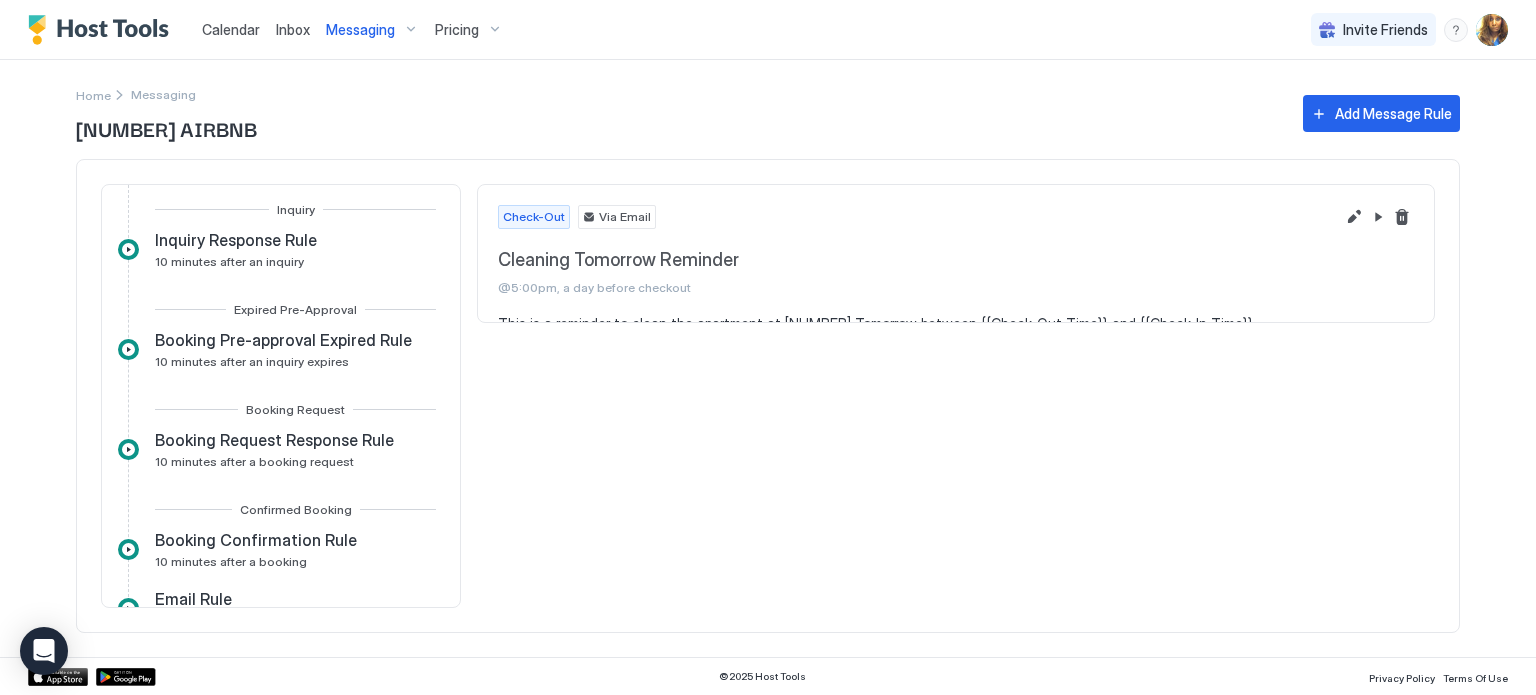 scroll, scrollTop: 0, scrollLeft: 0, axis: both 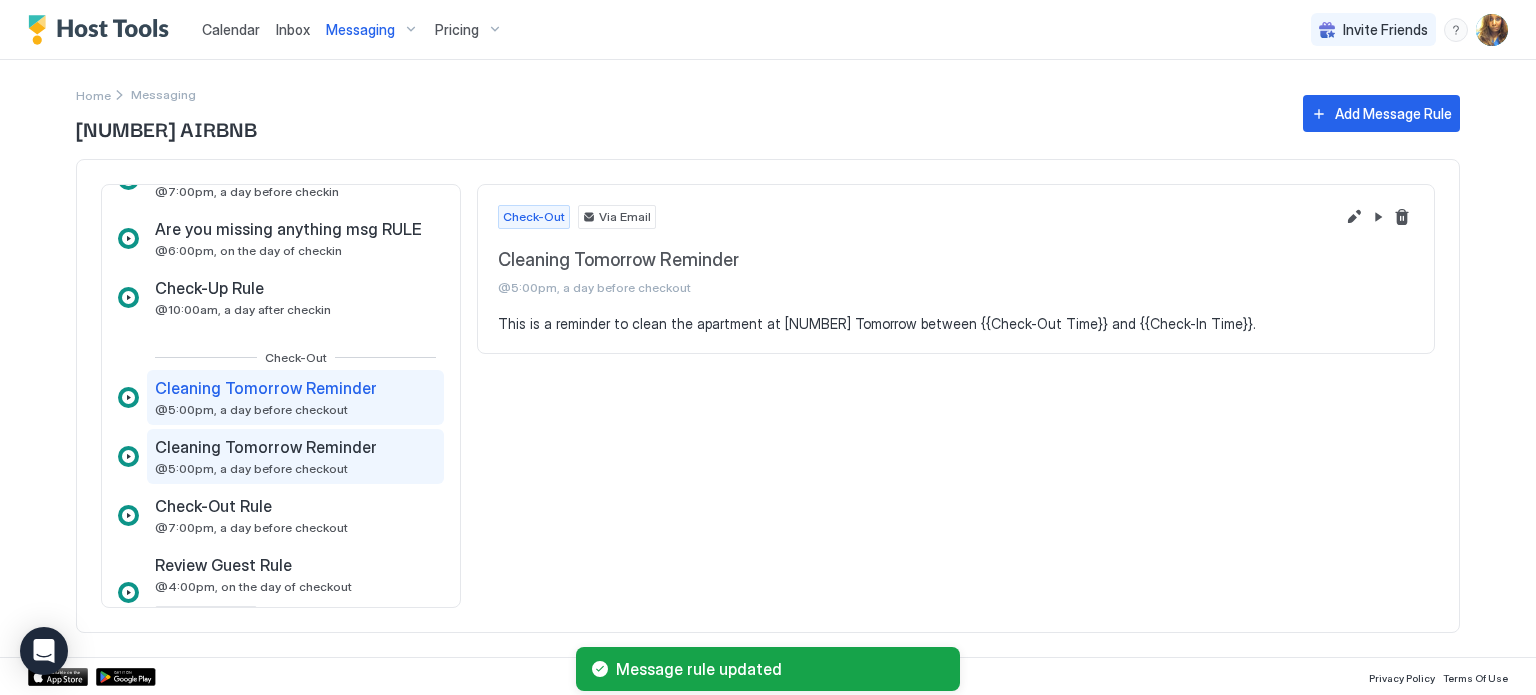 click on "[TIME], [RELATIONSHIP] [EVENT]" at bounding box center (251, 468) 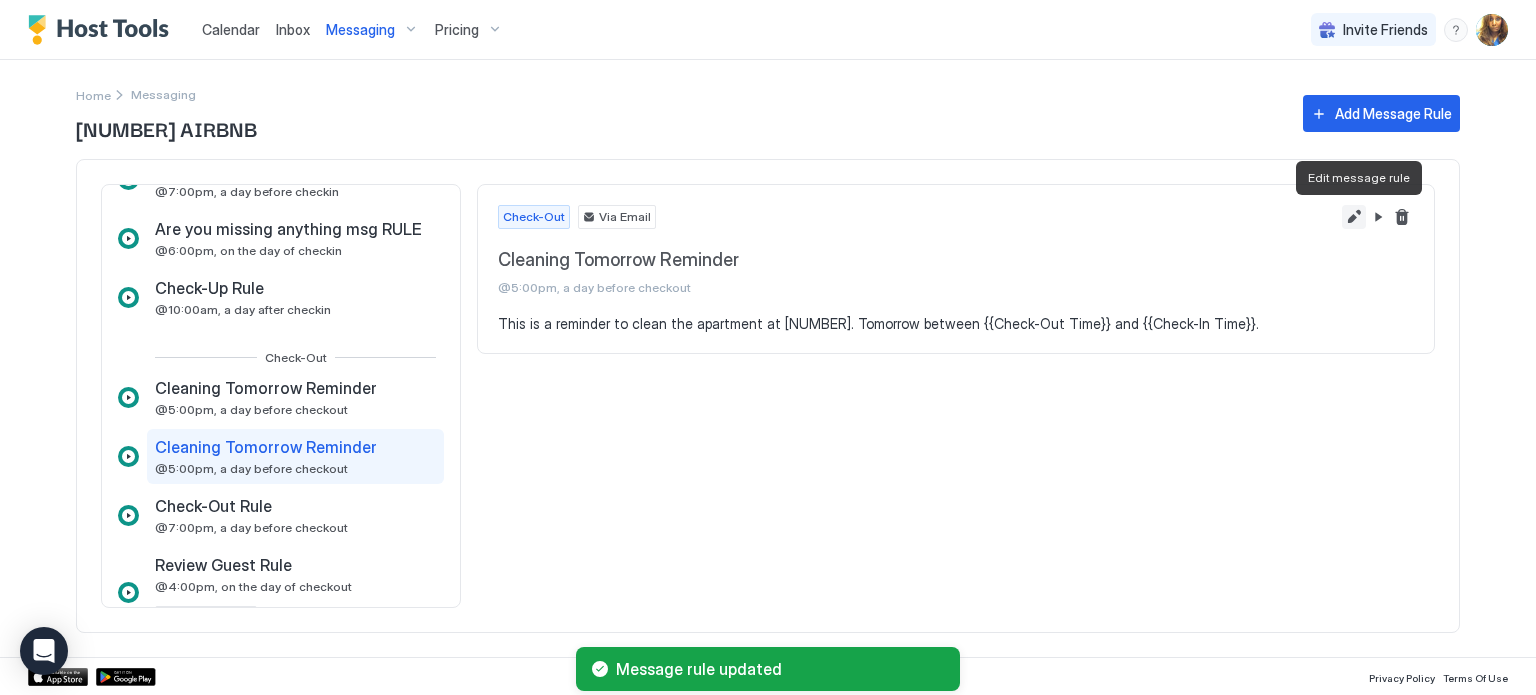 click at bounding box center (1354, 217) 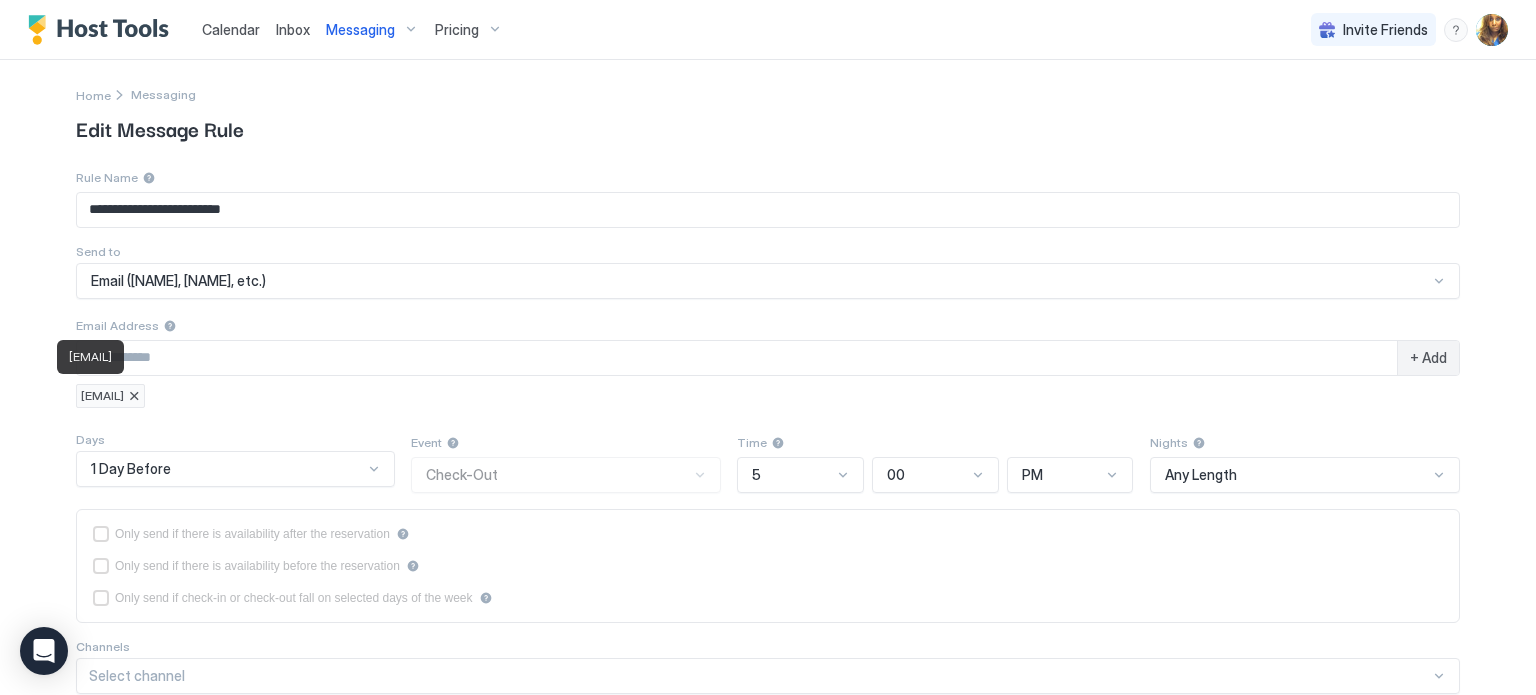 click at bounding box center (134, 396) 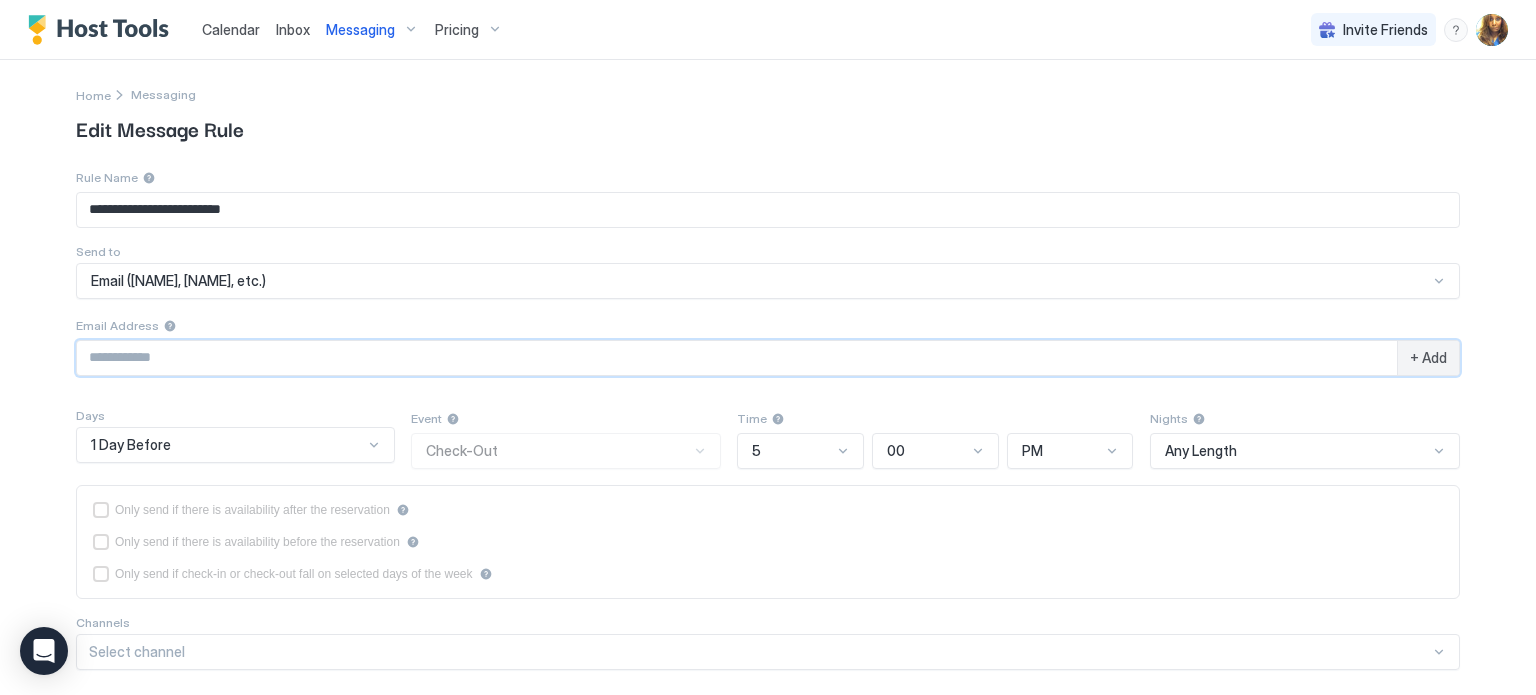 click at bounding box center [737, 358] 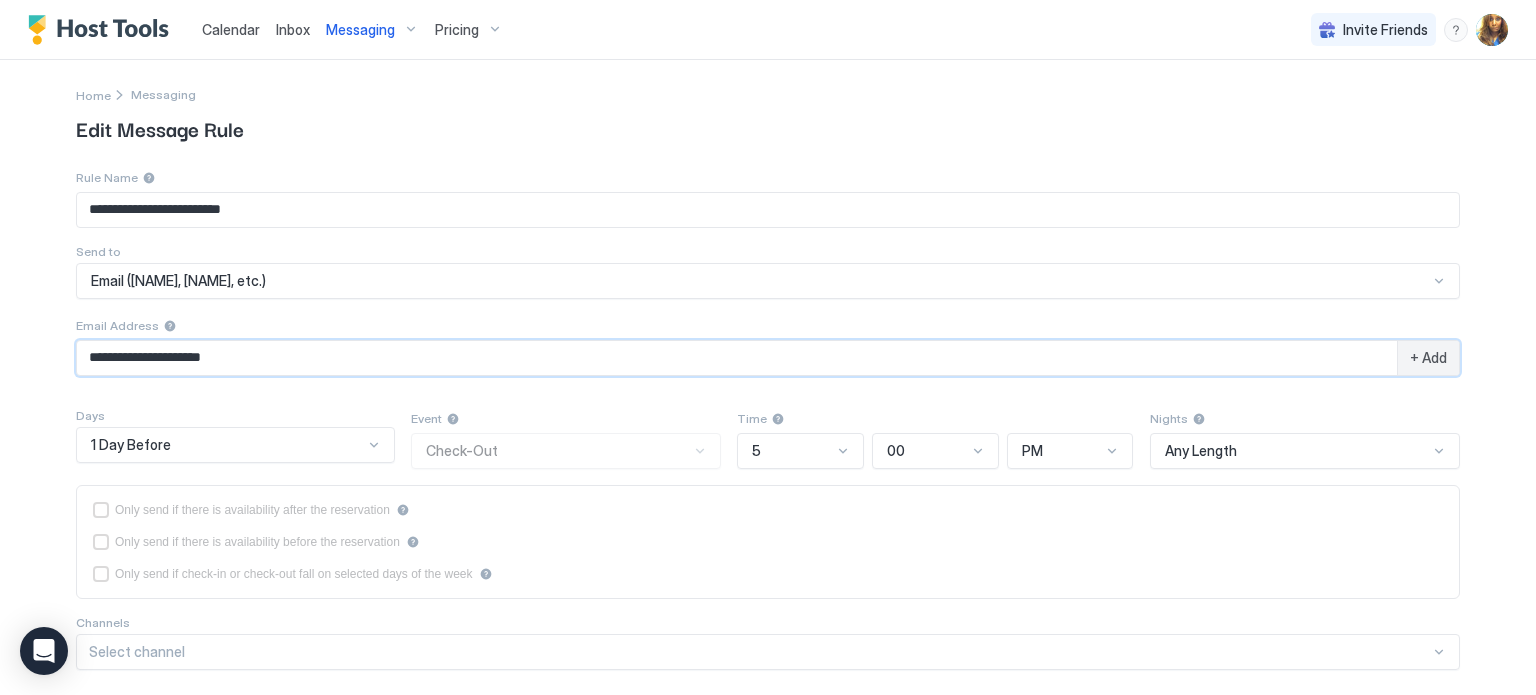 type on "**********" 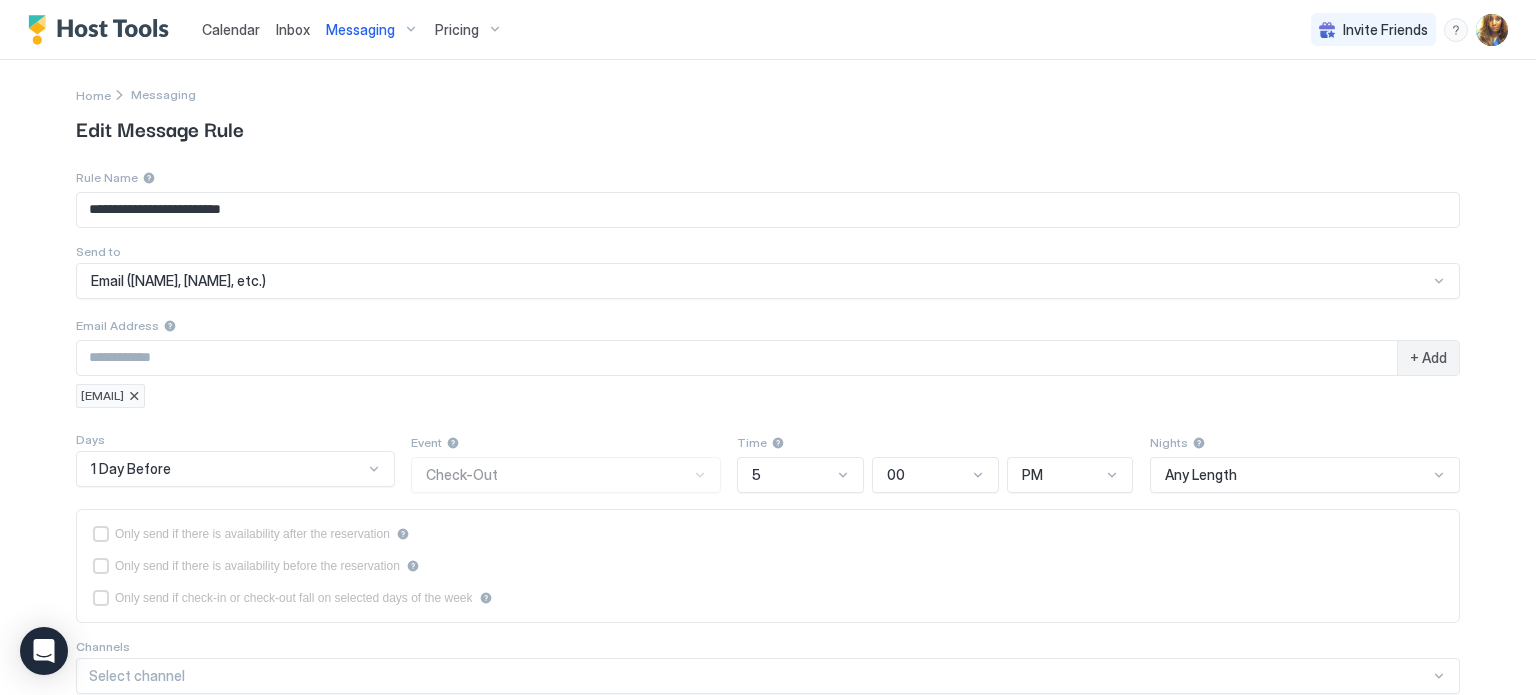 click on "+ Add" at bounding box center [1428, 358] 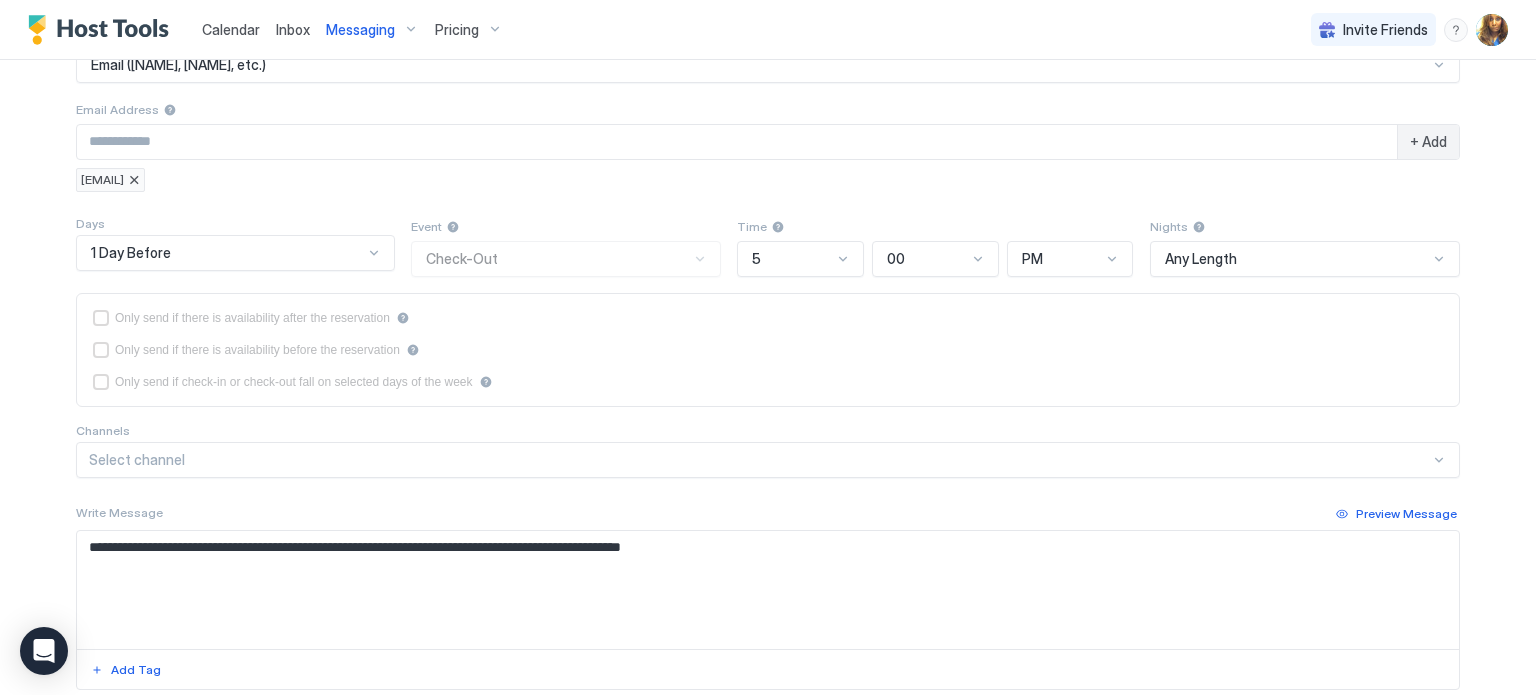 scroll, scrollTop: 468, scrollLeft: 0, axis: vertical 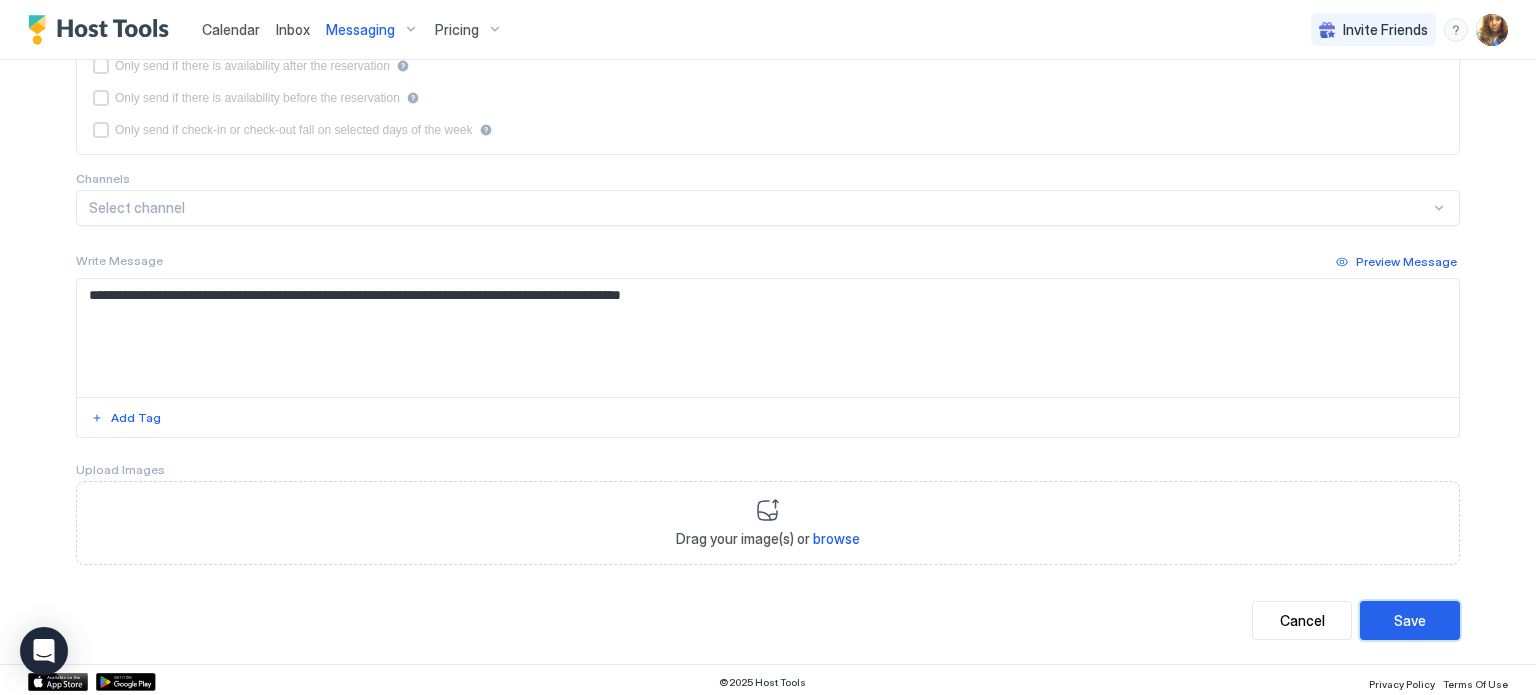 click on "Save" at bounding box center [1410, 620] 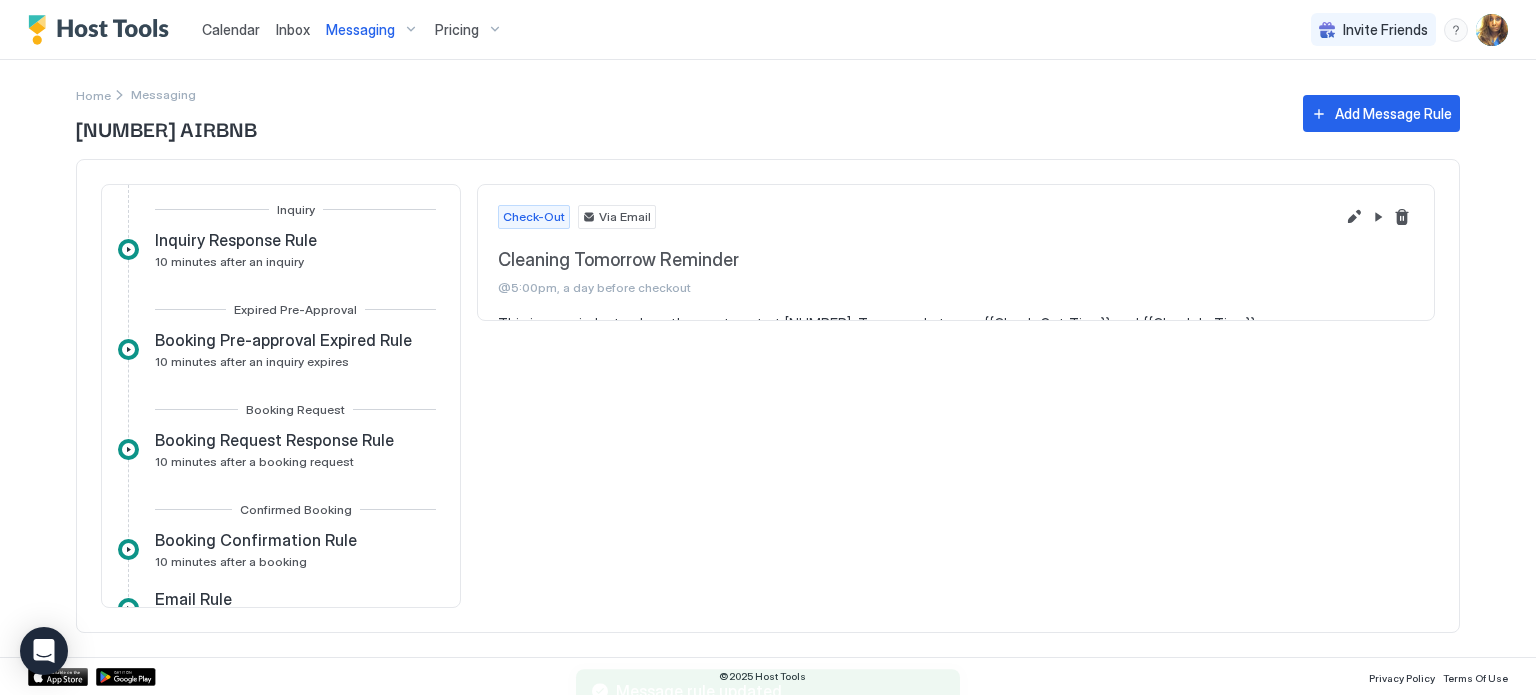 scroll, scrollTop: 0, scrollLeft: 0, axis: both 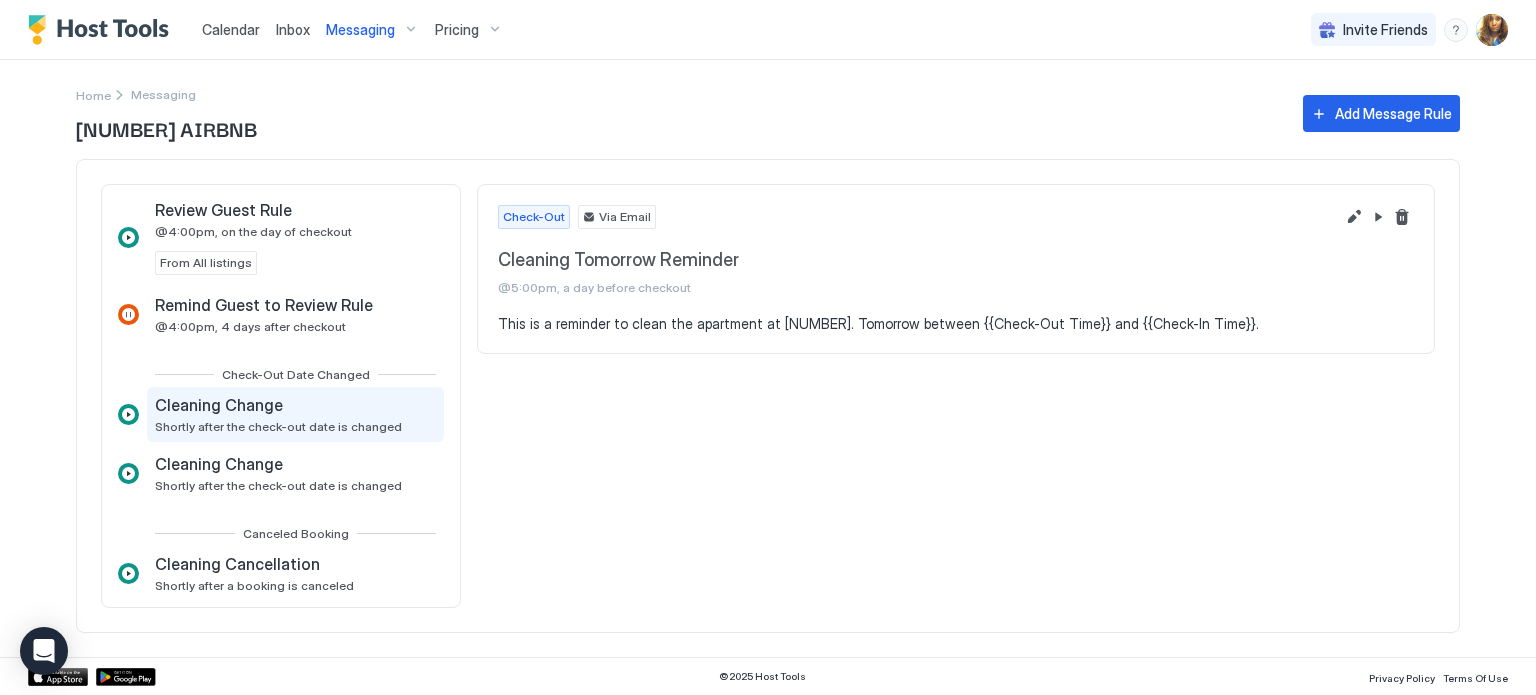 click on "Cleaning Change" at bounding box center (278, 405) 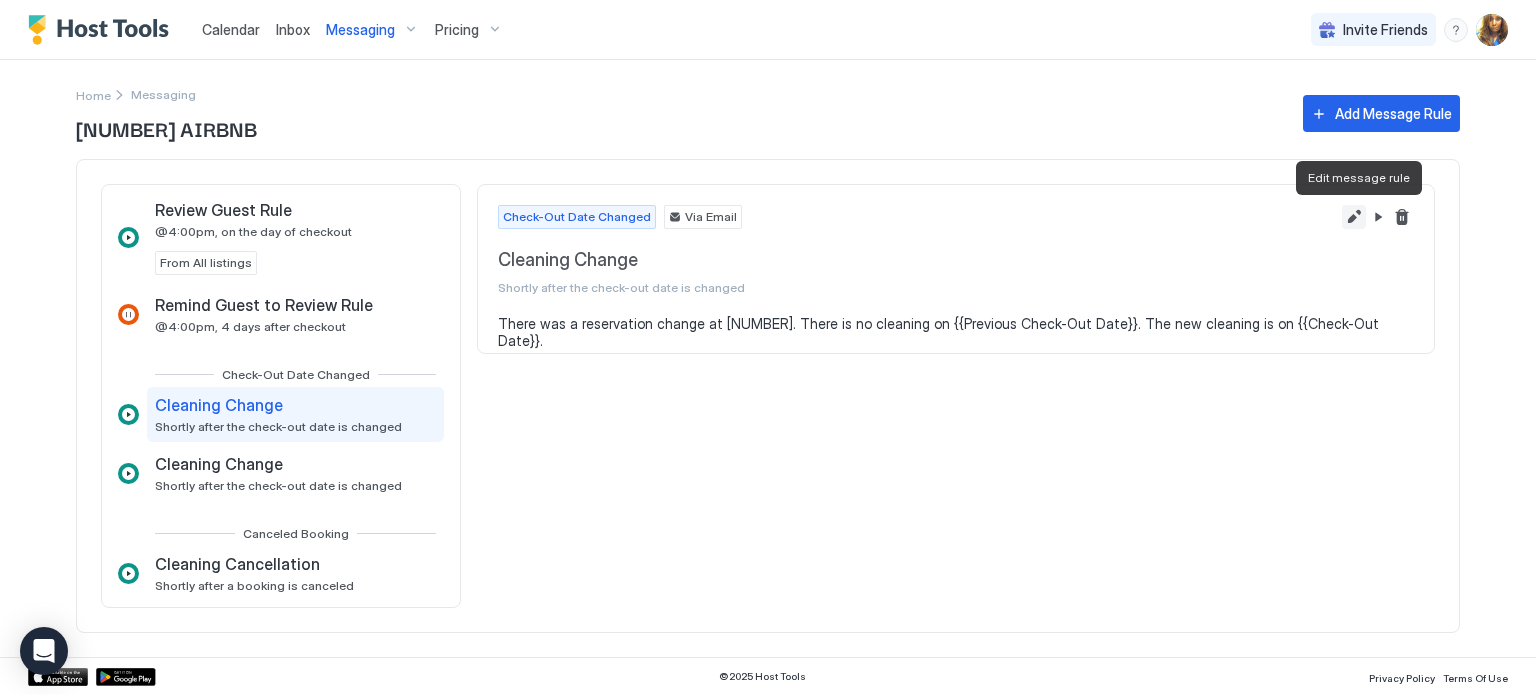 click at bounding box center (1354, 217) 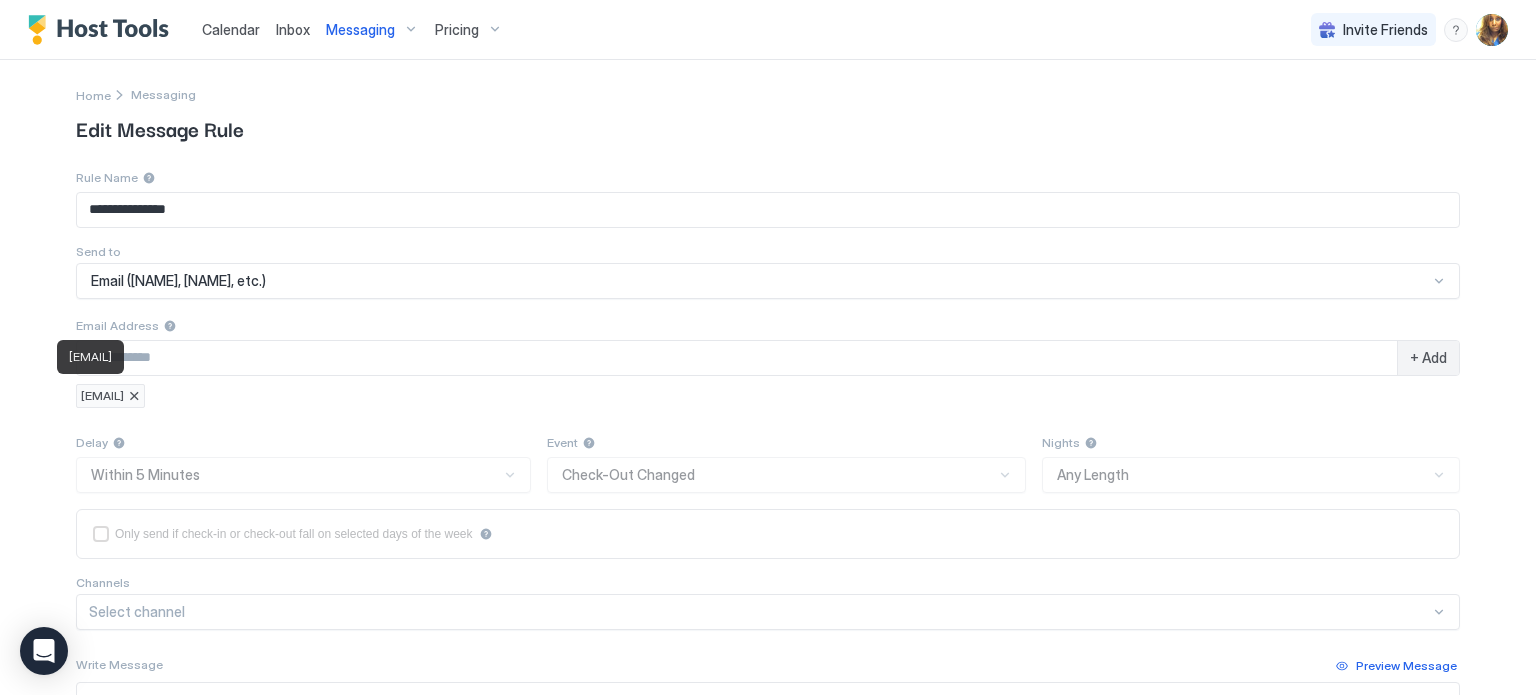 click at bounding box center (134, 396) 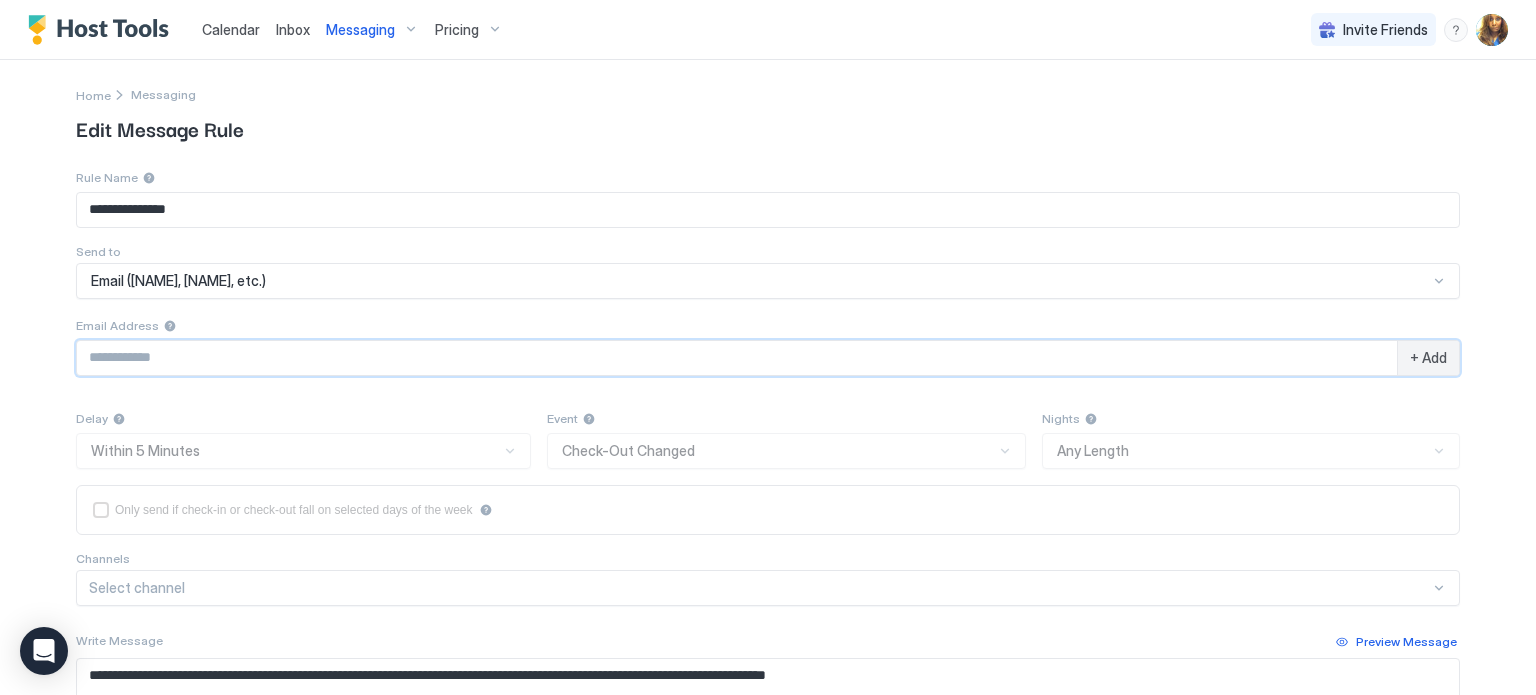 click at bounding box center (737, 358) 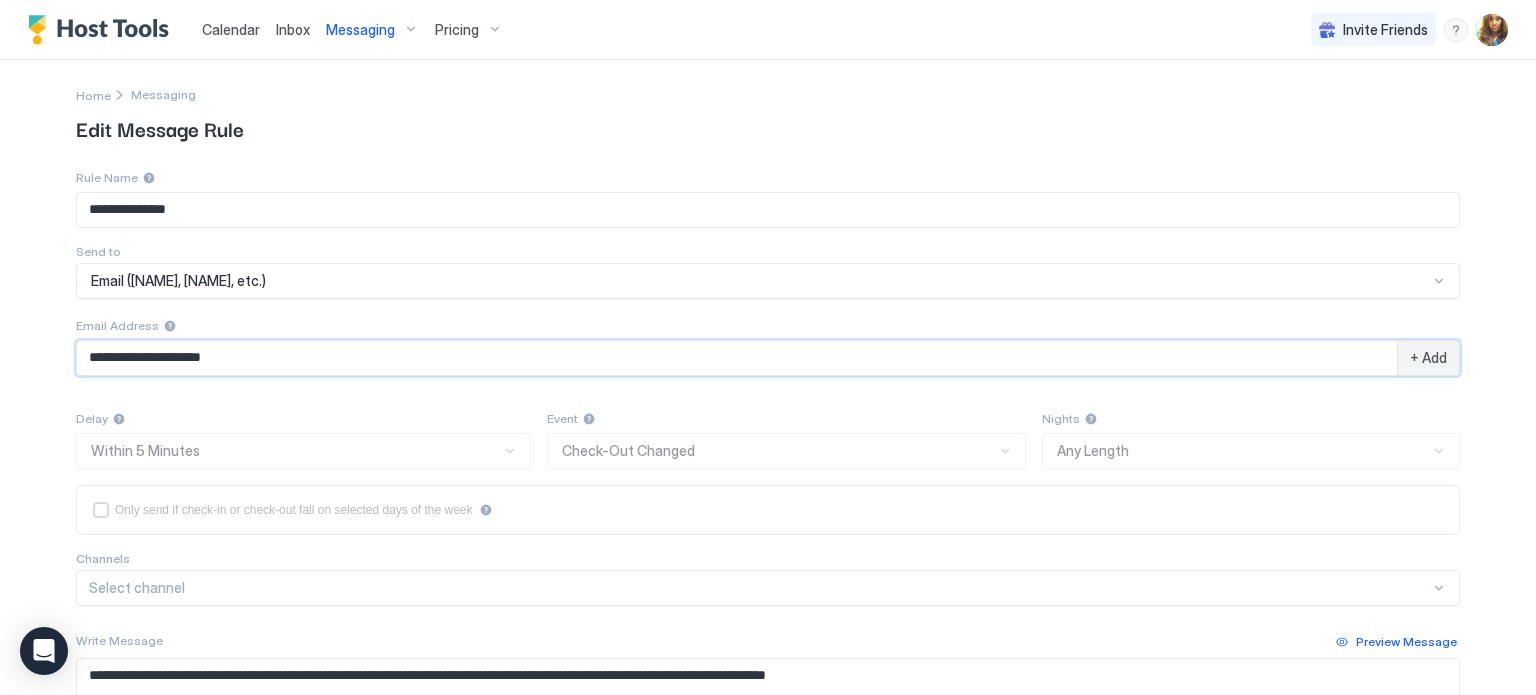 type on "**********" 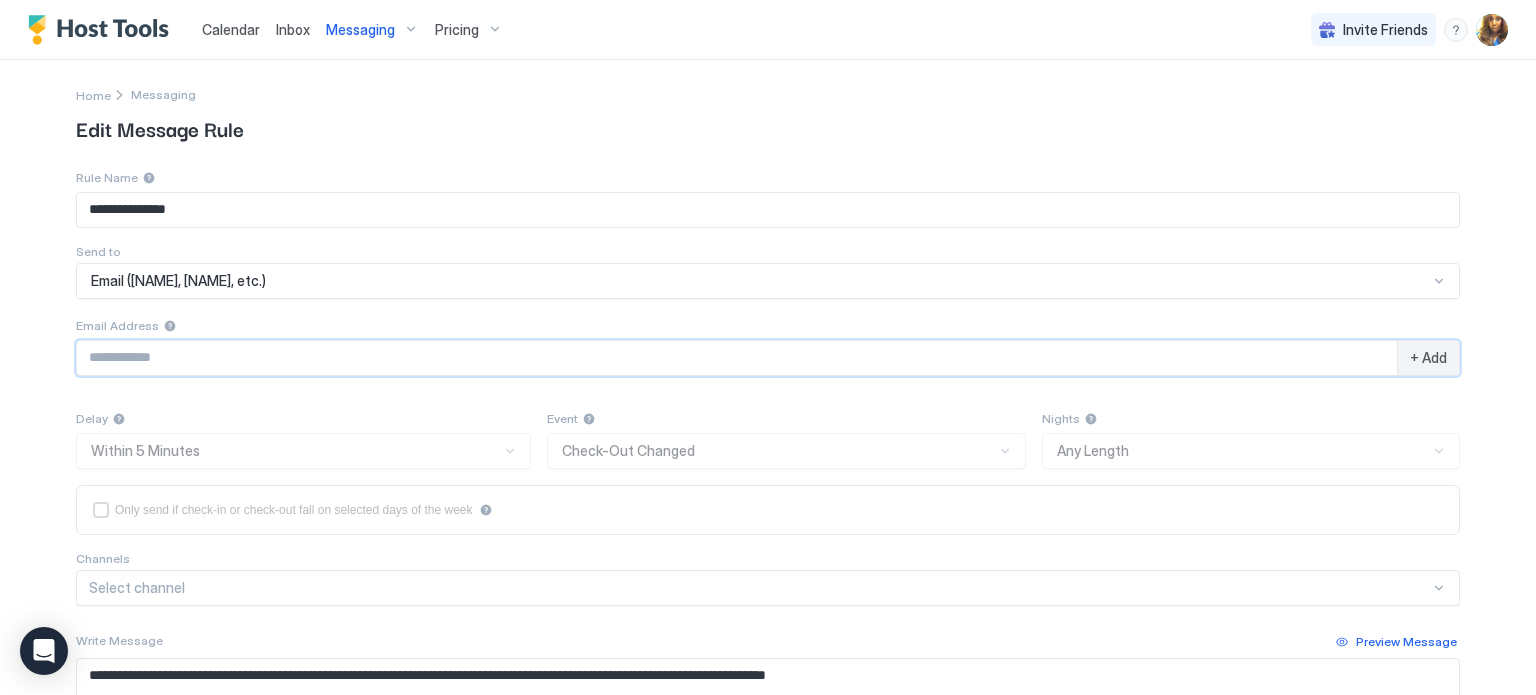 click on "+ Add" at bounding box center [1428, 358] 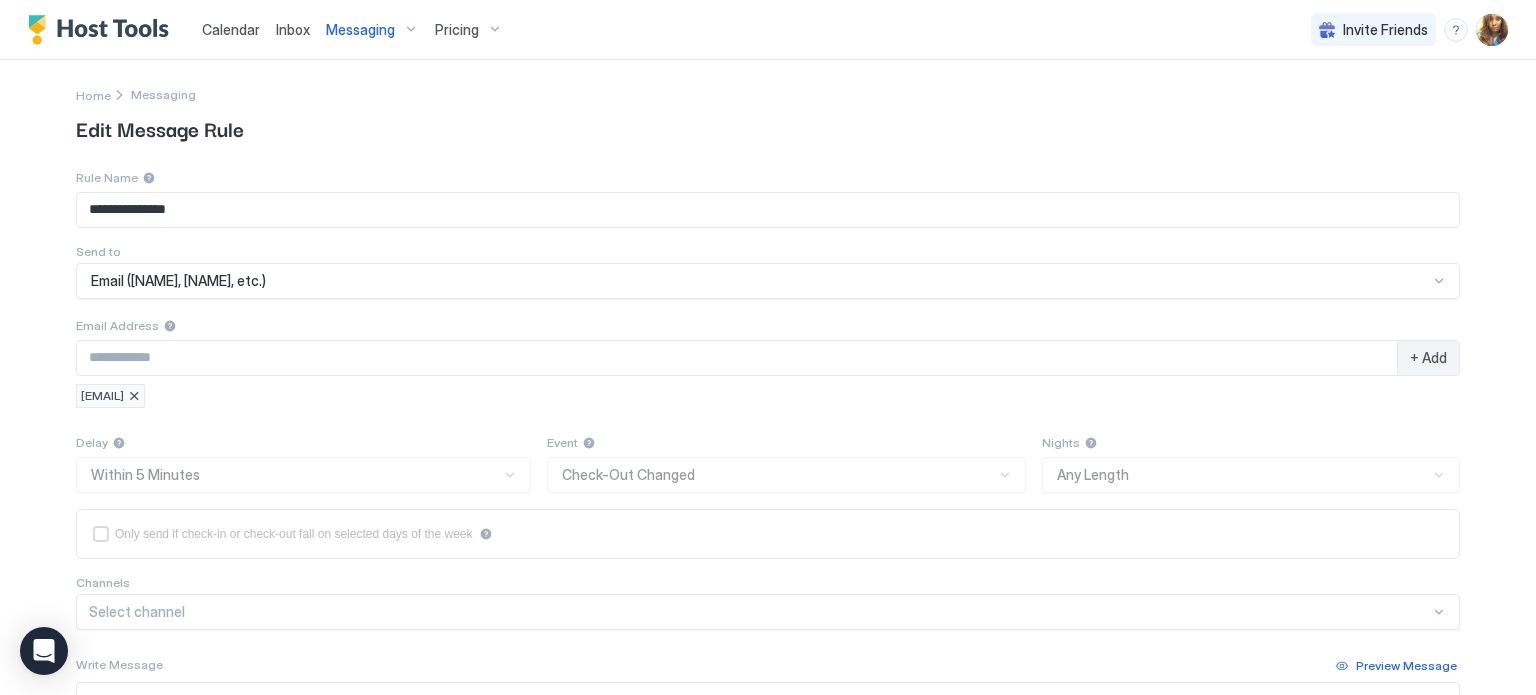 scroll, scrollTop: 356, scrollLeft: 0, axis: vertical 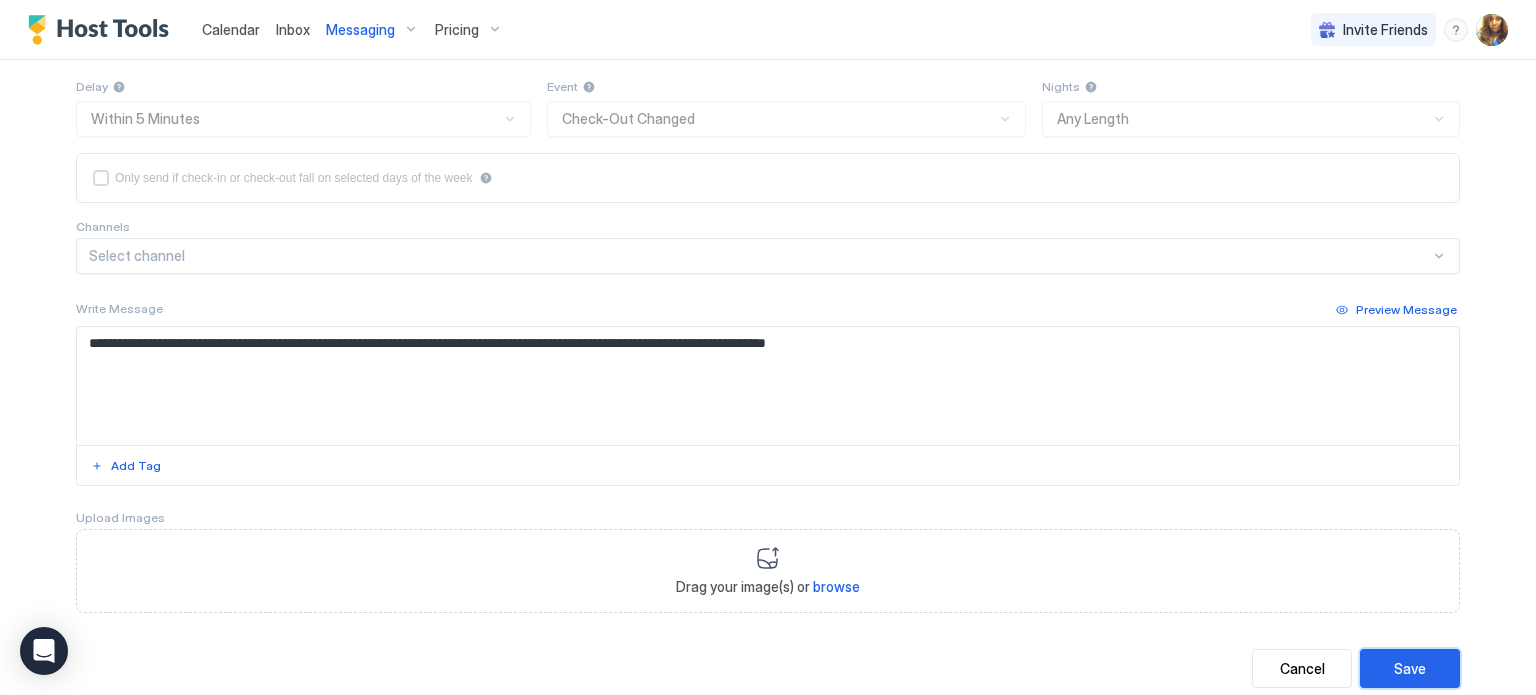 click on "Save" at bounding box center (1410, 668) 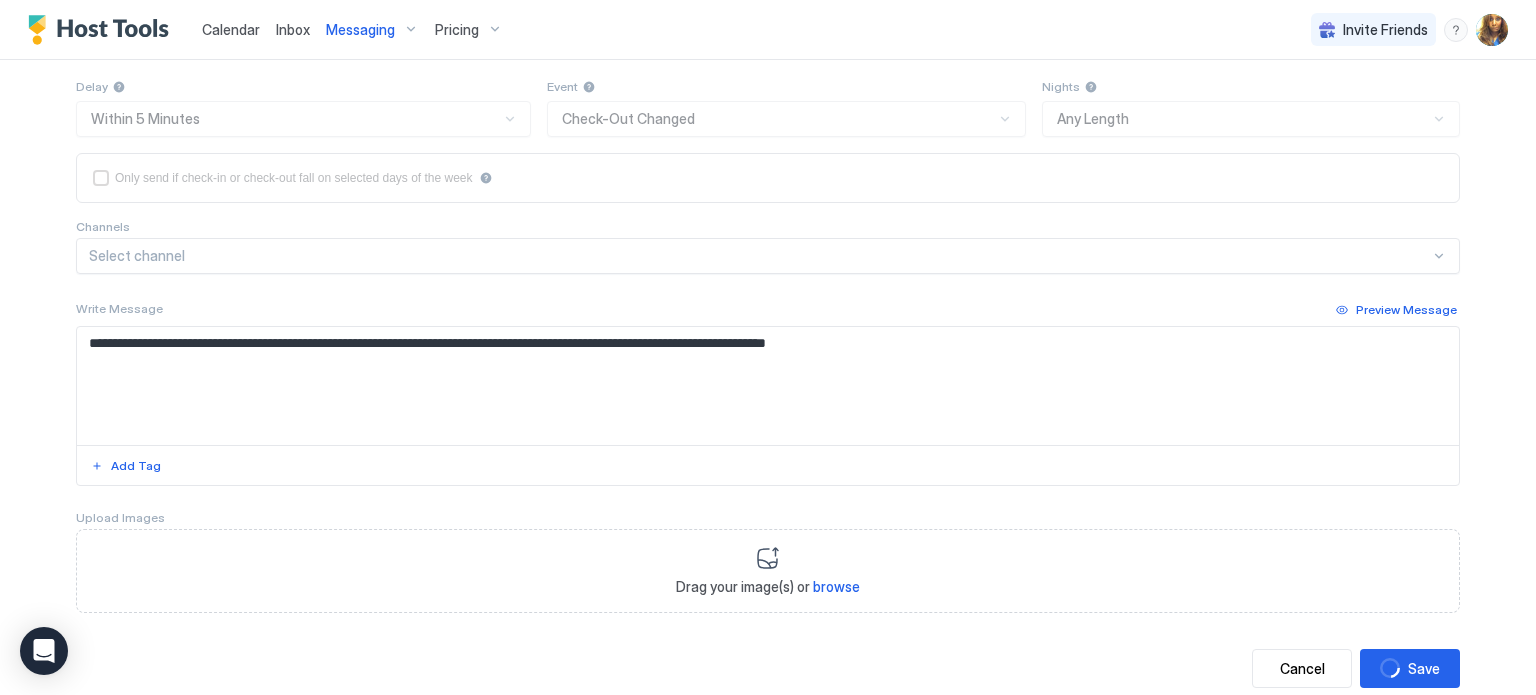 scroll, scrollTop: 0, scrollLeft: 0, axis: both 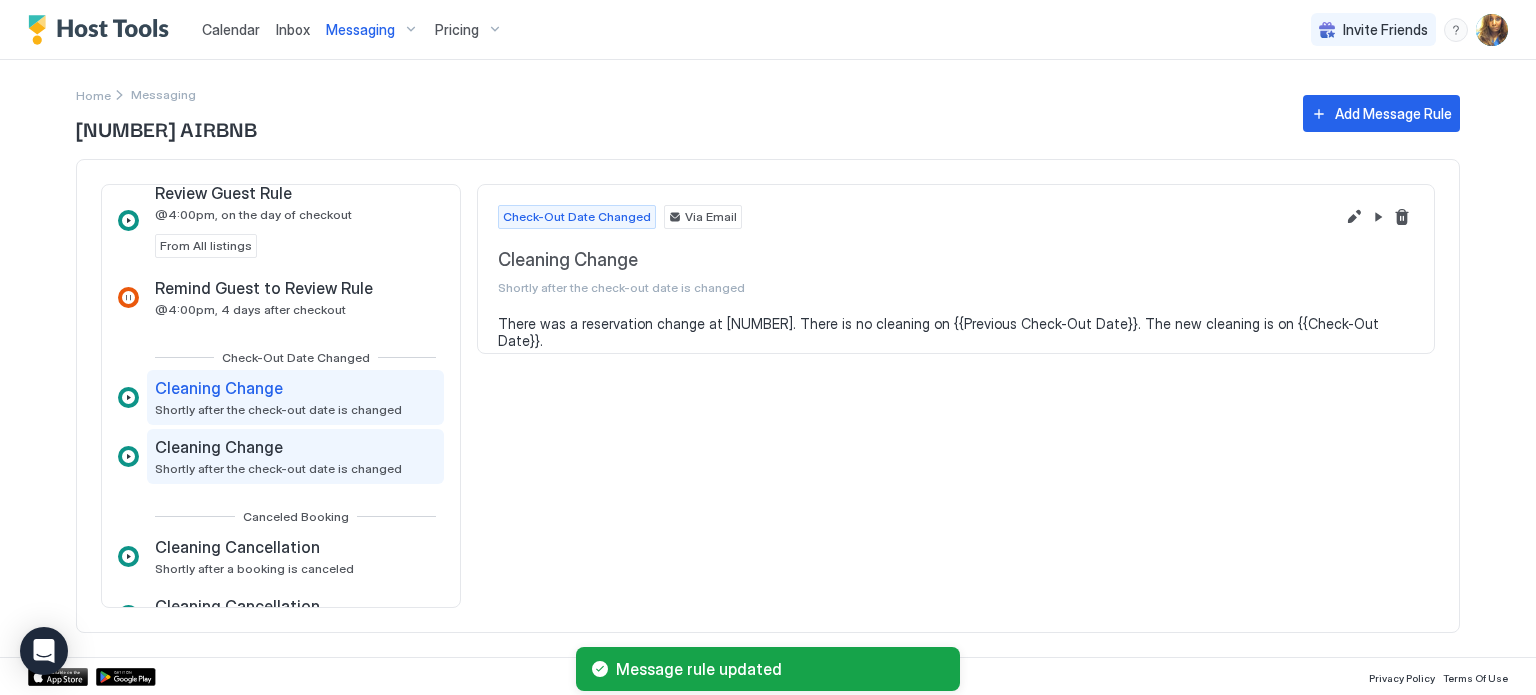 click on "Cleaning Change Shortly after the check-out date is changed" at bounding box center [278, 456] 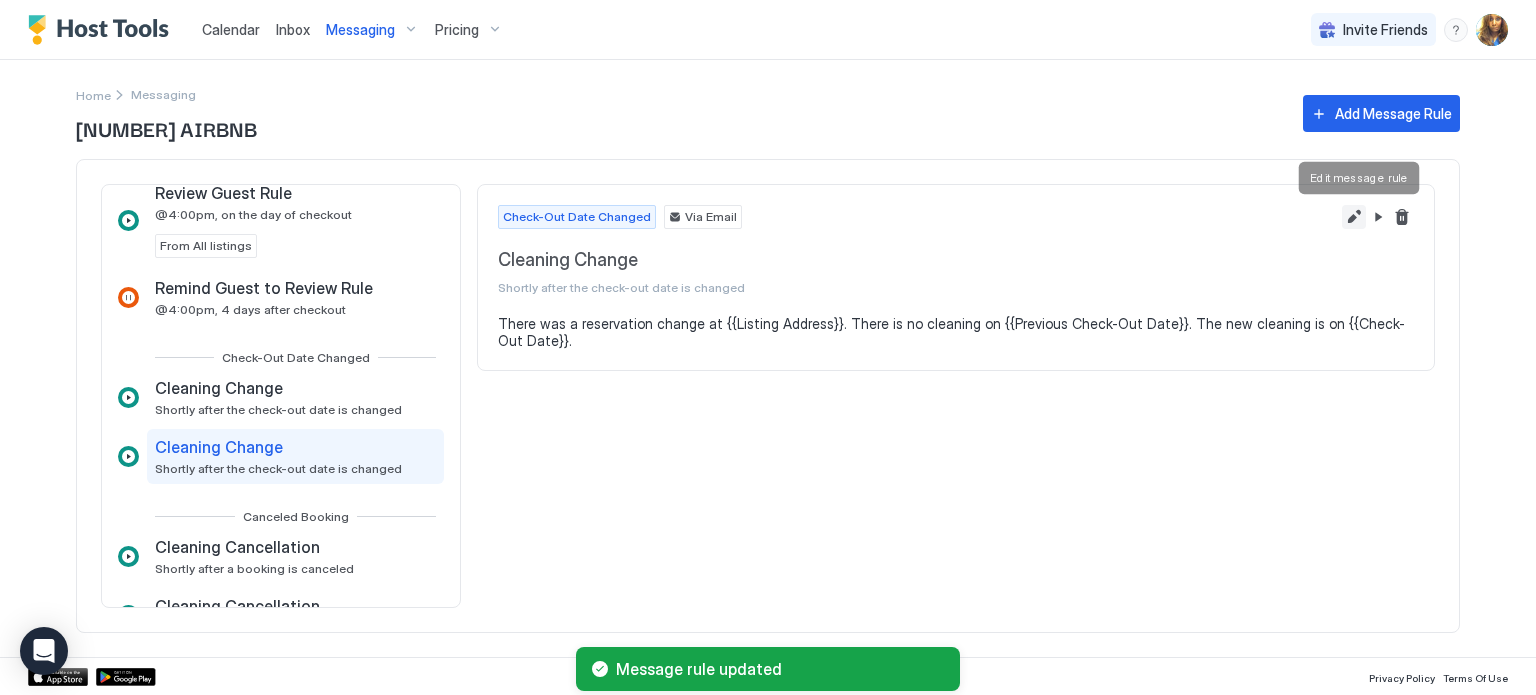 click at bounding box center [1354, 217] 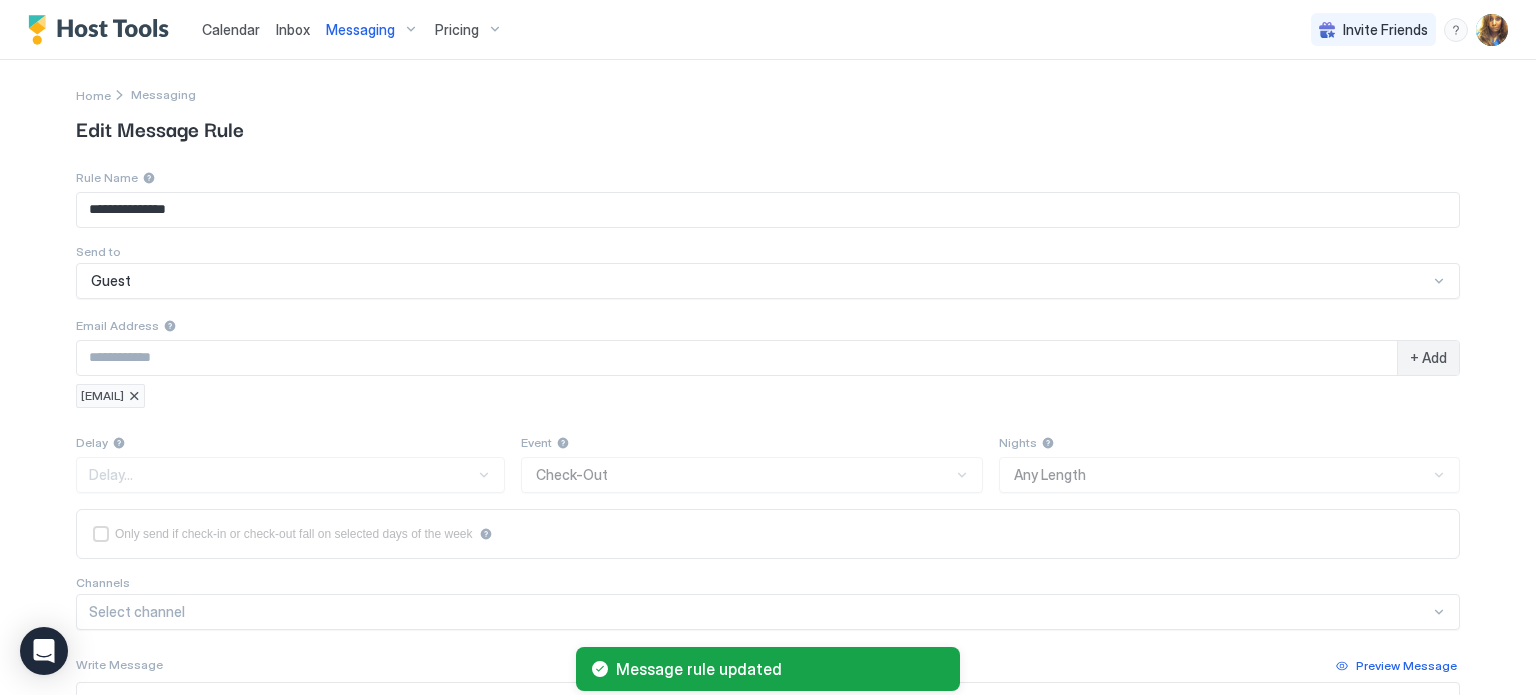 type on "**********" 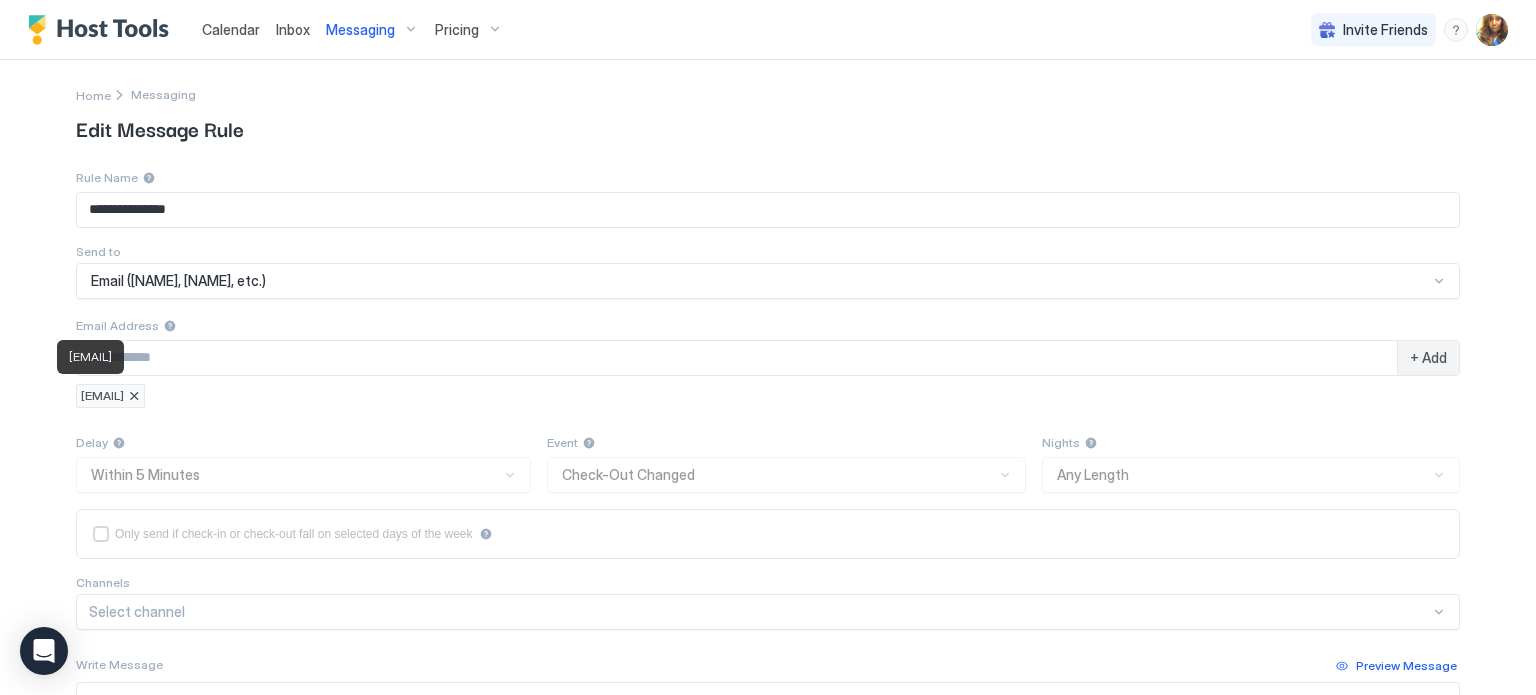 click at bounding box center [134, 396] 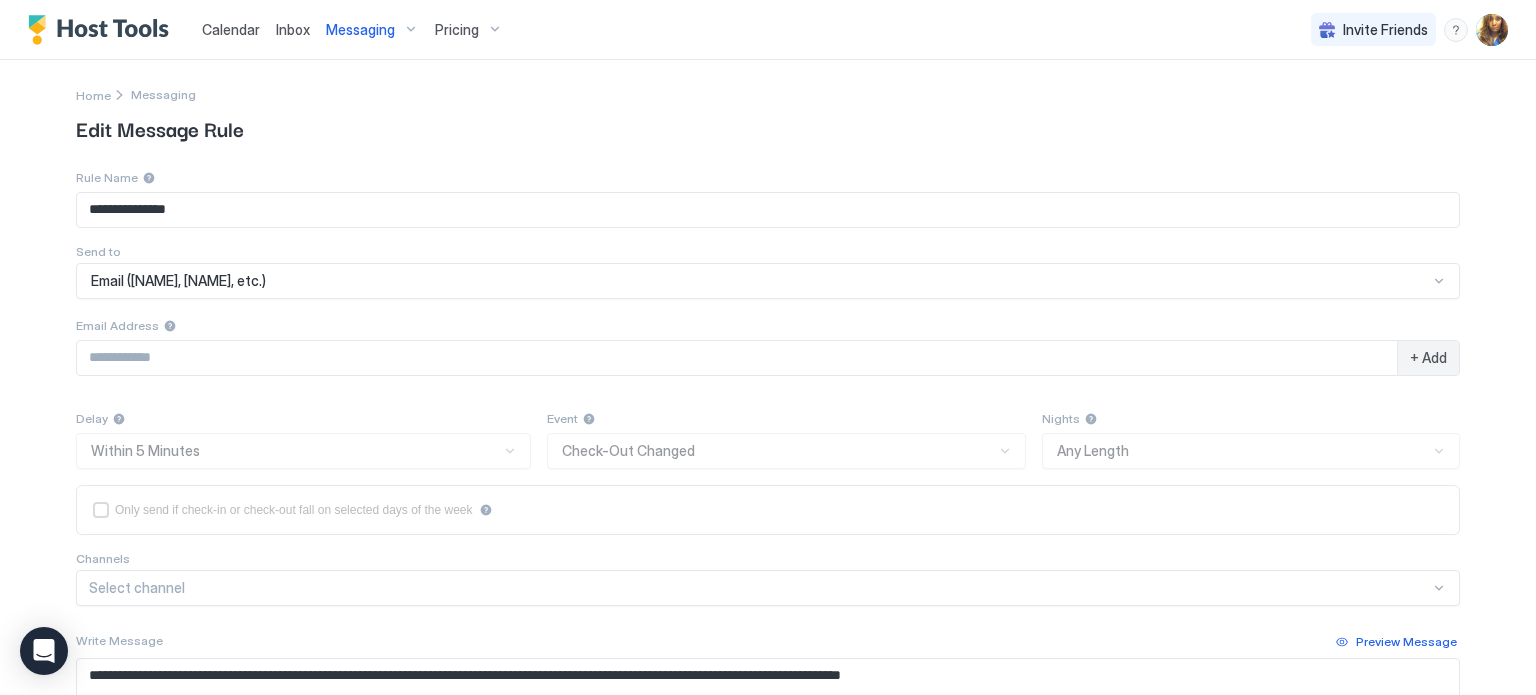 click at bounding box center (737, 358) 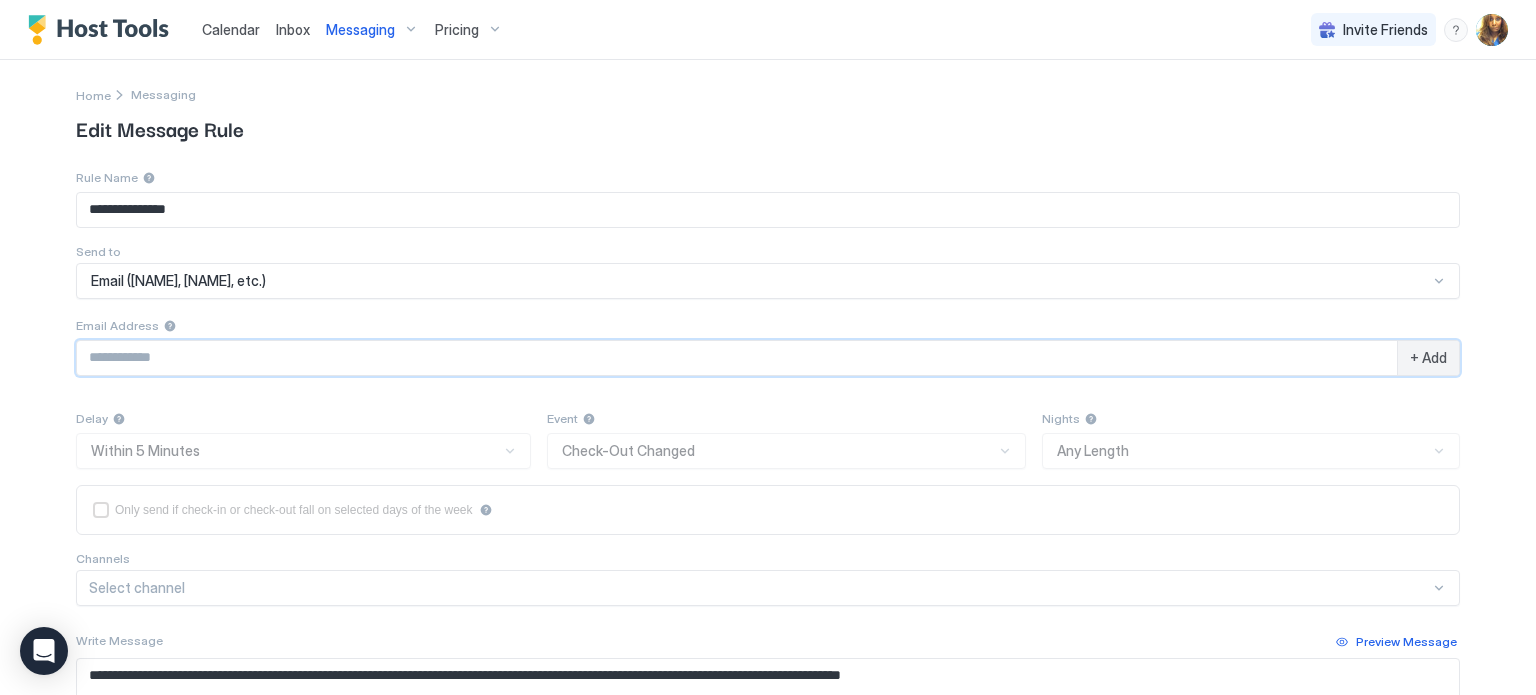 paste on "**********" 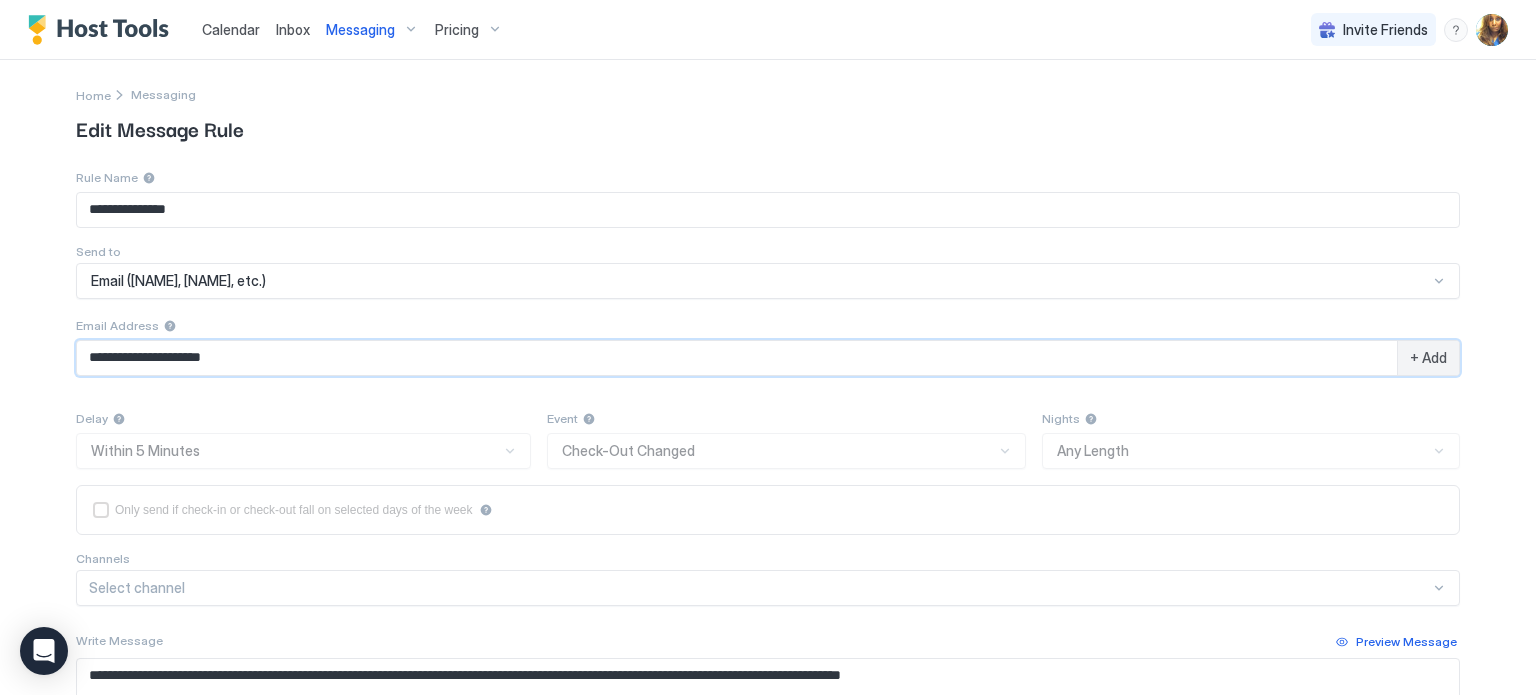 type on "**********" 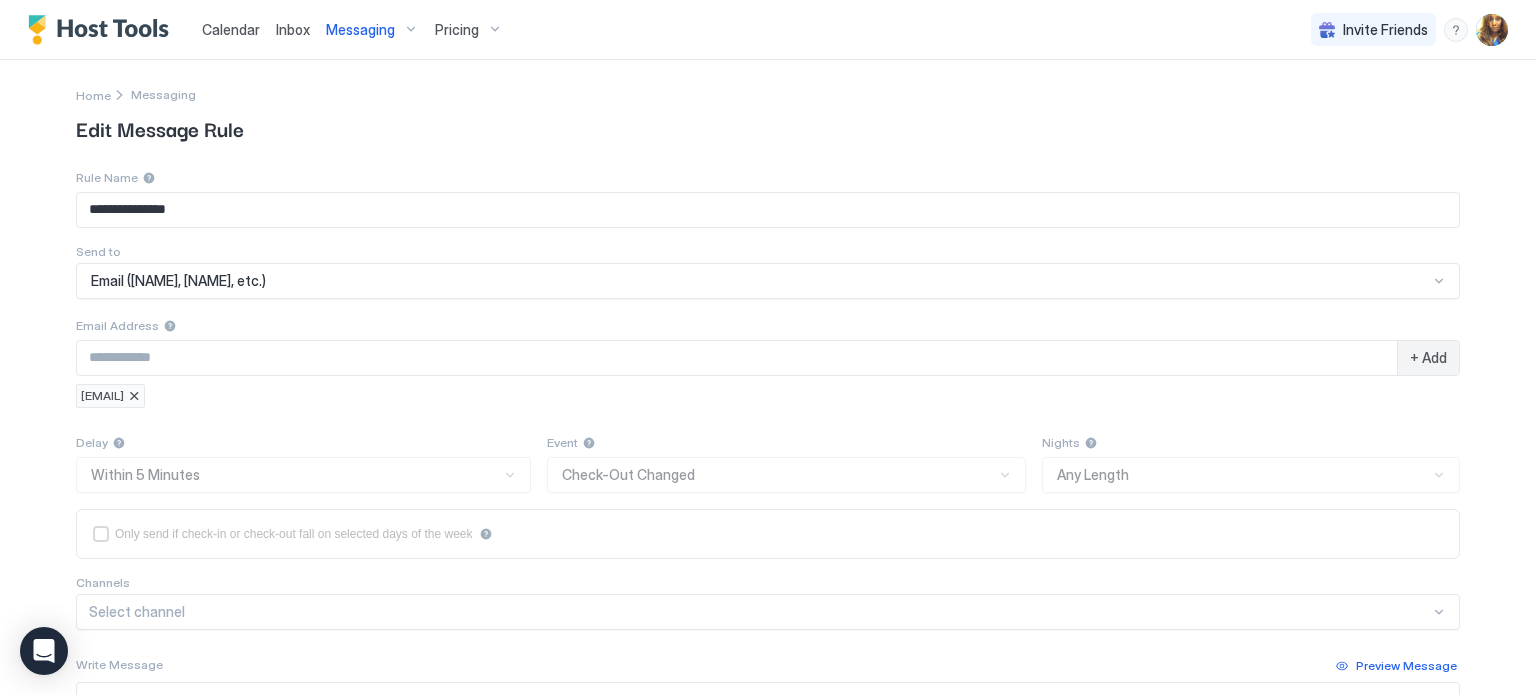 click on "+ Add" at bounding box center [1428, 358] 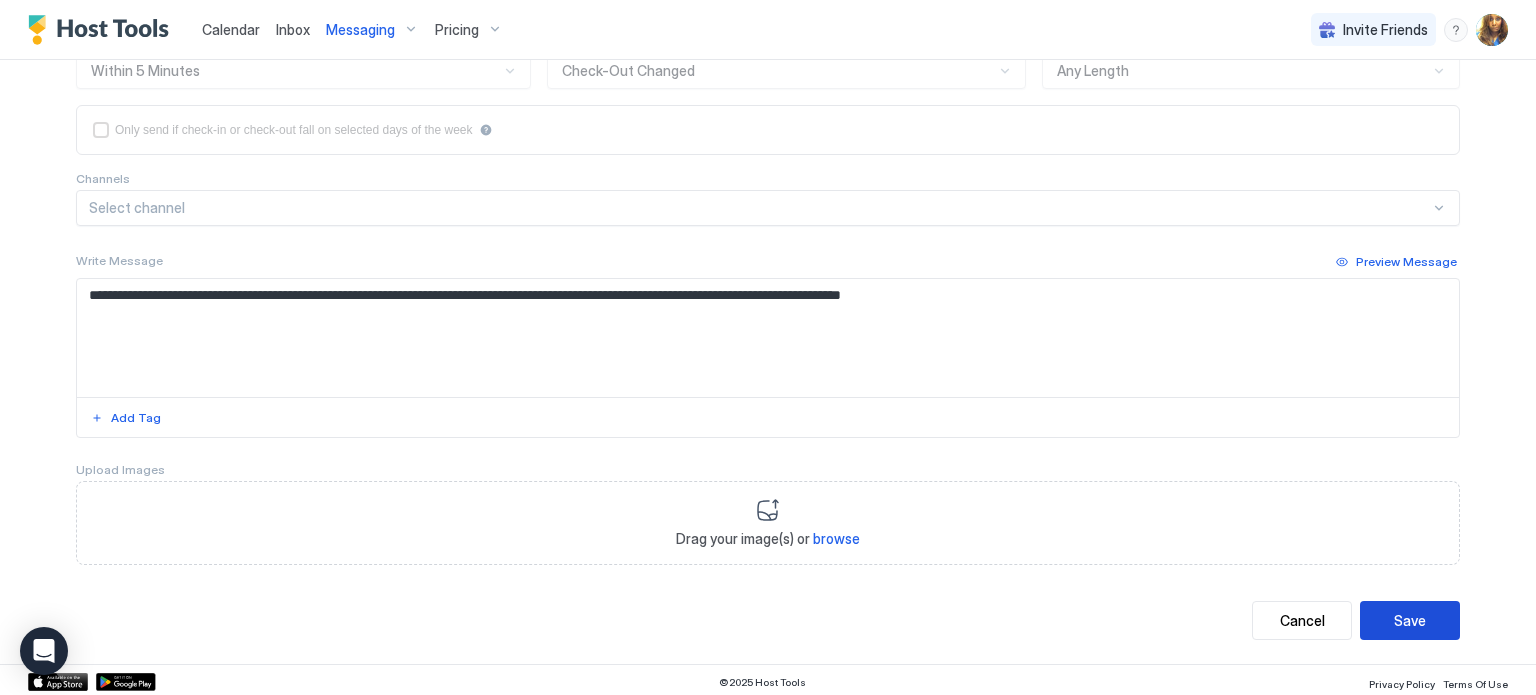 click on "Save" at bounding box center (1410, 620) 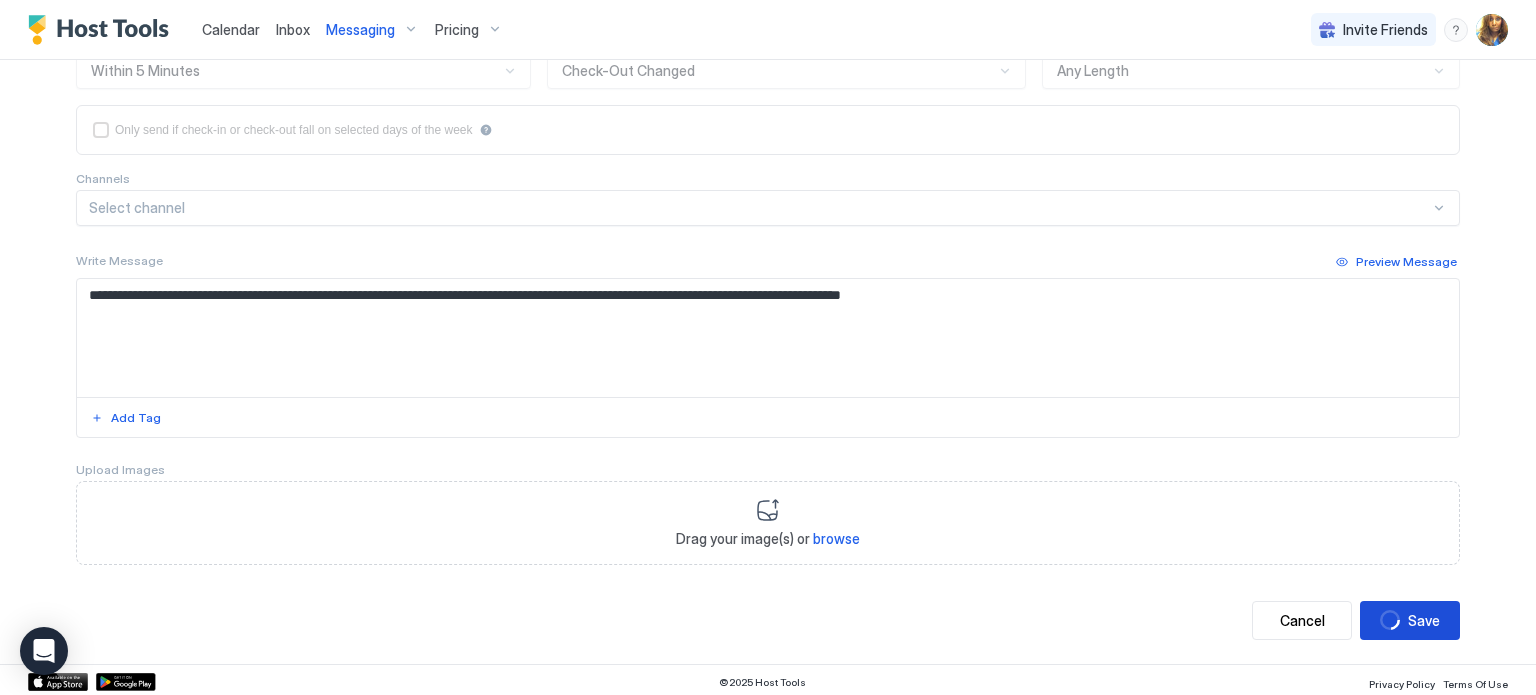 scroll, scrollTop: 0, scrollLeft: 0, axis: both 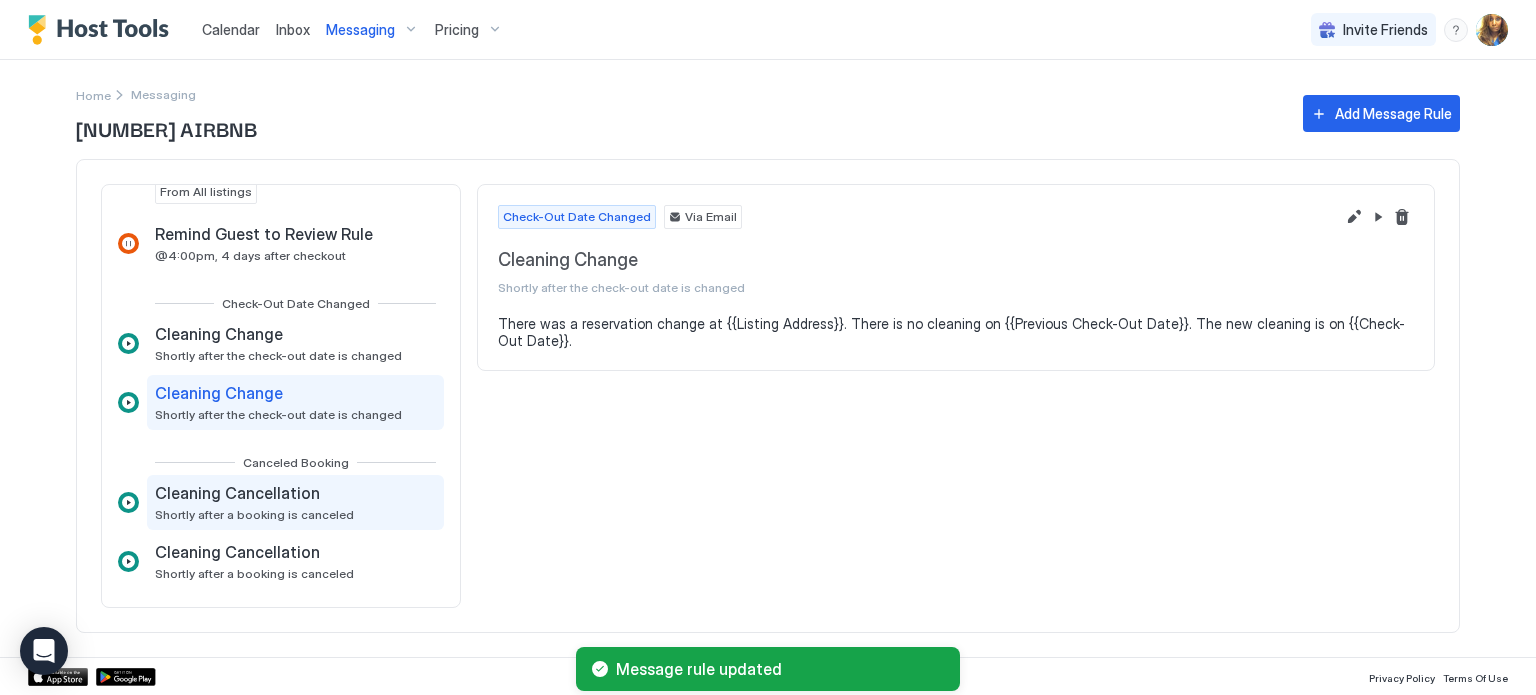 click on "Cleaning Cancellation" at bounding box center [237, 493] 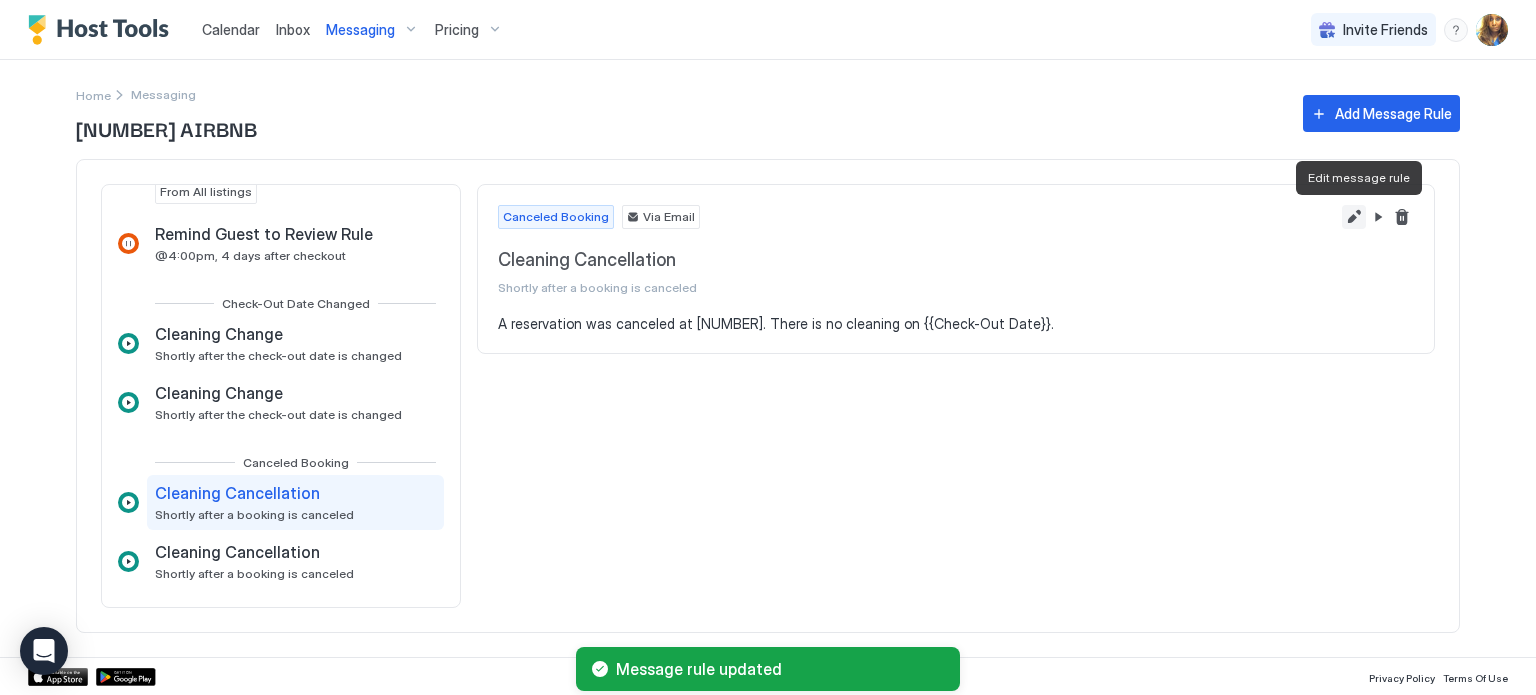 click at bounding box center [1354, 217] 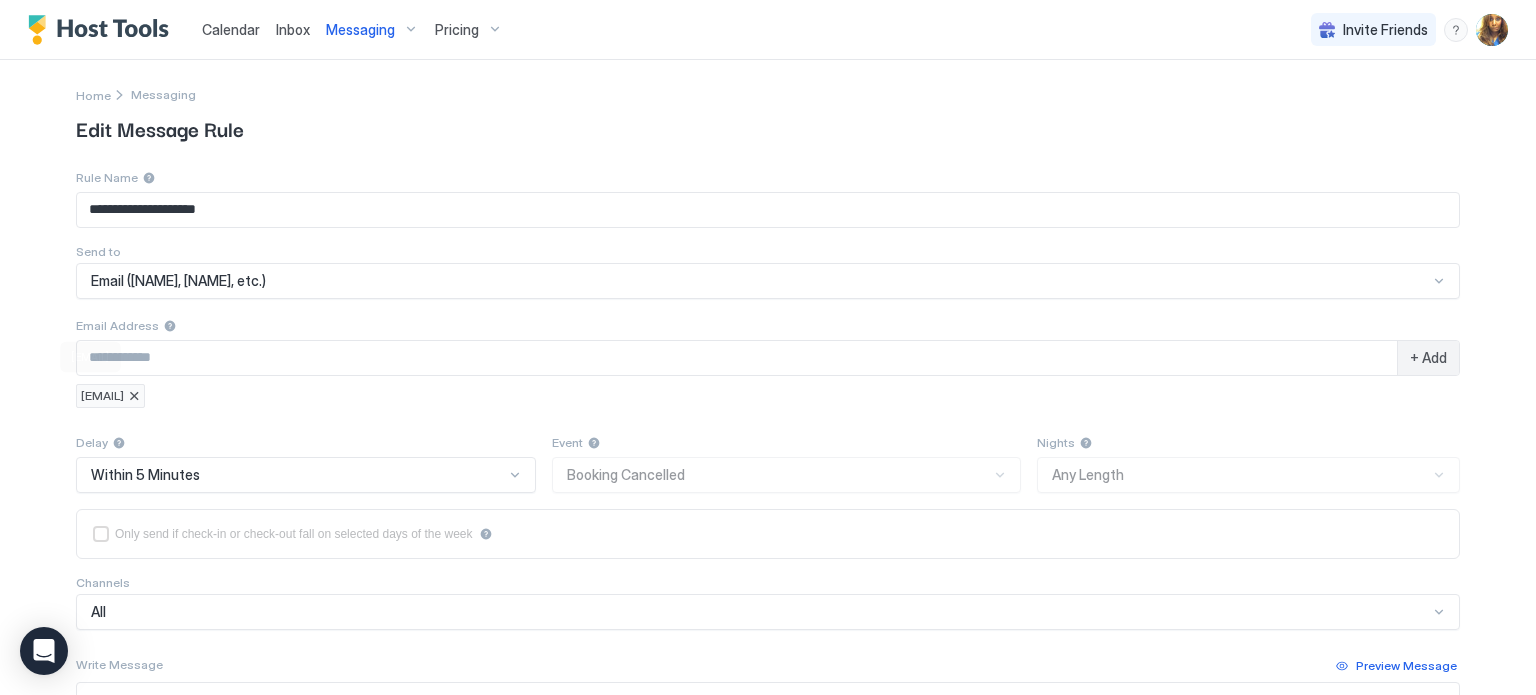 click at bounding box center [134, 396] 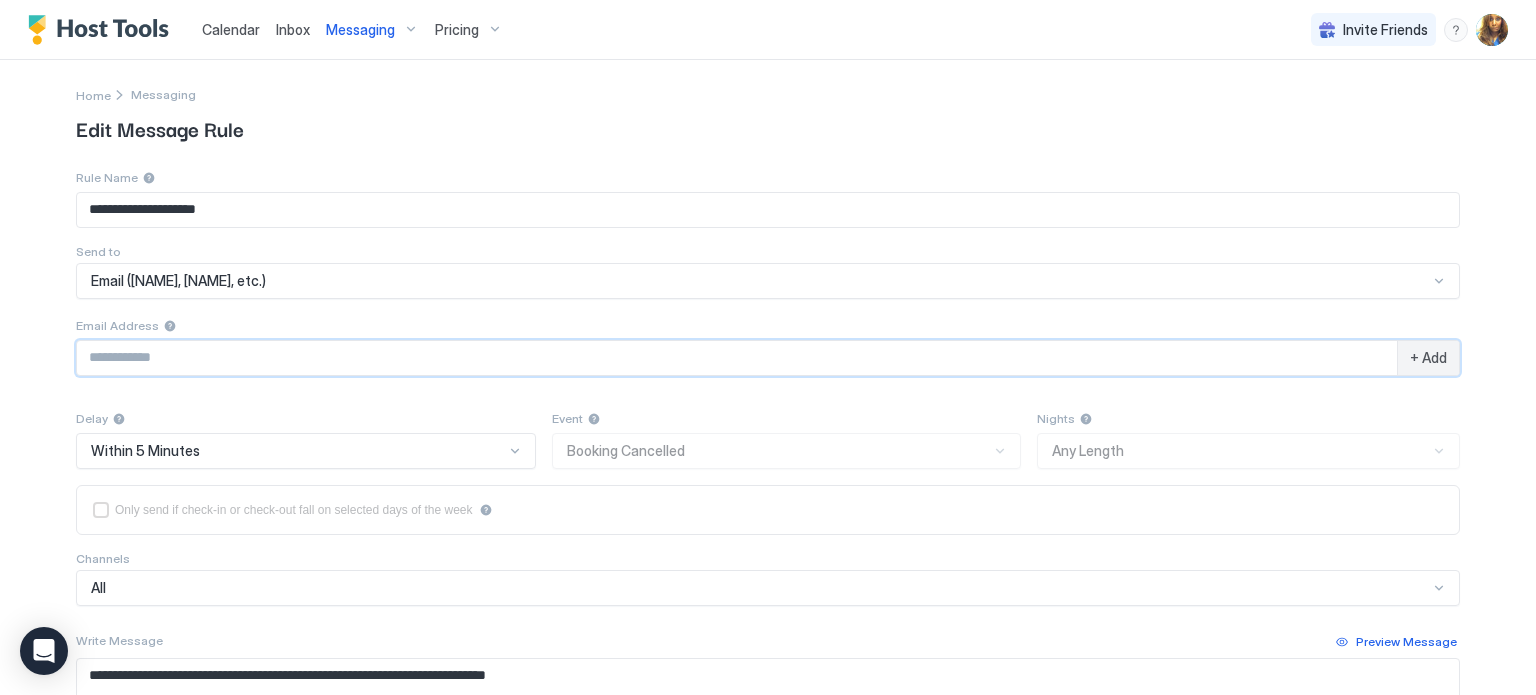 click at bounding box center (737, 358) 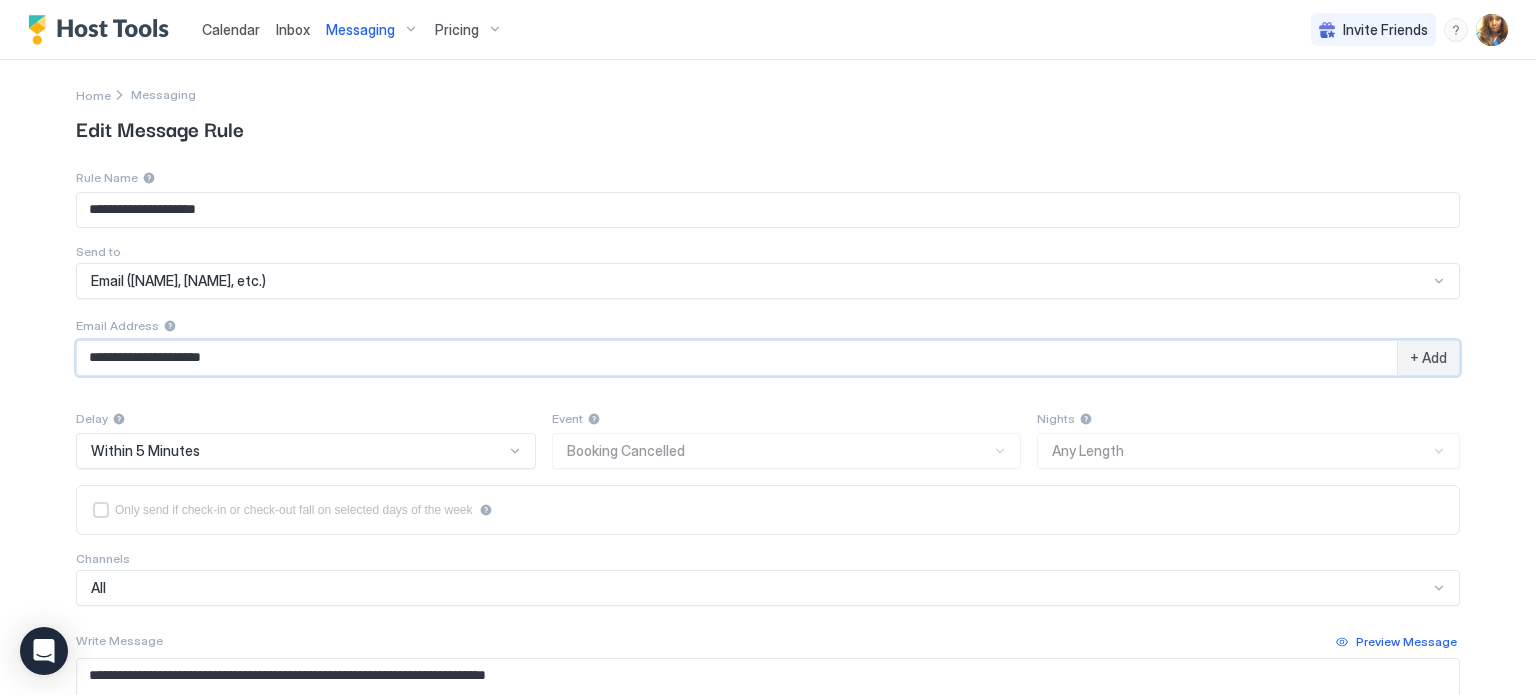 type on "**********" 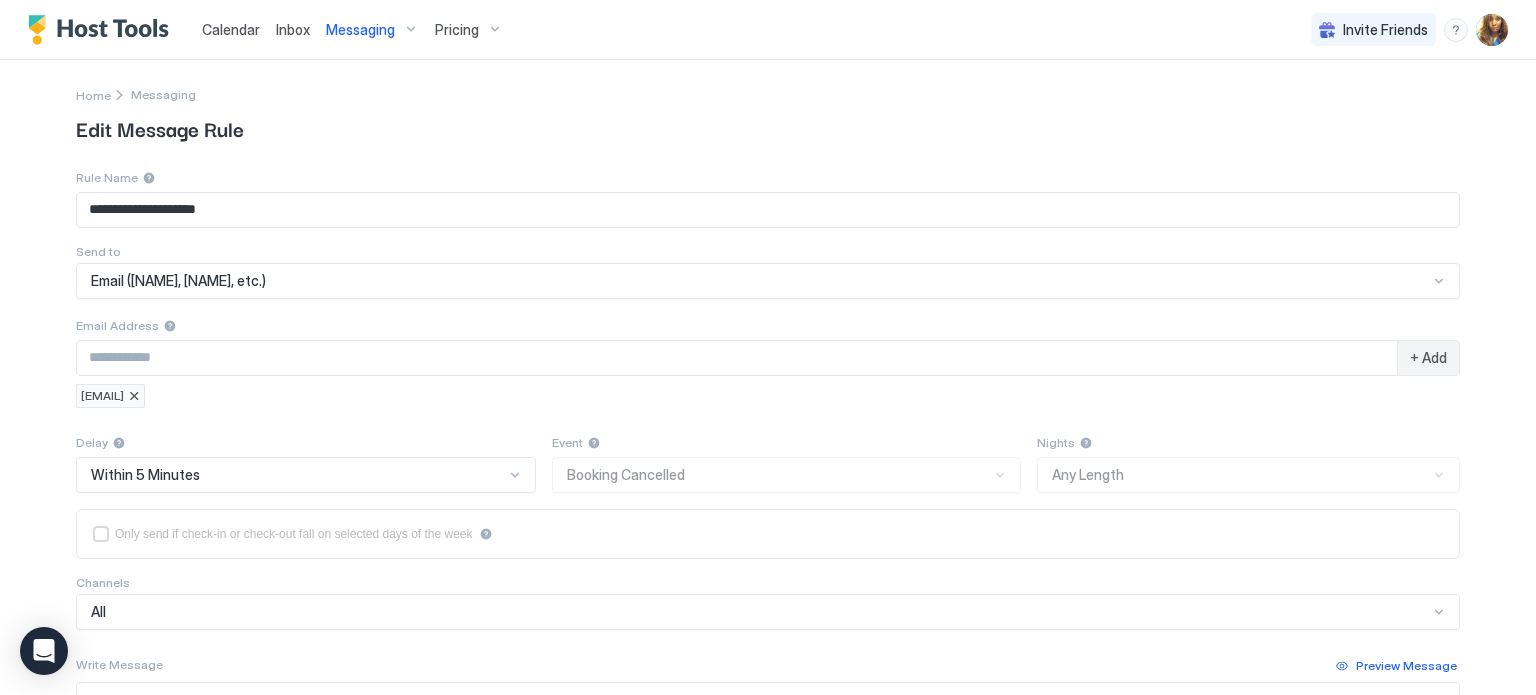 click on "+ Add" at bounding box center [1428, 358] 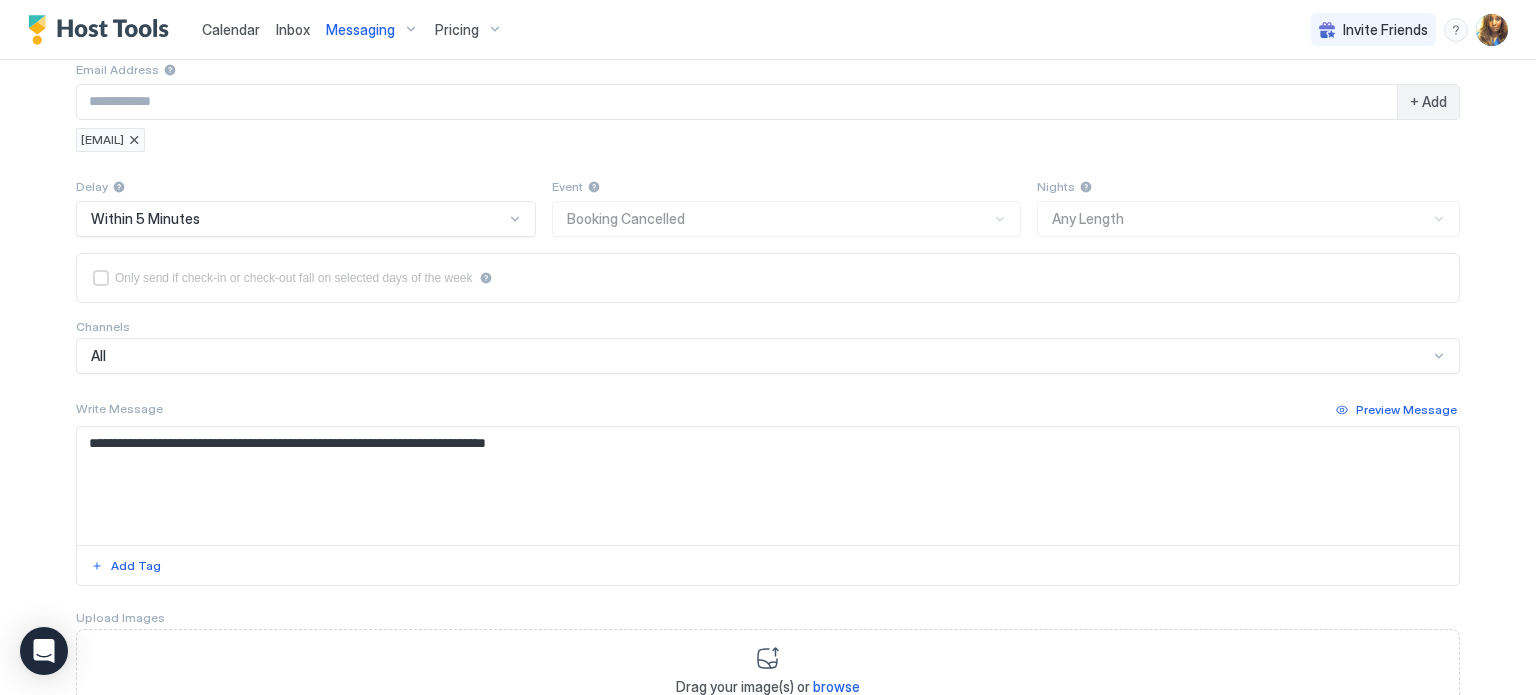 scroll, scrollTop: 352, scrollLeft: 0, axis: vertical 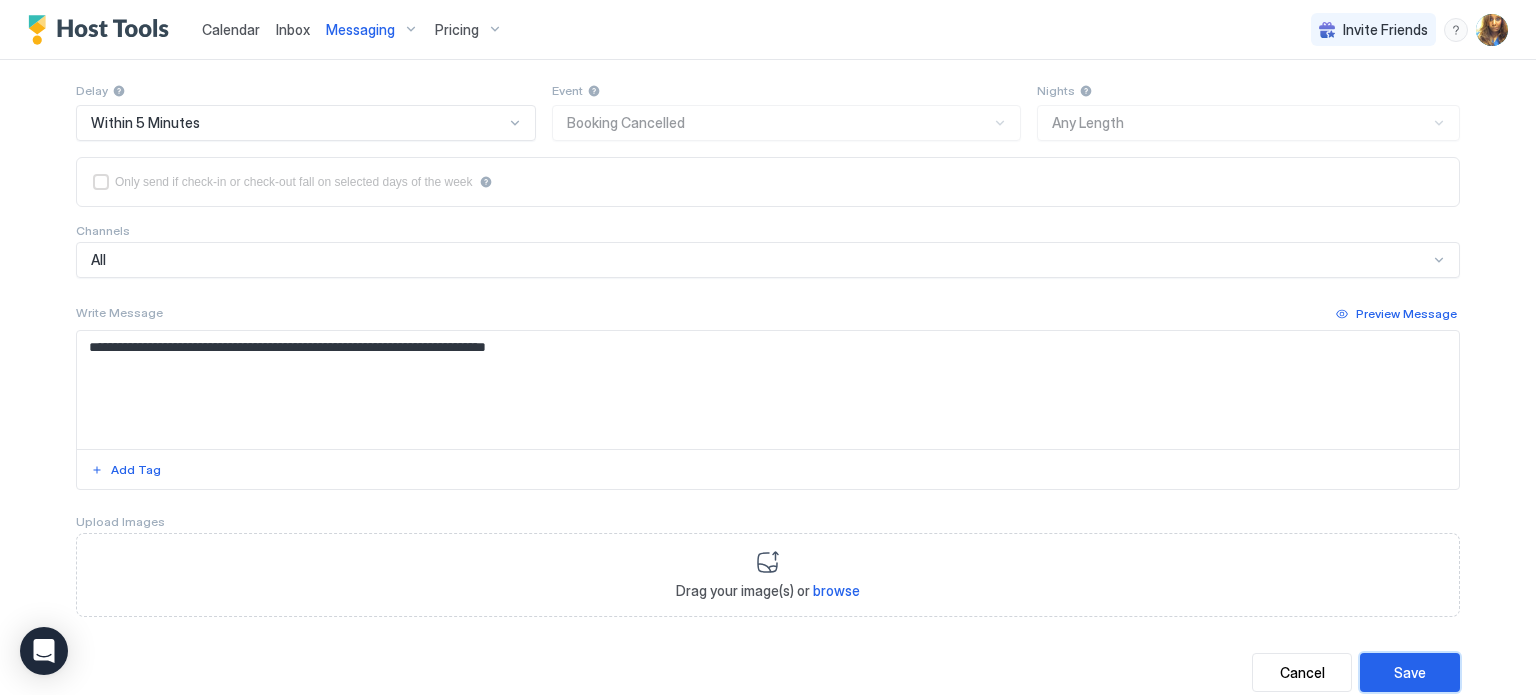 click on "Save" at bounding box center [1410, 672] 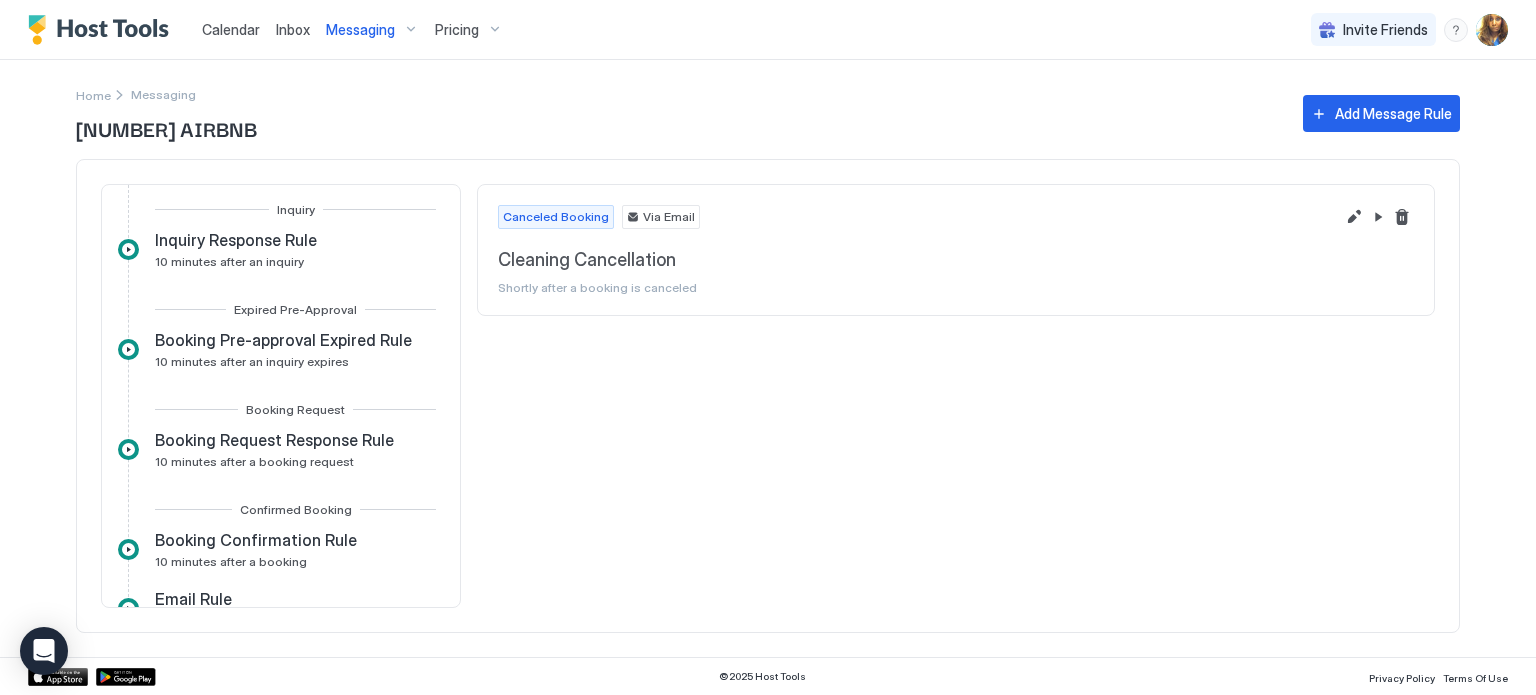 scroll, scrollTop: 0, scrollLeft: 0, axis: both 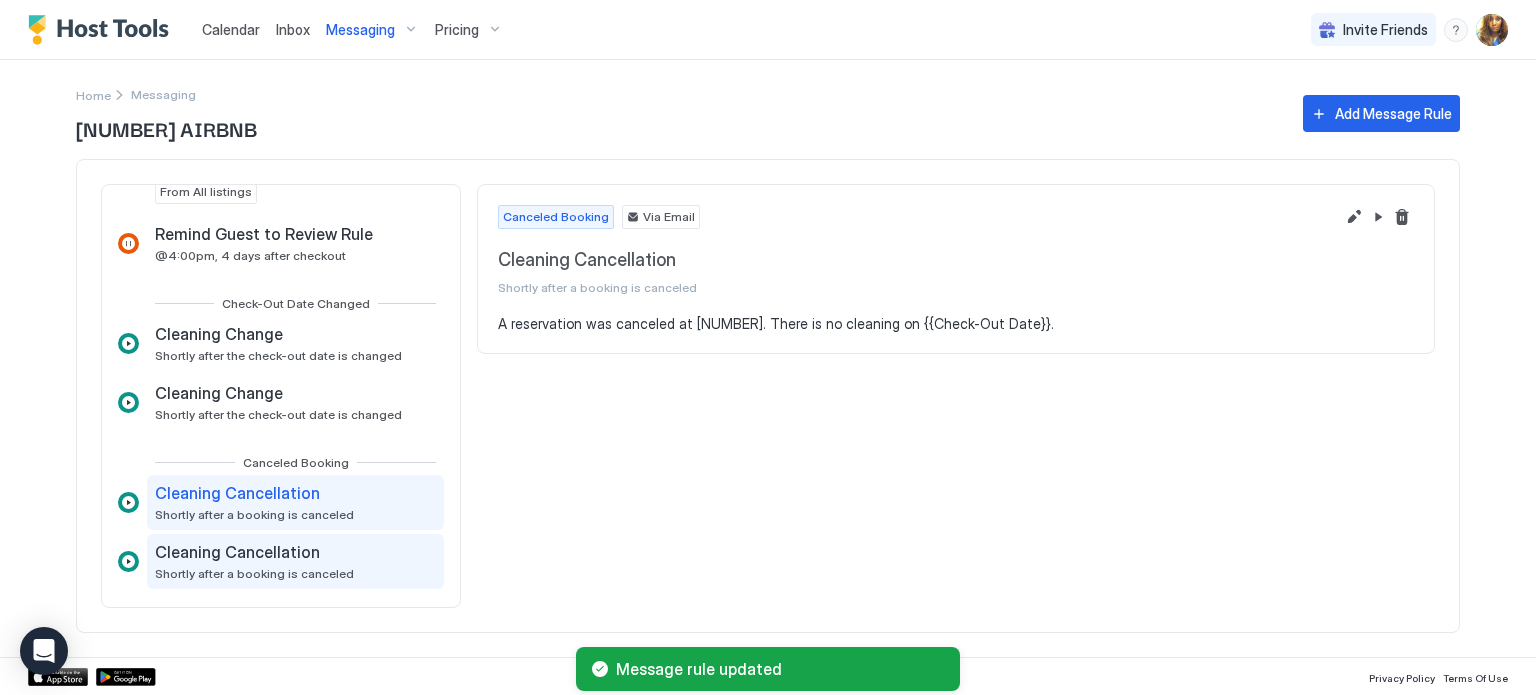 click on "Cleaning Cancellation Shortly after a booking is canceled" at bounding box center (254, 561) 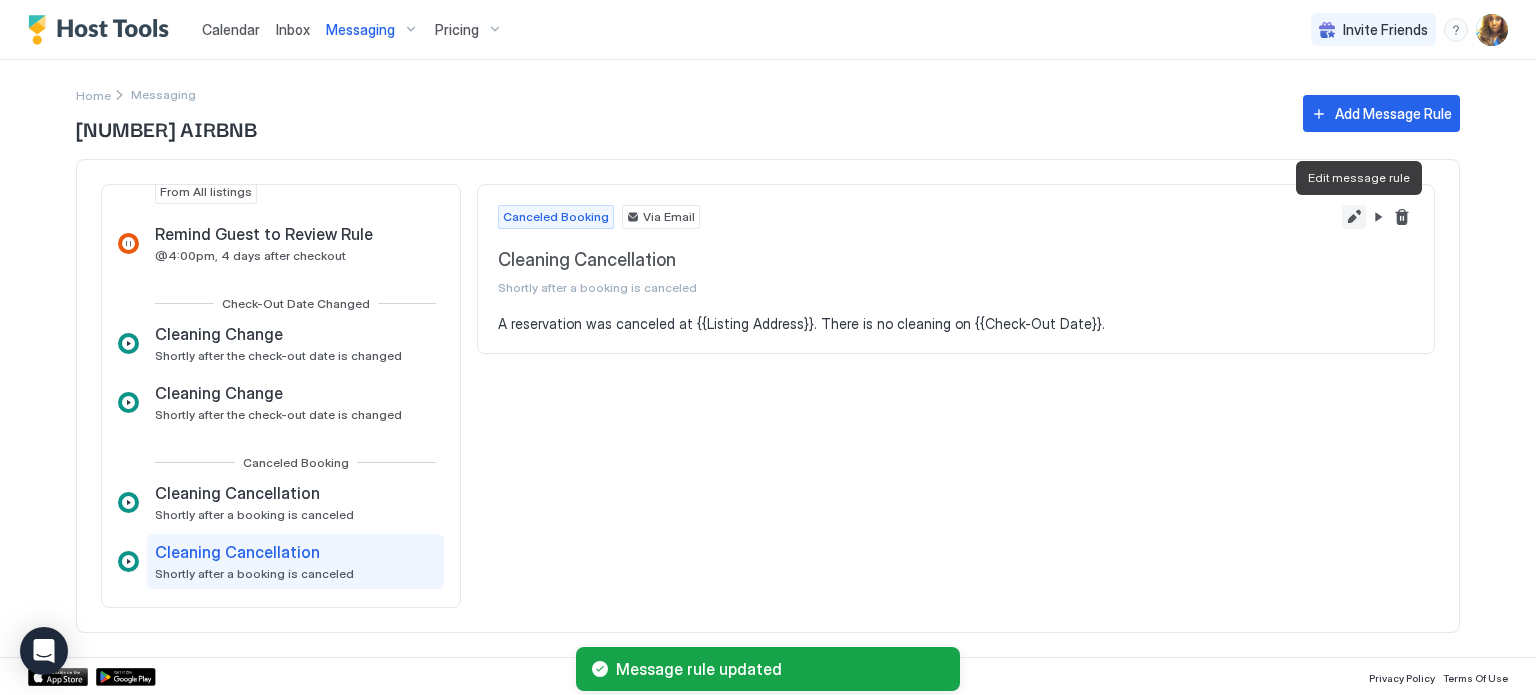 click at bounding box center [1354, 217] 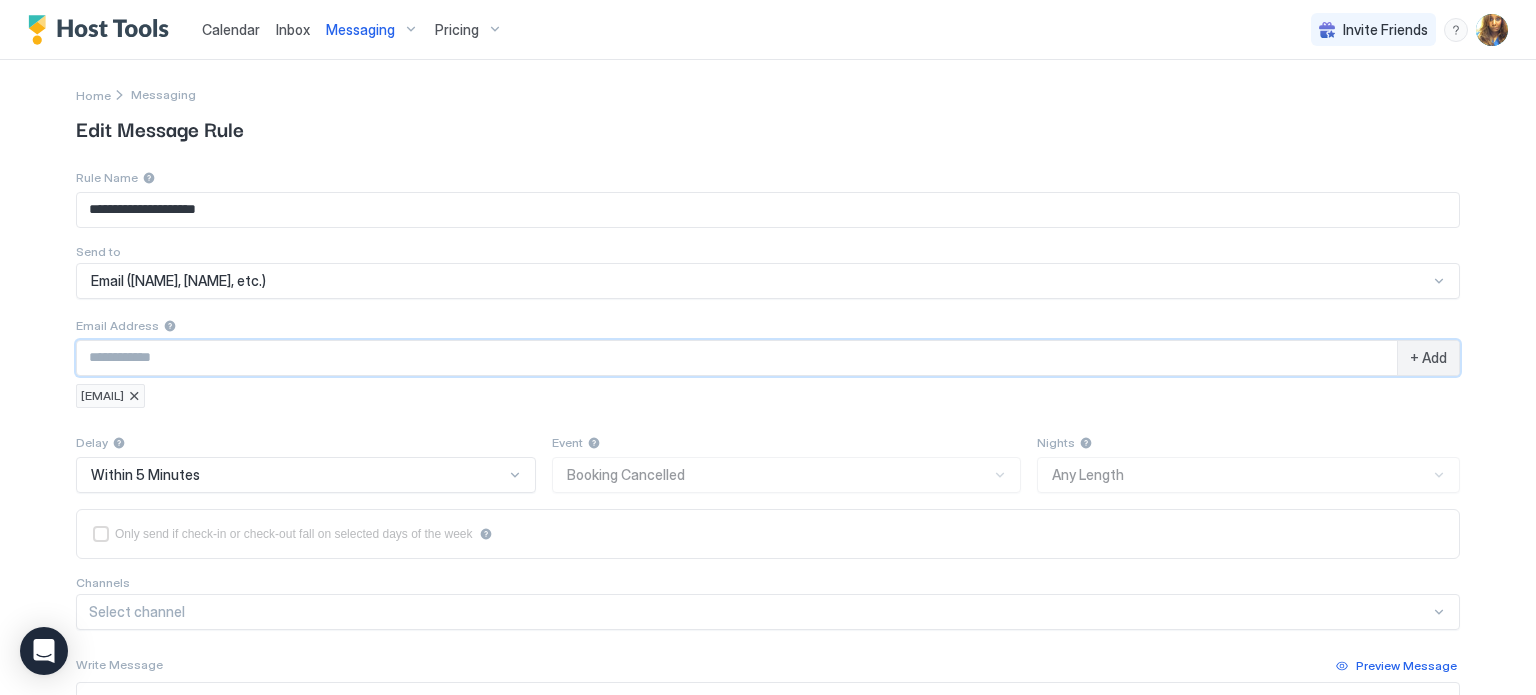 click at bounding box center (737, 358) 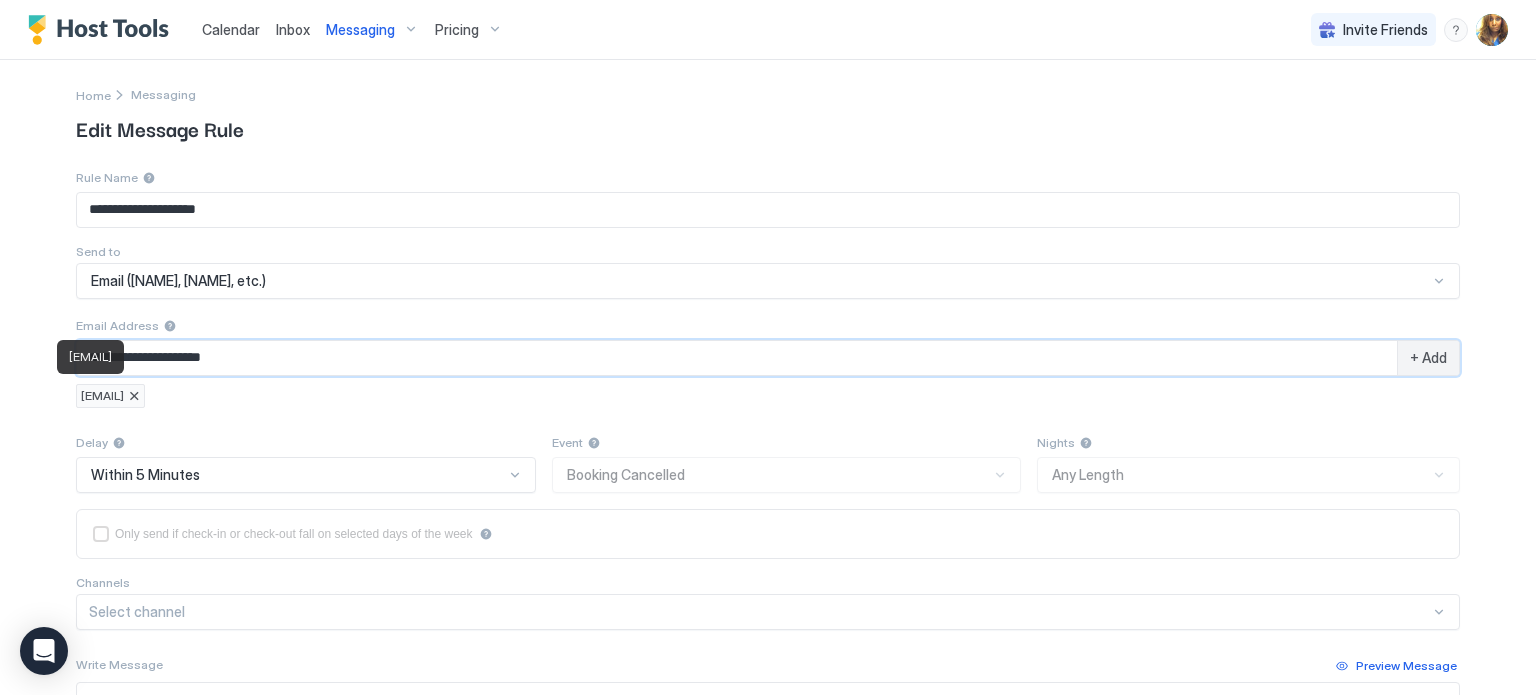 type on "**********" 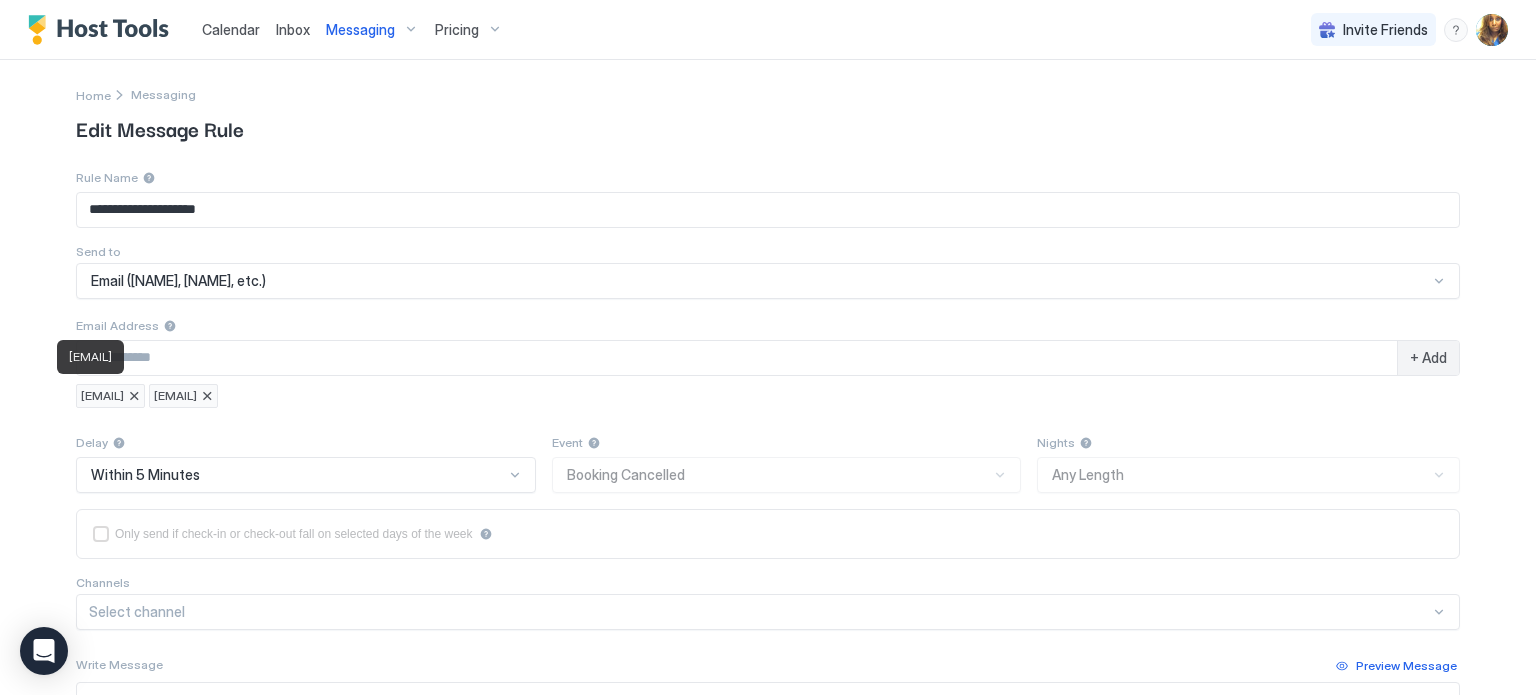 click at bounding box center [134, 396] 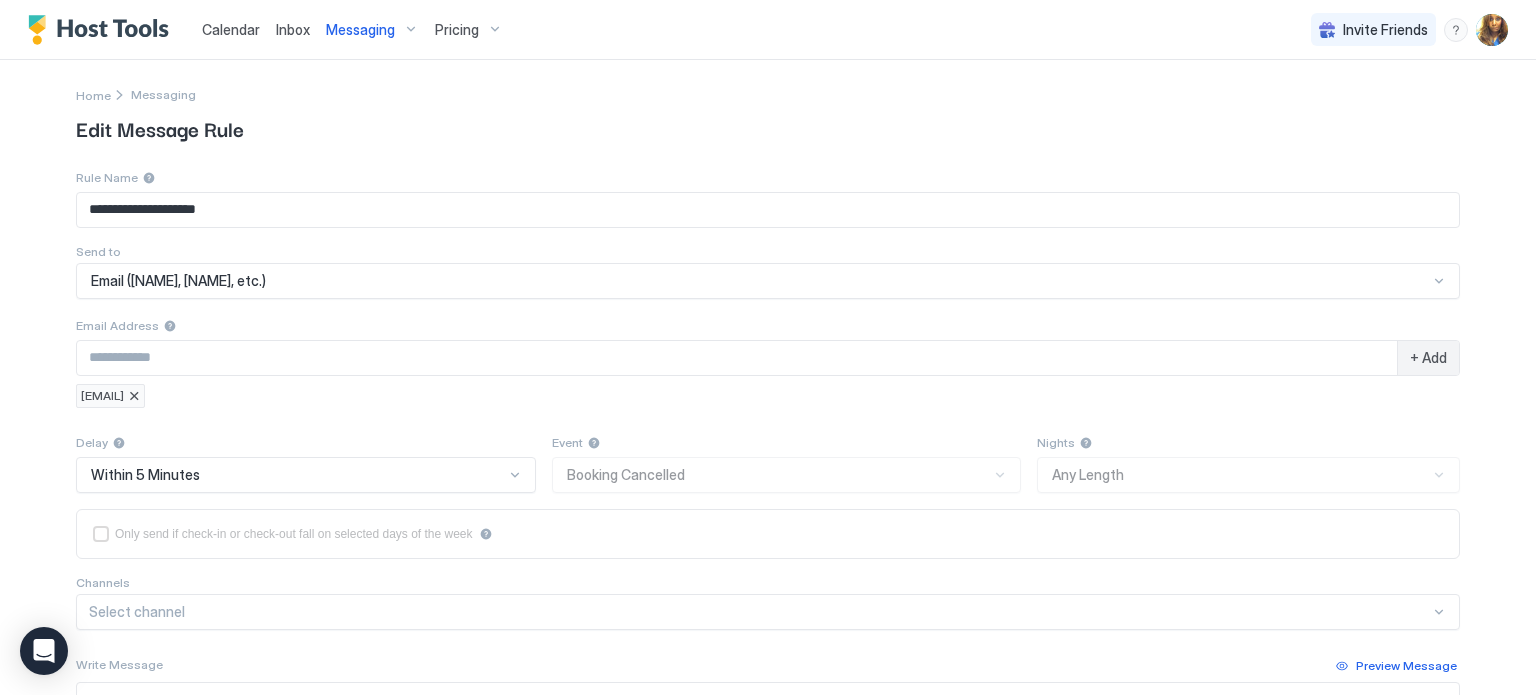 click on "+ Add" at bounding box center [1428, 358] 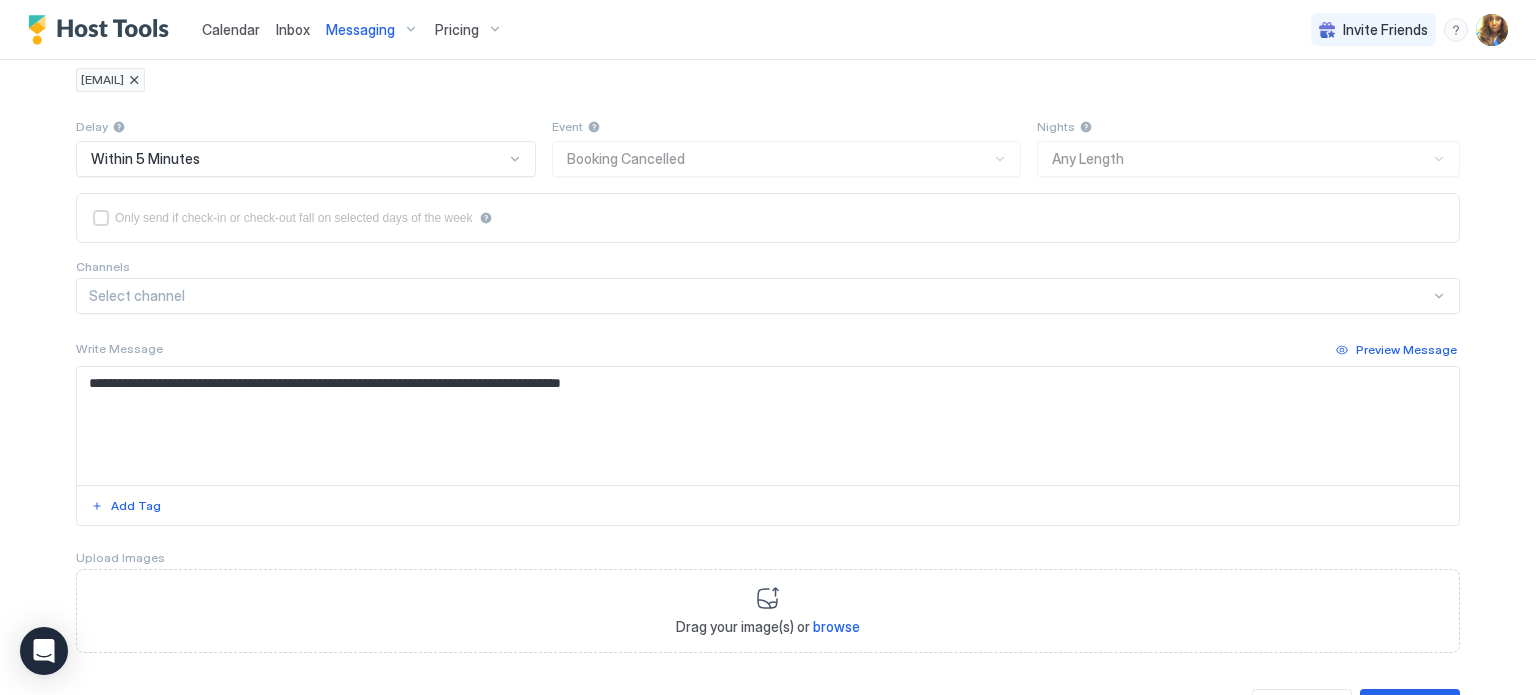 scroll, scrollTop: 404, scrollLeft: 0, axis: vertical 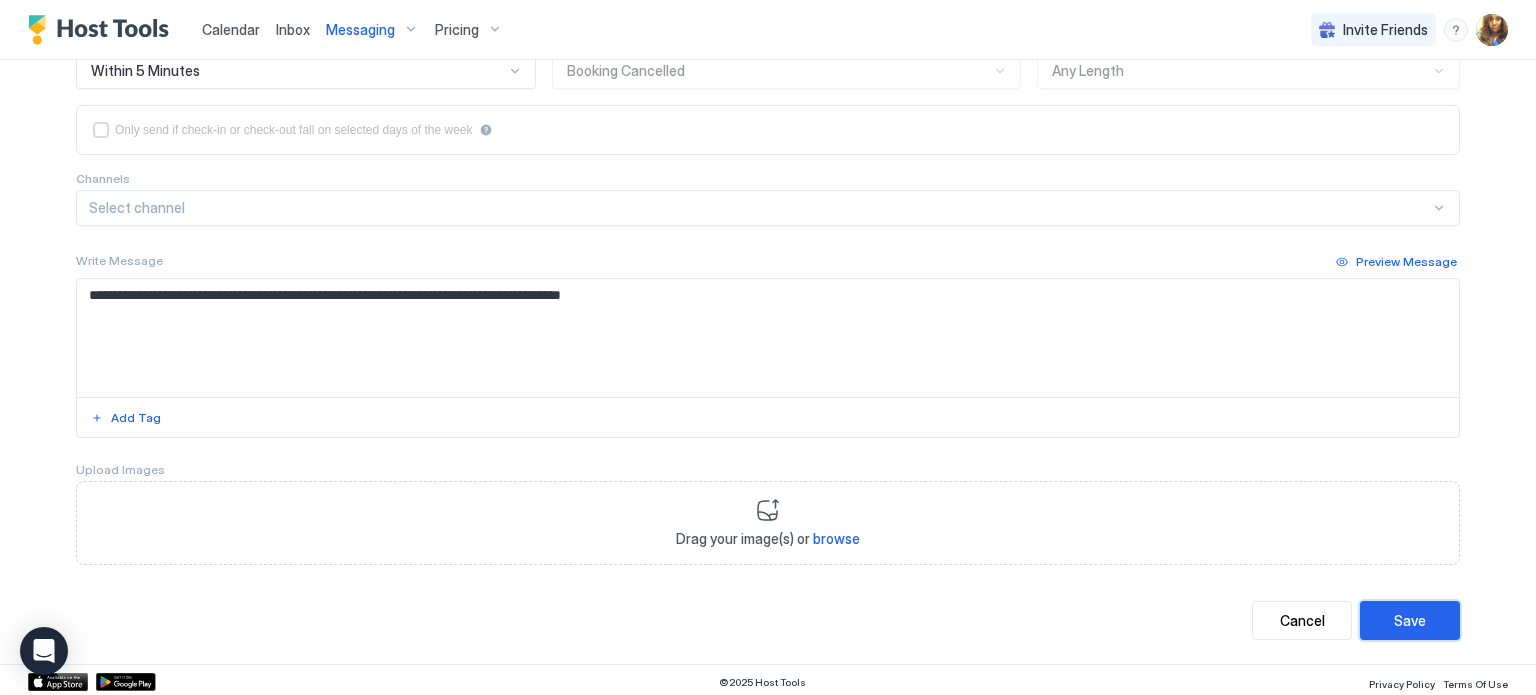 click on "Save" at bounding box center [1410, 620] 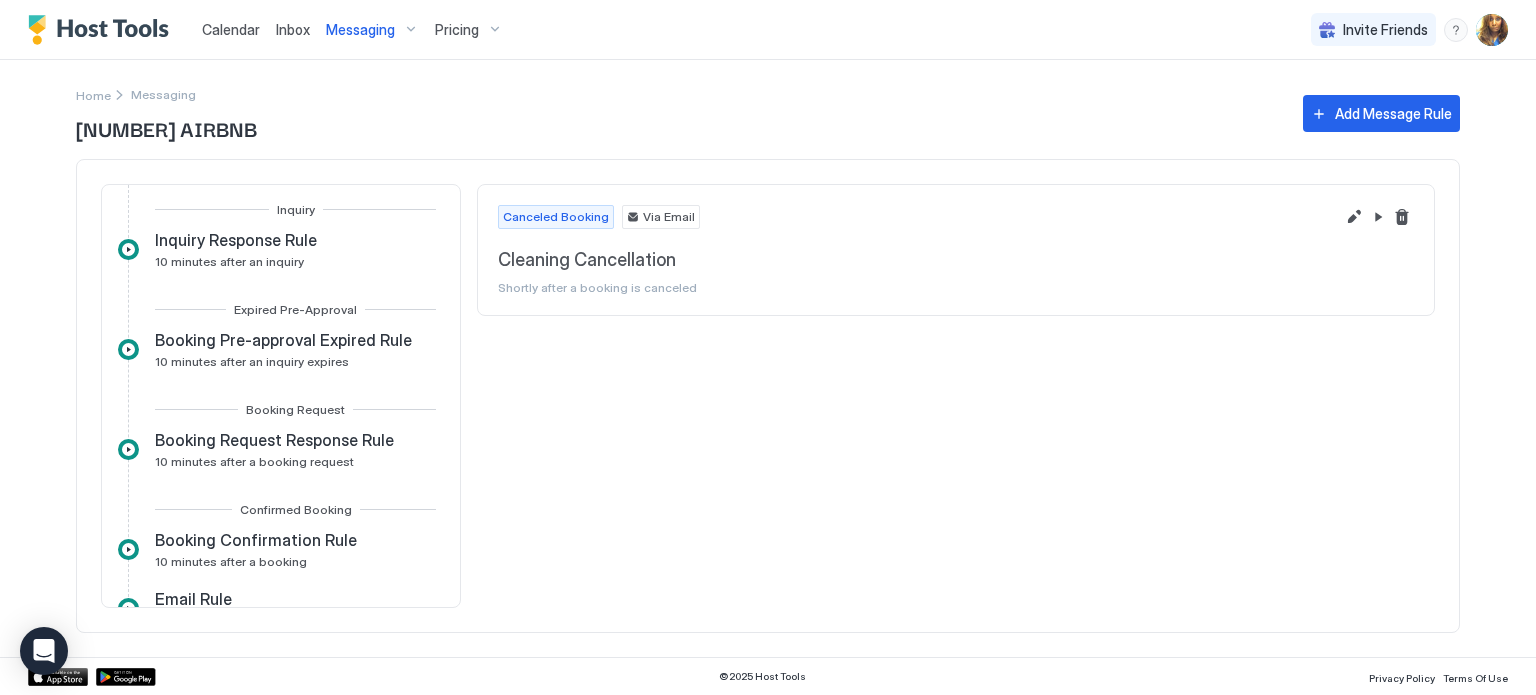 scroll, scrollTop: 0, scrollLeft: 0, axis: both 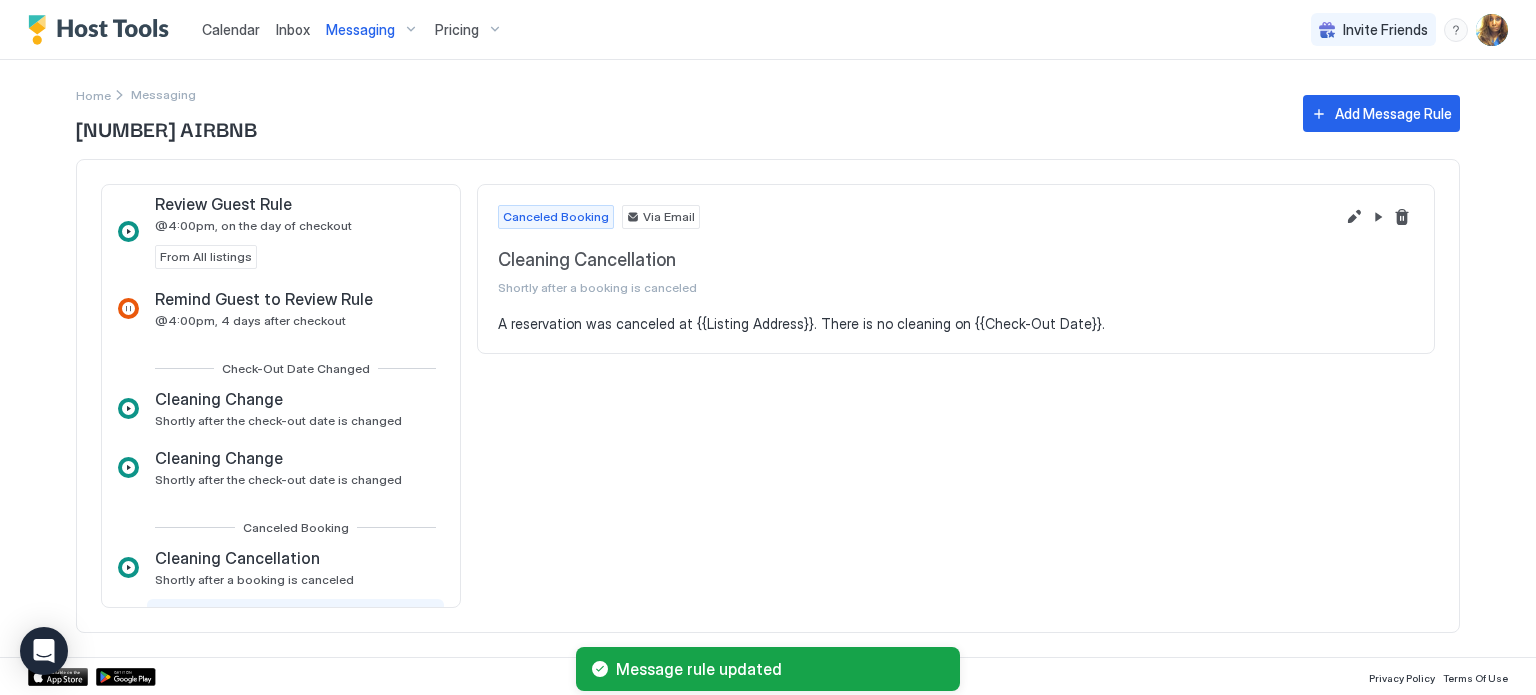 click on "Messaging" at bounding box center [360, 30] 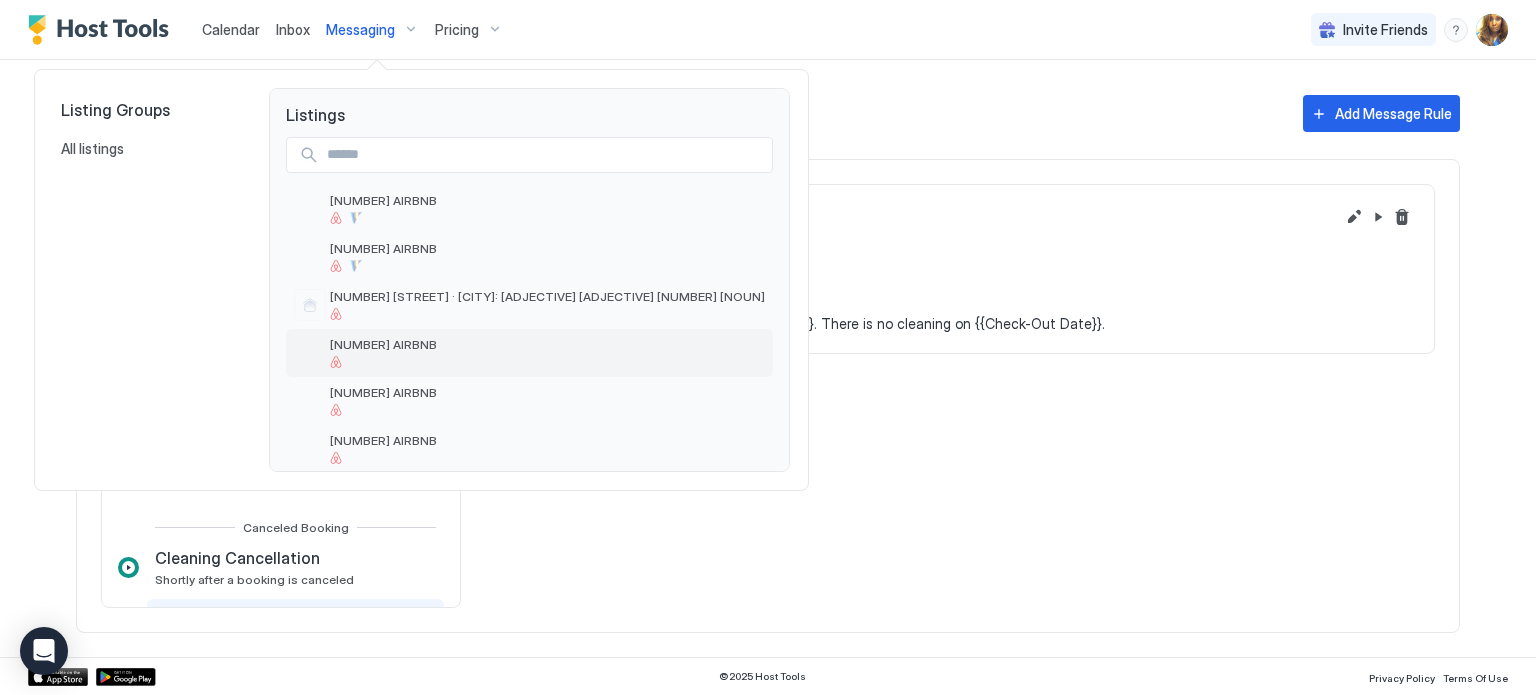 click on "2403 AIRBNB" at bounding box center [529, 353] 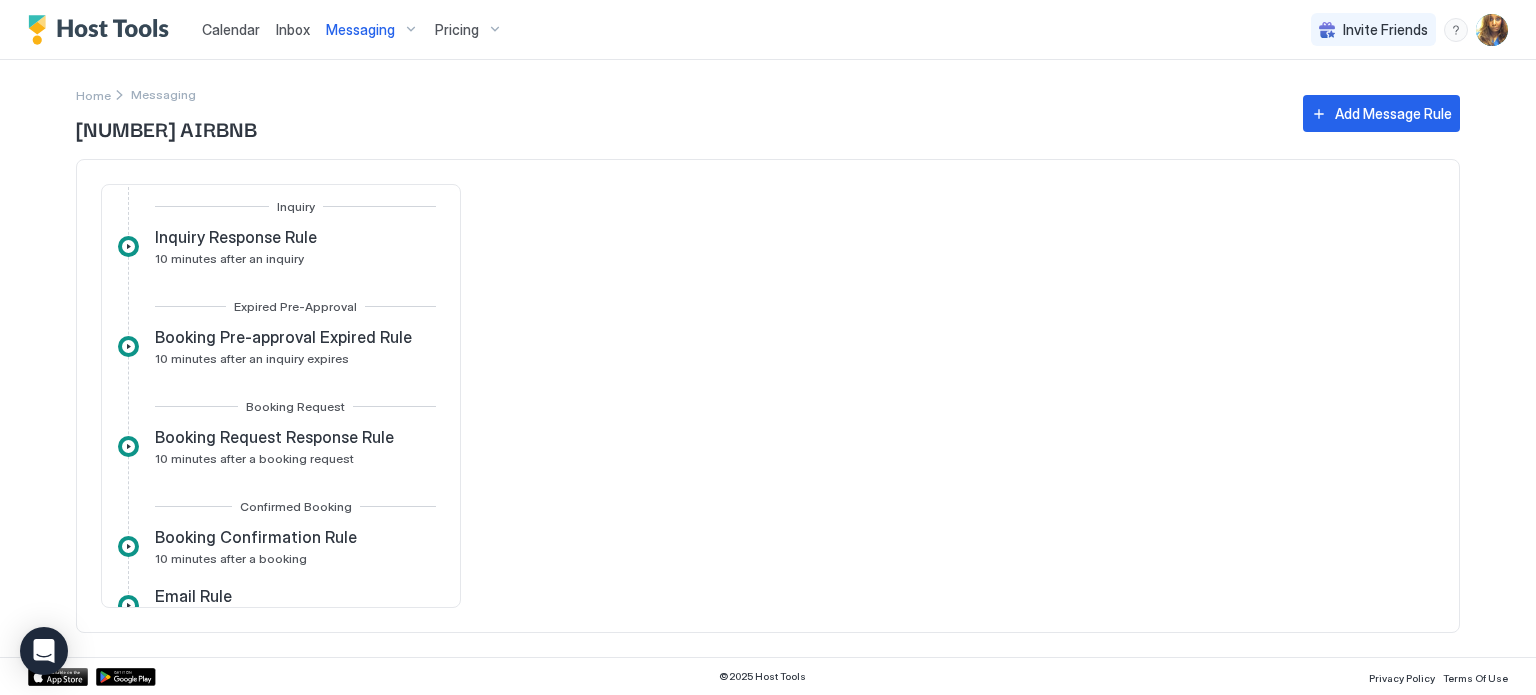 scroll, scrollTop: 0, scrollLeft: 0, axis: both 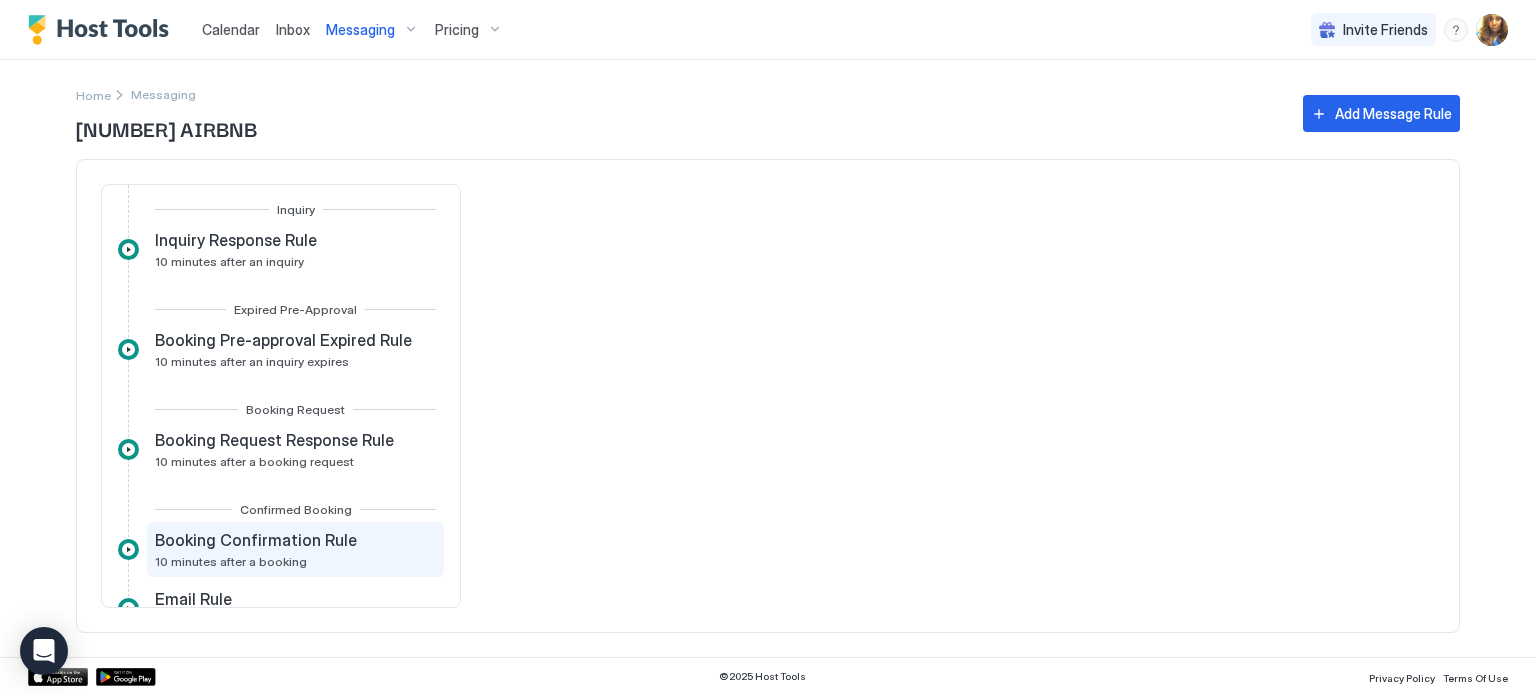 click on "Booking Confirmation Rule 10 minutes after a booking" at bounding box center (295, 549) 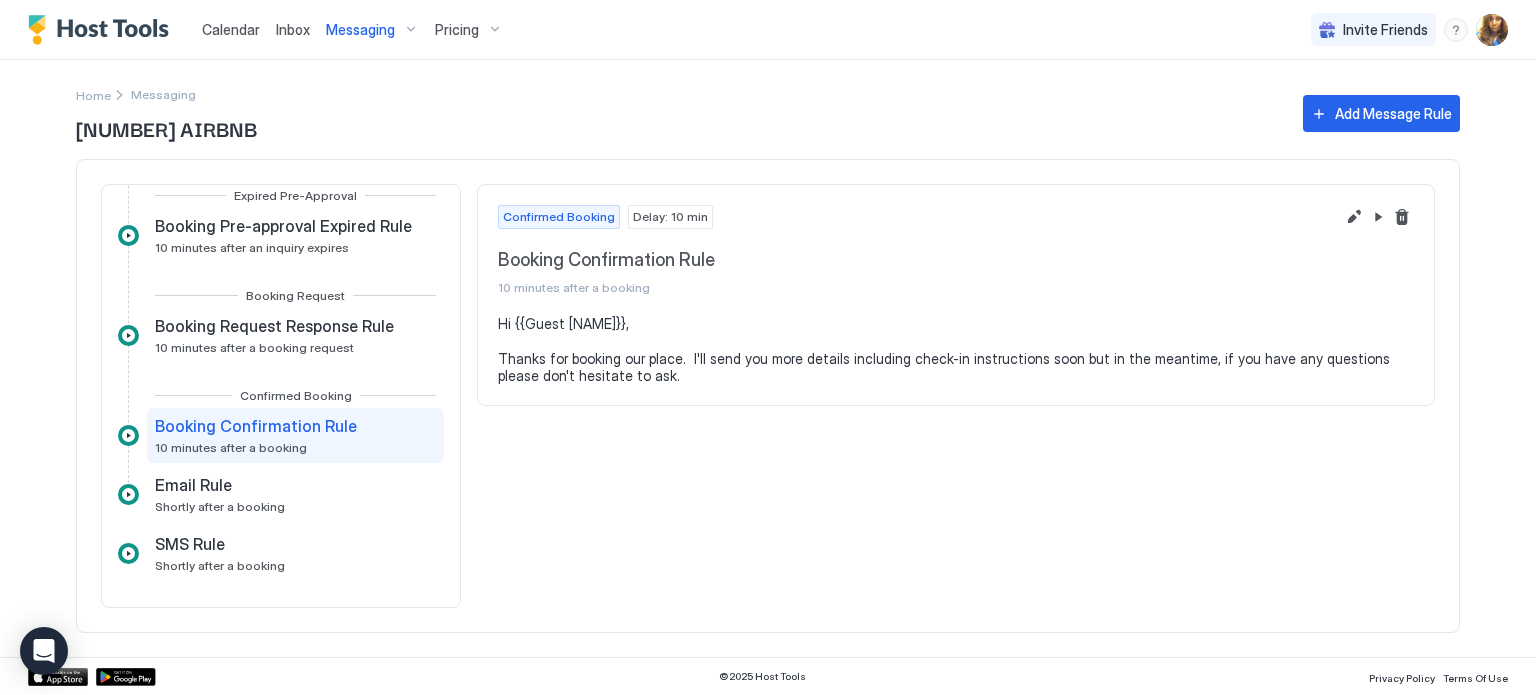 scroll, scrollTop: 152, scrollLeft: 0, axis: vertical 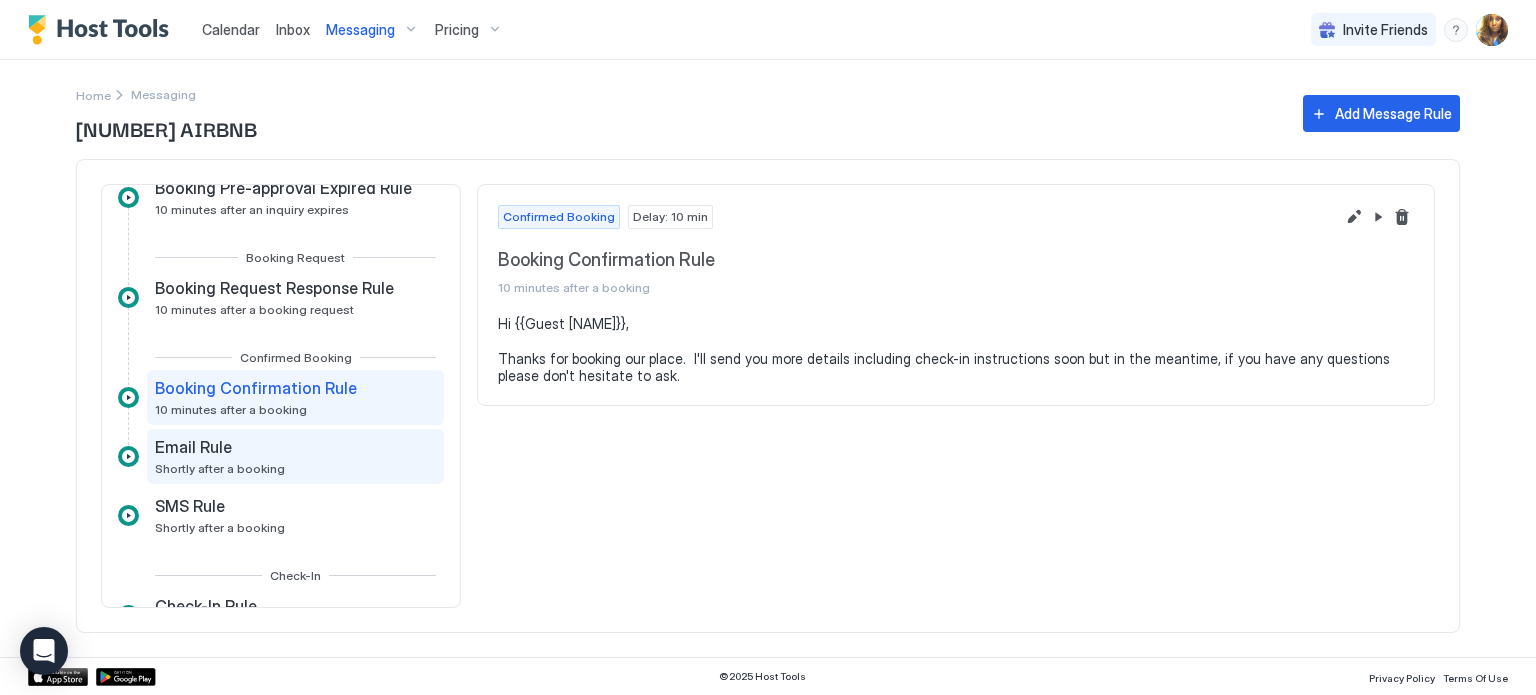 click on "Email Rule Shortly after a booking" at bounding box center [295, 456] 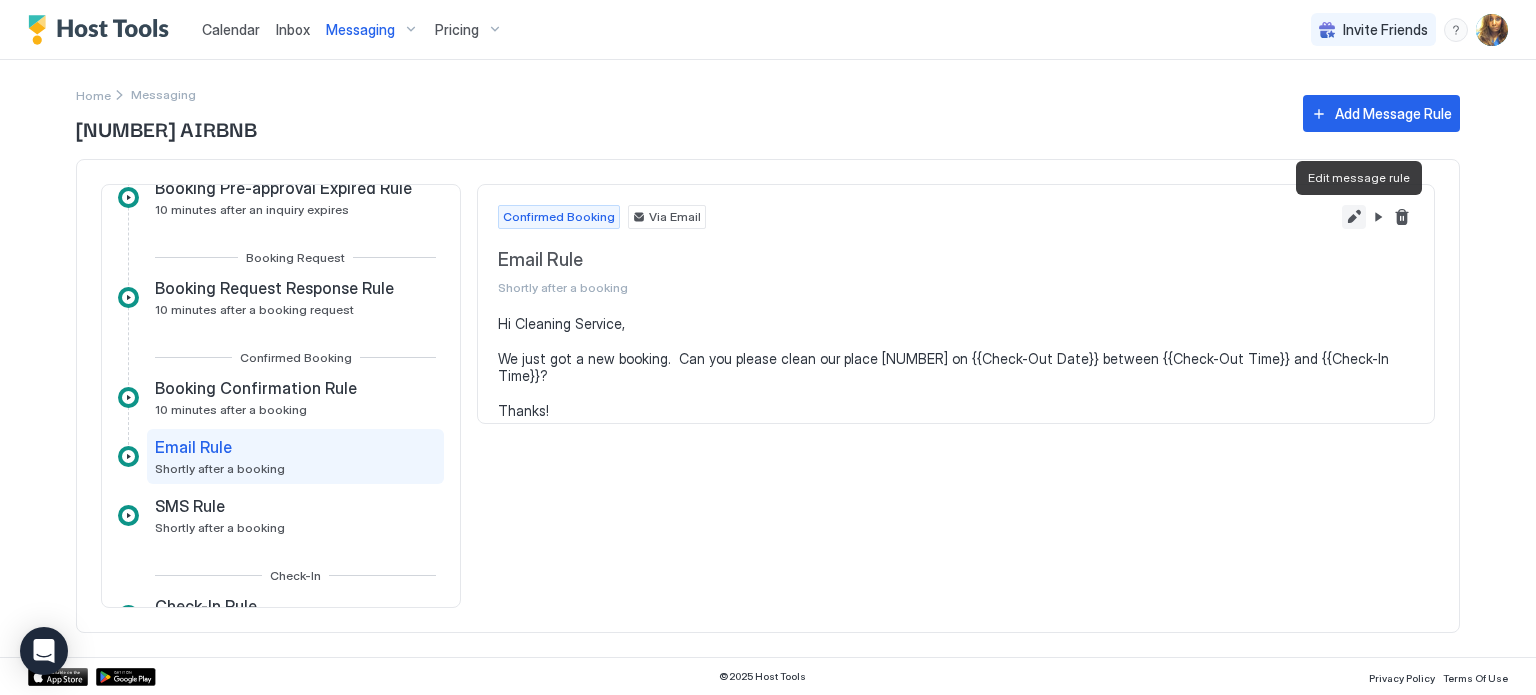 click at bounding box center (1354, 217) 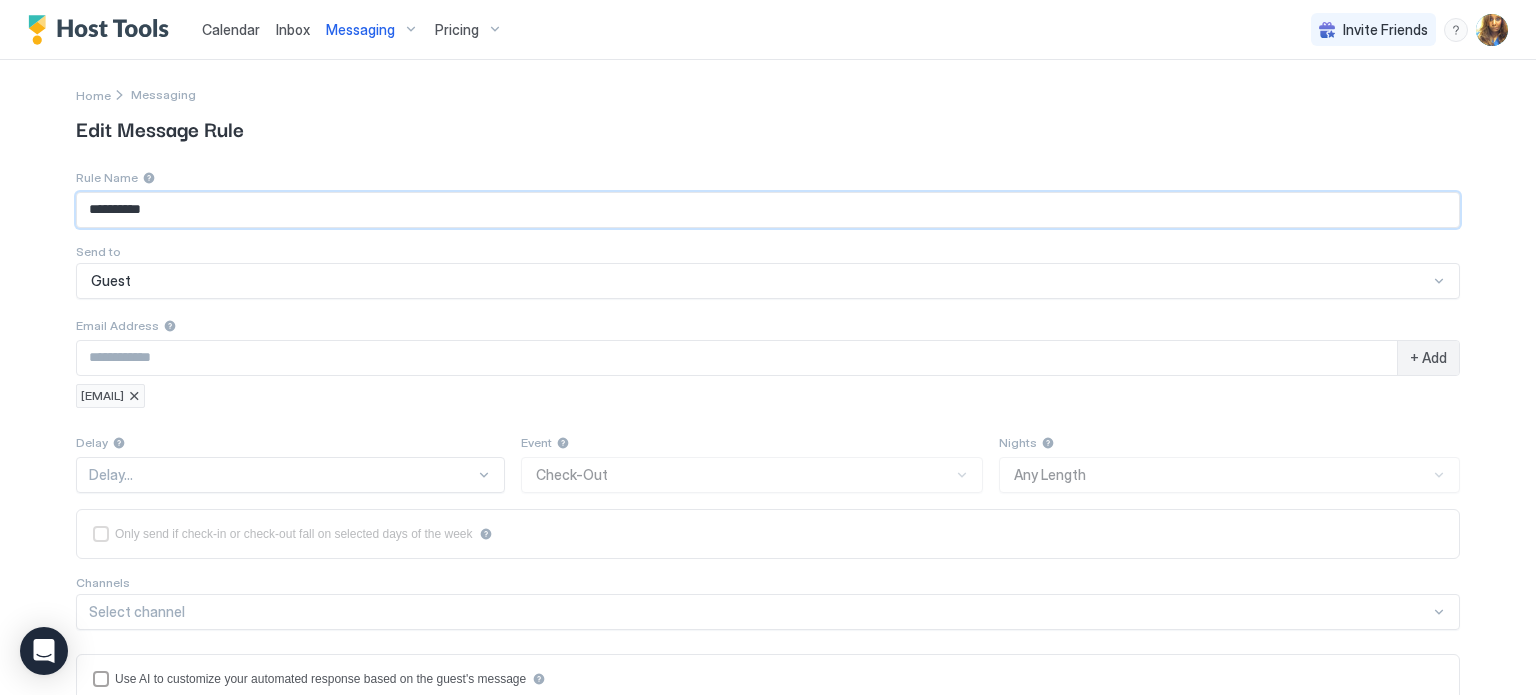click on "**********" at bounding box center [768, 210] 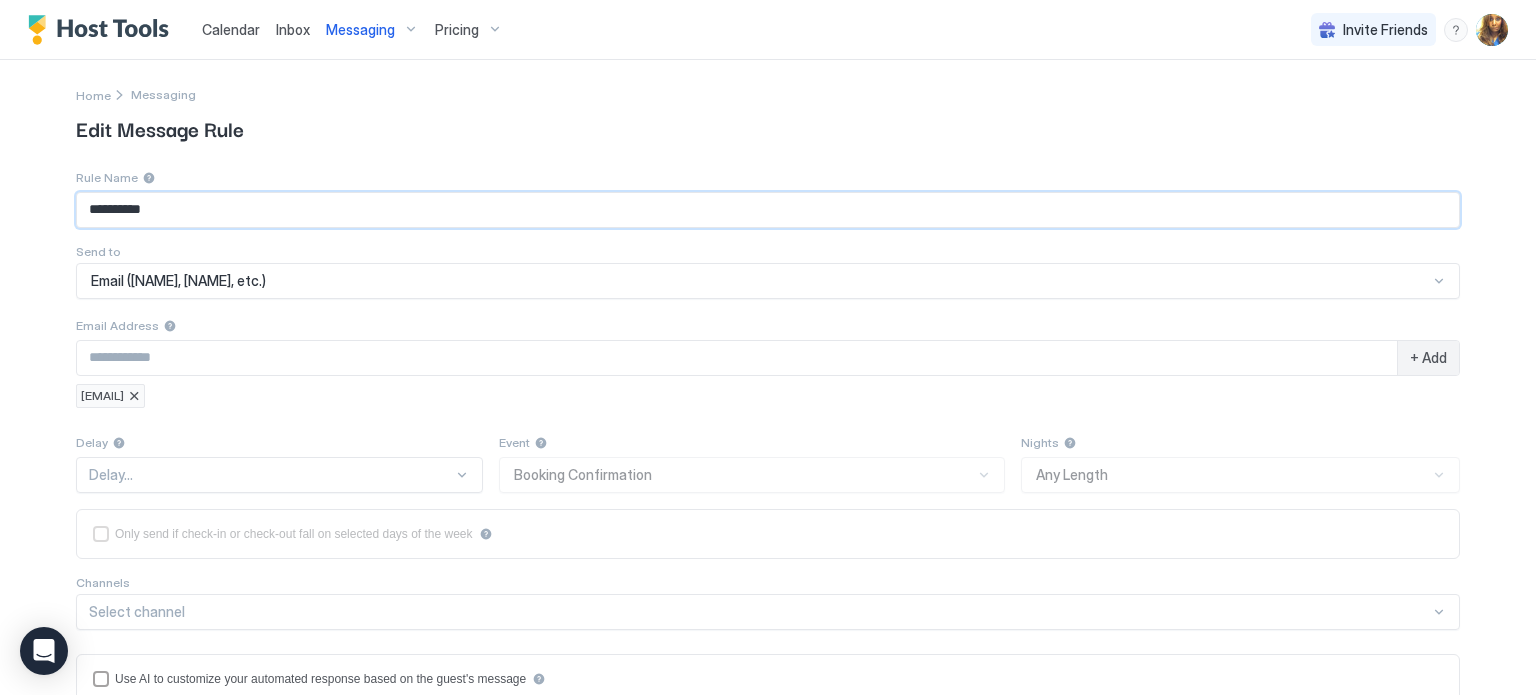 type on "**********" 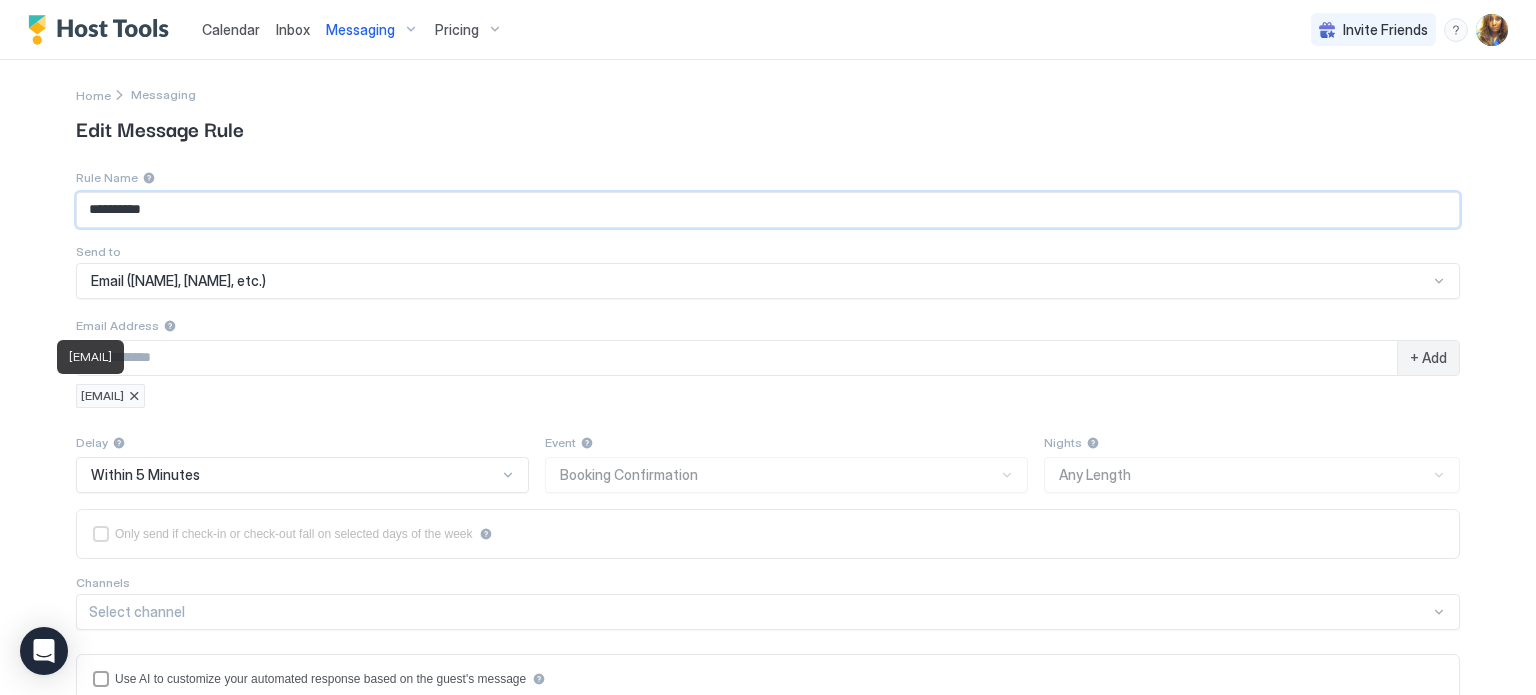 click at bounding box center [134, 396] 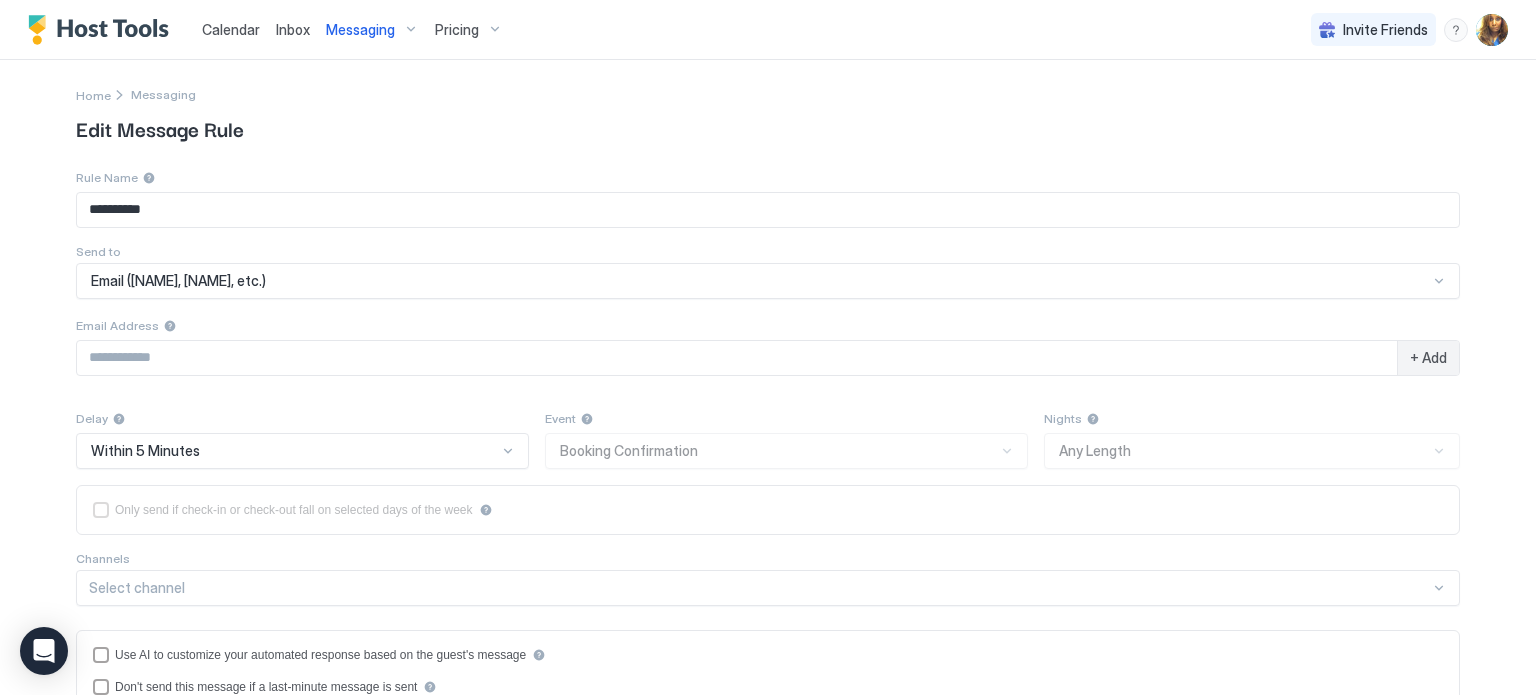 paste on "**********" 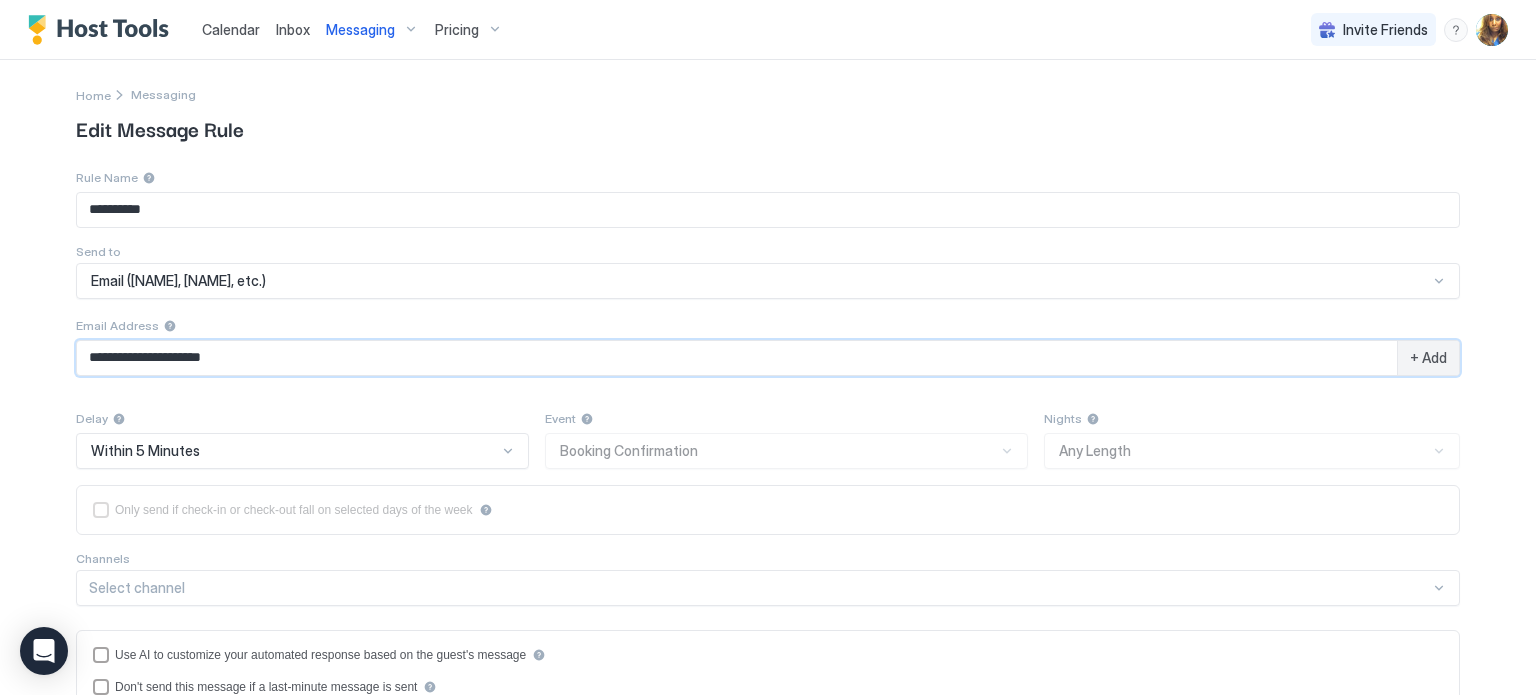 type on "**********" 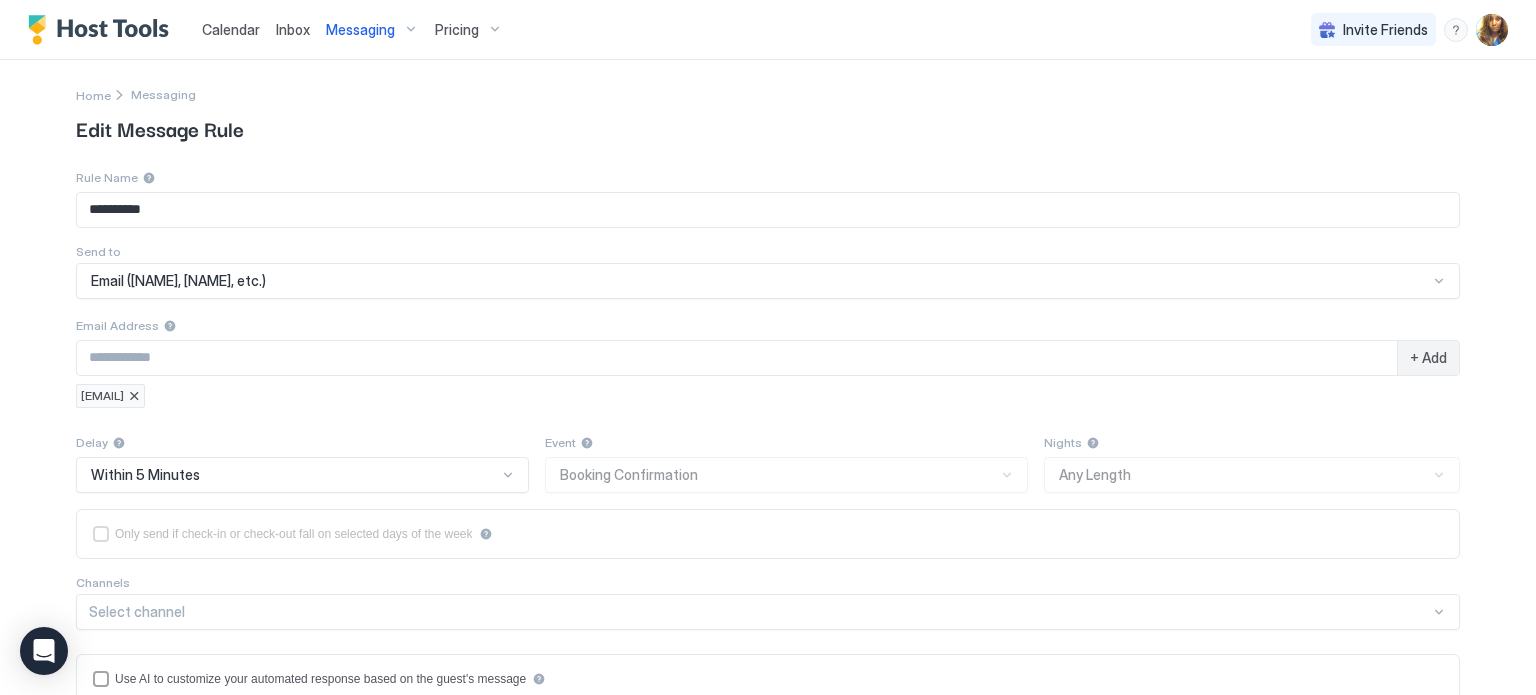 click on "+ Add" at bounding box center [1428, 358] 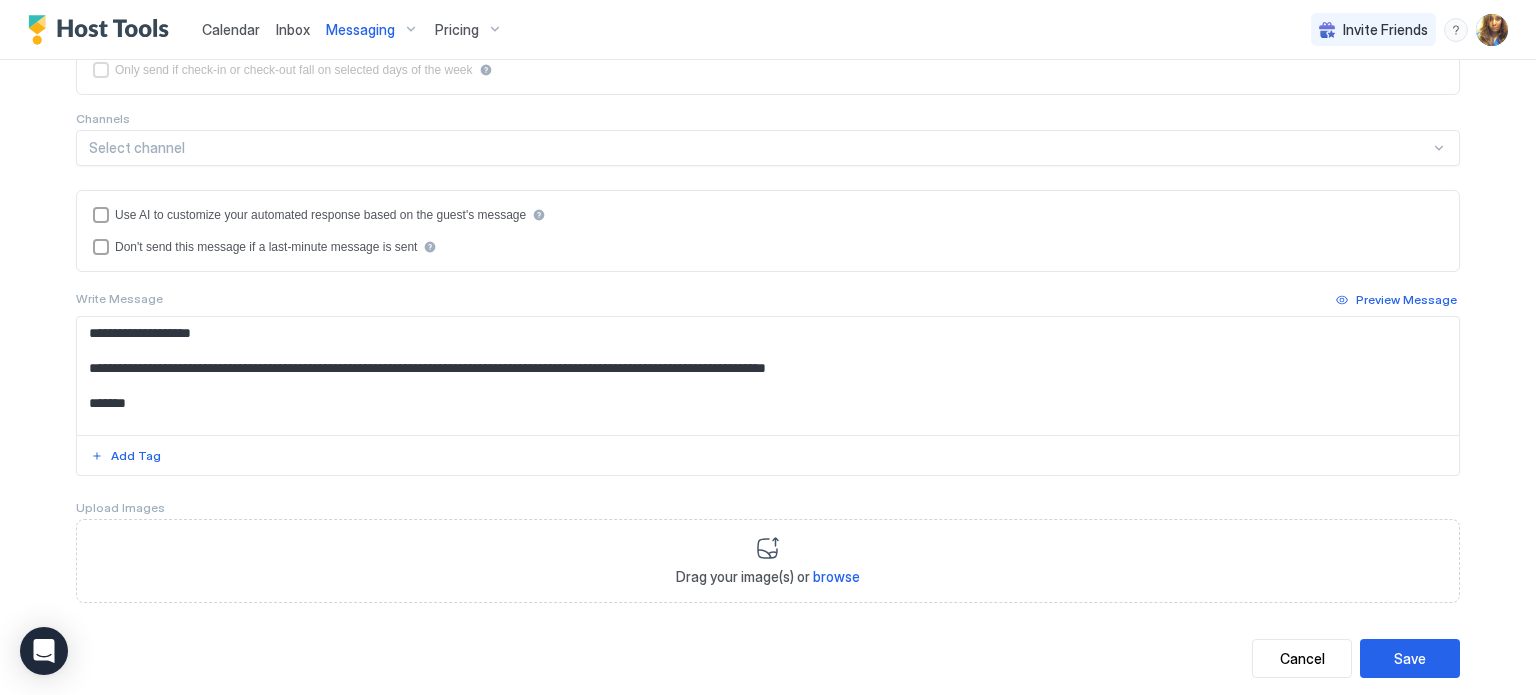 scroll, scrollTop: 465, scrollLeft: 0, axis: vertical 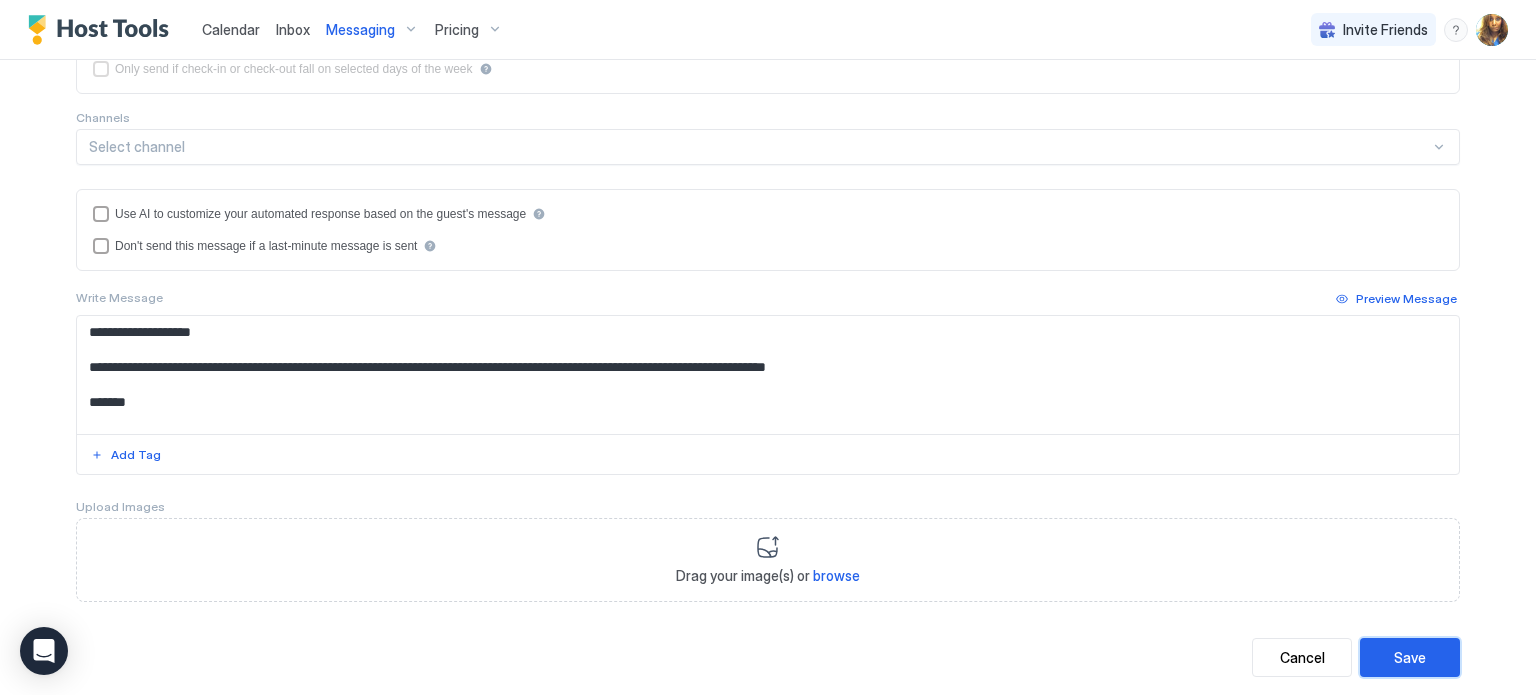click on "Save" at bounding box center (1410, 657) 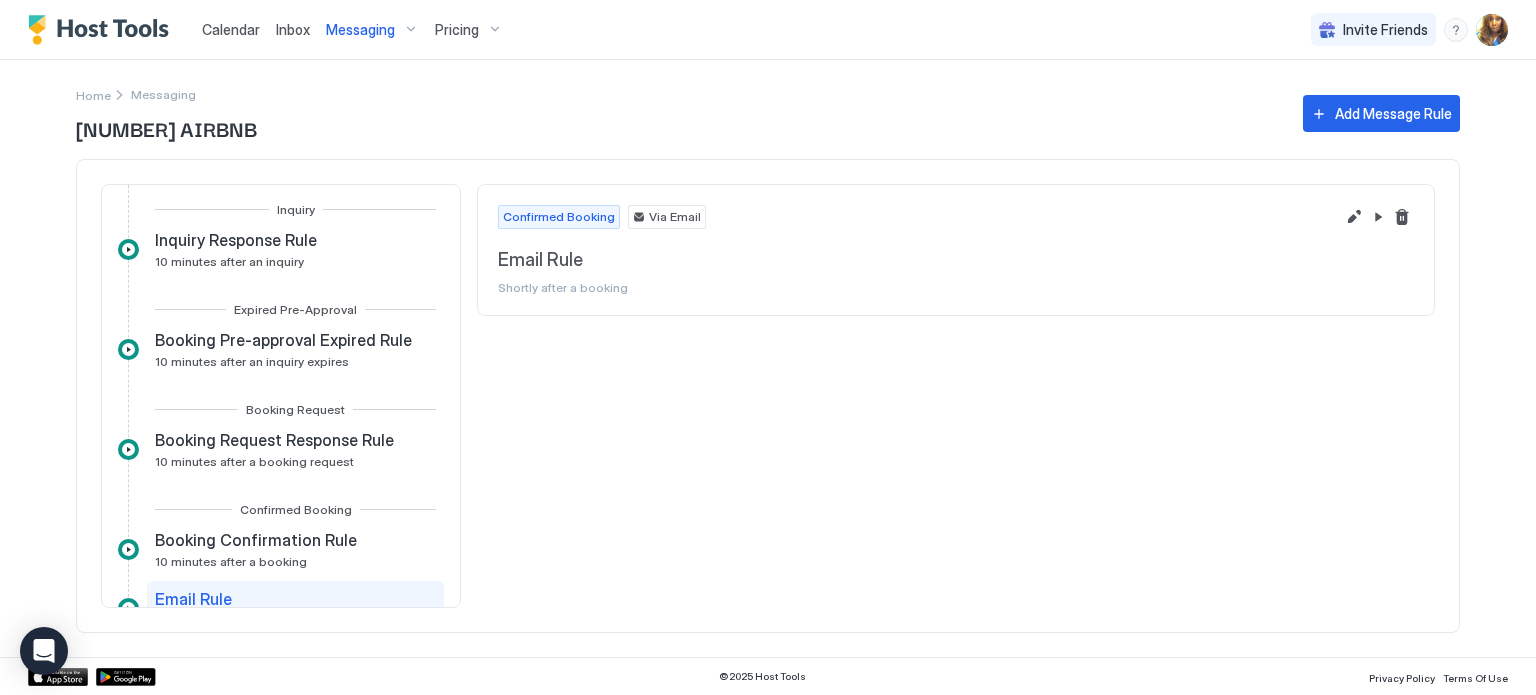 scroll, scrollTop: 0, scrollLeft: 0, axis: both 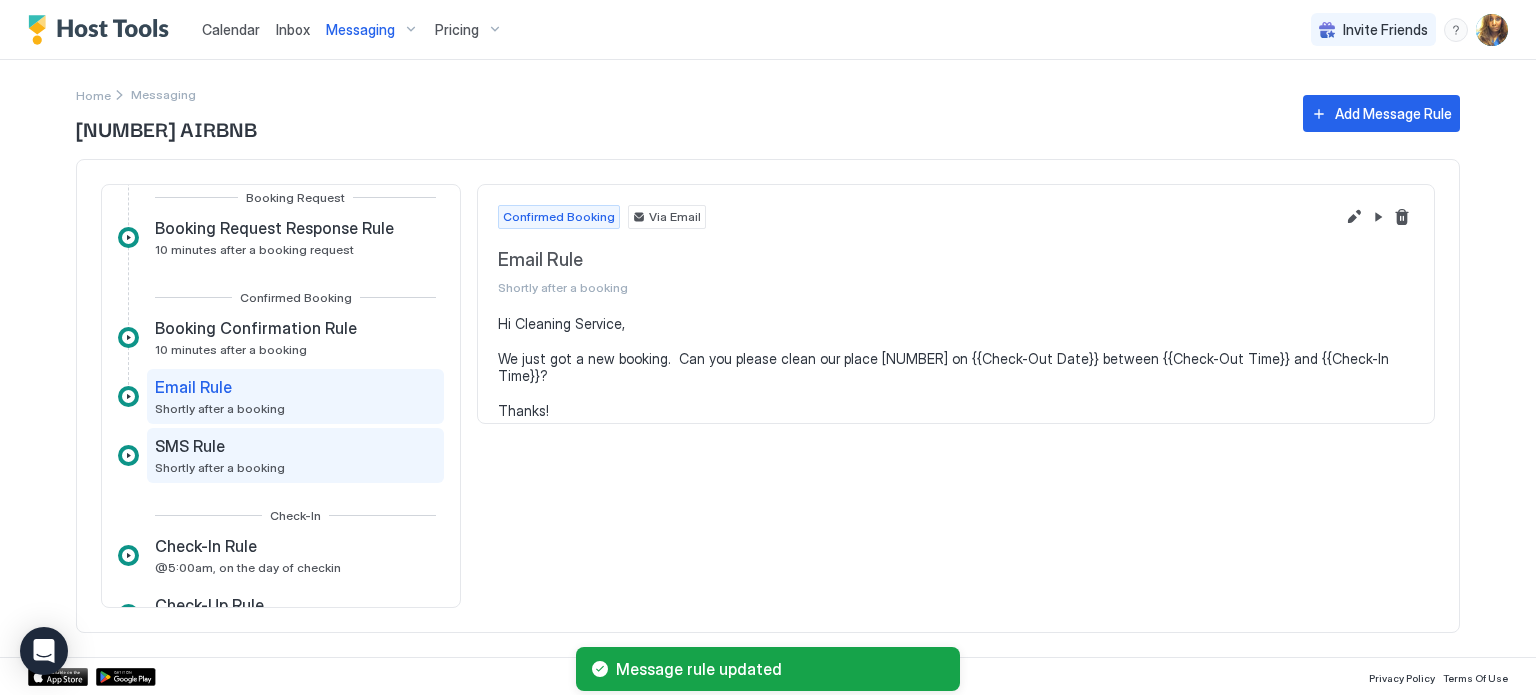 click on "SMS Rule" at bounding box center (220, 446) 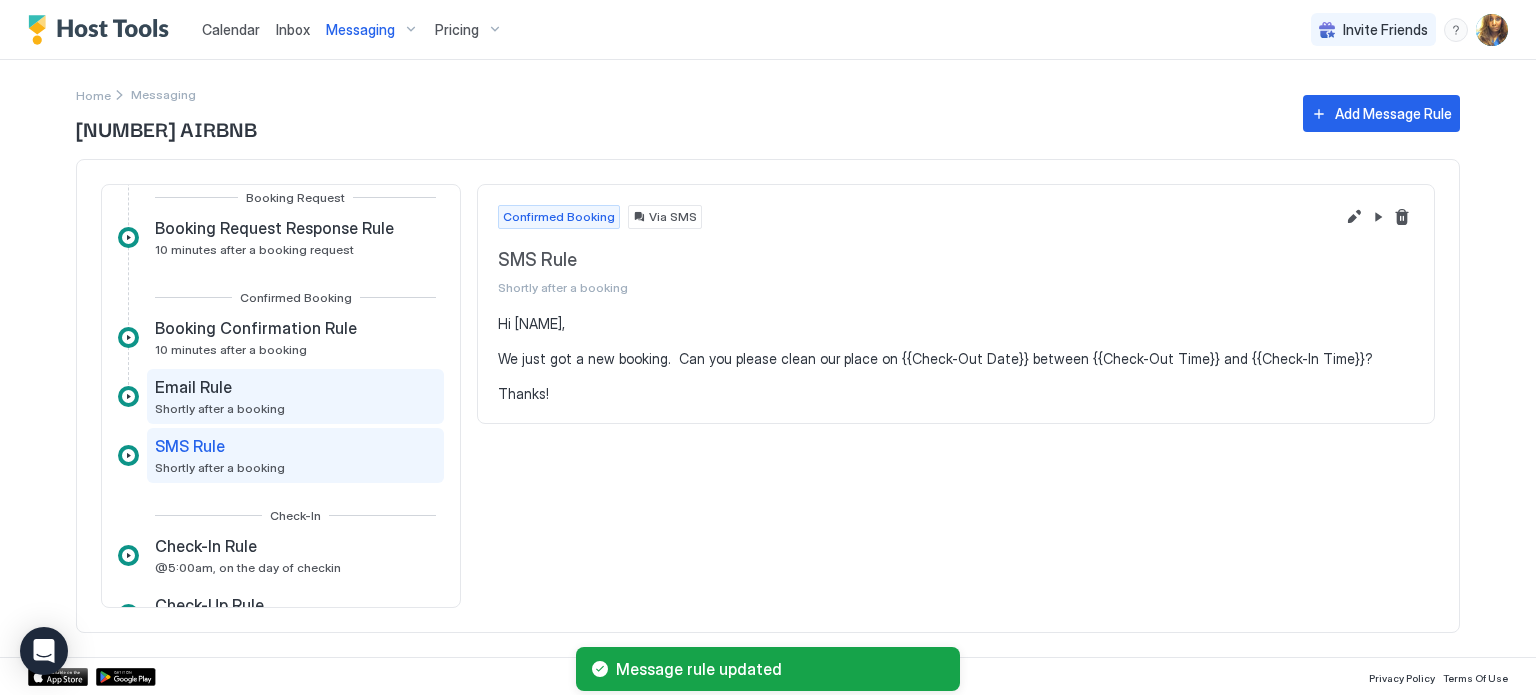 click on "Shortly after a booking" at bounding box center (220, 408) 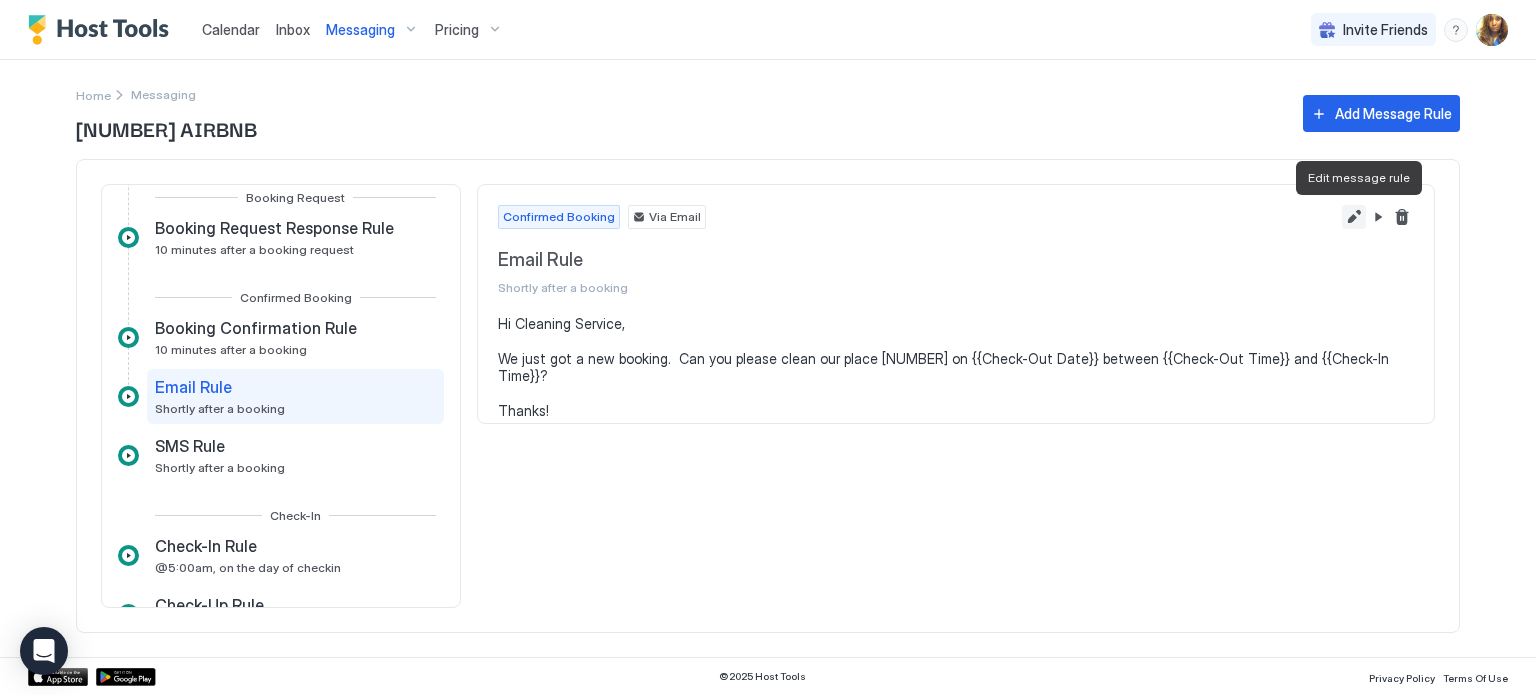 click at bounding box center (1354, 217) 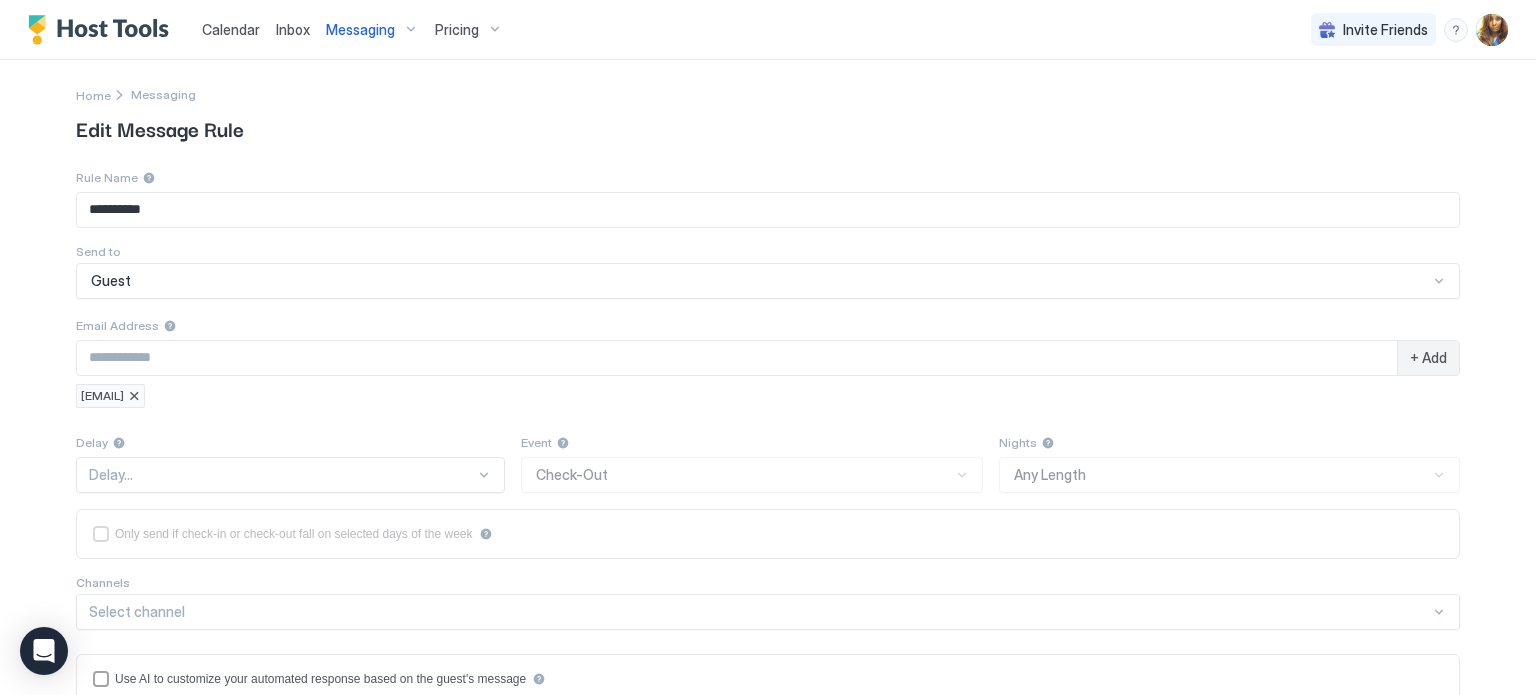 type on "**********" 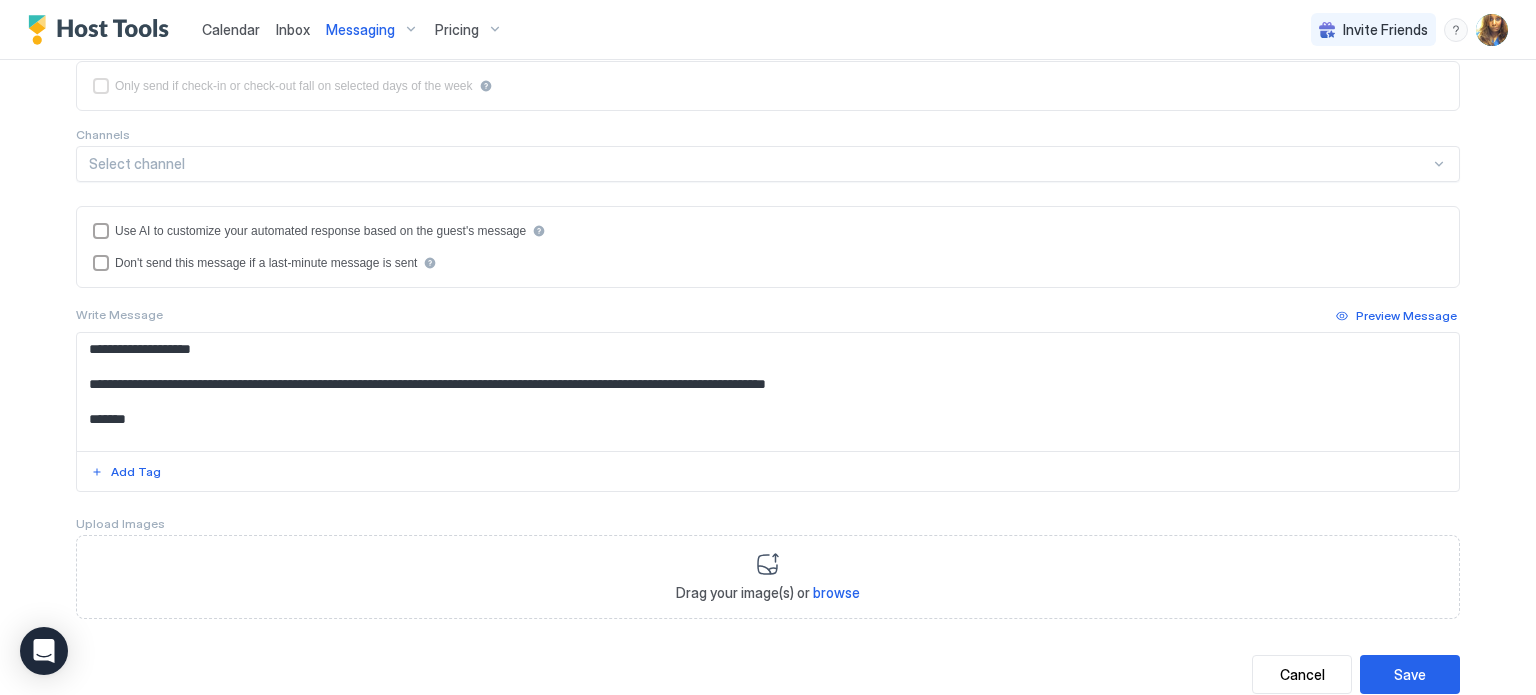 scroll, scrollTop: 502, scrollLeft: 0, axis: vertical 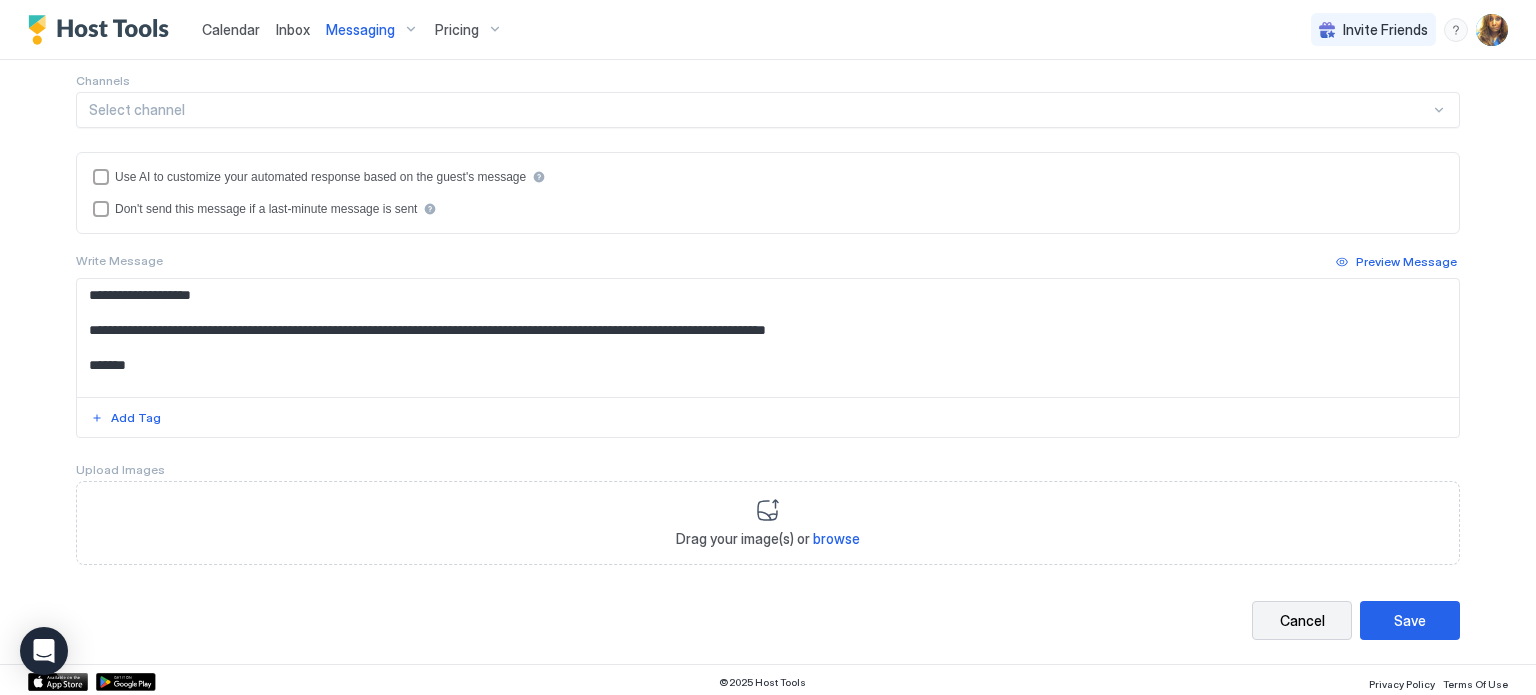 click on "Cancel" at bounding box center [1302, 620] 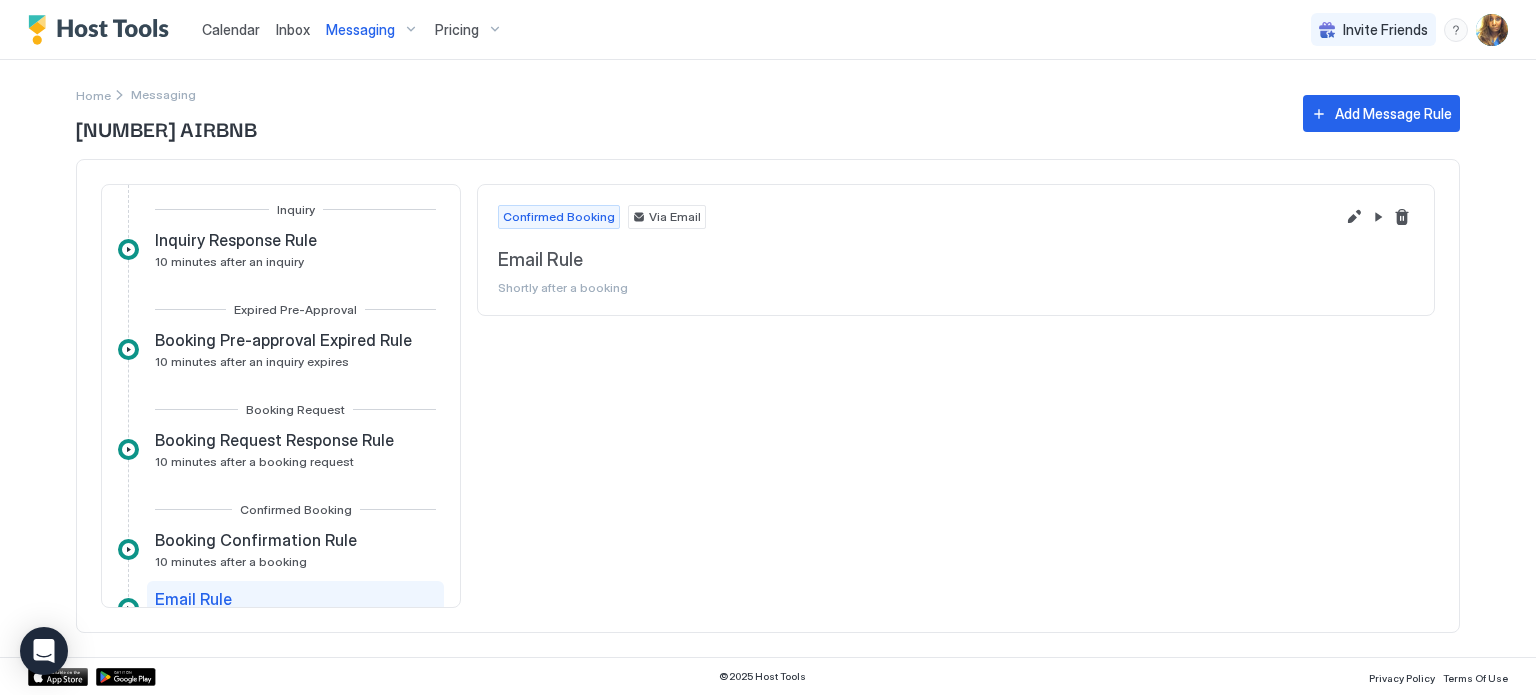 scroll, scrollTop: 0, scrollLeft: 0, axis: both 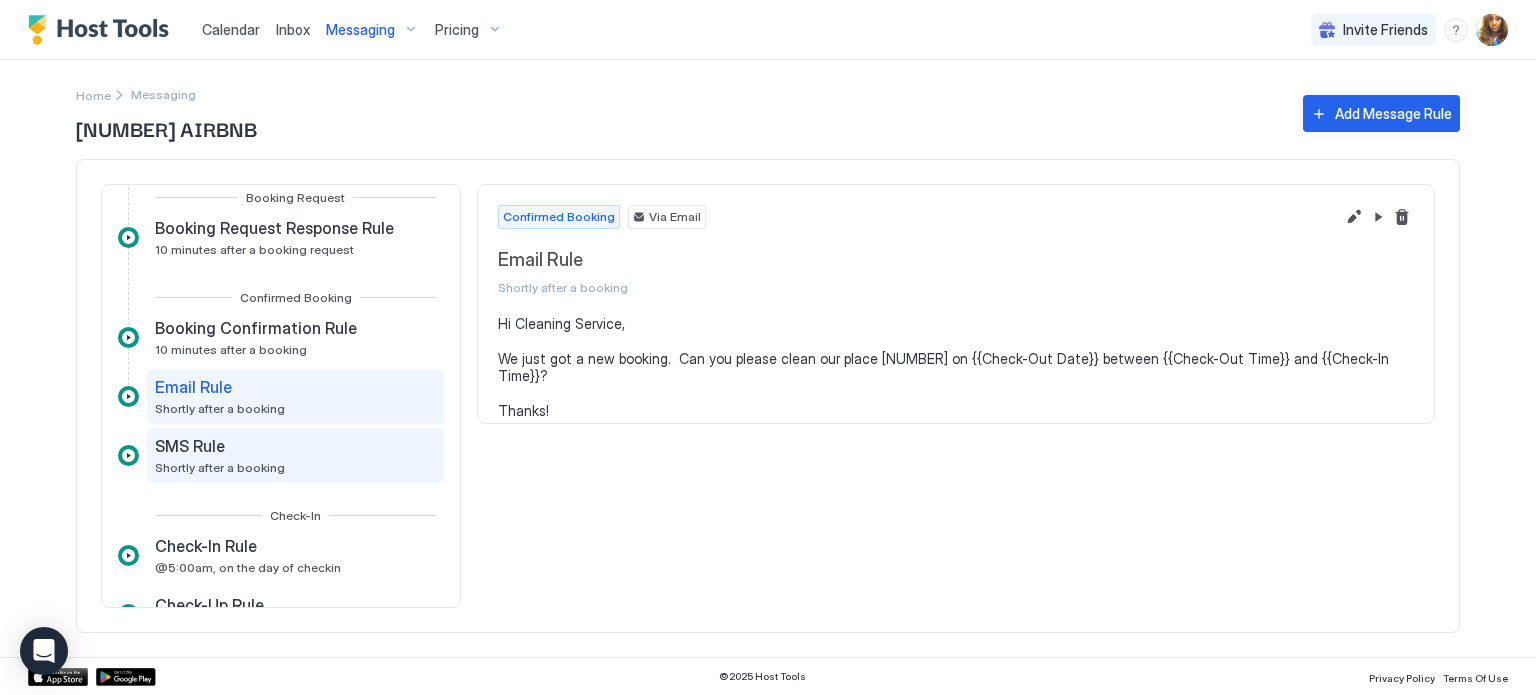 click on "SMS Rule Shortly after a booking" at bounding box center (295, 455) 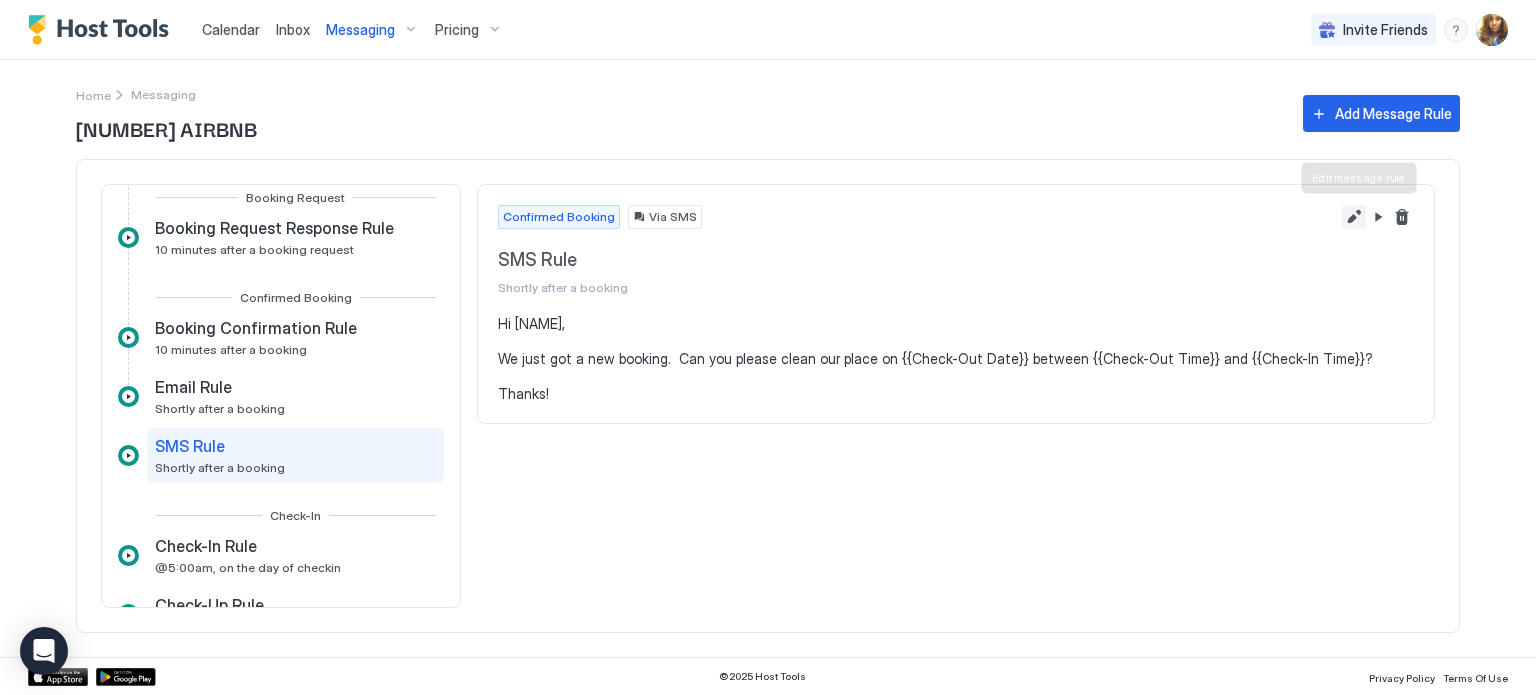 click at bounding box center [1354, 217] 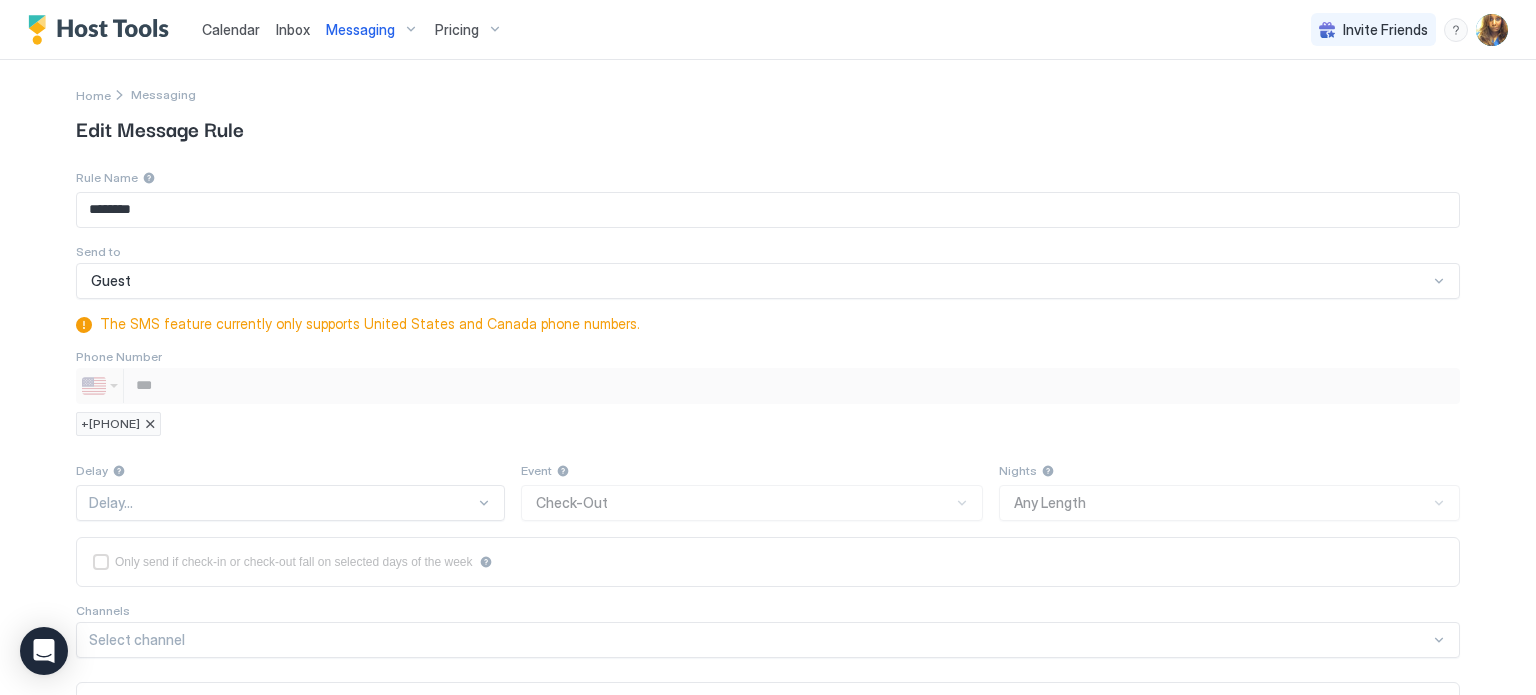 type on "**********" 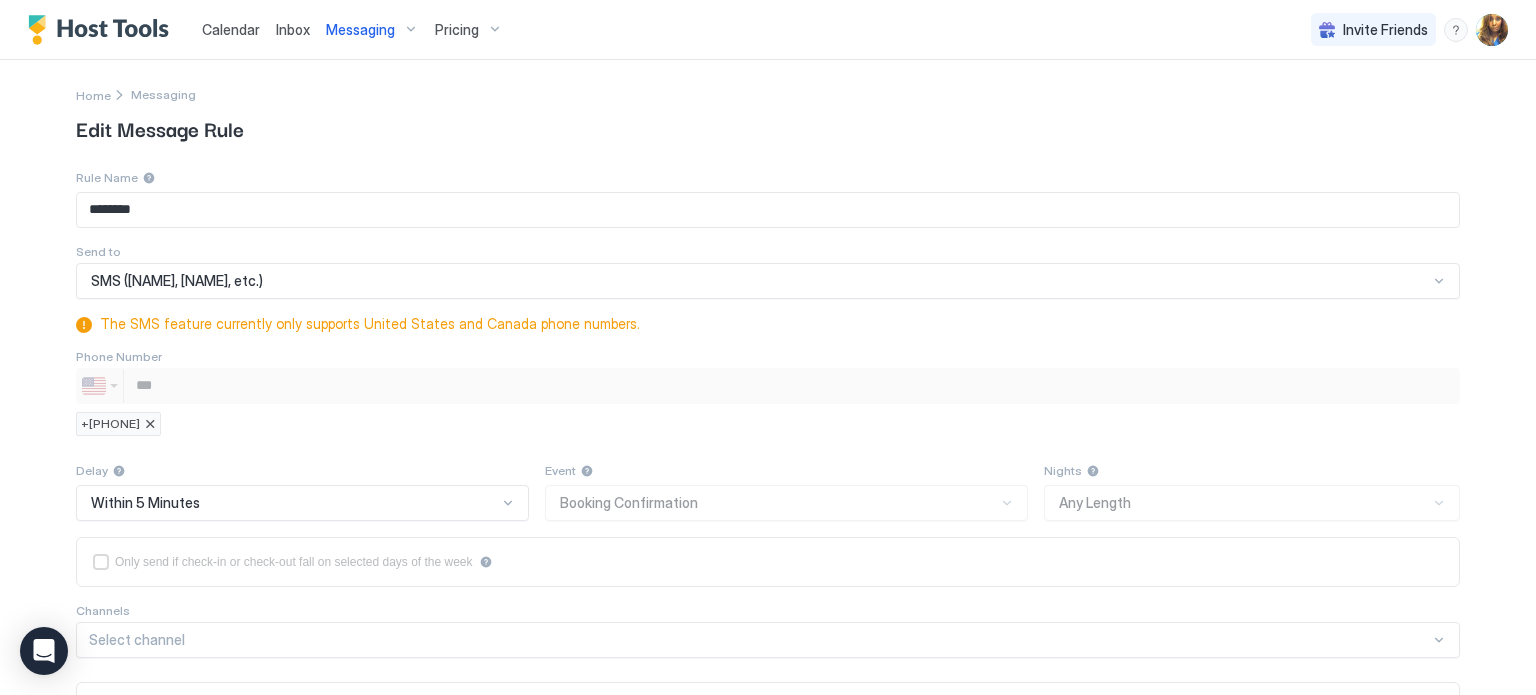 click at bounding box center (150, 424) 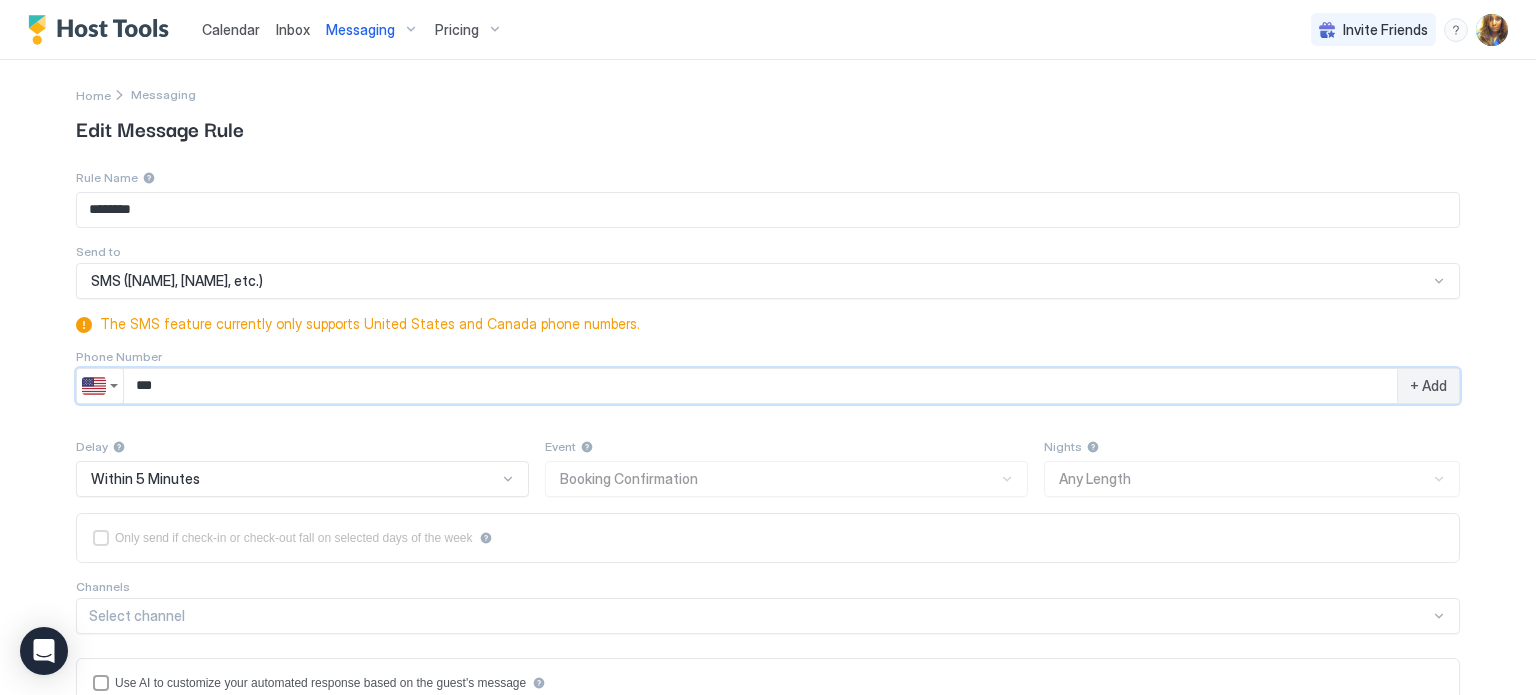 click on "**" at bounding box center [760, 386] 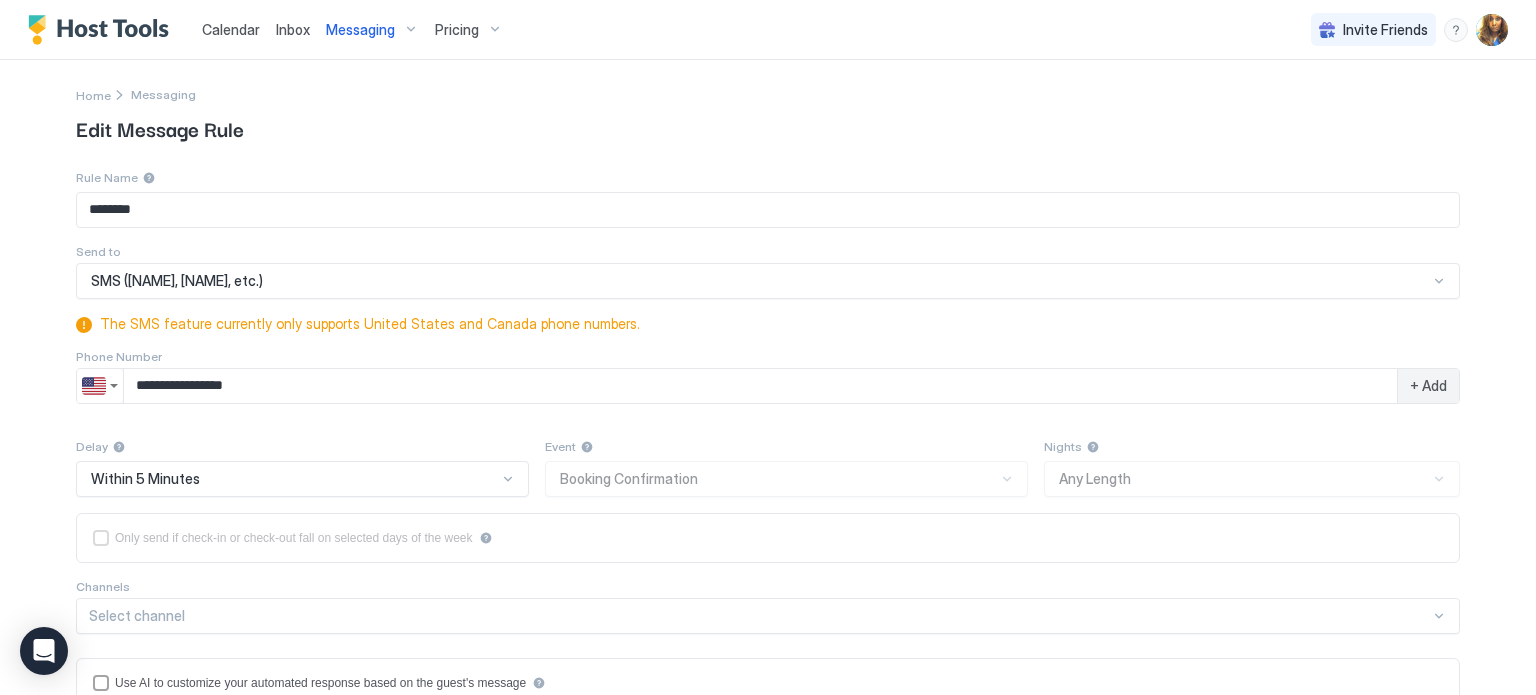 type on "**" 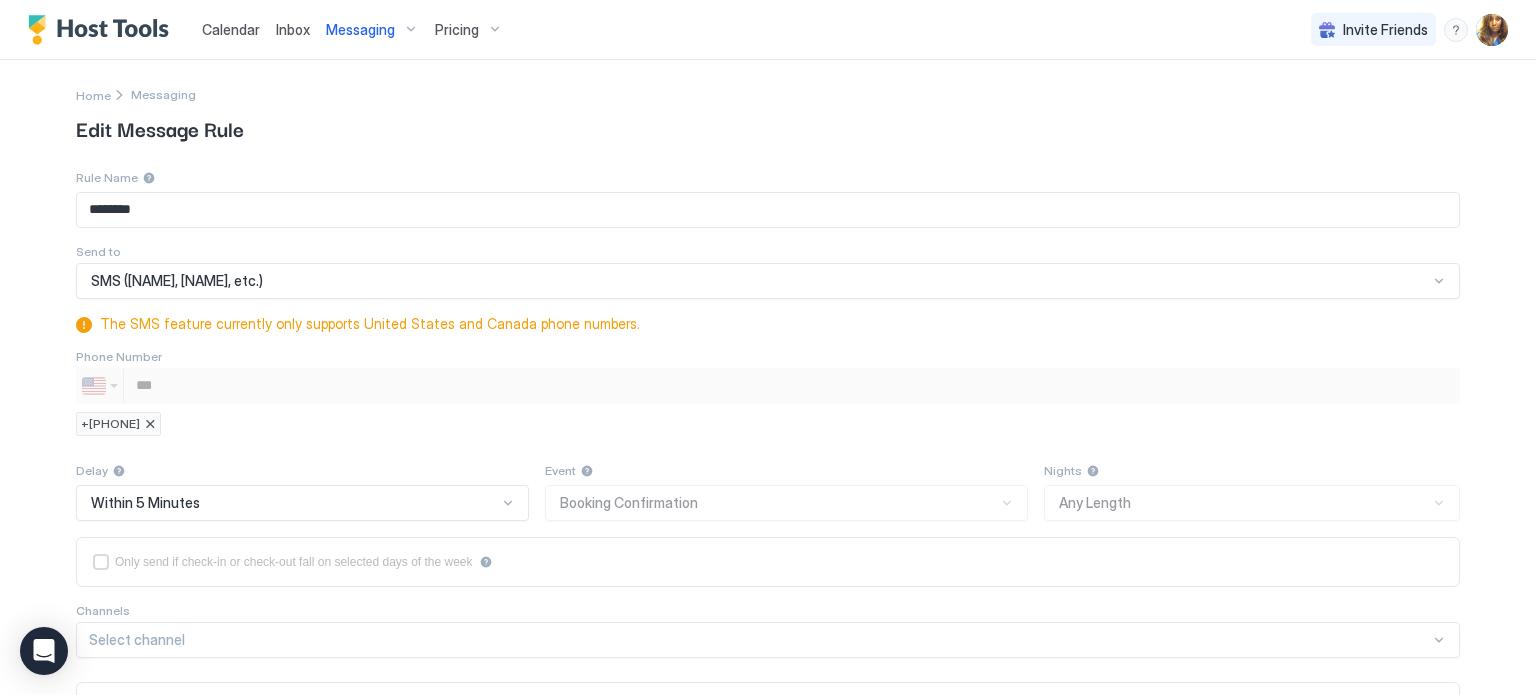 scroll, scrollTop: 530, scrollLeft: 0, axis: vertical 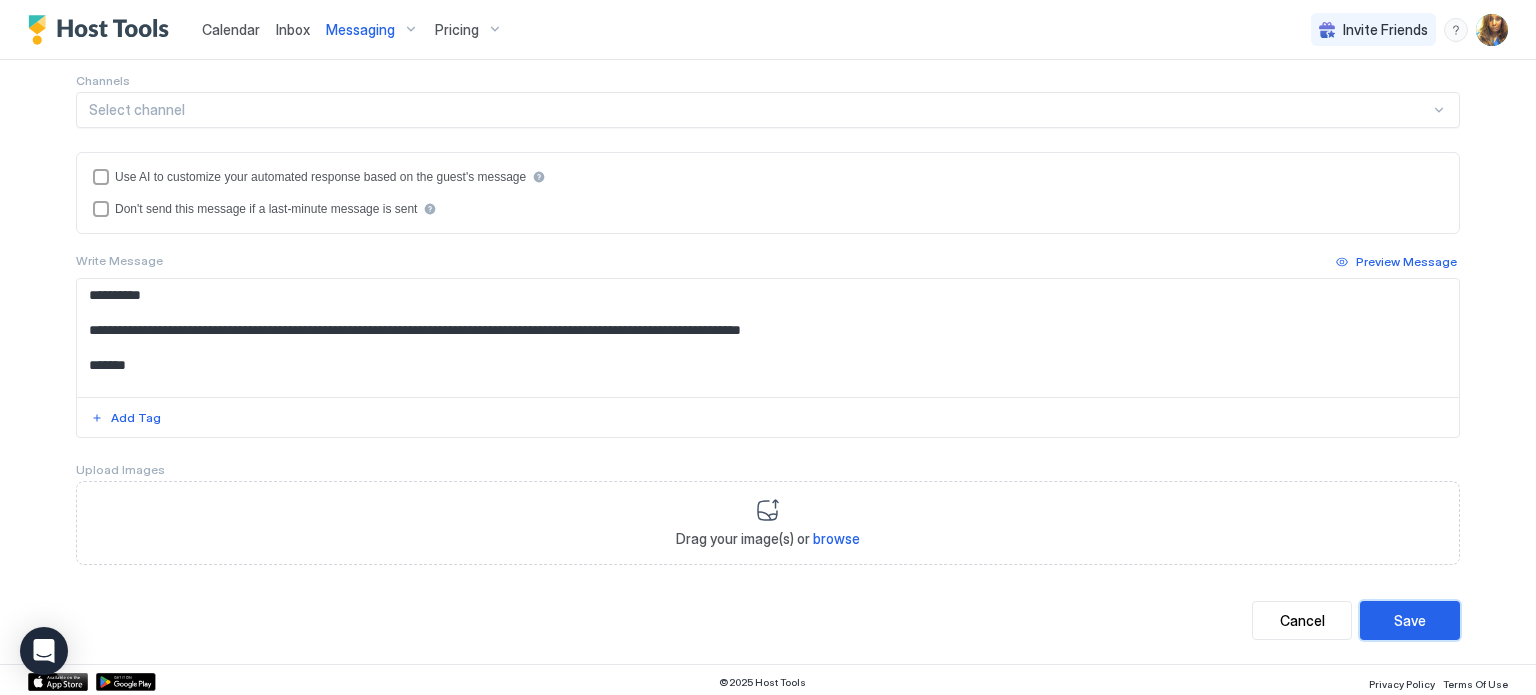 click on "Save" at bounding box center (1410, 620) 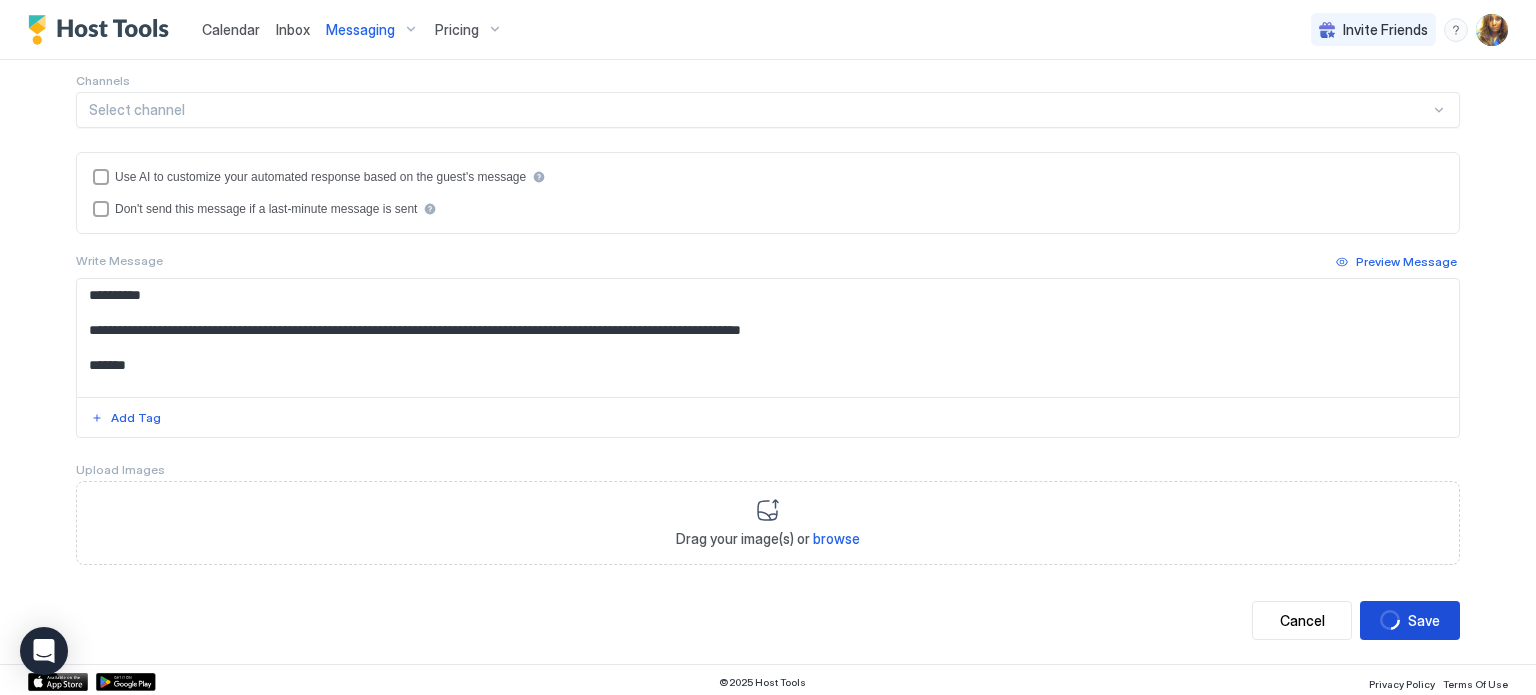 scroll, scrollTop: 0, scrollLeft: 0, axis: both 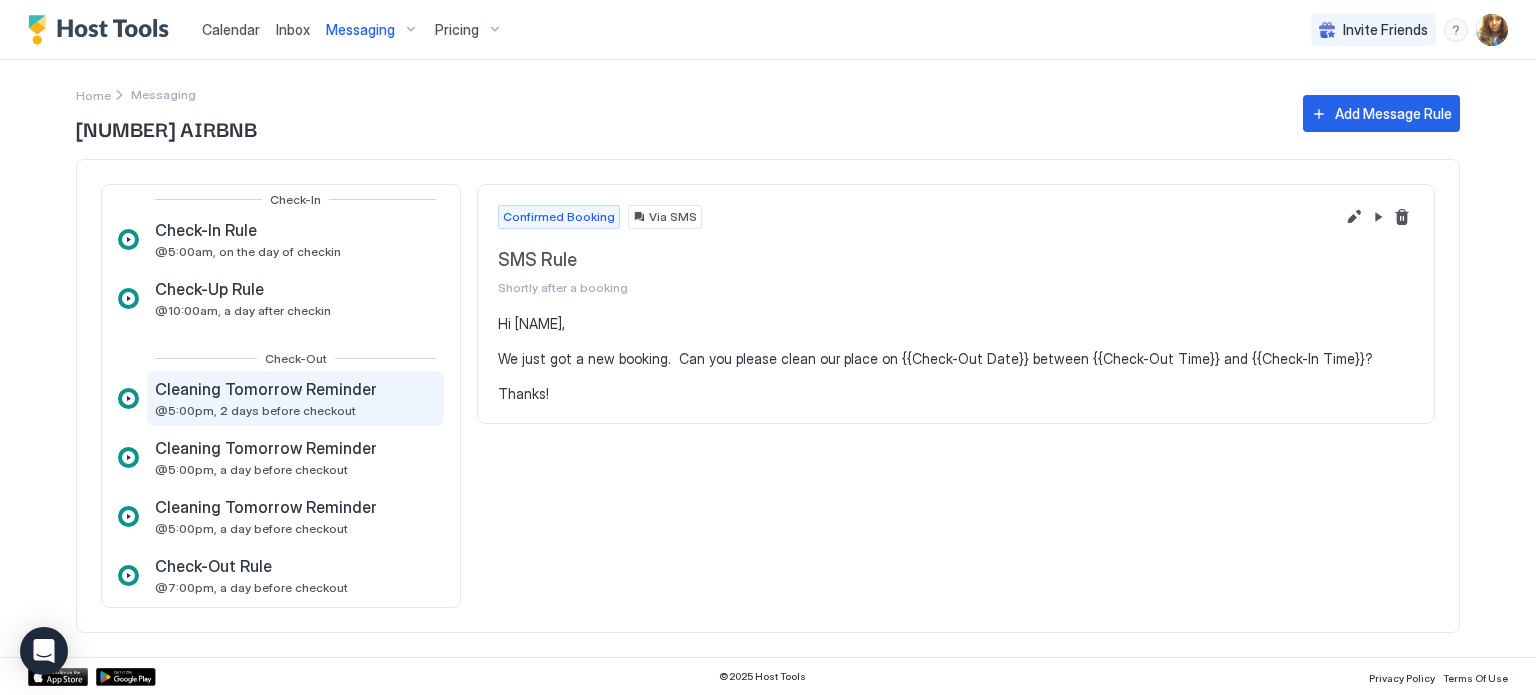 click on "Cleaning Tomorrow Reminder" at bounding box center [266, 389] 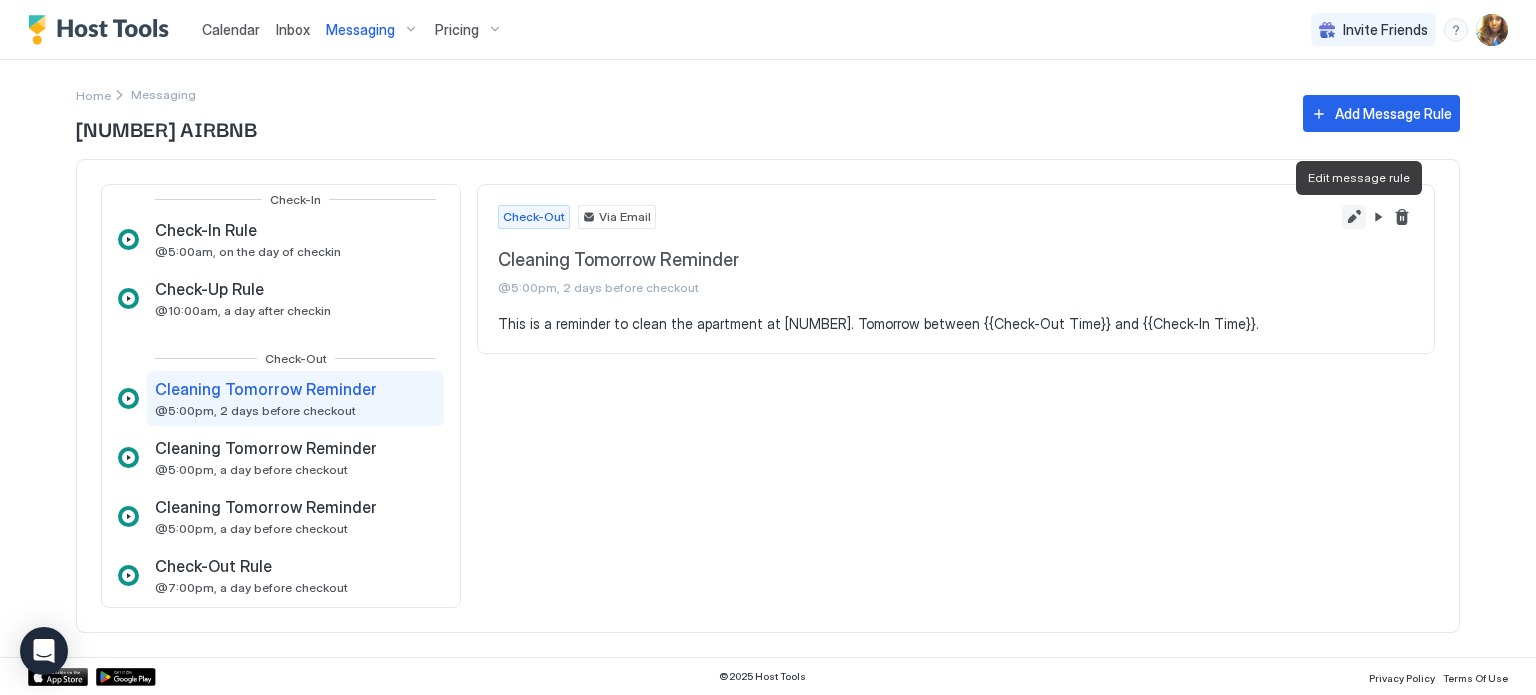 click at bounding box center [1354, 217] 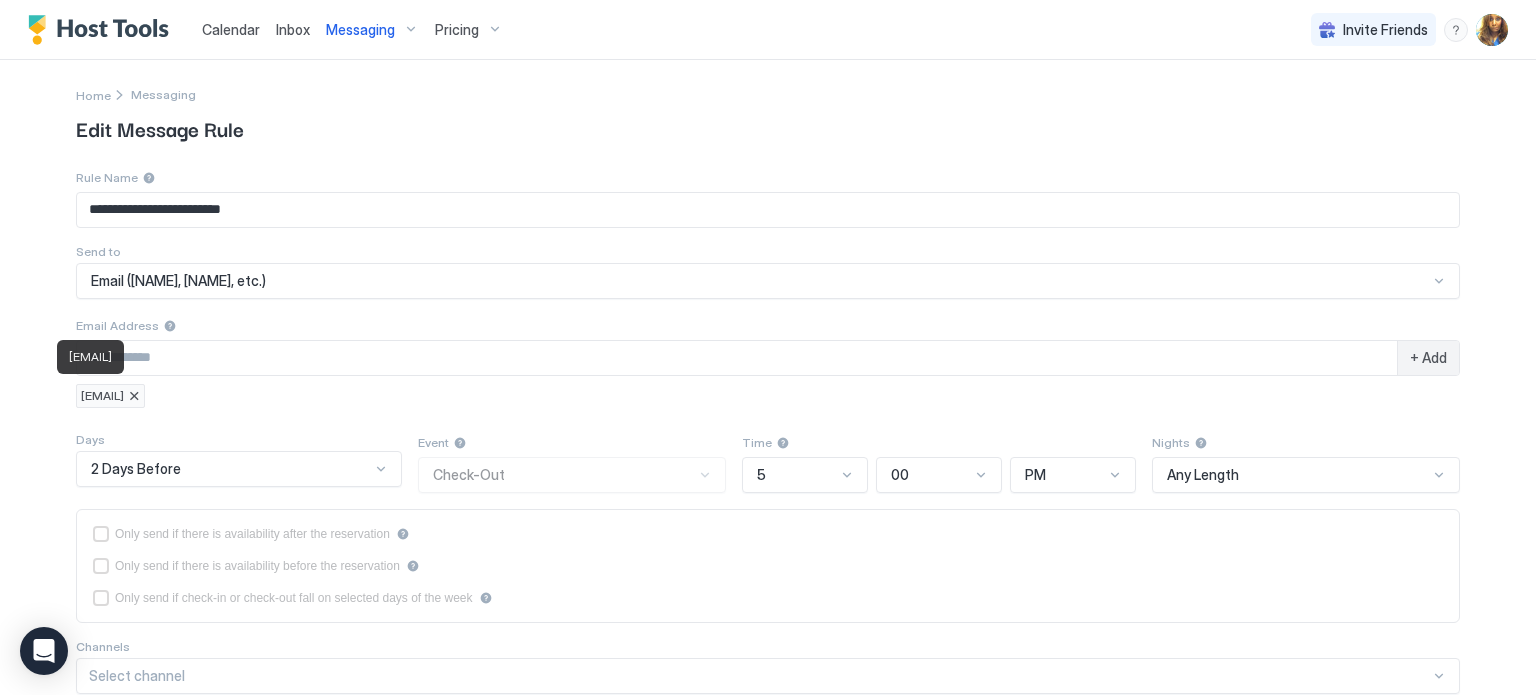 click at bounding box center [134, 396] 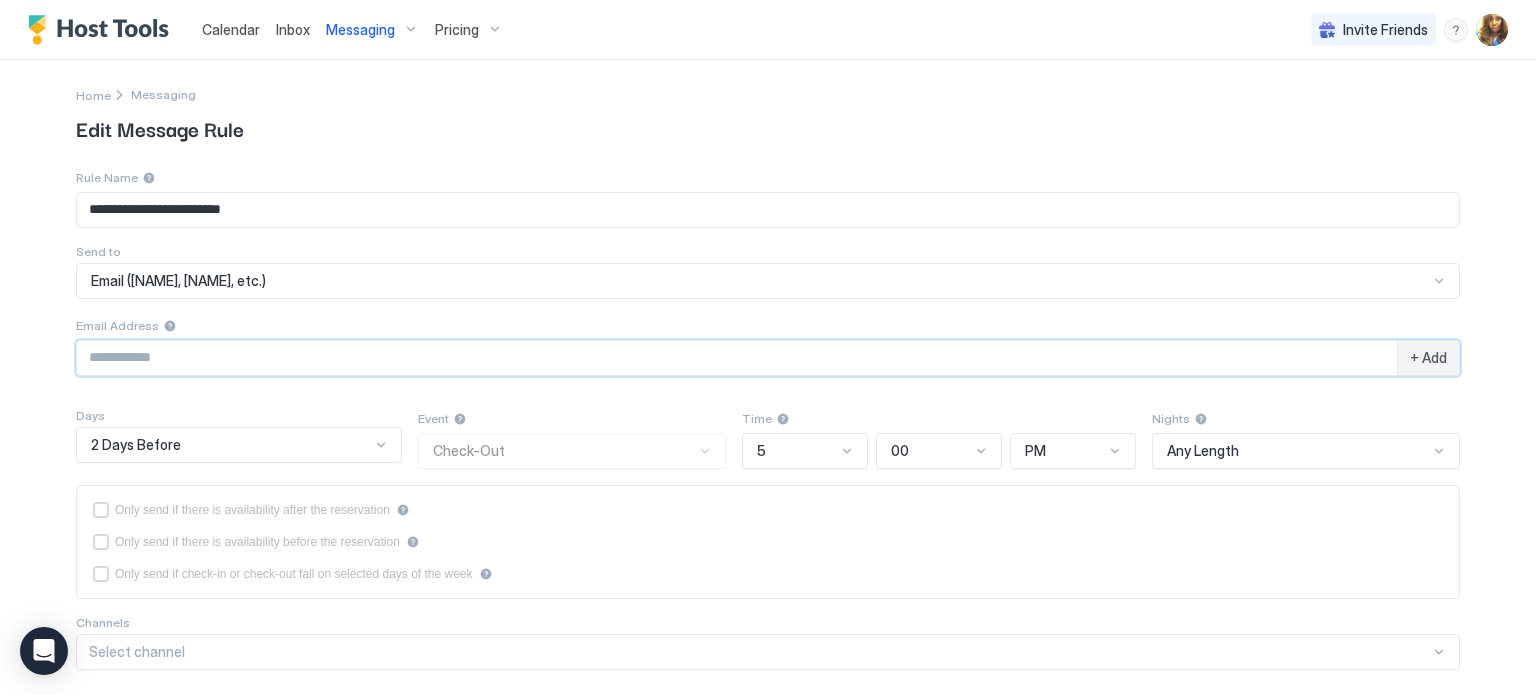 paste on "**********" 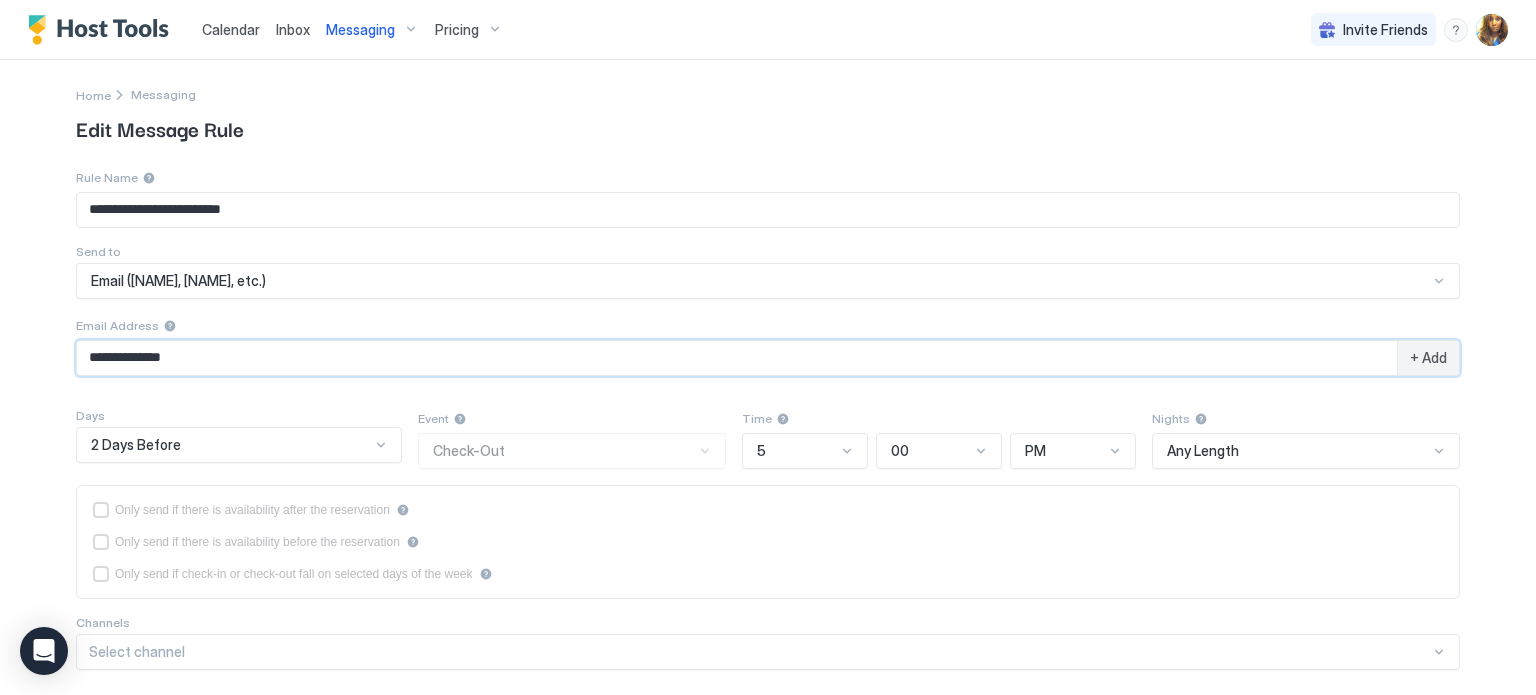 click on "**********" at bounding box center [737, 358] 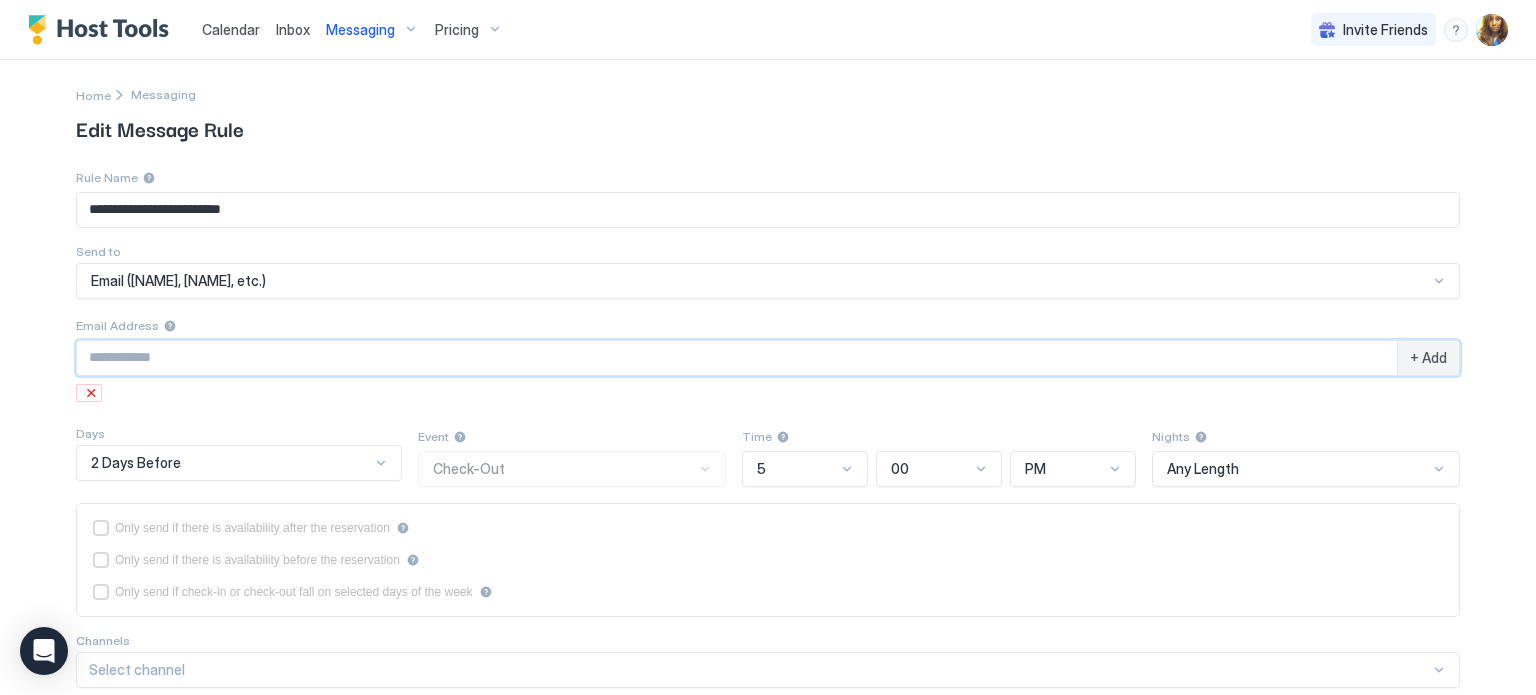 paste on "**********" 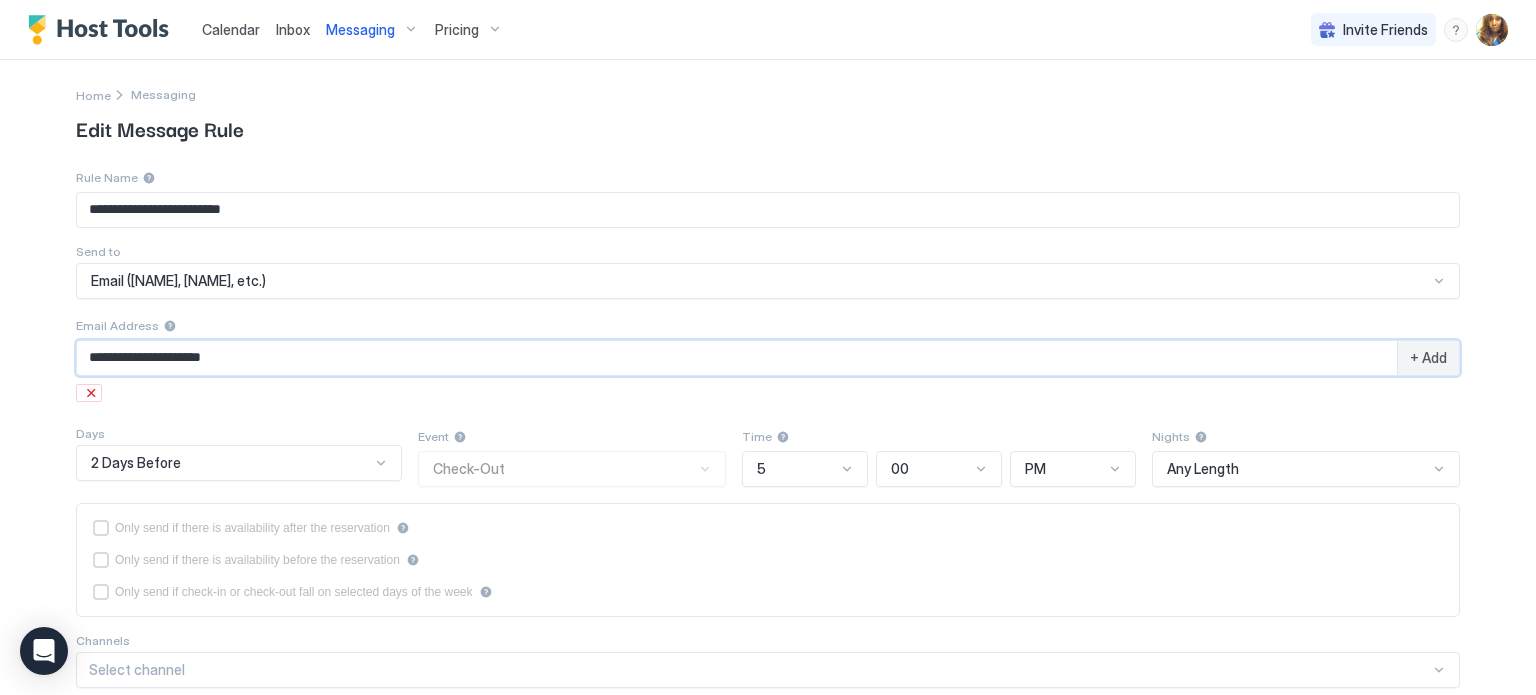 type on "**********" 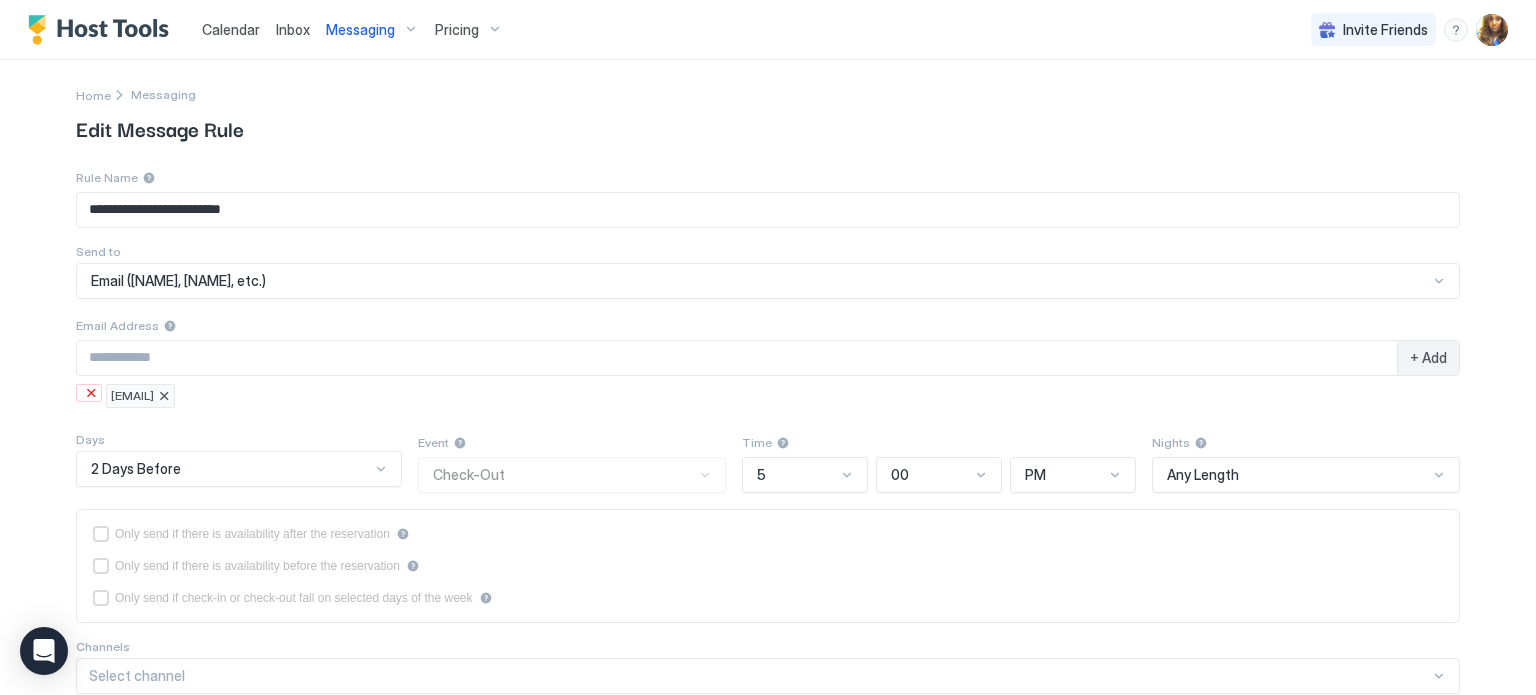click on "+ Add" at bounding box center [1428, 358] 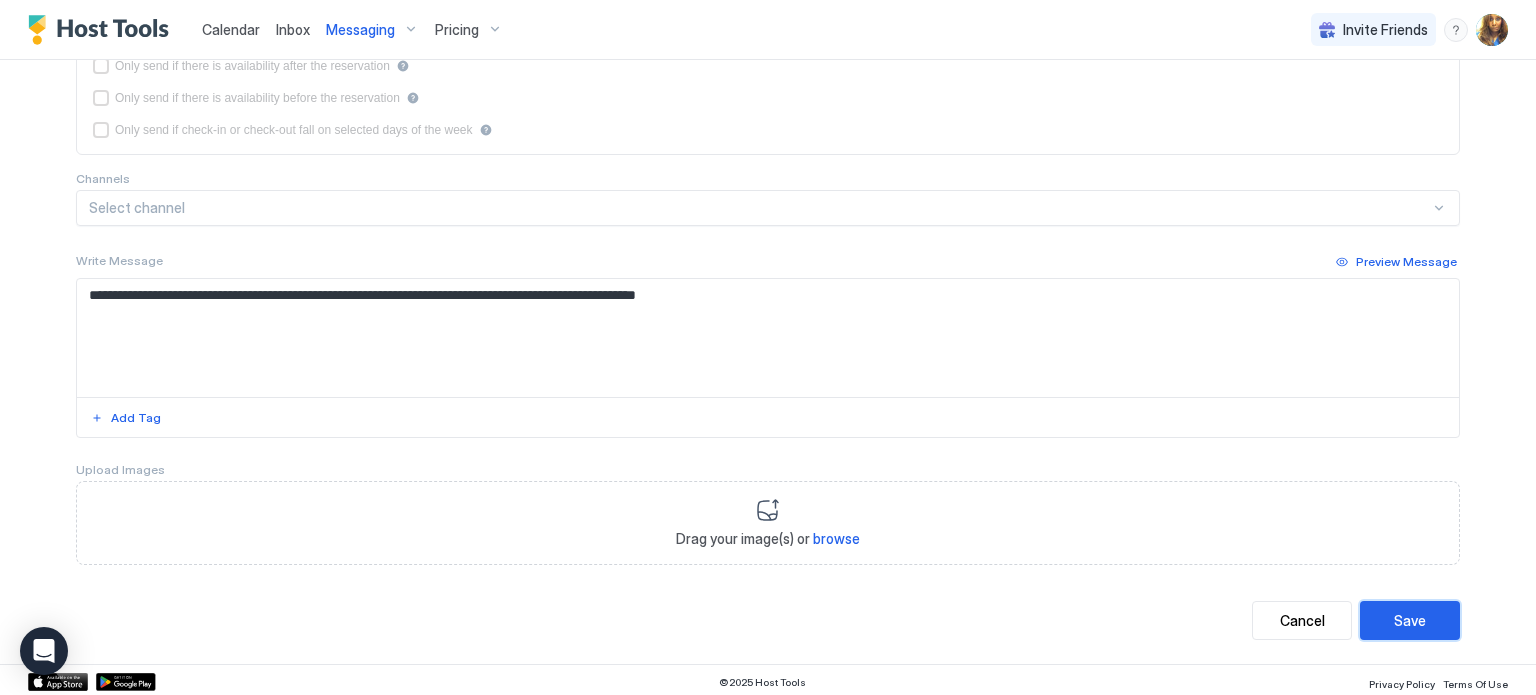 click on "Save" at bounding box center [1410, 620] 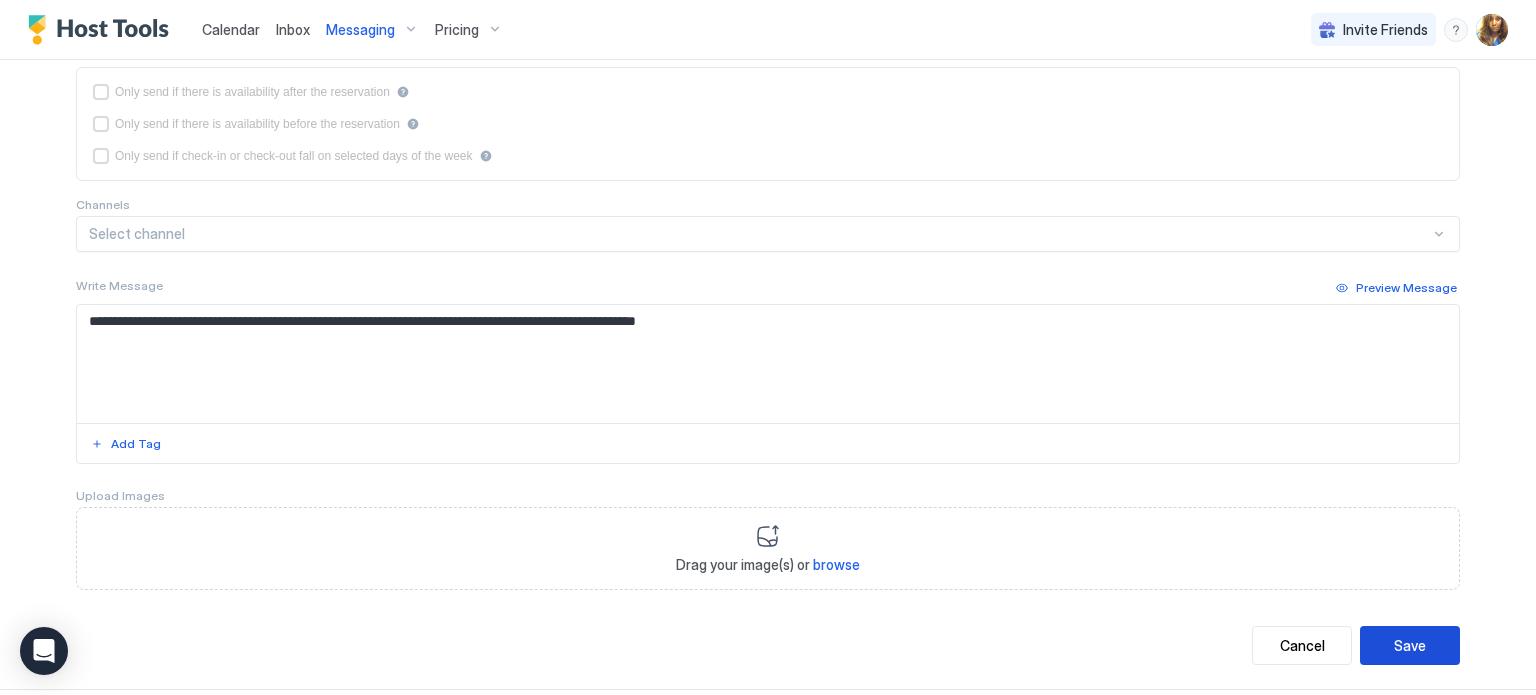 scroll, scrollTop: 494, scrollLeft: 0, axis: vertical 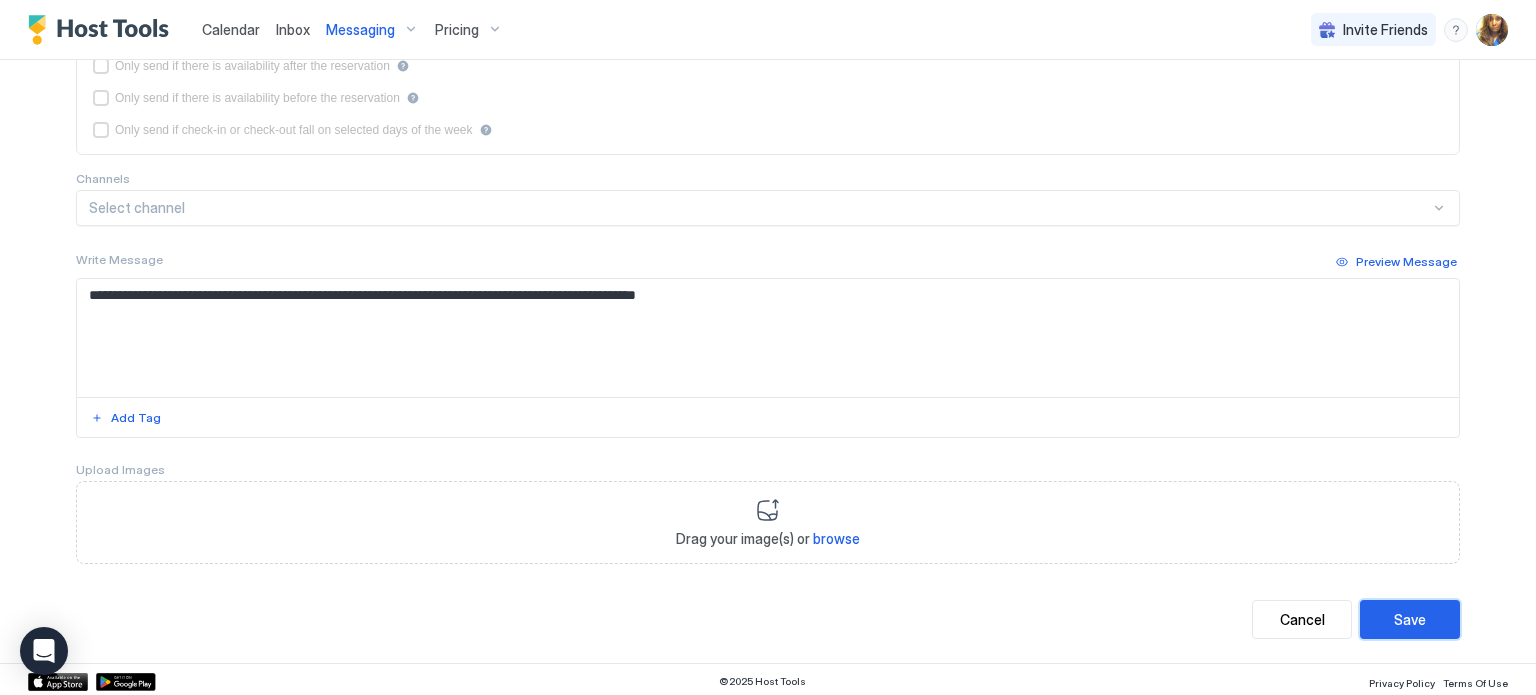 click on "Save" at bounding box center (1410, 619) 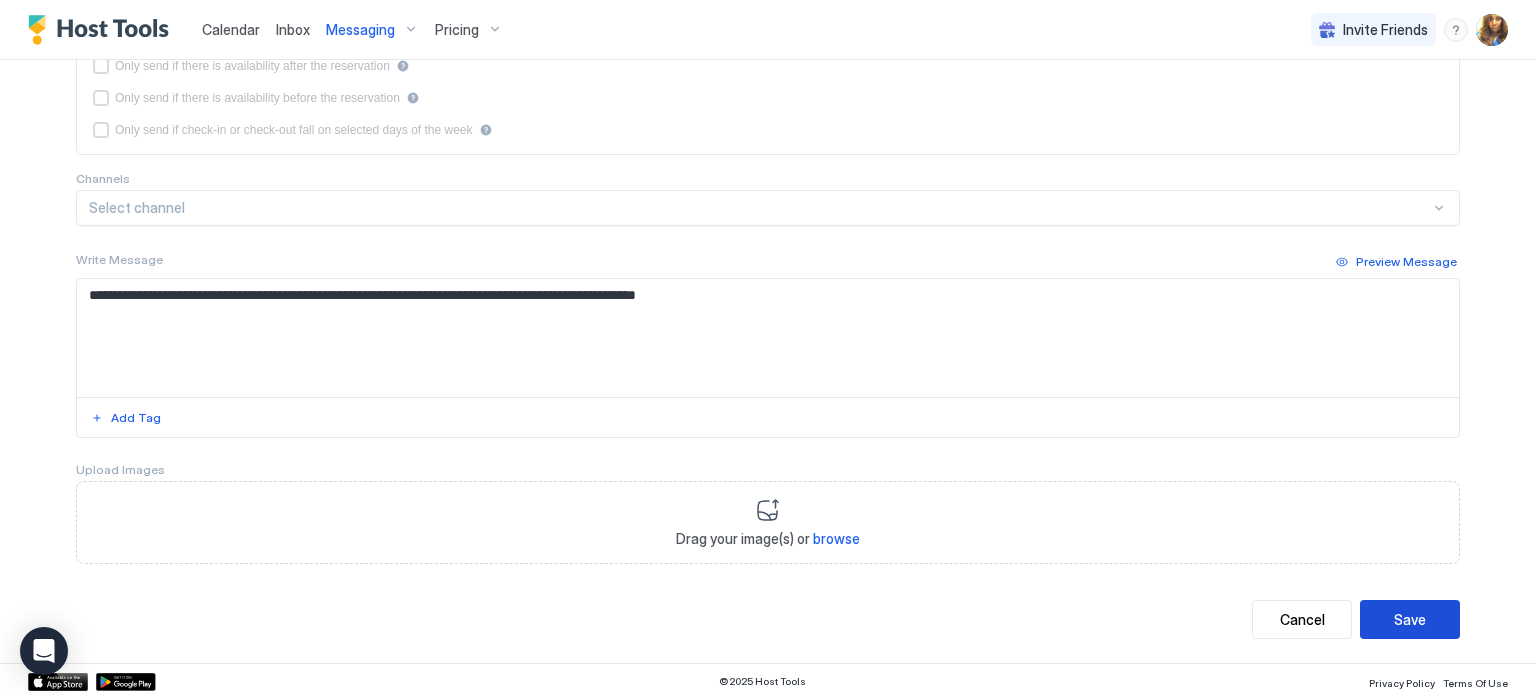 click on "Save" at bounding box center (1410, 619) 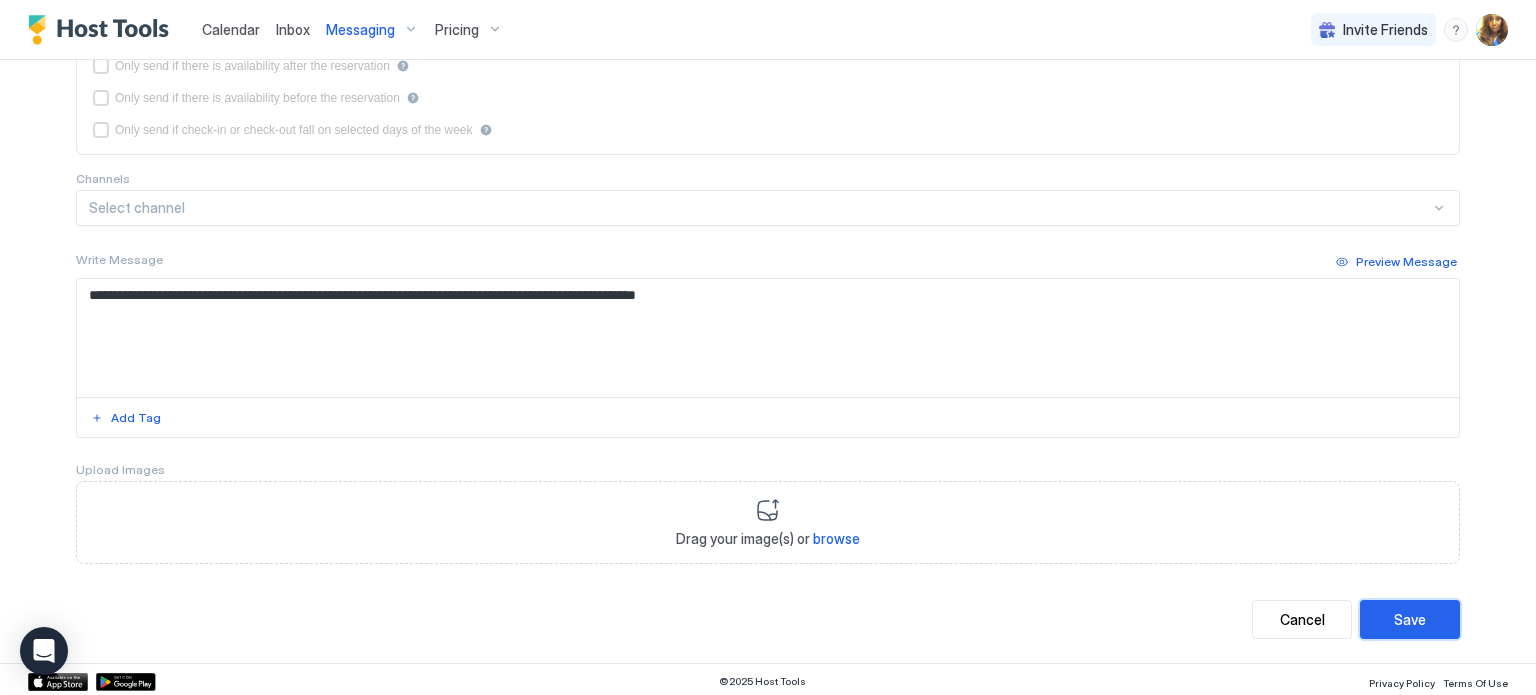 click on "Save" at bounding box center [1410, 619] 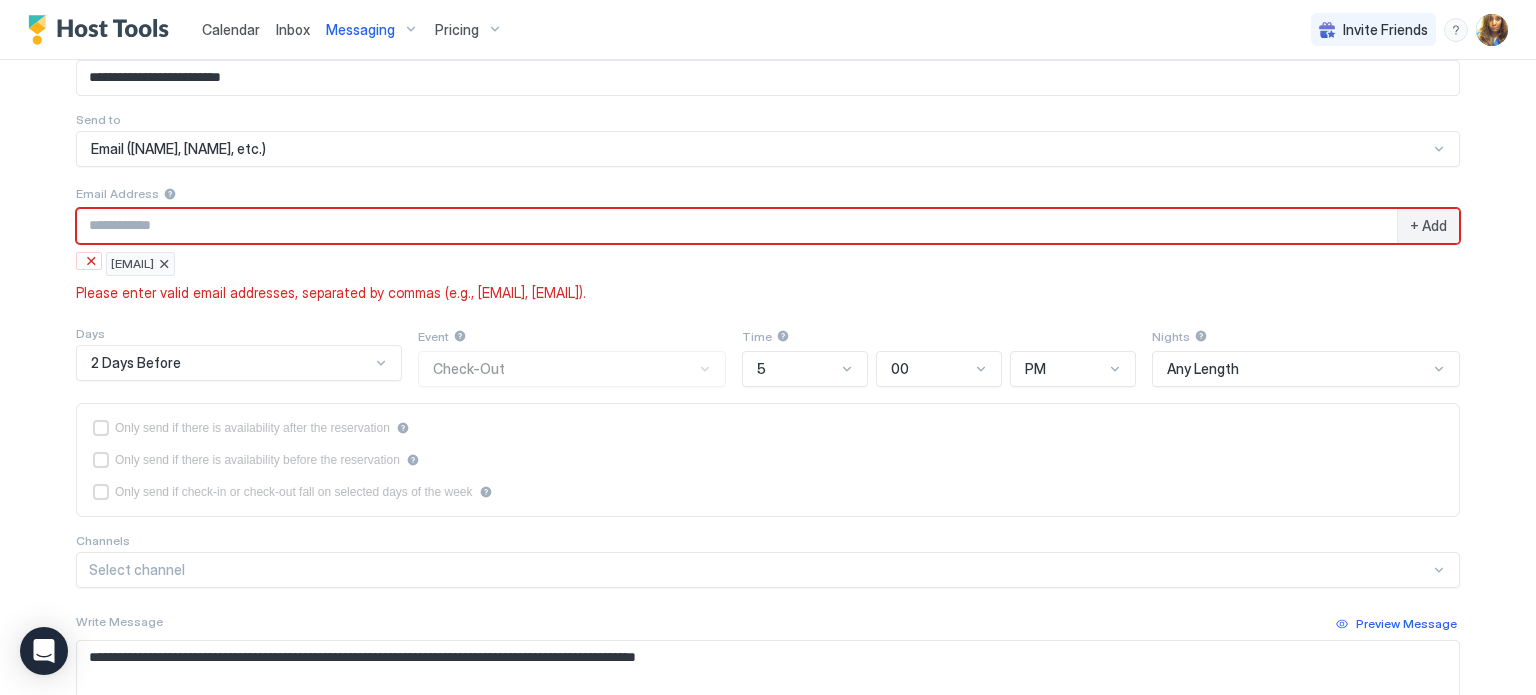 scroll, scrollTop: 130, scrollLeft: 0, axis: vertical 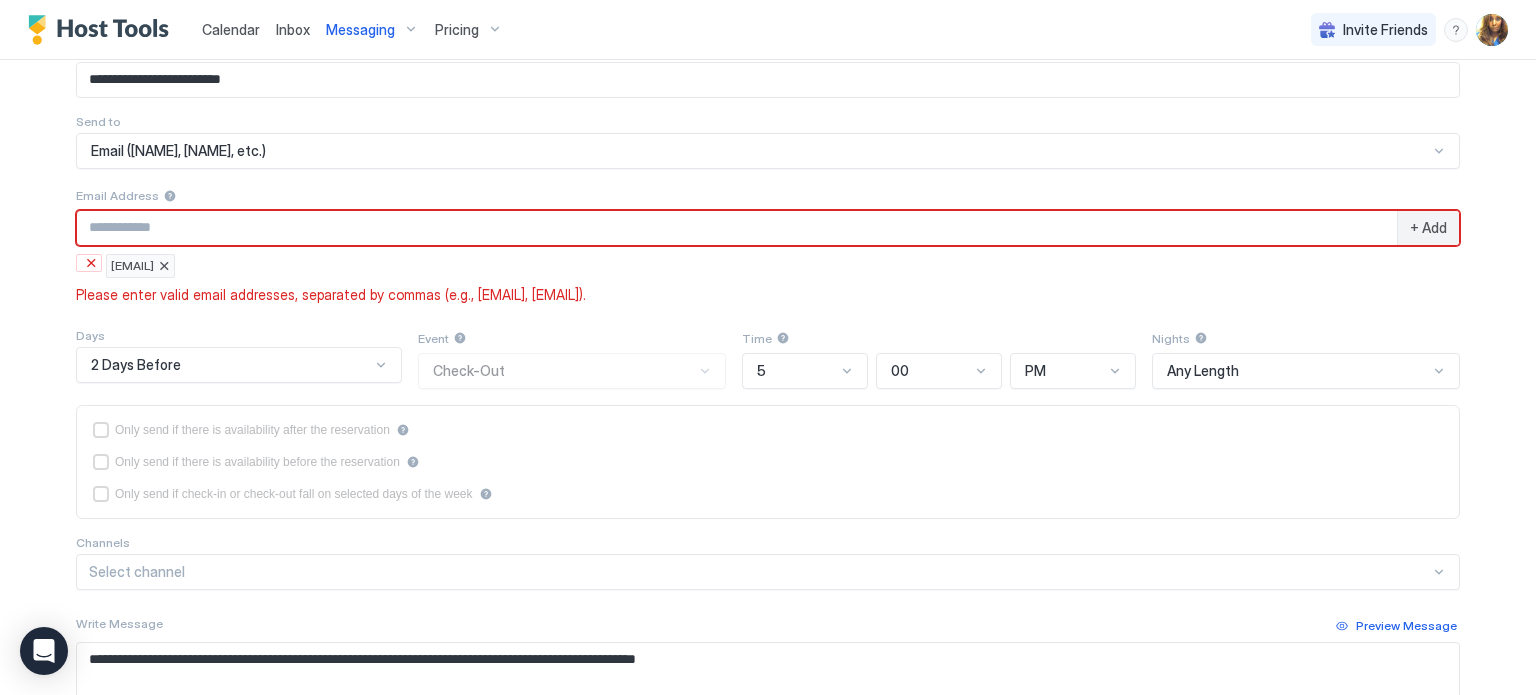click at bounding box center [91, 263] 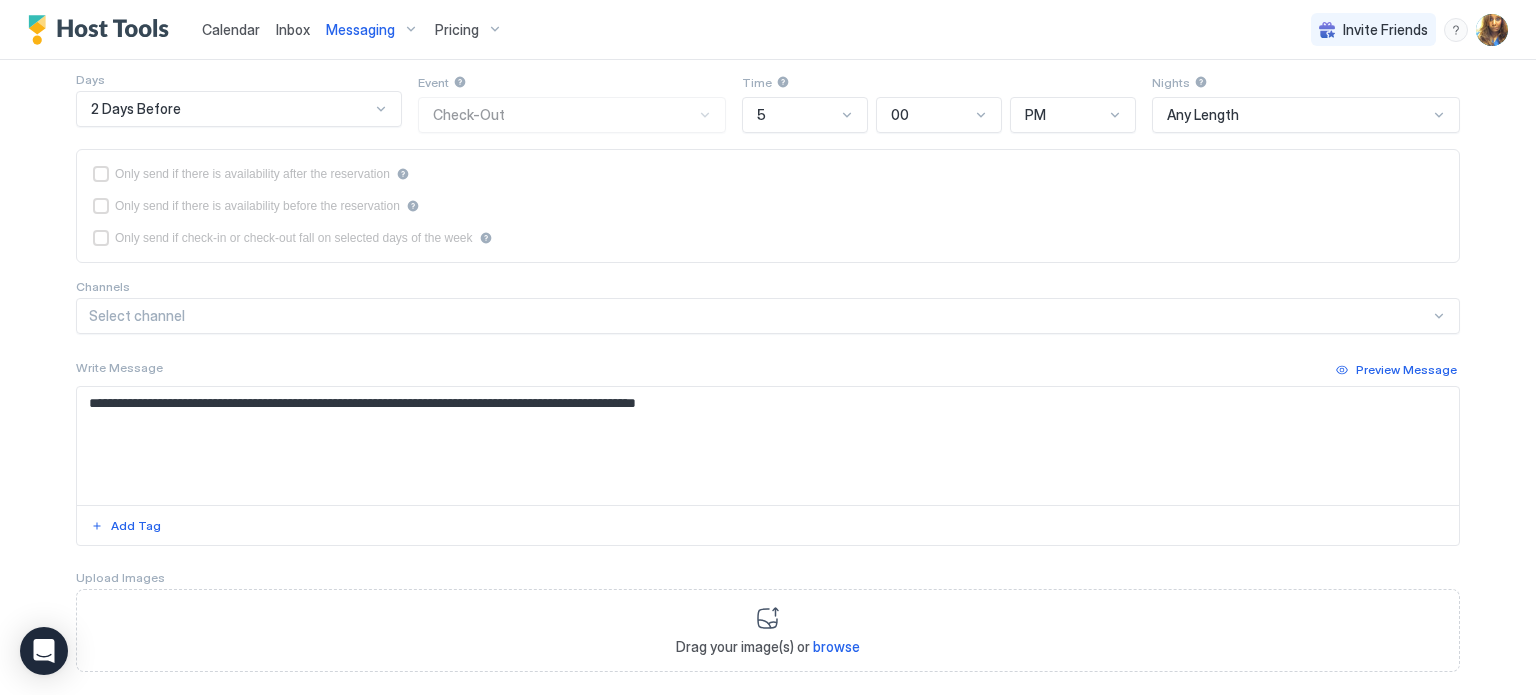scroll, scrollTop: 494, scrollLeft: 0, axis: vertical 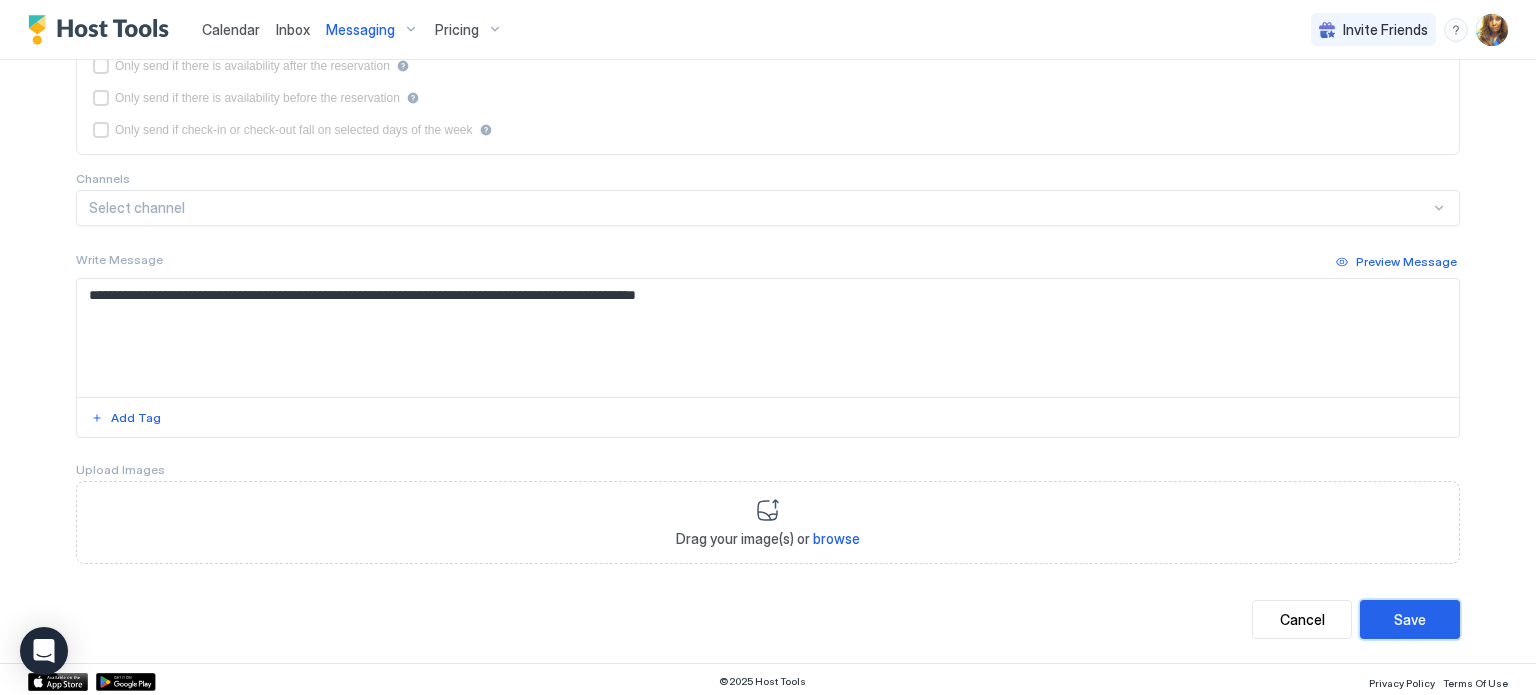click on "Save" at bounding box center [1410, 619] 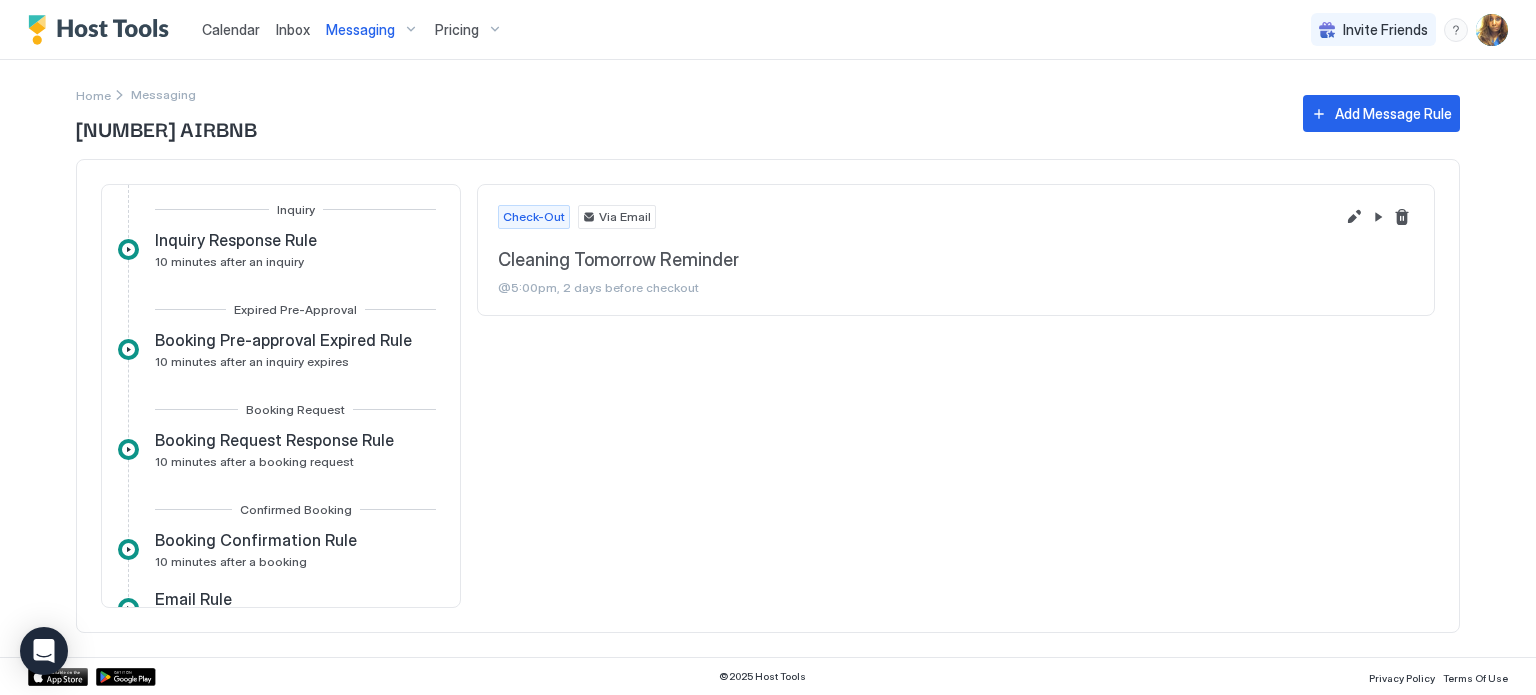 scroll, scrollTop: 0, scrollLeft: 0, axis: both 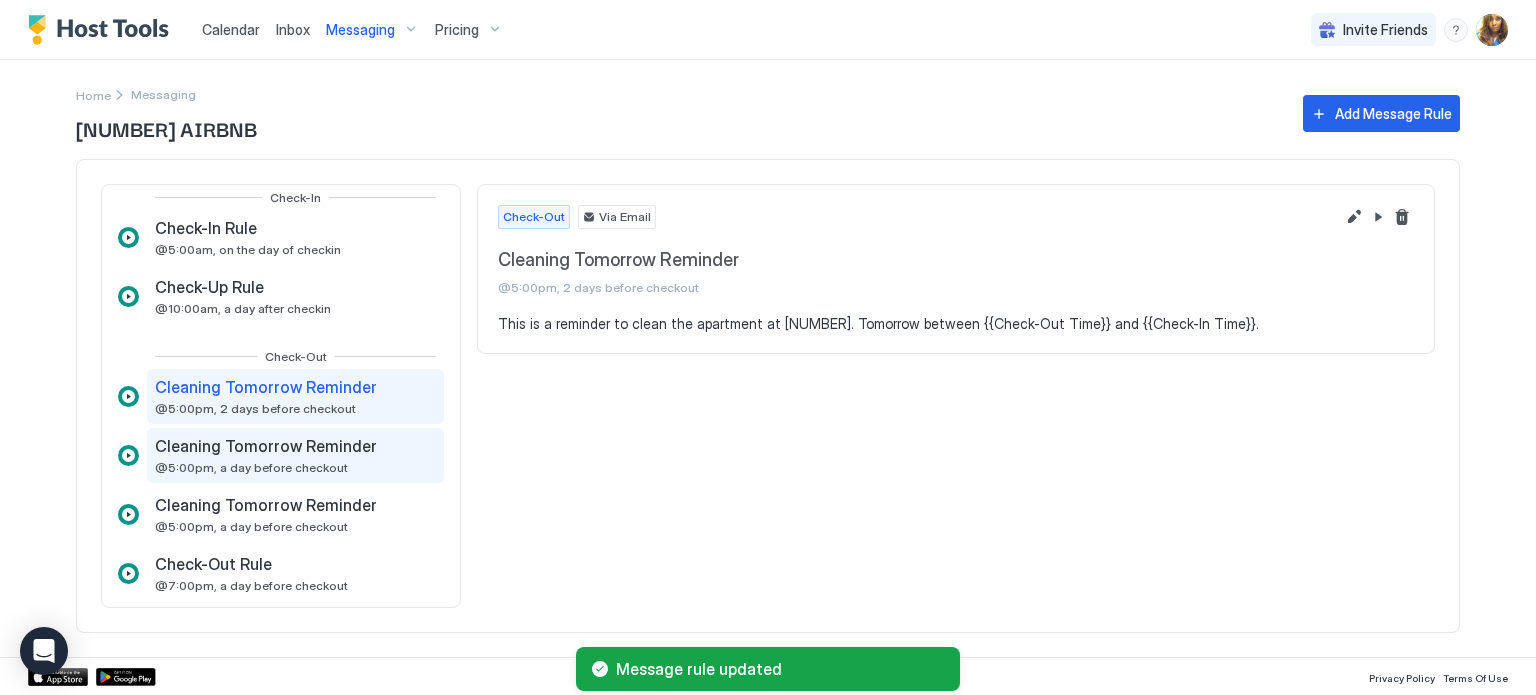 click on "Cleaning Tomorrow Reminder" at bounding box center (266, 446) 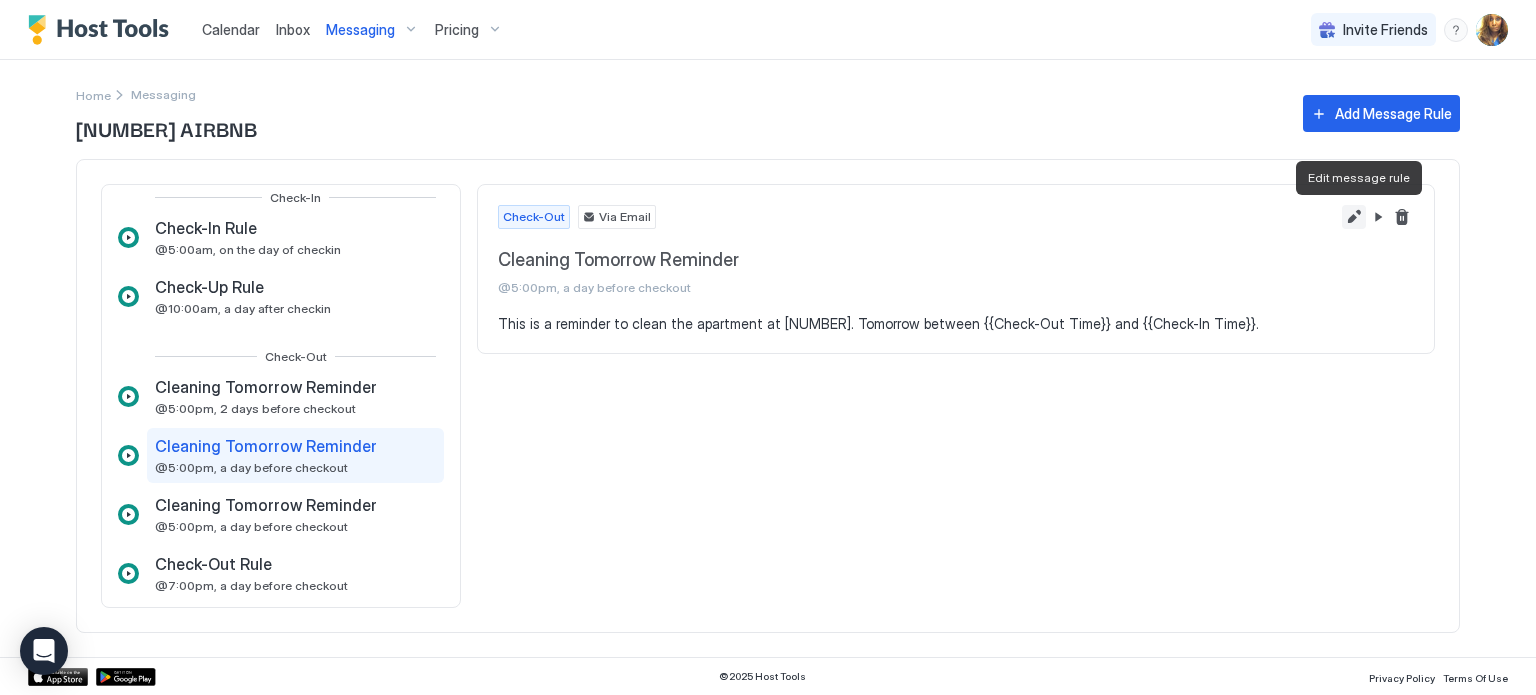 click at bounding box center (1354, 217) 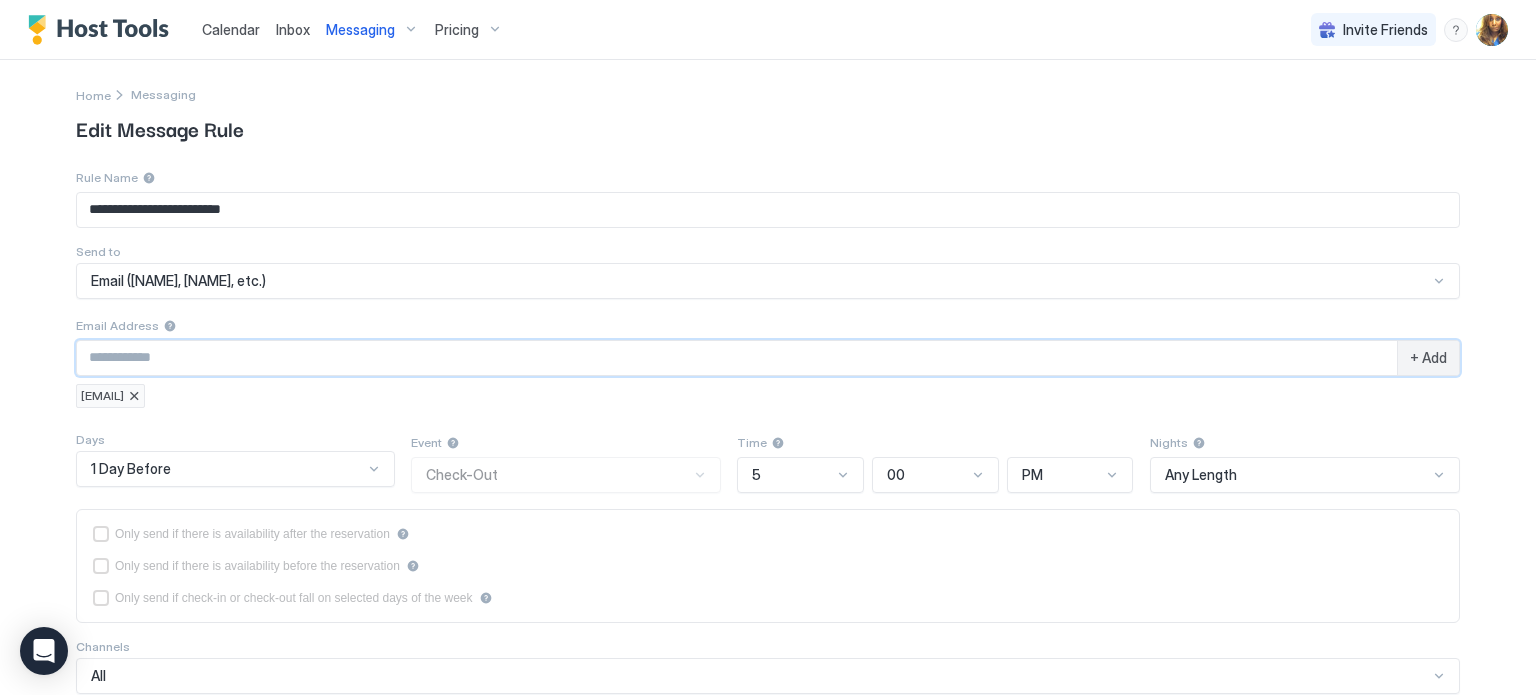 click at bounding box center (737, 358) 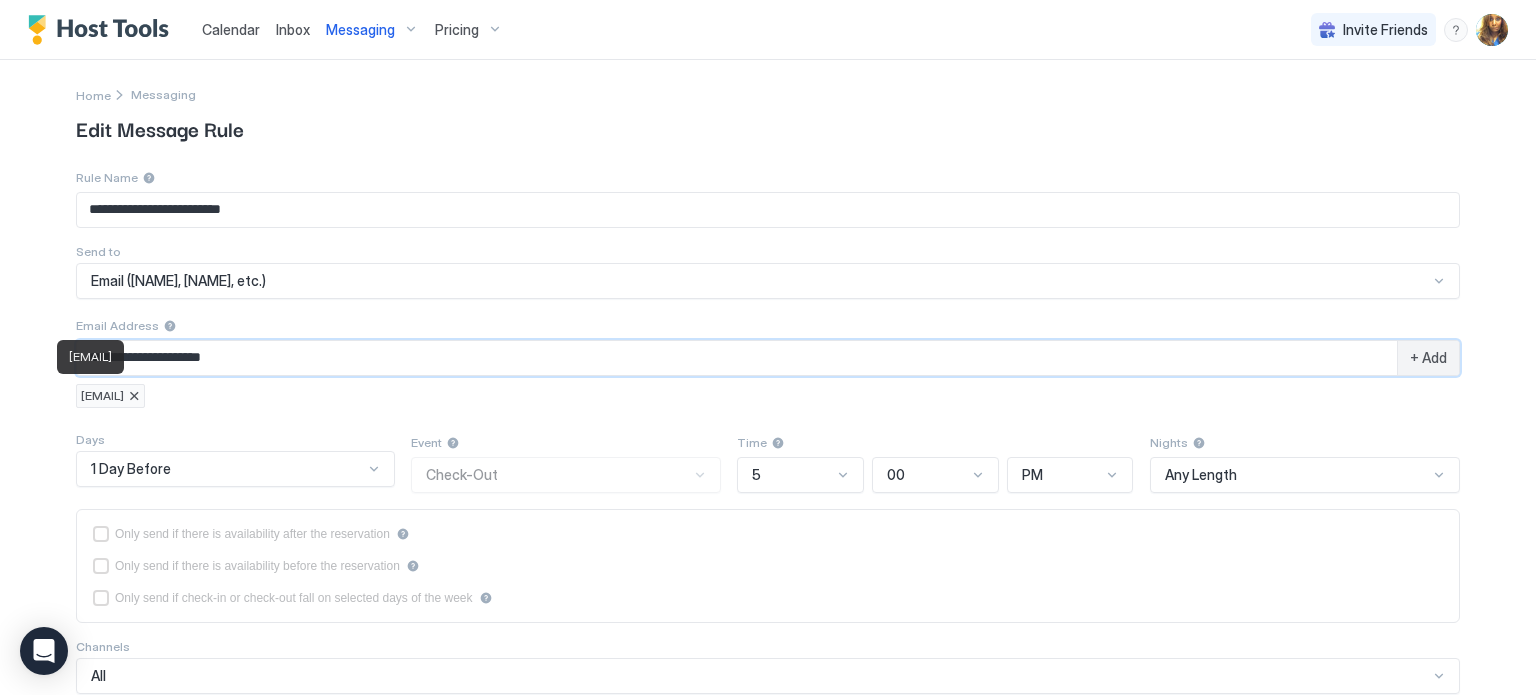type on "**********" 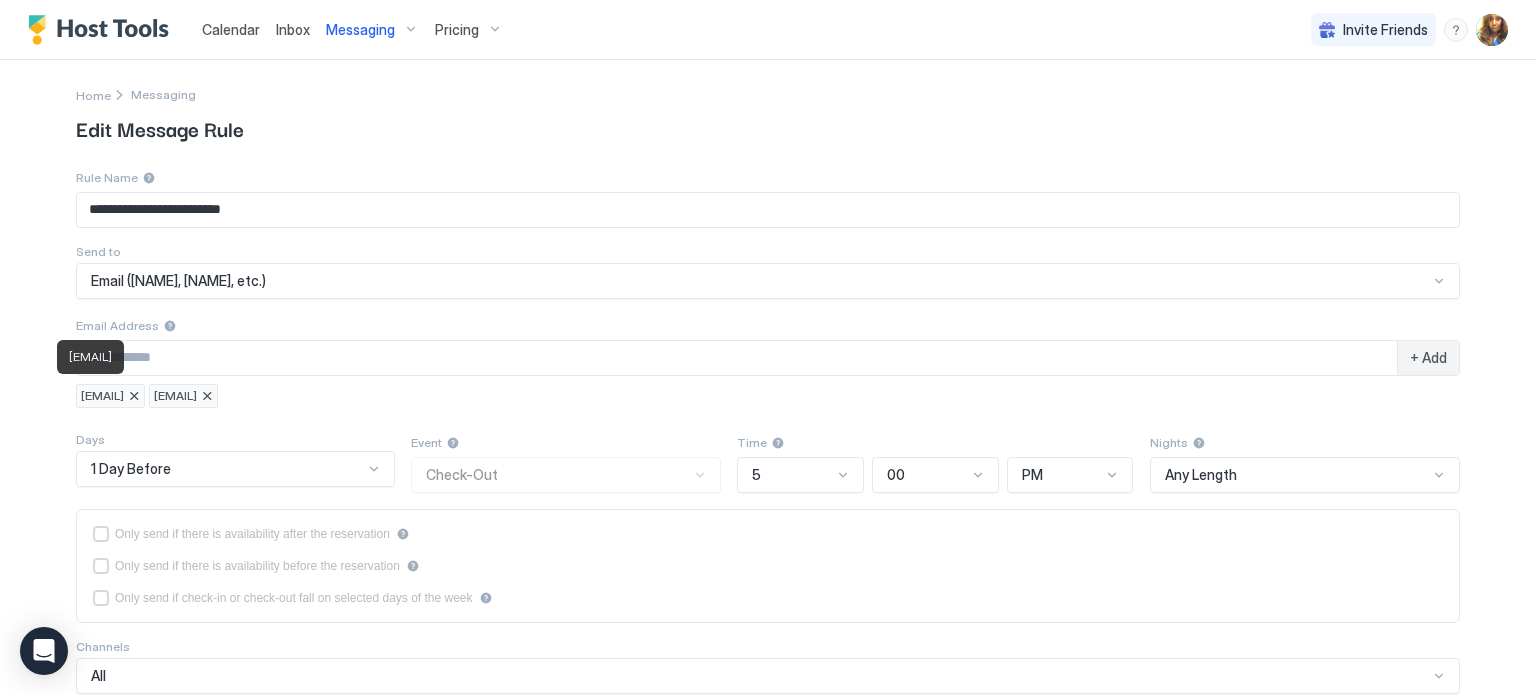 click at bounding box center (134, 396) 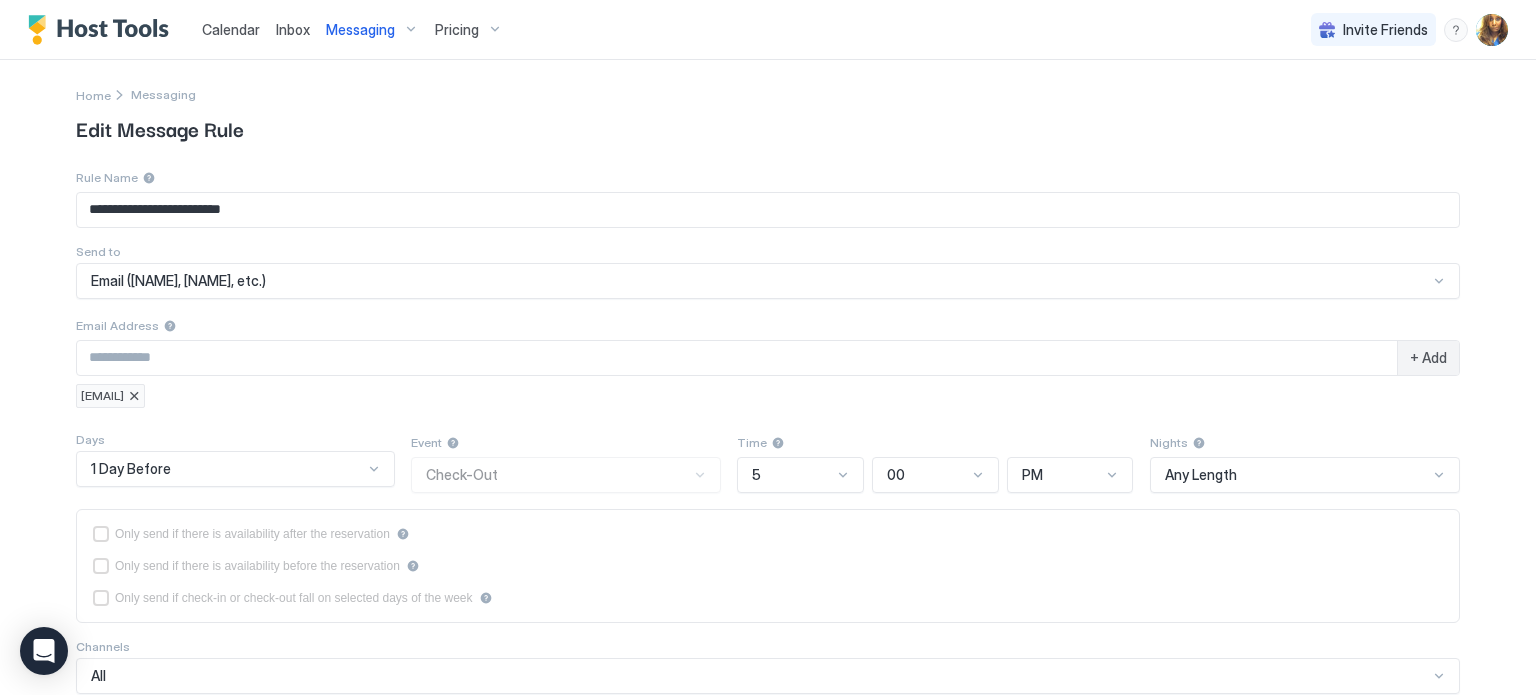 scroll, scrollTop: 468, scrollLeft: 0, axis: vertical 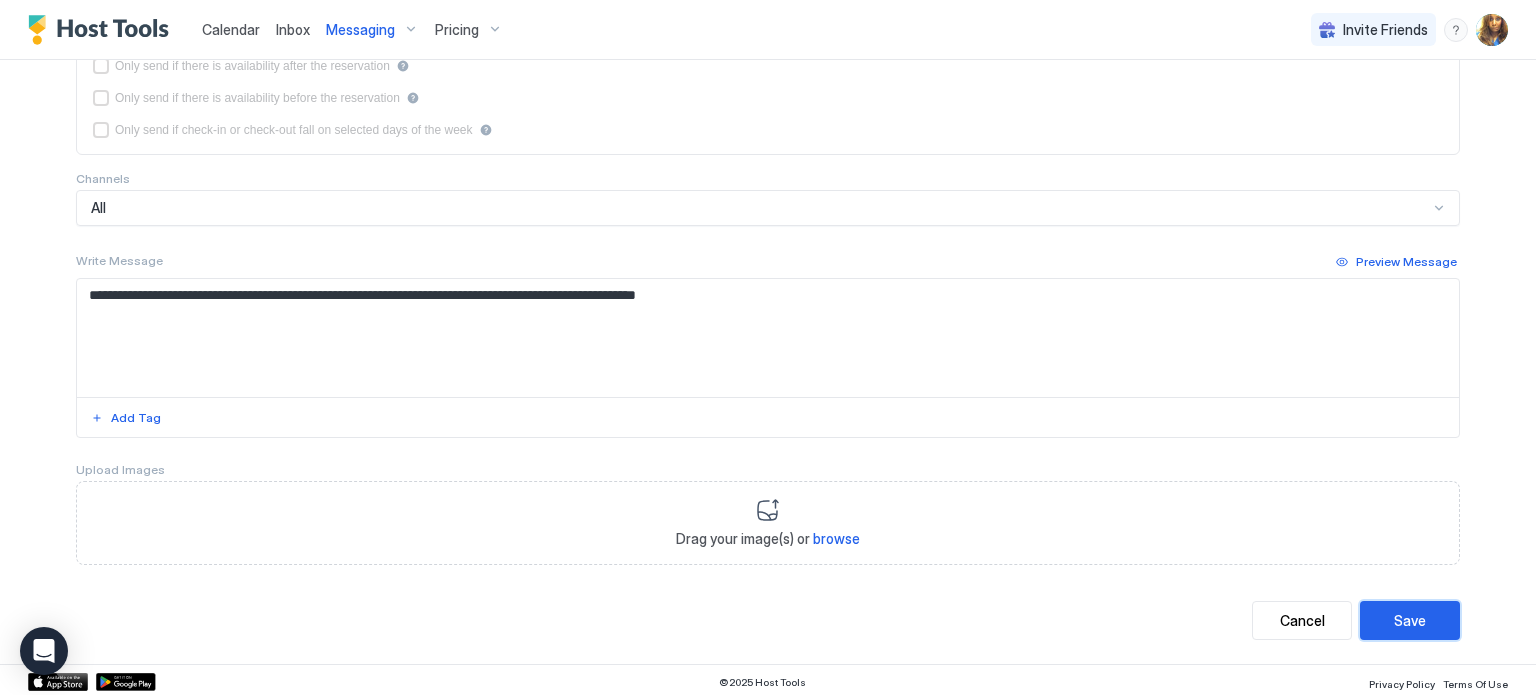 click on "Save" at bounding box center (1410, 620) 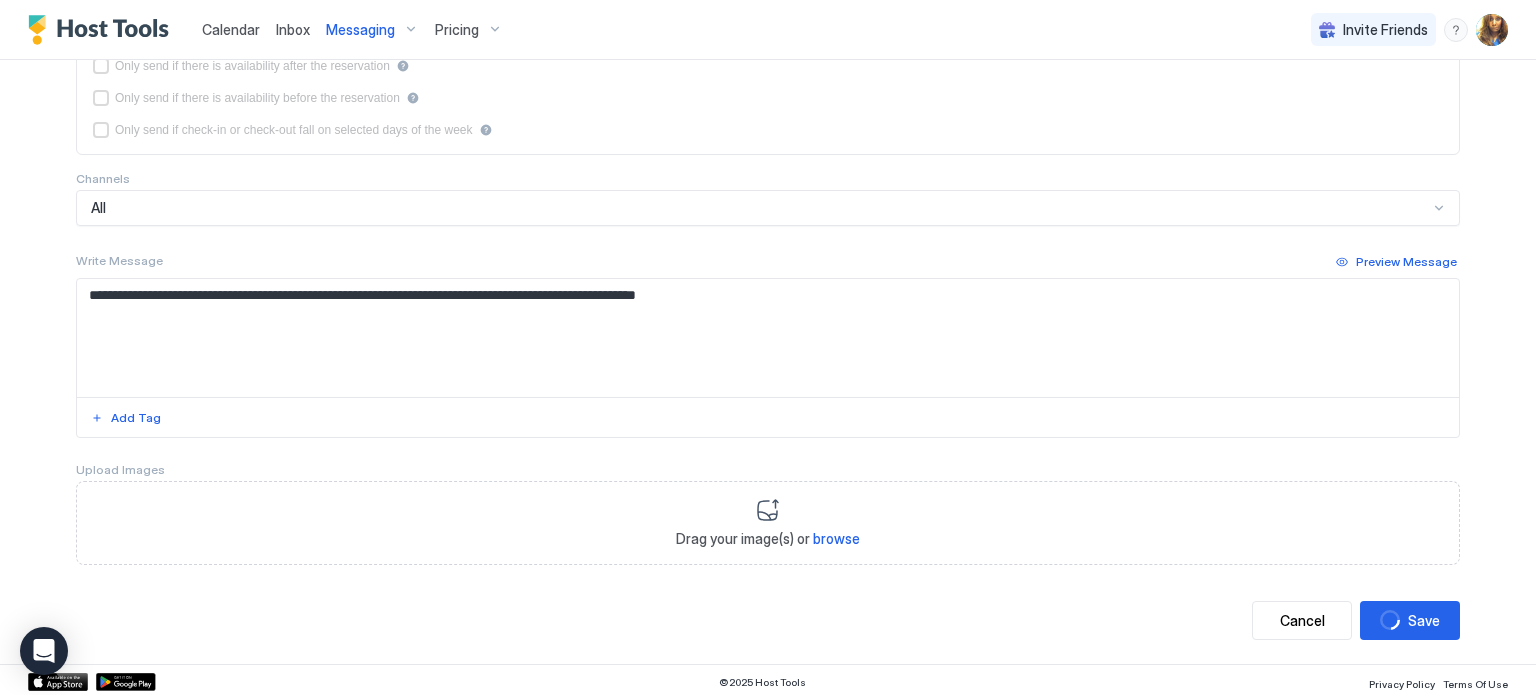 scroll, scrollTop: 0, scrollLeft: 0, axis: both 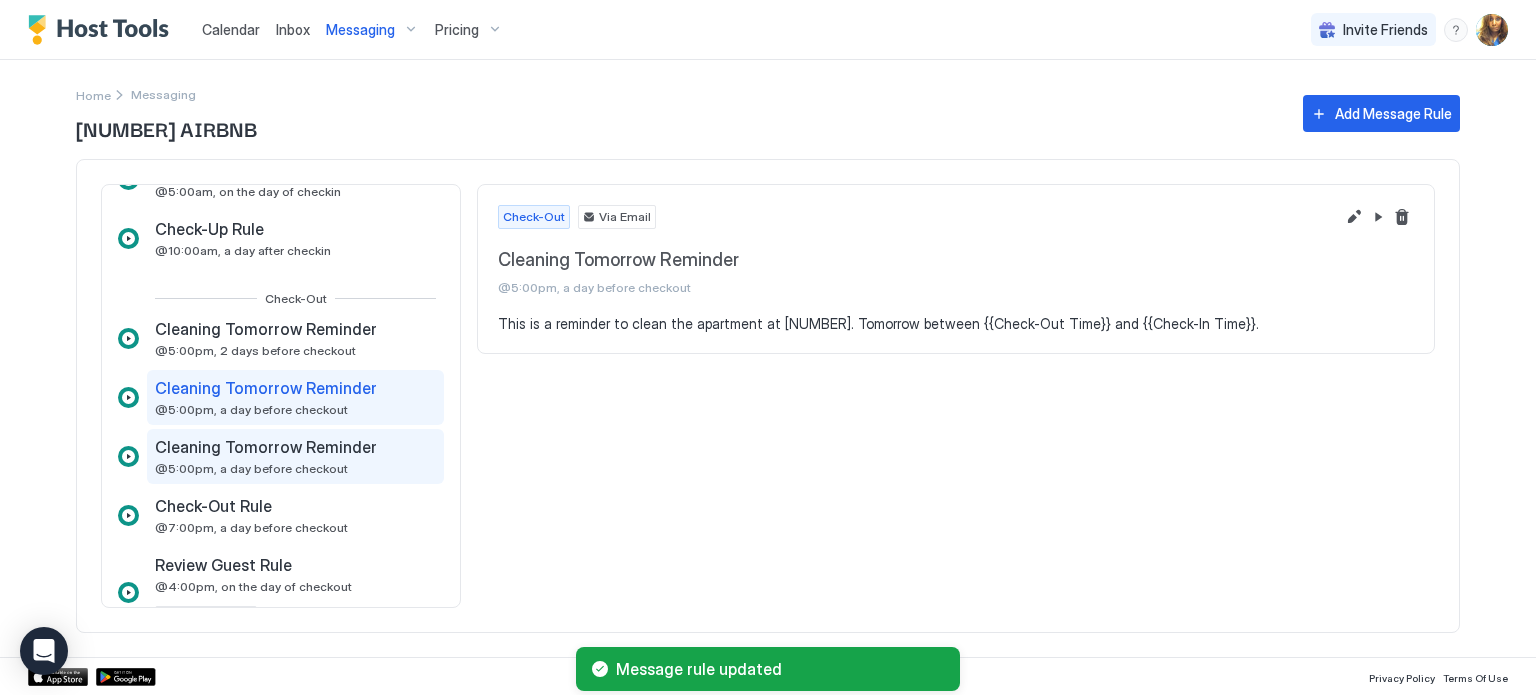 click on "Cleaning Tomorrow Reminder" at bounding box center [266, 447] 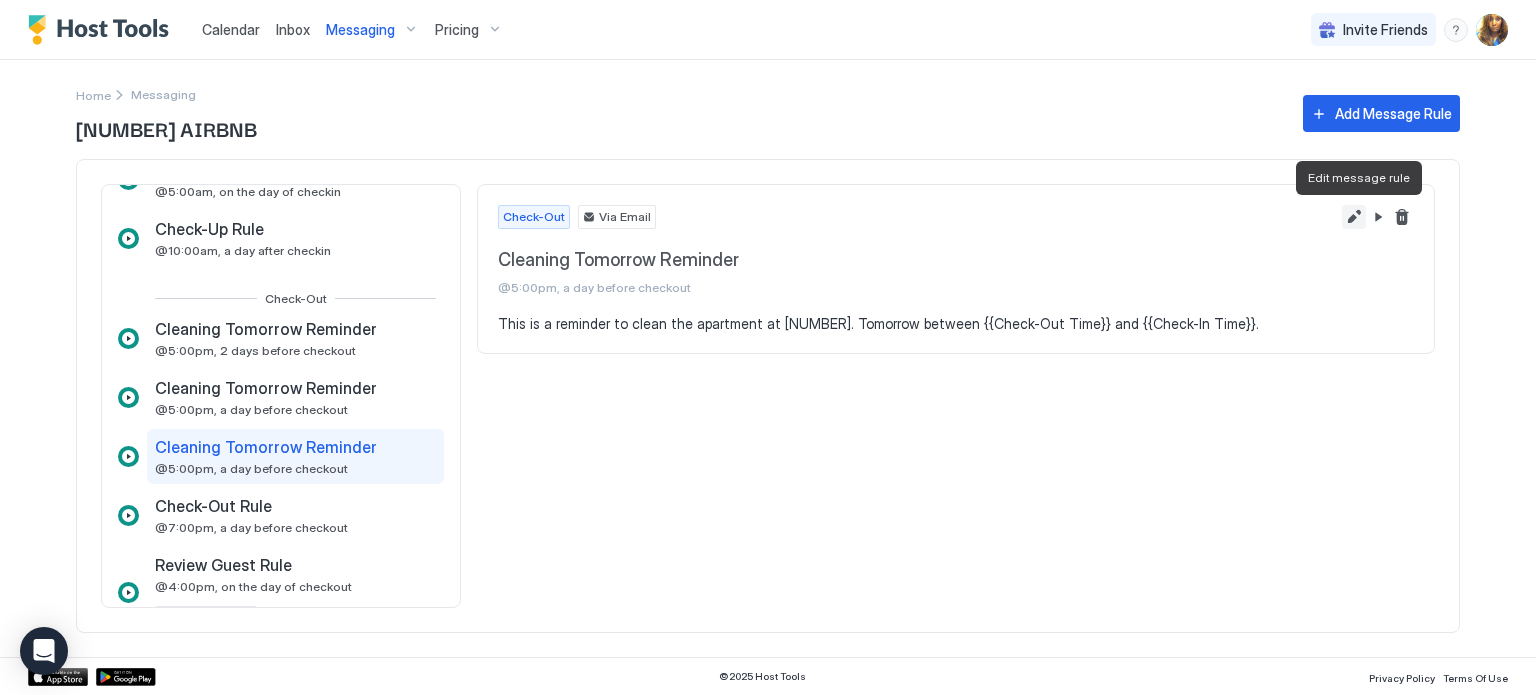 click at bounding box center [1354, 217] 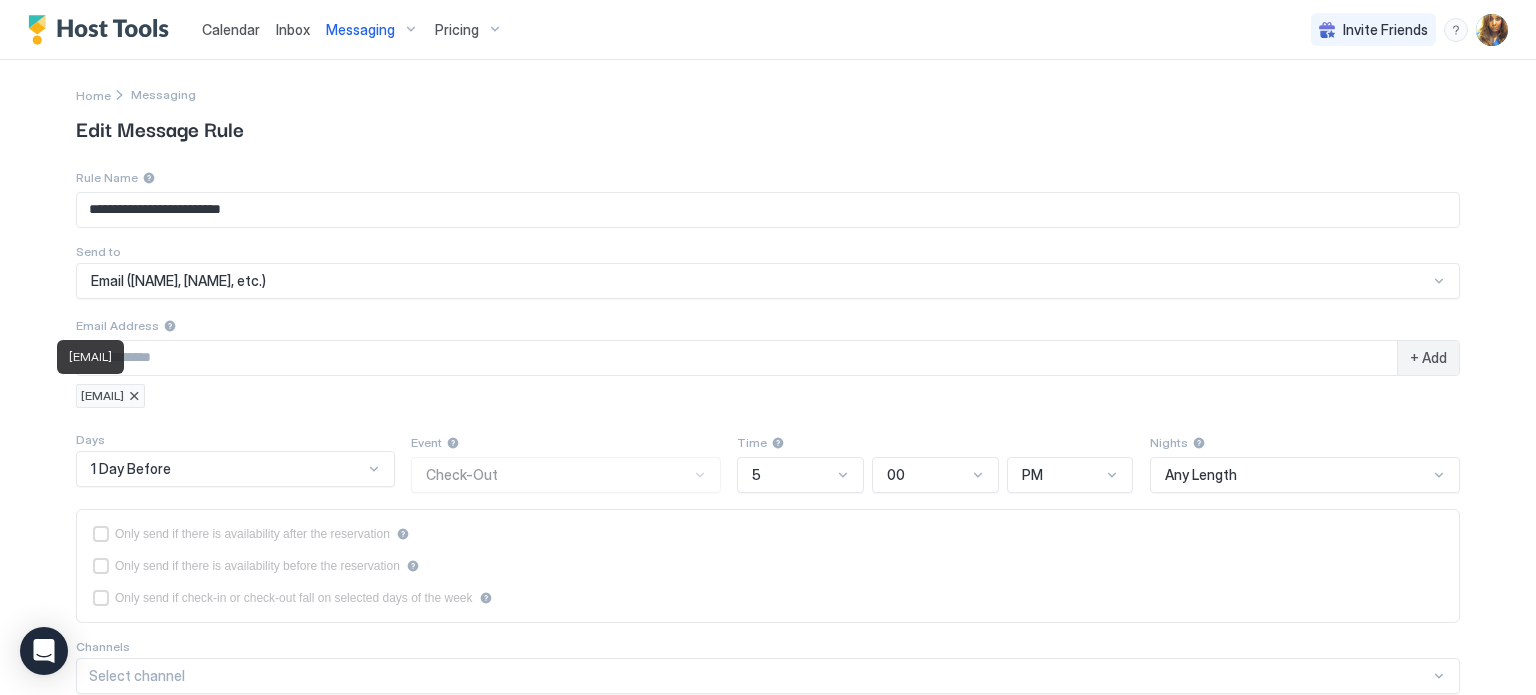 click on "dominguezzj.1986@gmail.com" at bounding box center [110, 396] 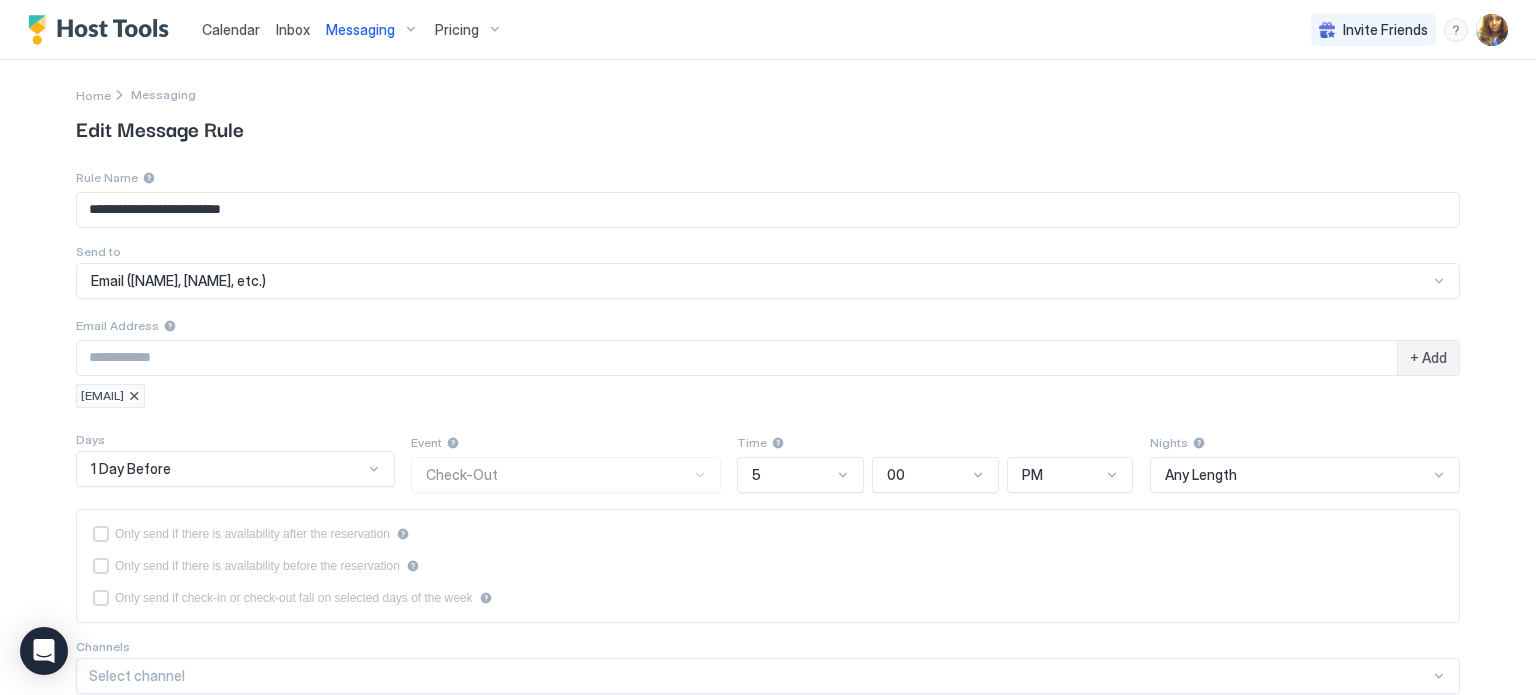 click at bounding box center (134, 396) 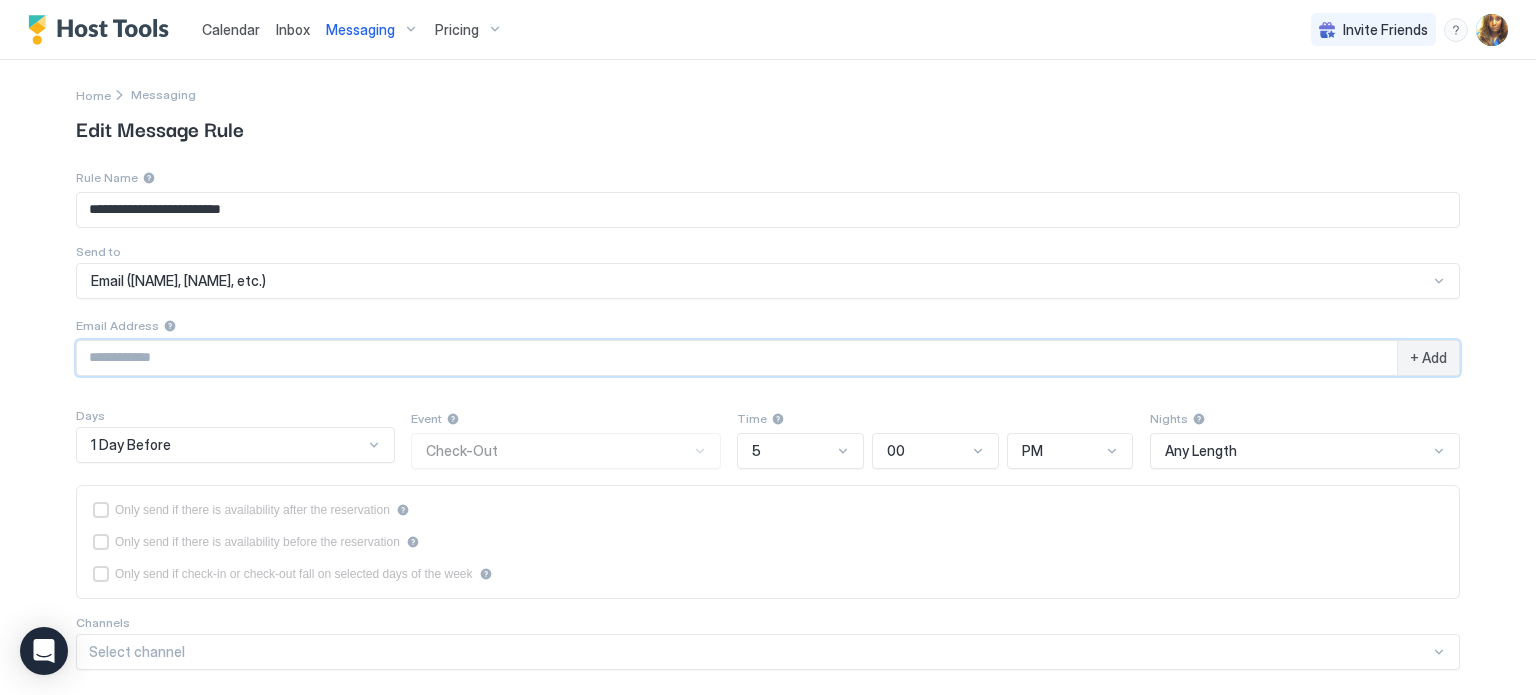 click at bounding box center (737, 358) 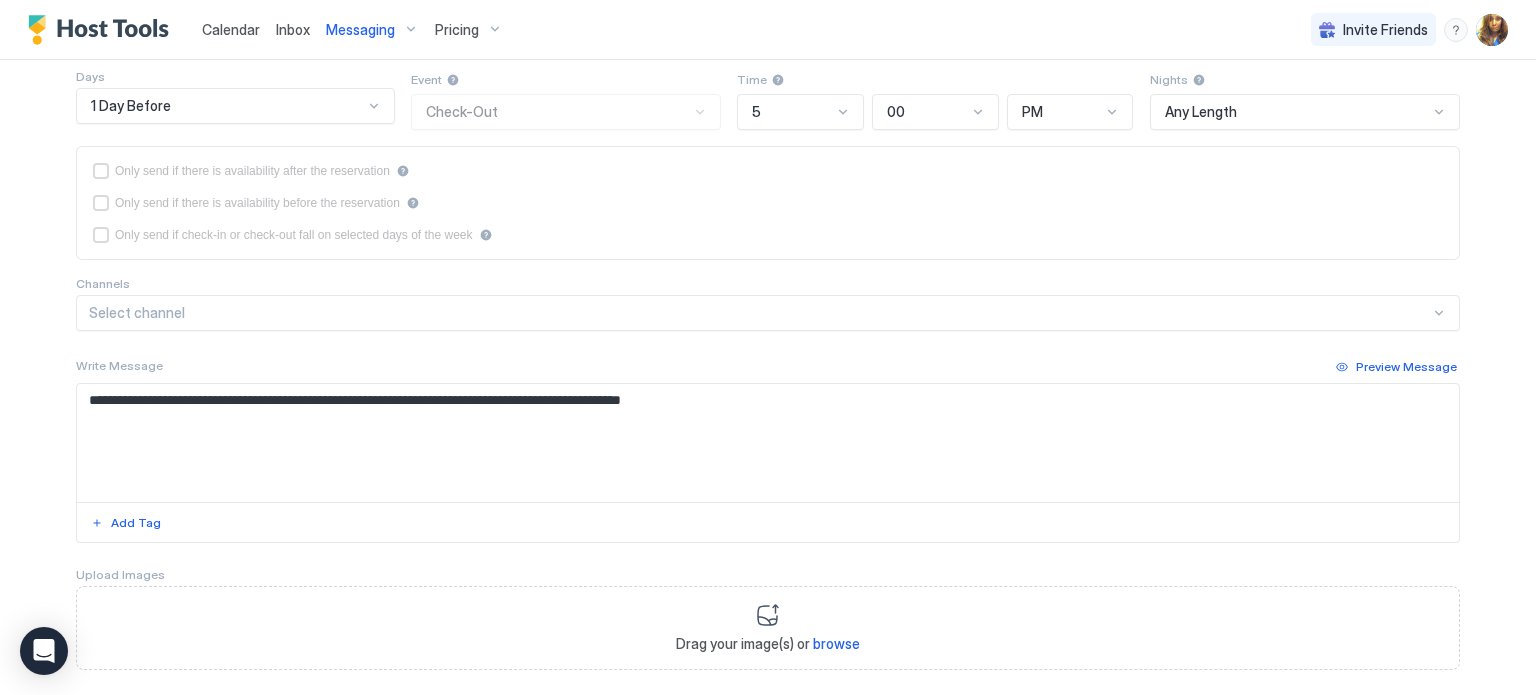 scroll, scrollTop: 445, scrollLeft: 0, axis: vertical 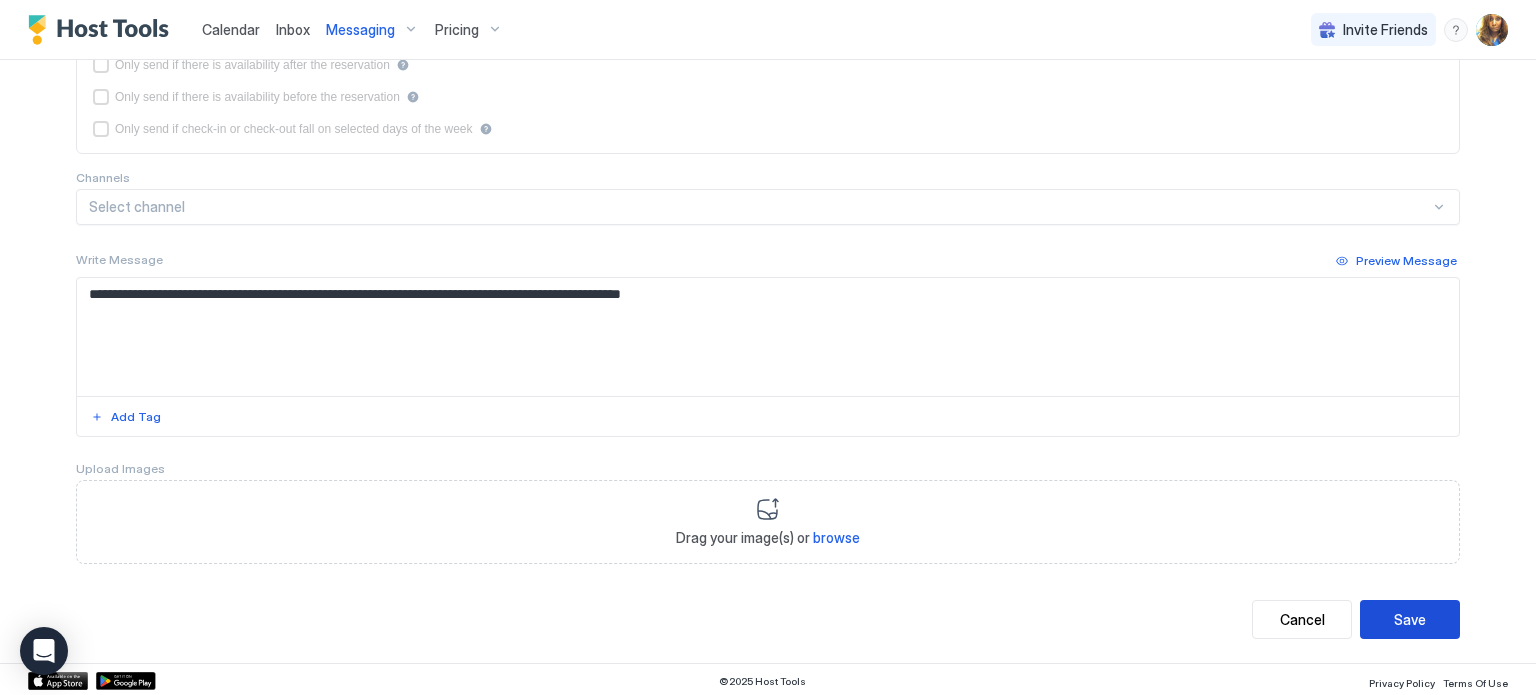 type on "**********" 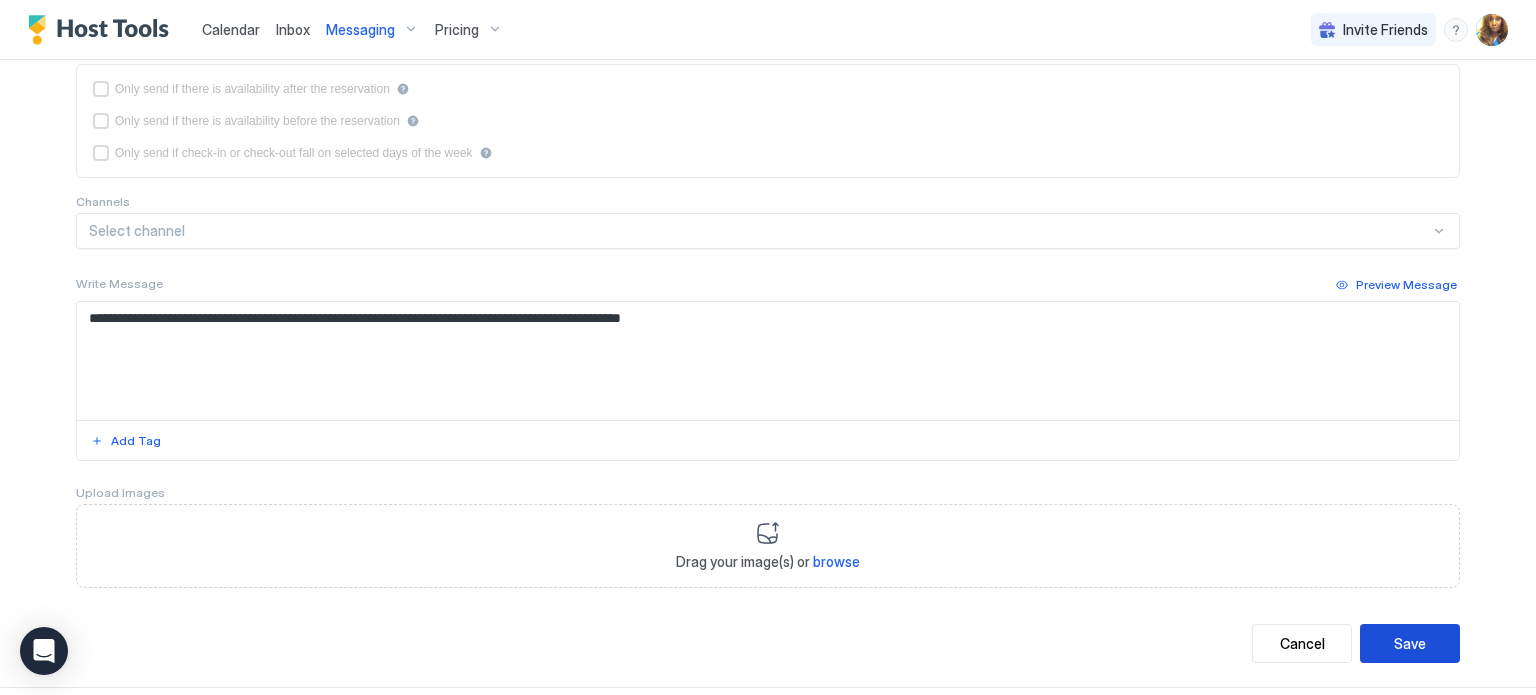 scroll, scrollTop: 468, scrollLeft: 0, axis: vertical 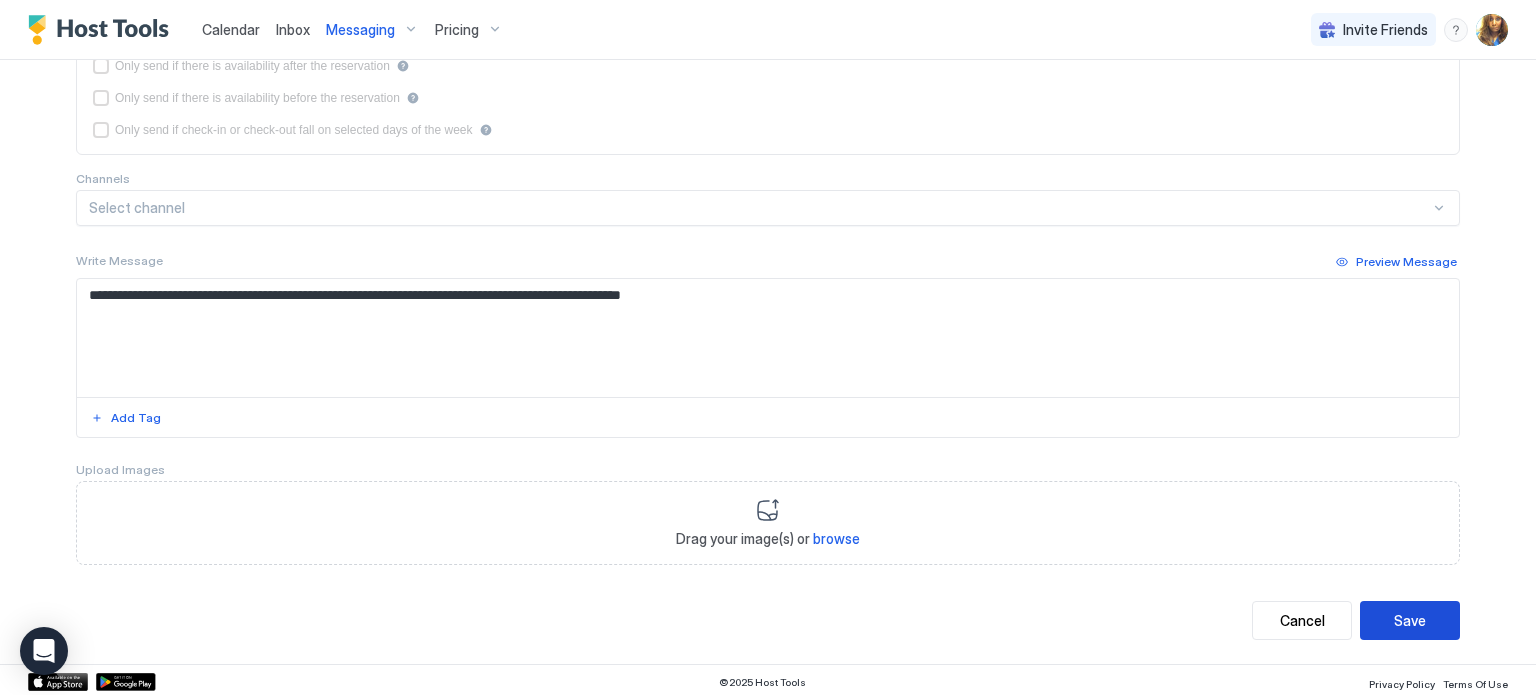 click on "Save" at bounding box center (1410, 620) 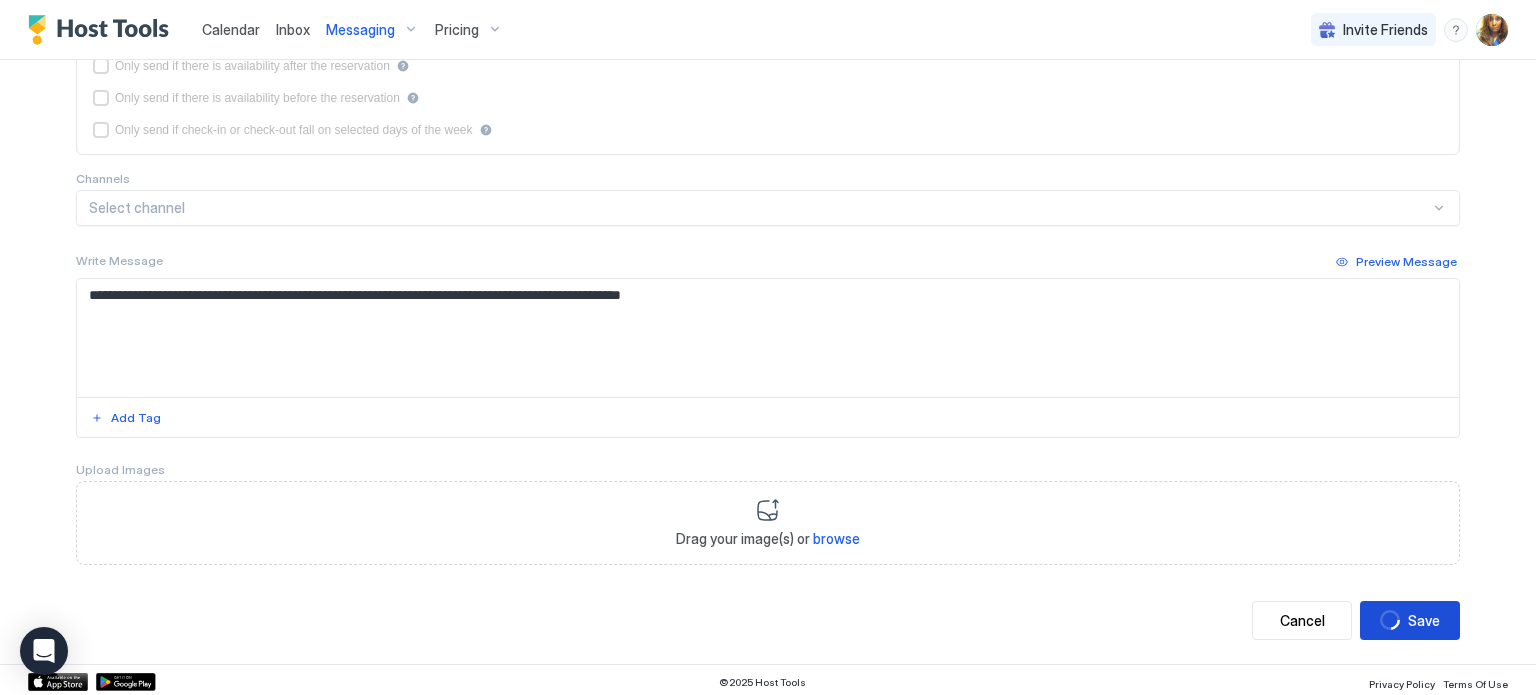 scroll, scrollTop: 0, scrollLeft: 0, axis: both 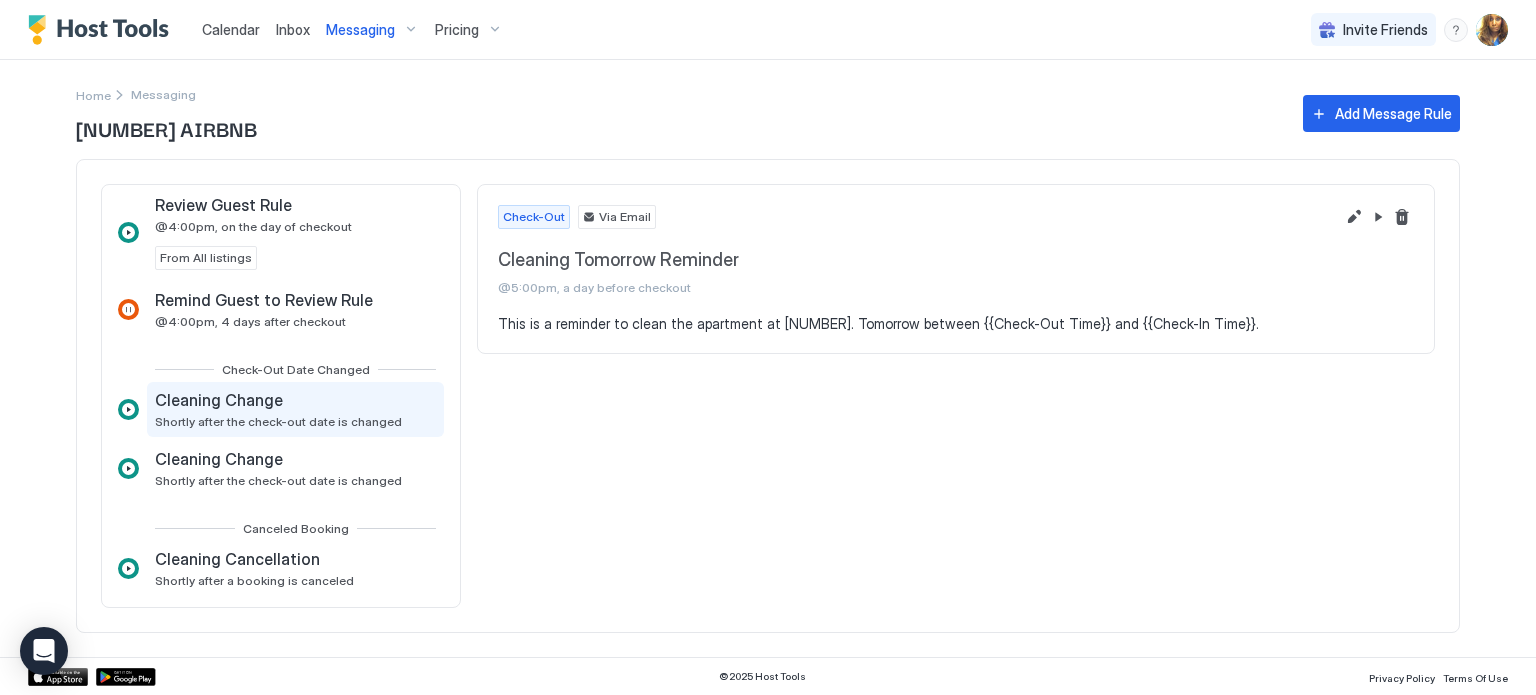 click on "Cleaning Change" at bounding box center (278, 400) 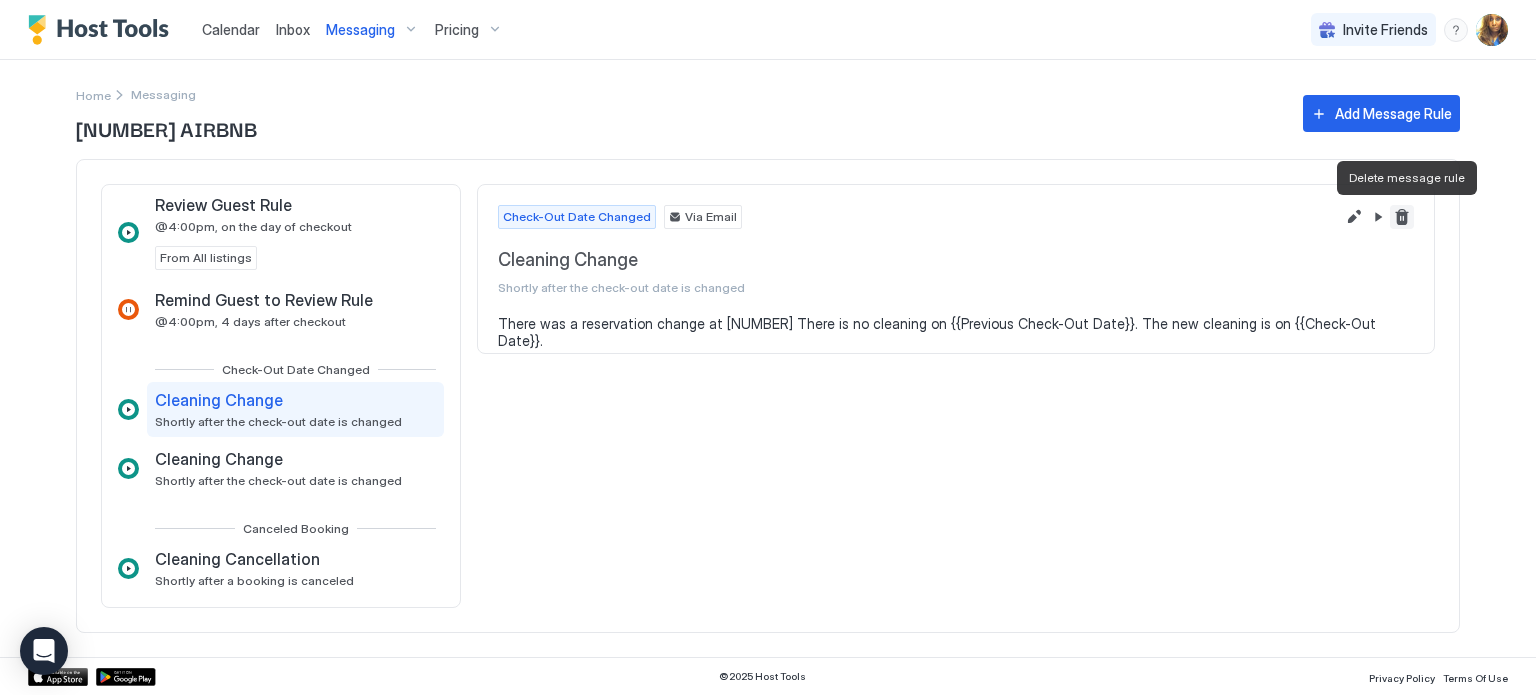 click at bounding box center [1402, 217] 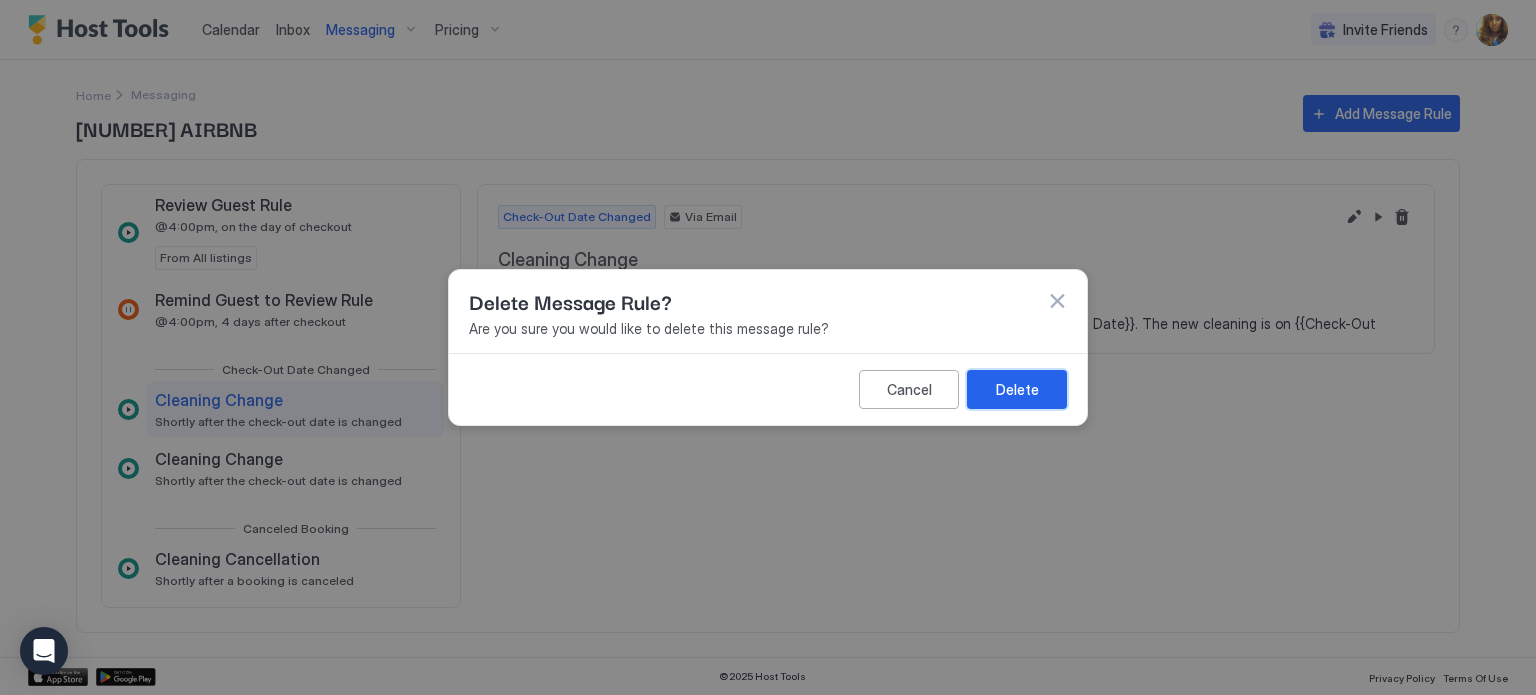 click on "Delete" at bounding box center (1017, 389) 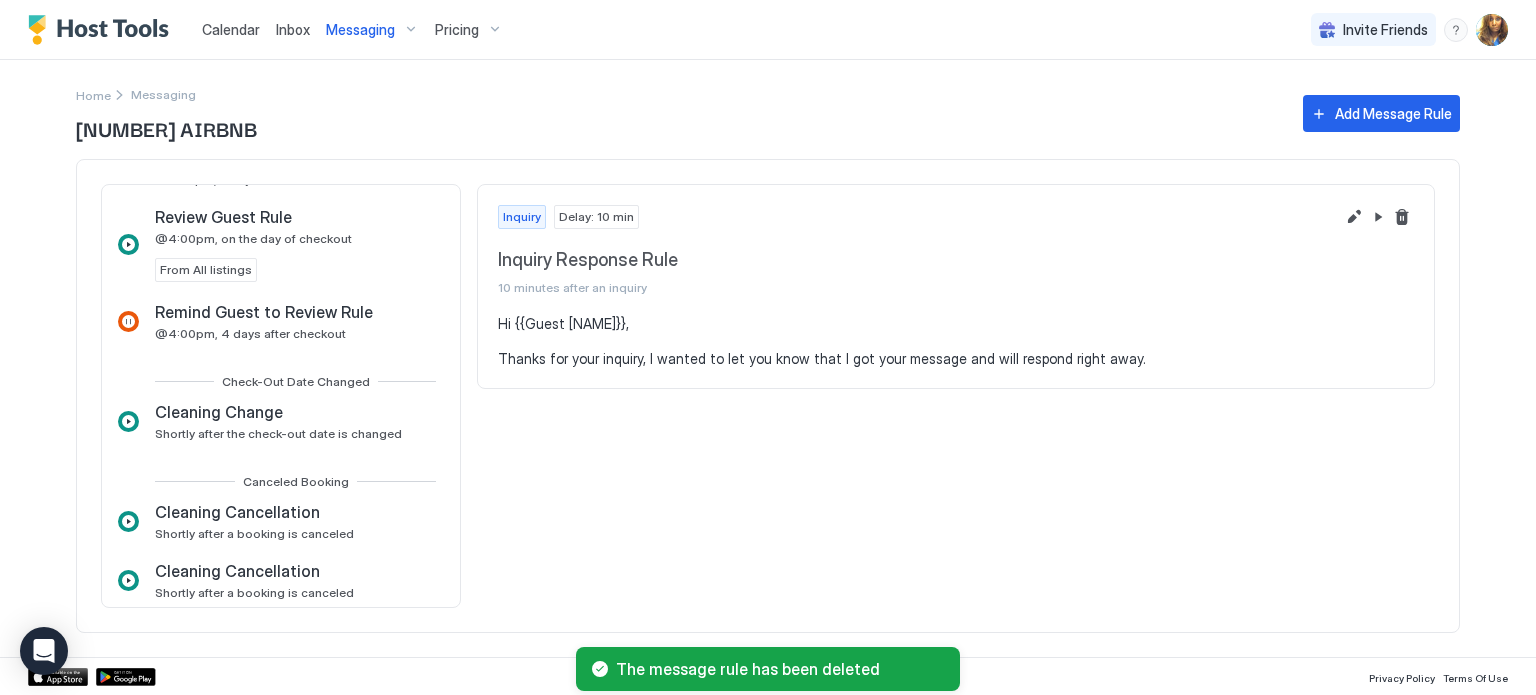 scroll, scrollTop: 955, scrollLeft: 0, axis: vertical 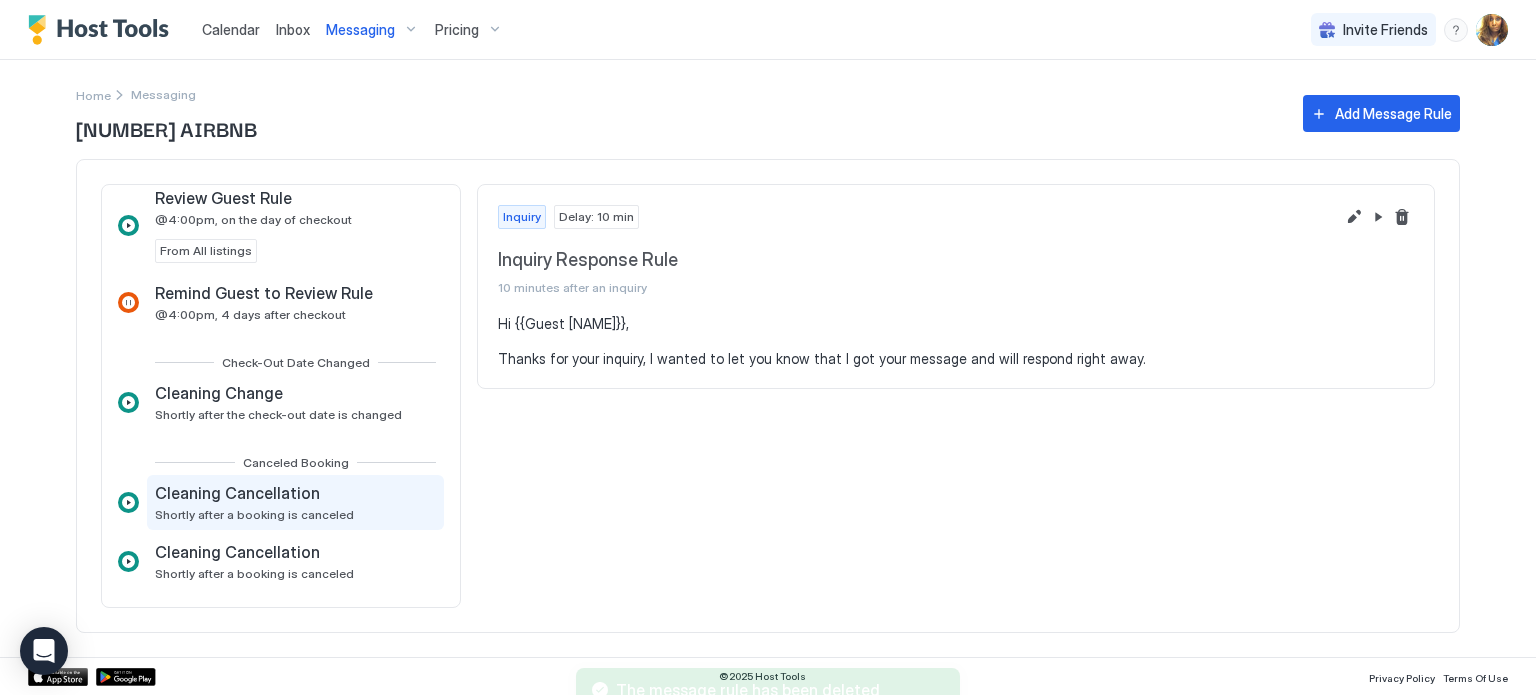 click on "Cleaning Cancellation Shortly after a booking is canceled" at bounding box center [295, 502] 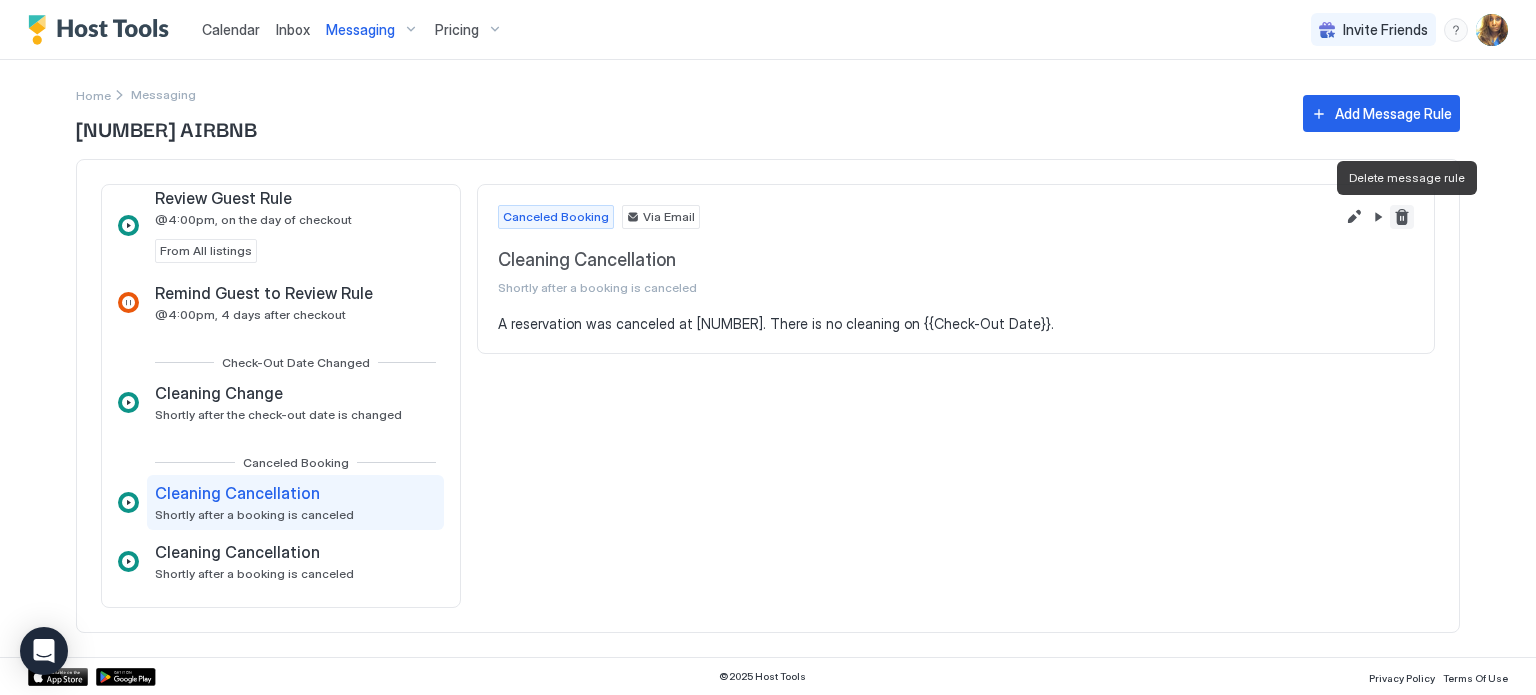 click at bounding box center (1402, 217) 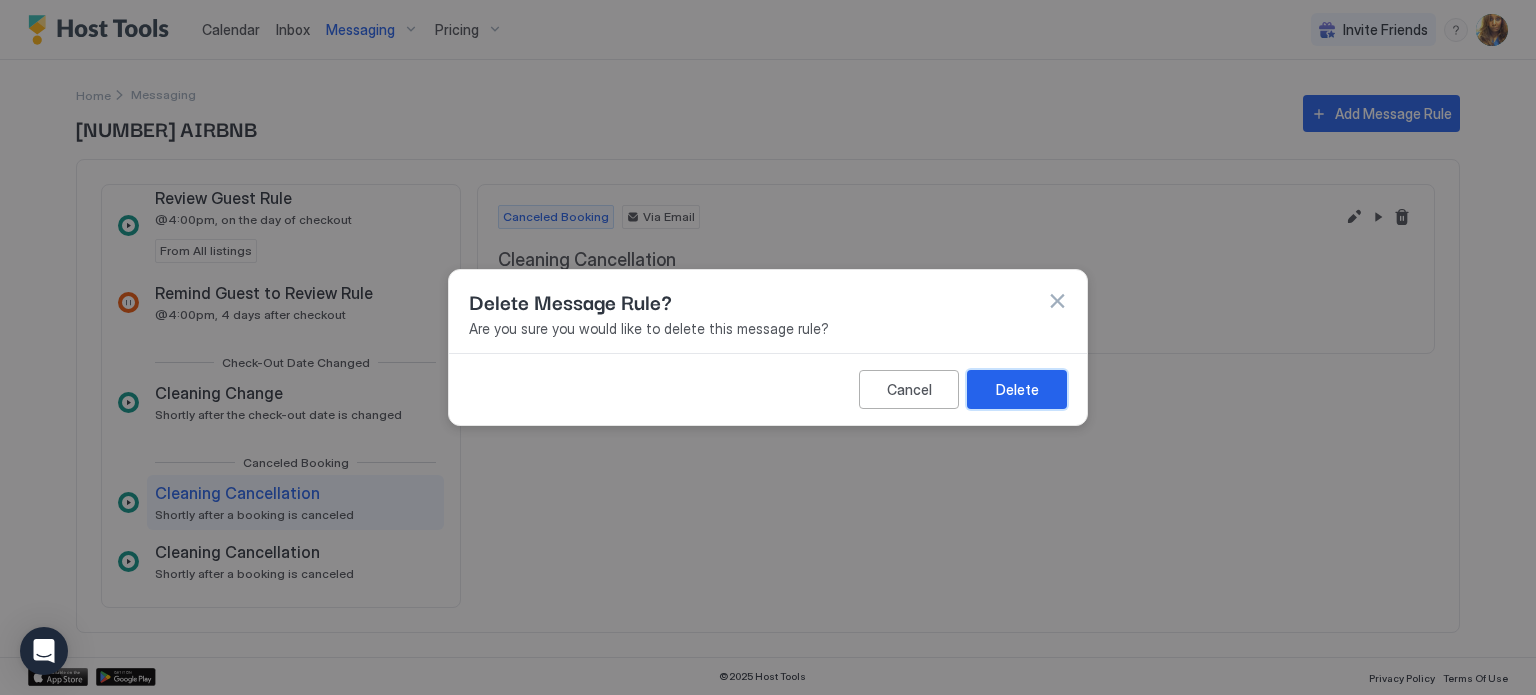 click on "Delete" at bounding box center (1017, 389) 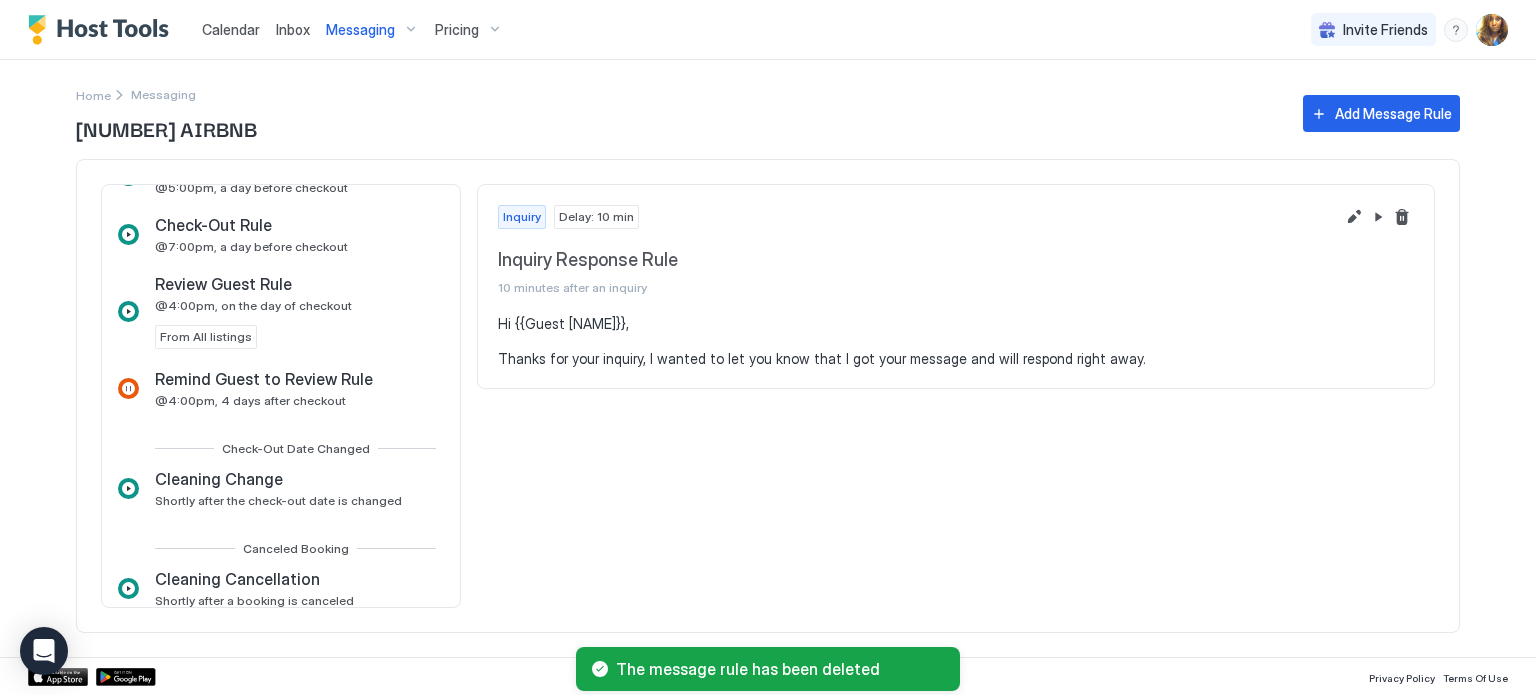 scroll, scrollTop: 883, scrollLeft: 0, axis: vertical 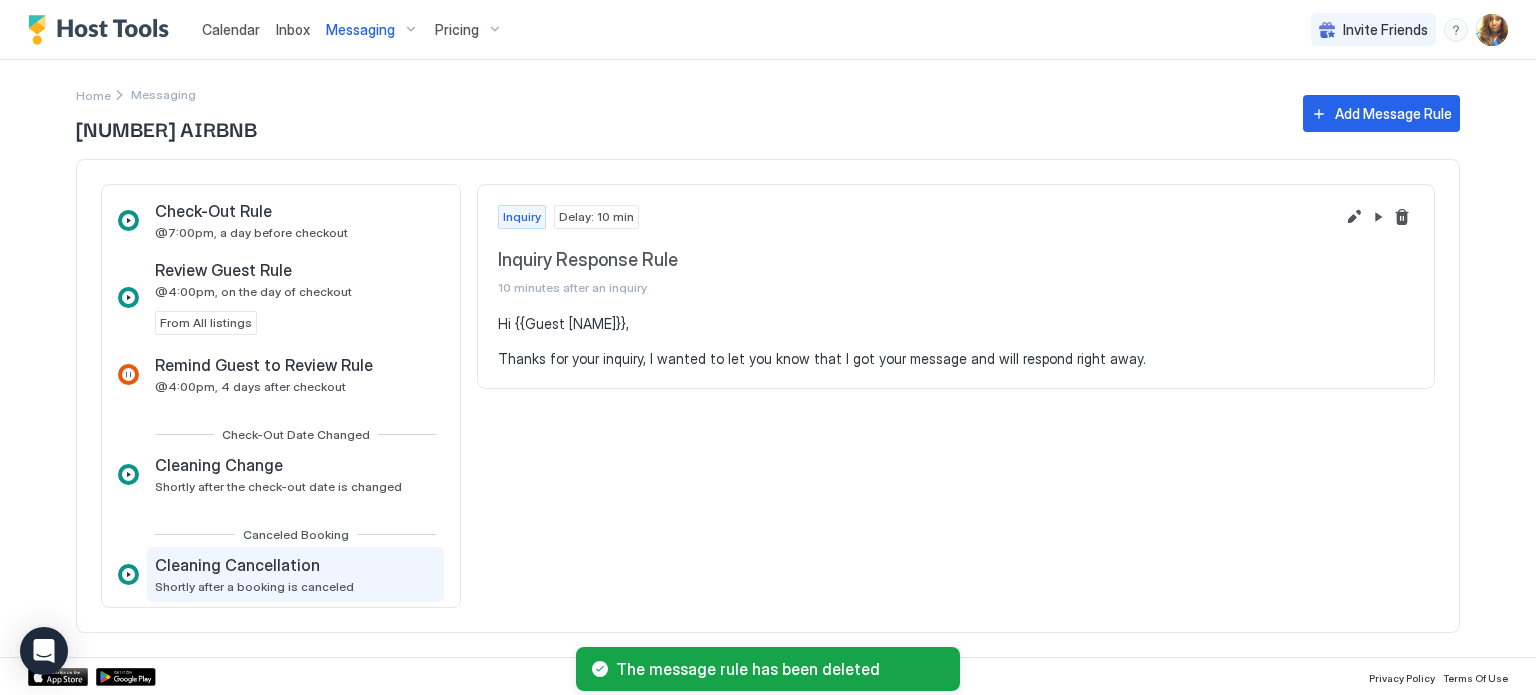 click on "Cleaning Cancellation" at bounding box center (237, 565) 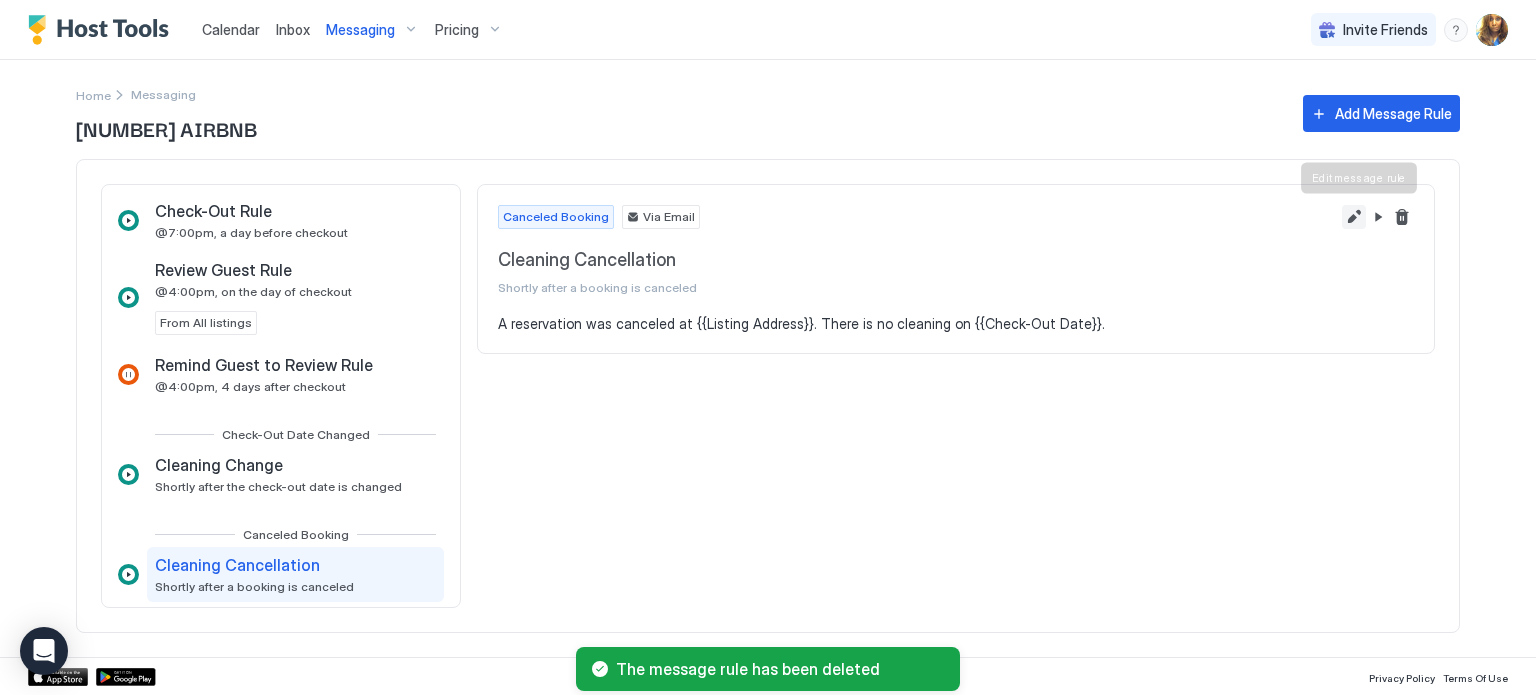click at bounding box center (1354, 217) 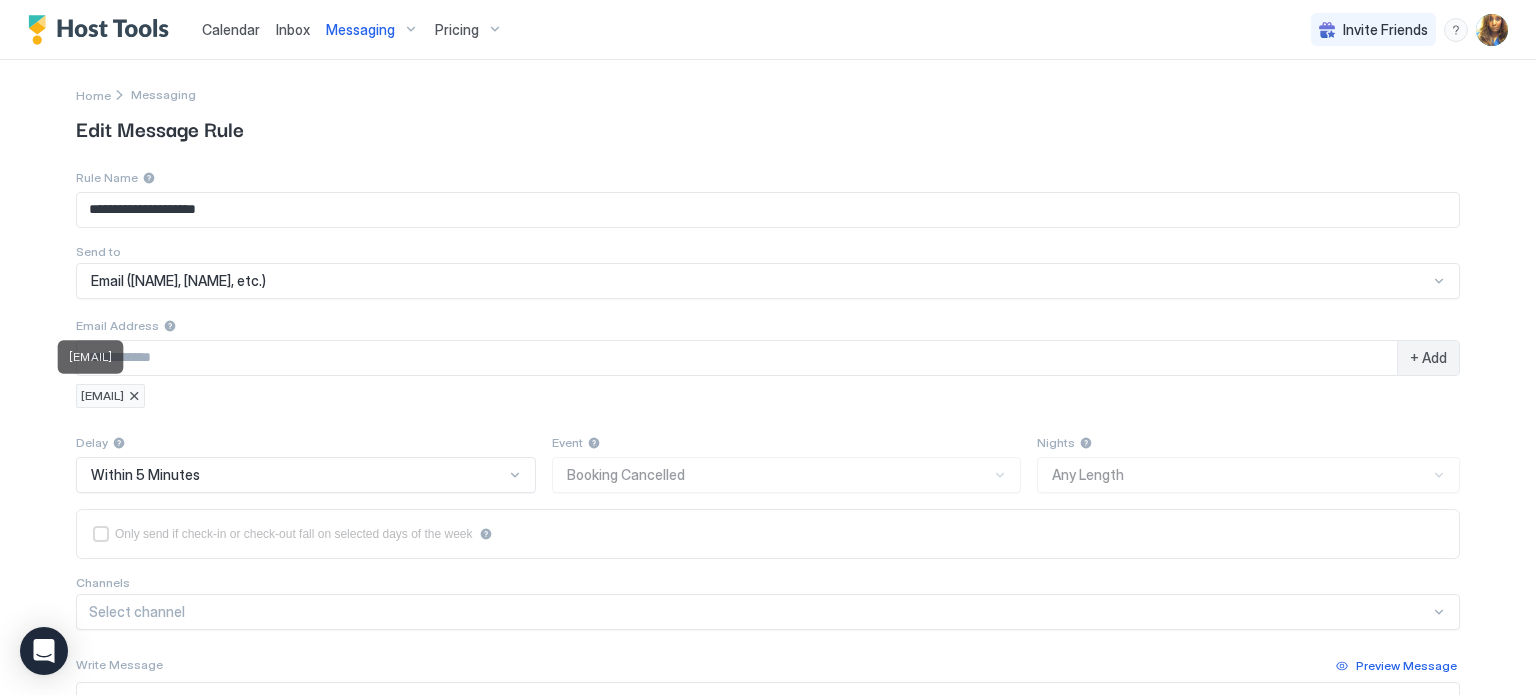 click at bounding box center (134, 396) 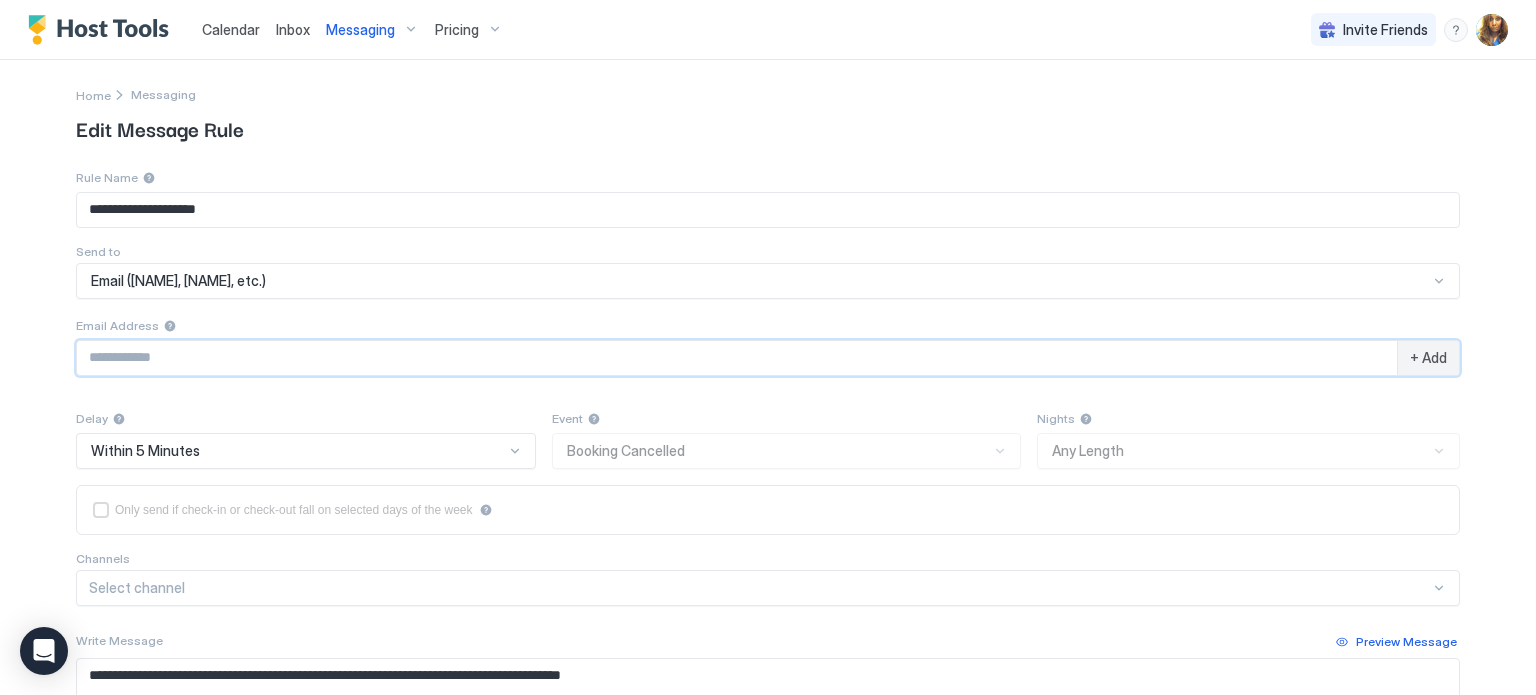 click at bounding box center [737, 358] 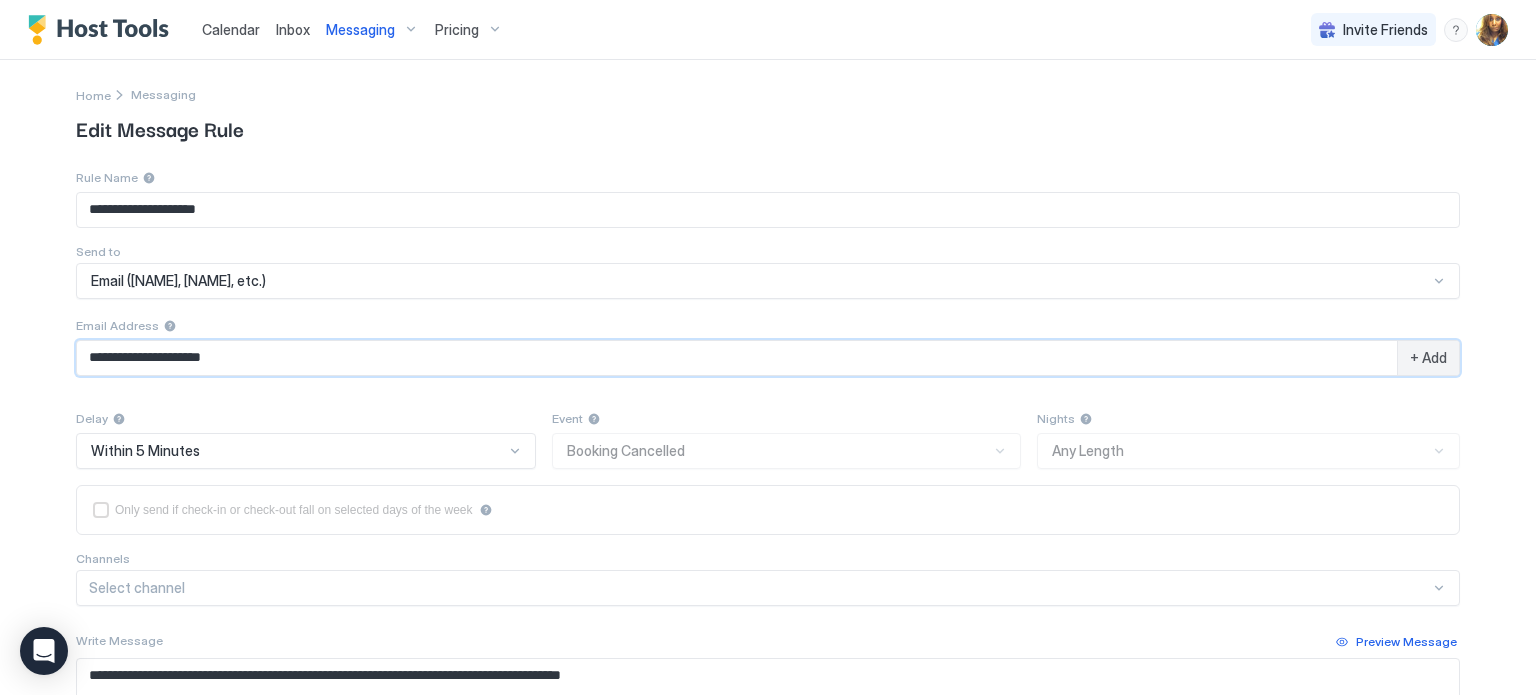 scroll, scrollTop: 381, scrollLeft: 0, axis: vertical 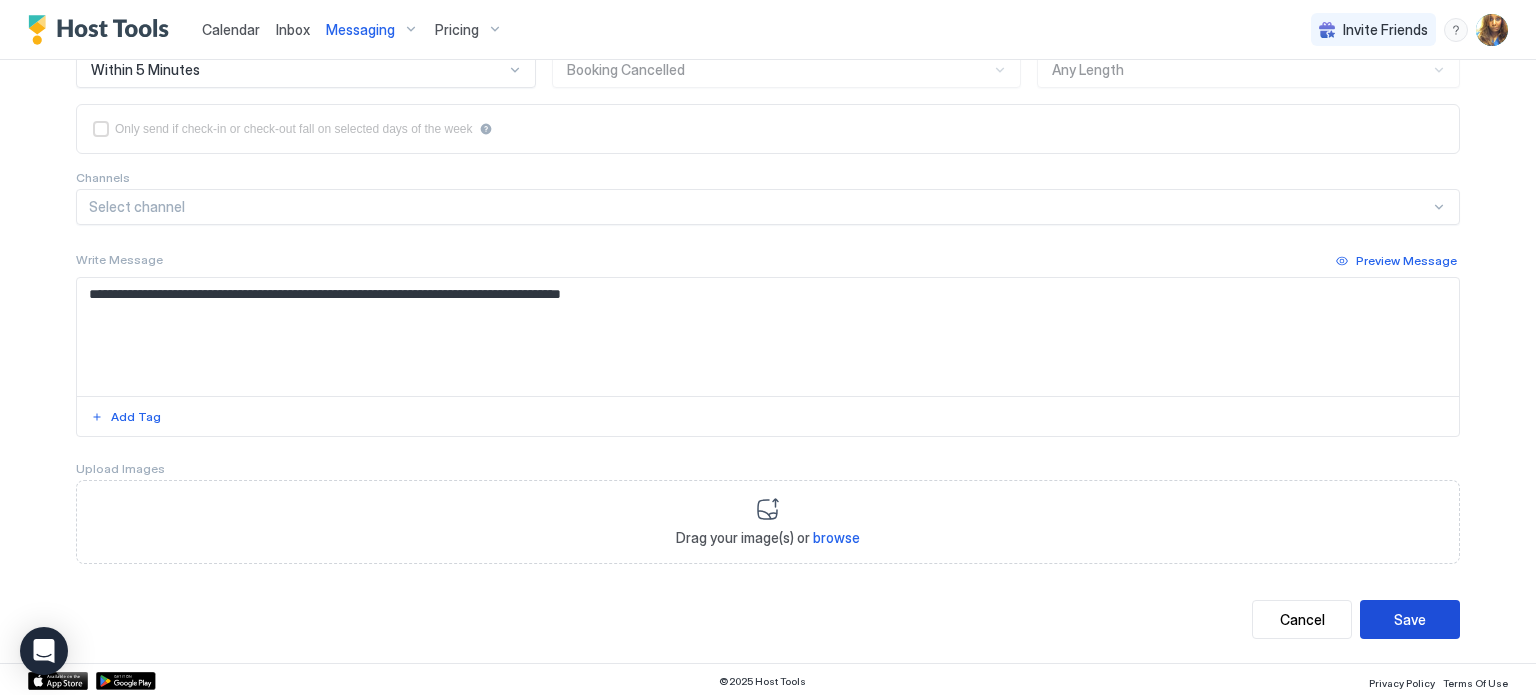type on "**********" 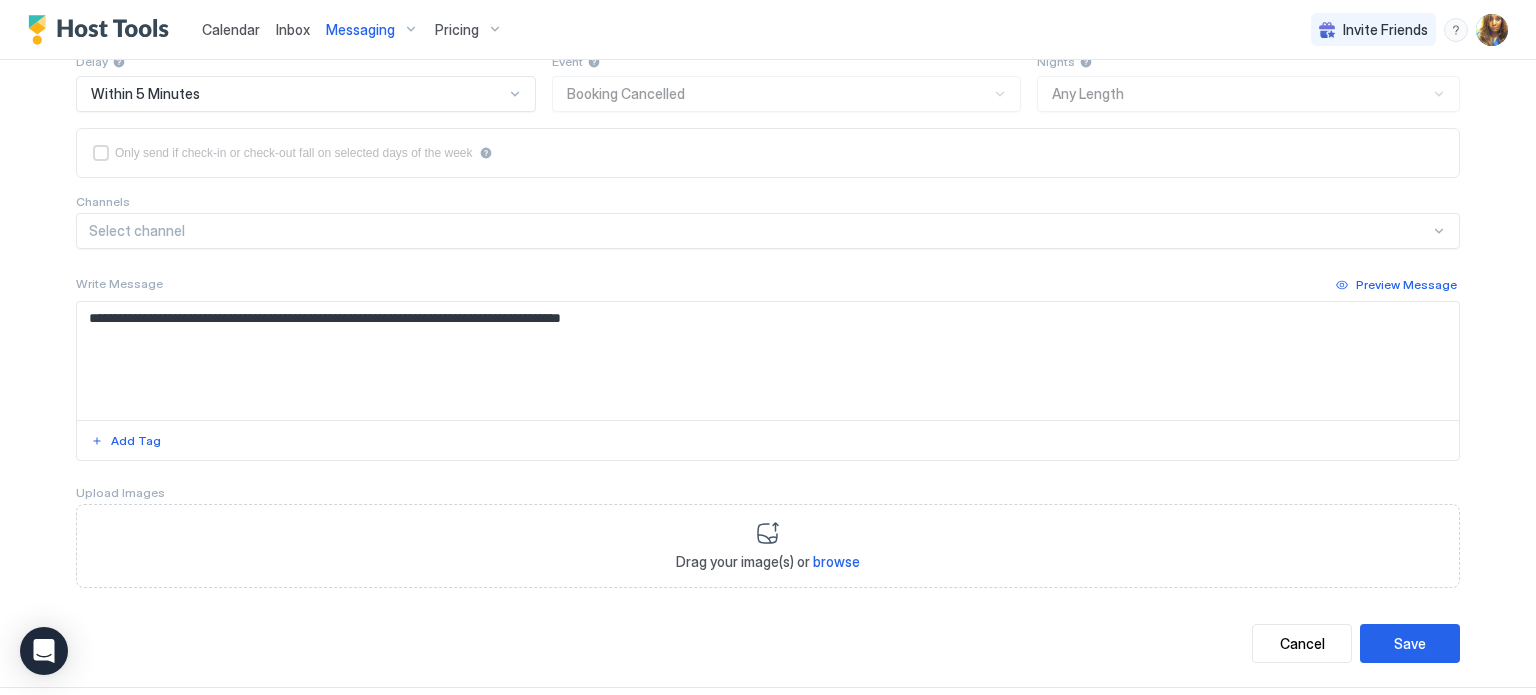 click on "**********" at bounding box center [768, 224] 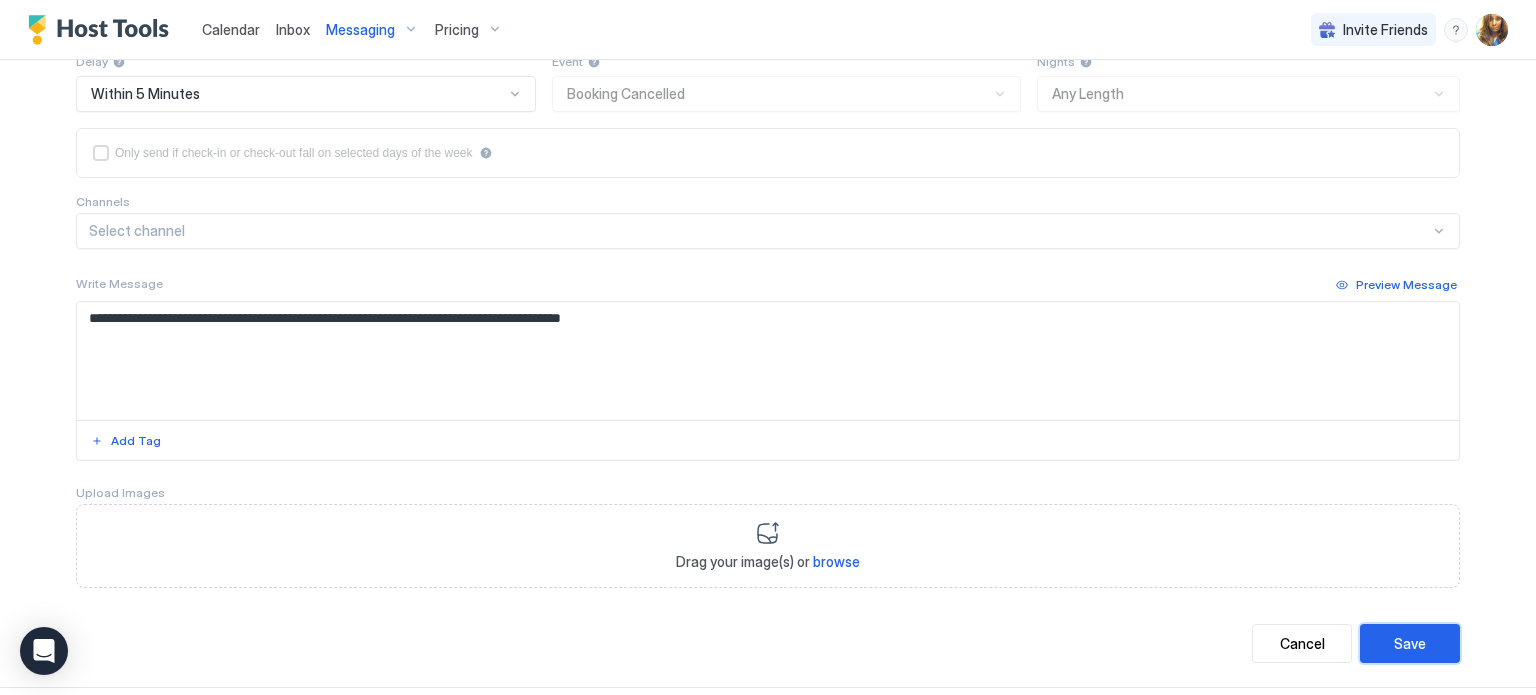 click on "Save" at bounding box center (1410, 643) 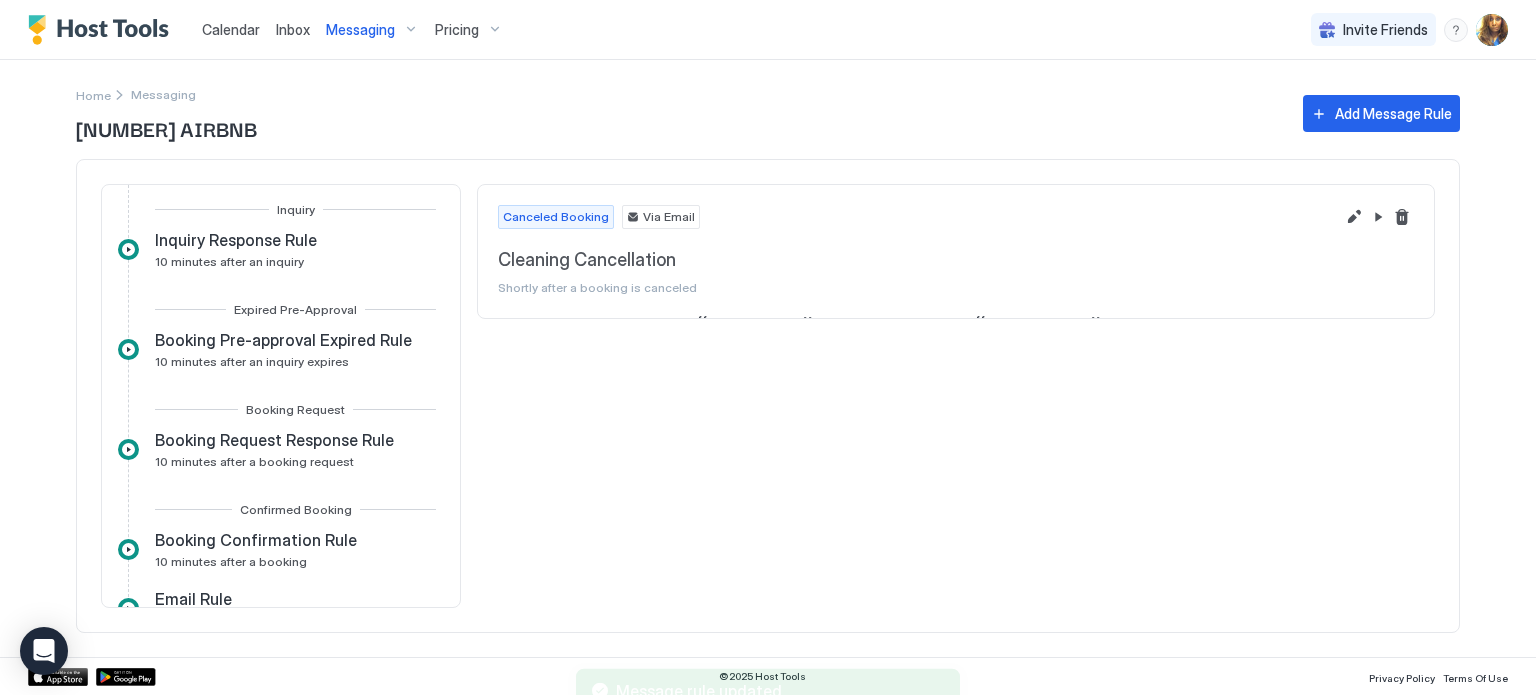 scroll, scrollTop: 0, scrollLeft: 0, axis: both 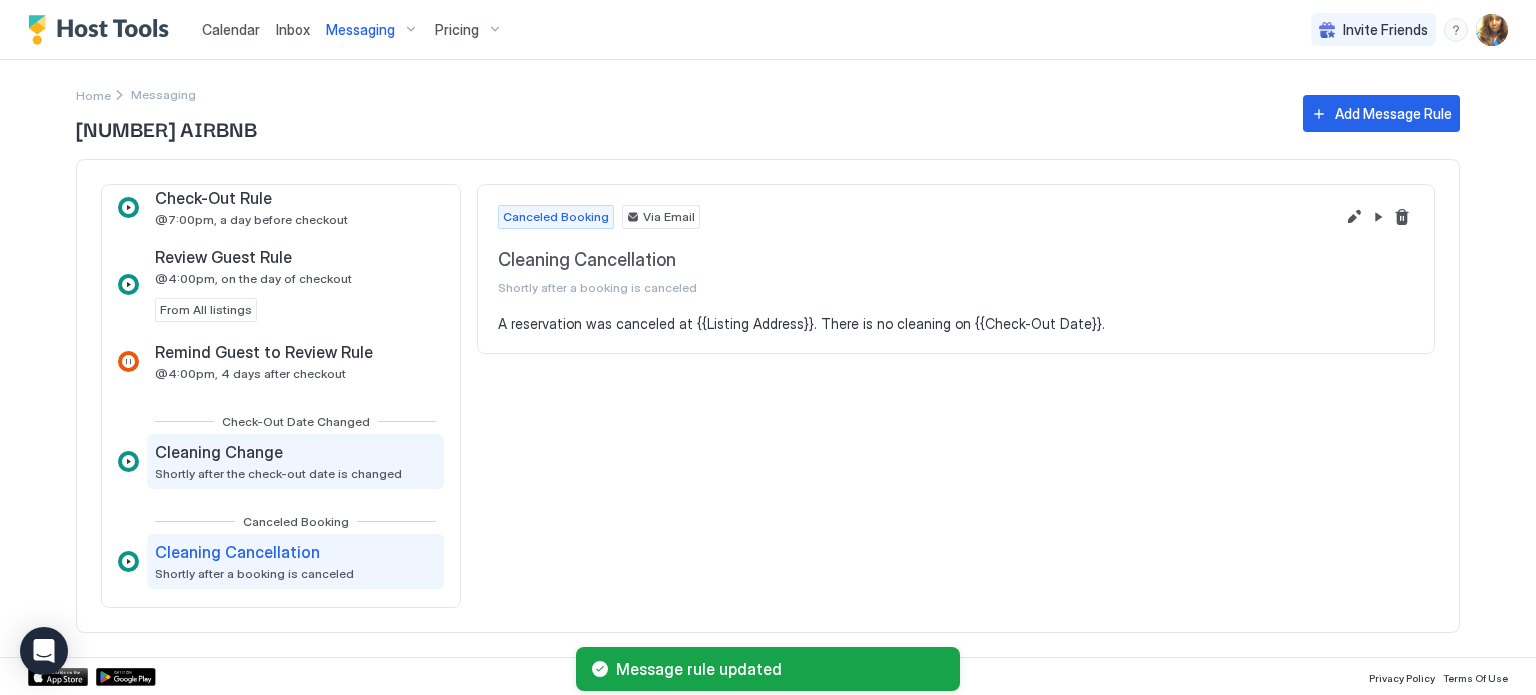 click on "Cleaning Change" at bounding box center [278, 452] 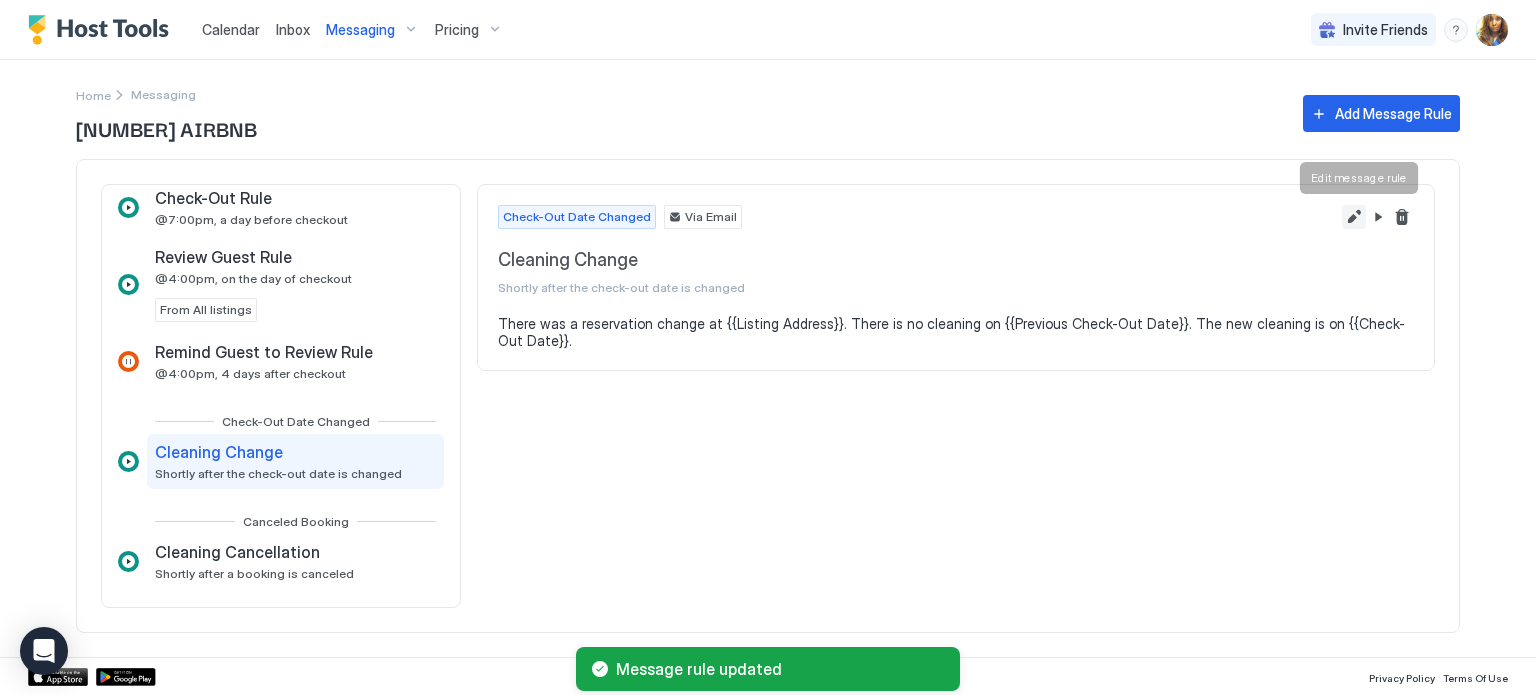 click at bounding box center [1354, 217] 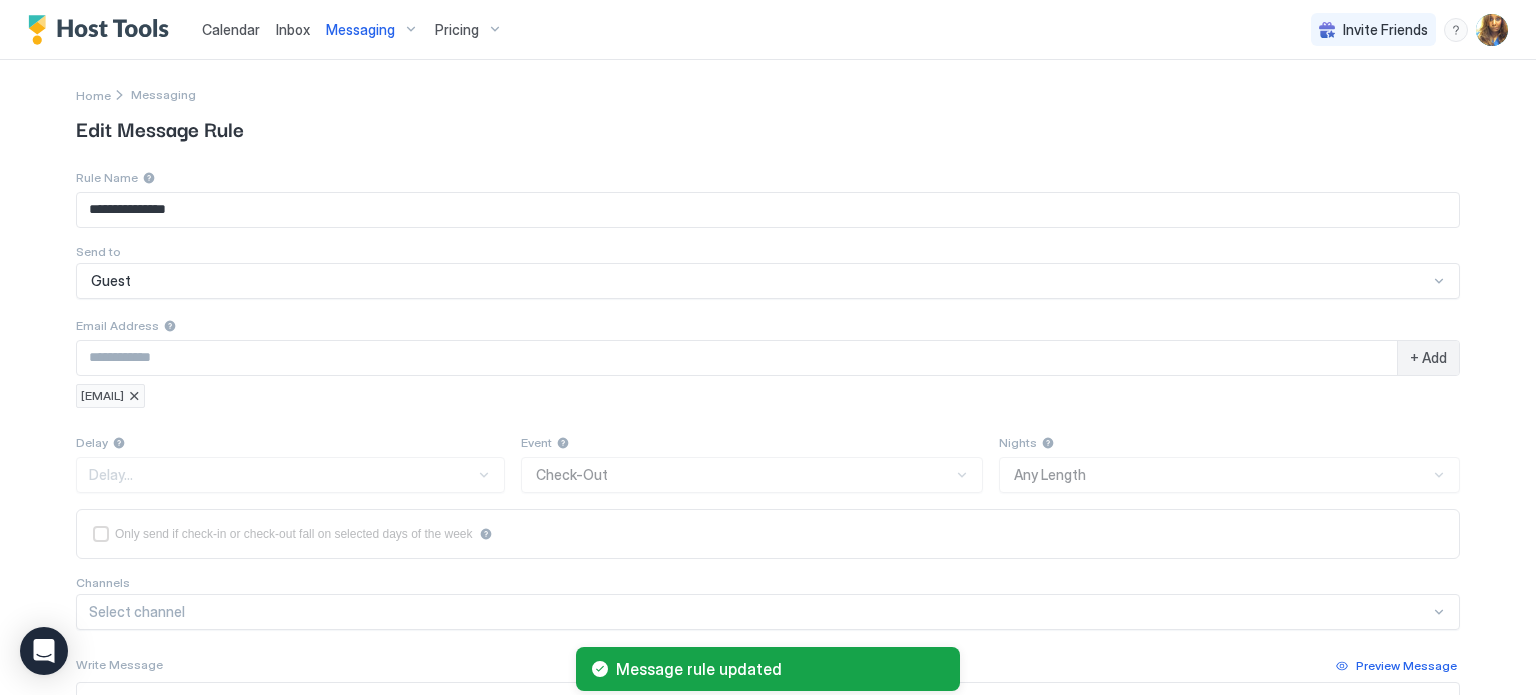 type on "**********" 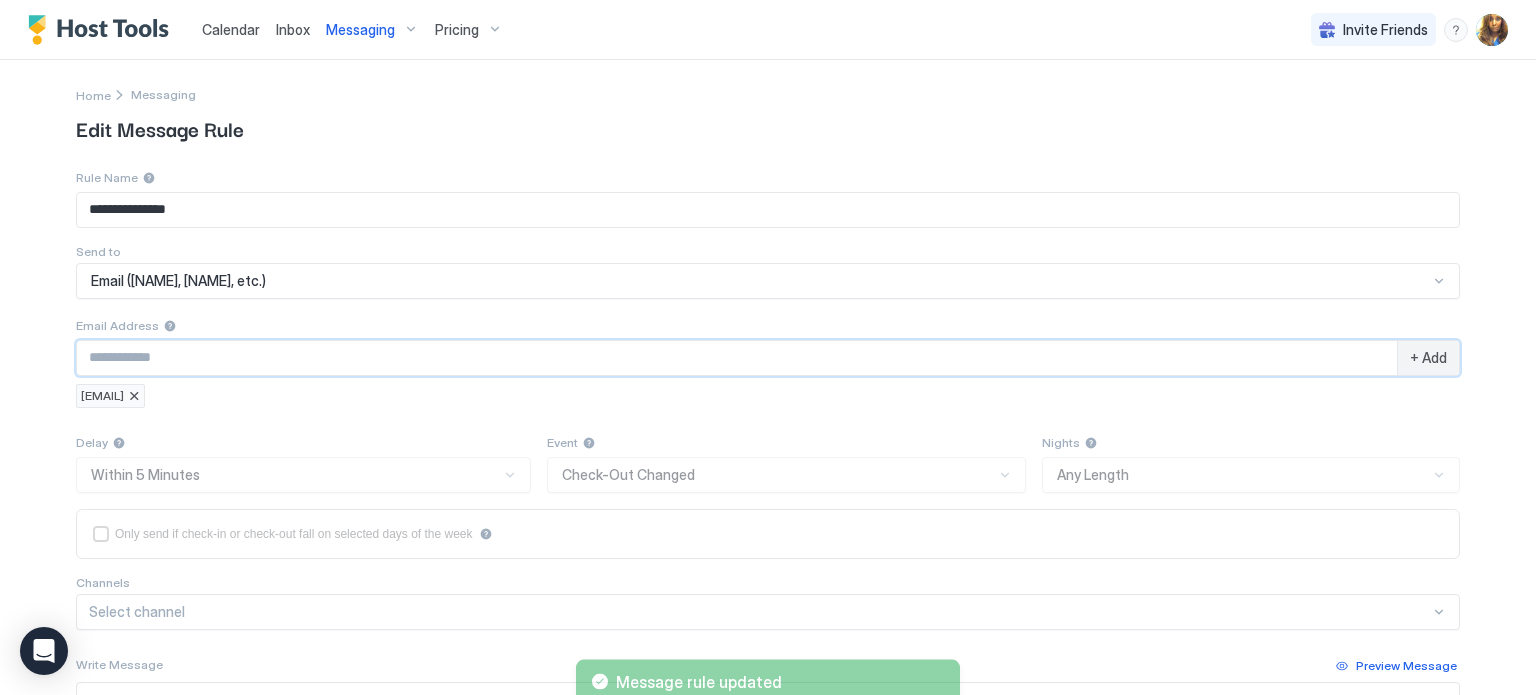 click at bounding box center (737, 358) 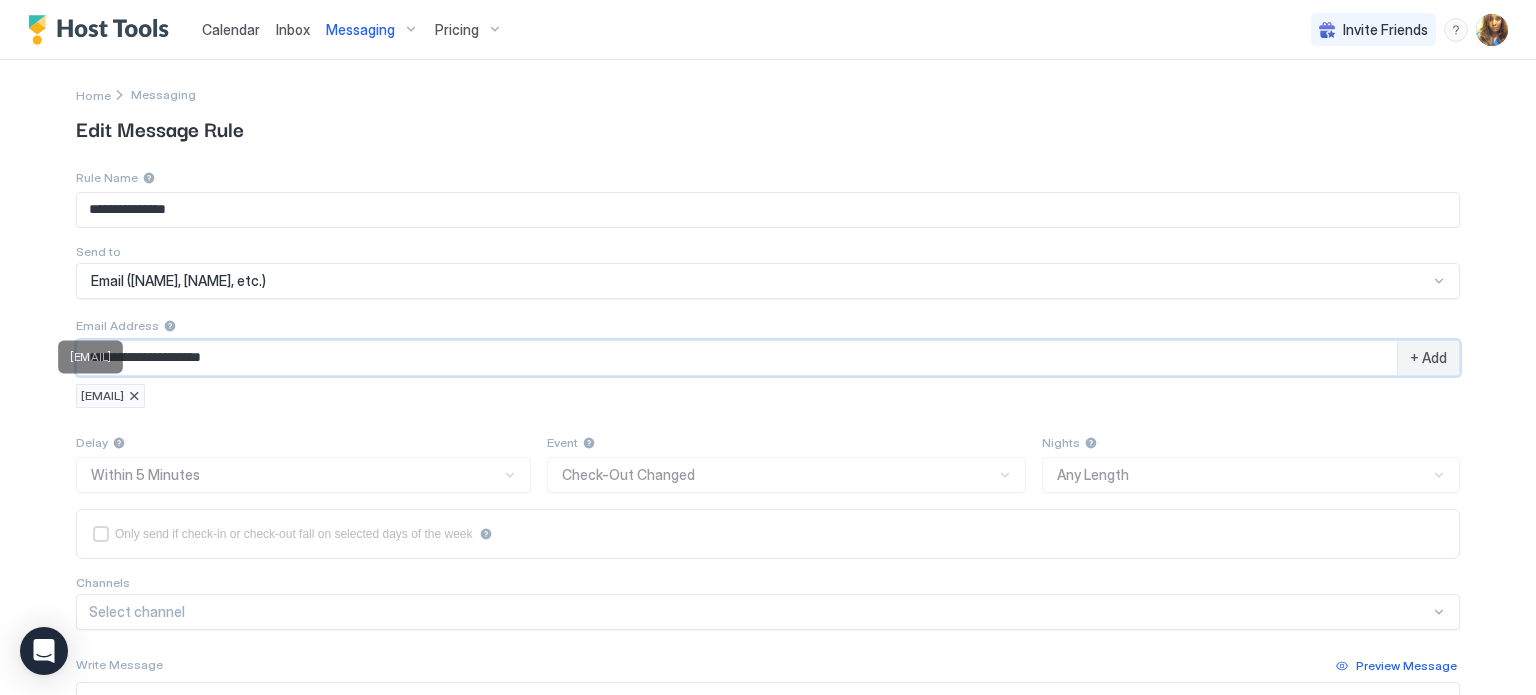 type on "**********" 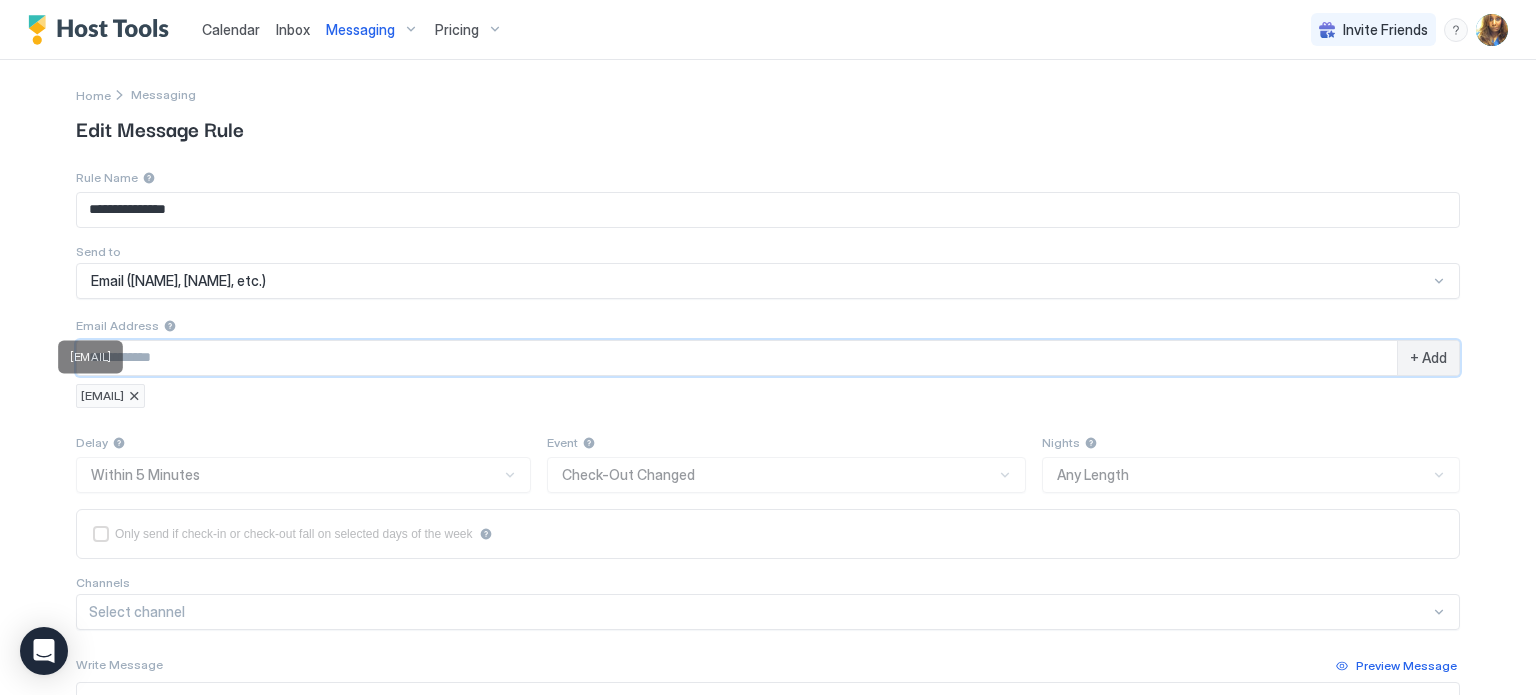 click at bounding box center (134, 396) 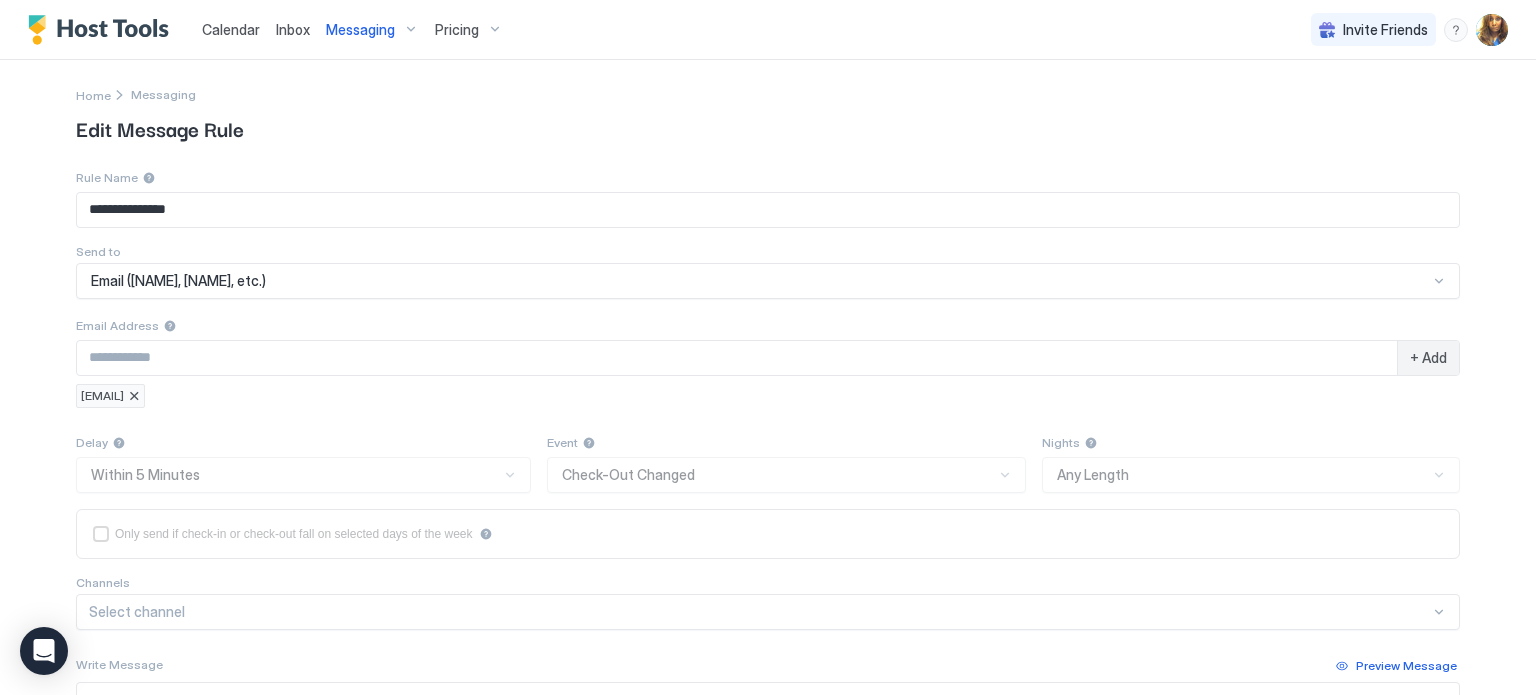 scroll, scrollTop: 404, scrollLeft: 0, axis: vertical 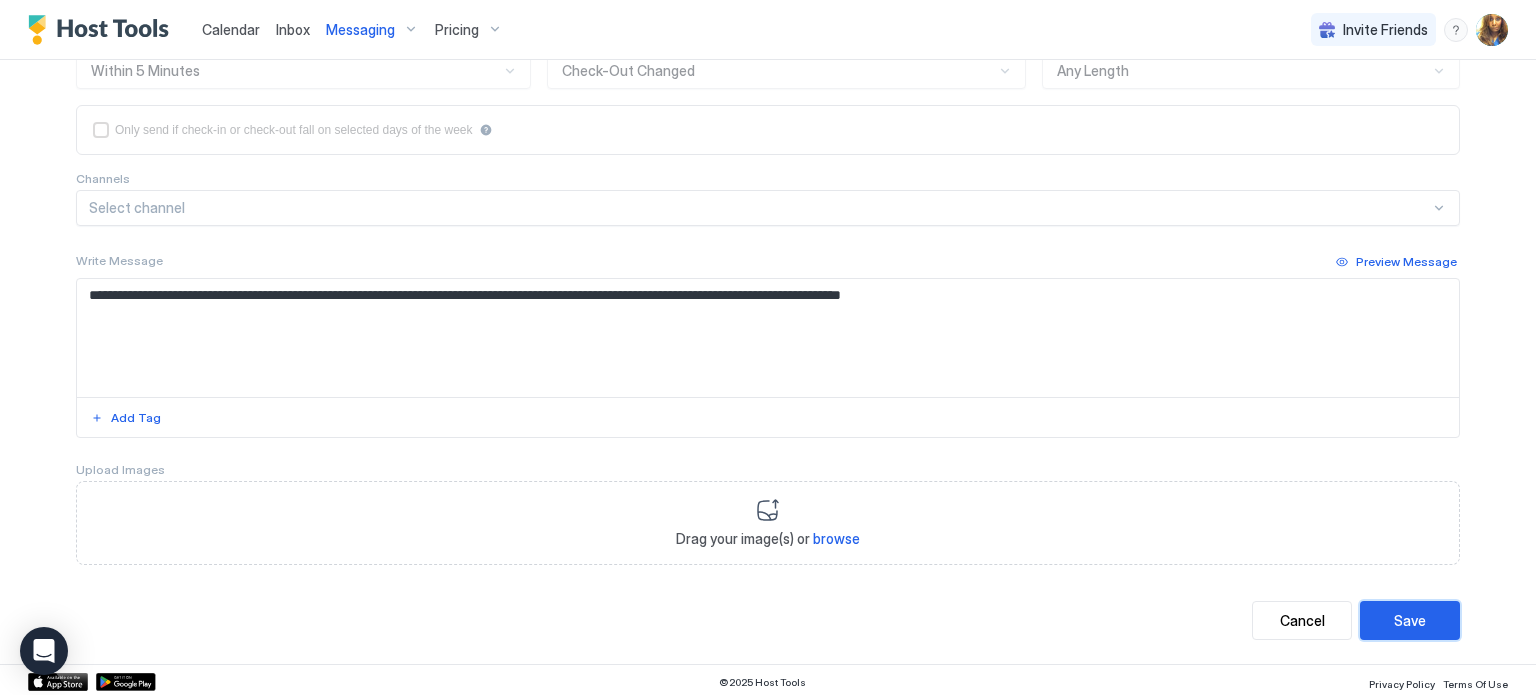 click on "Save" at bounding box center (1410, 620) 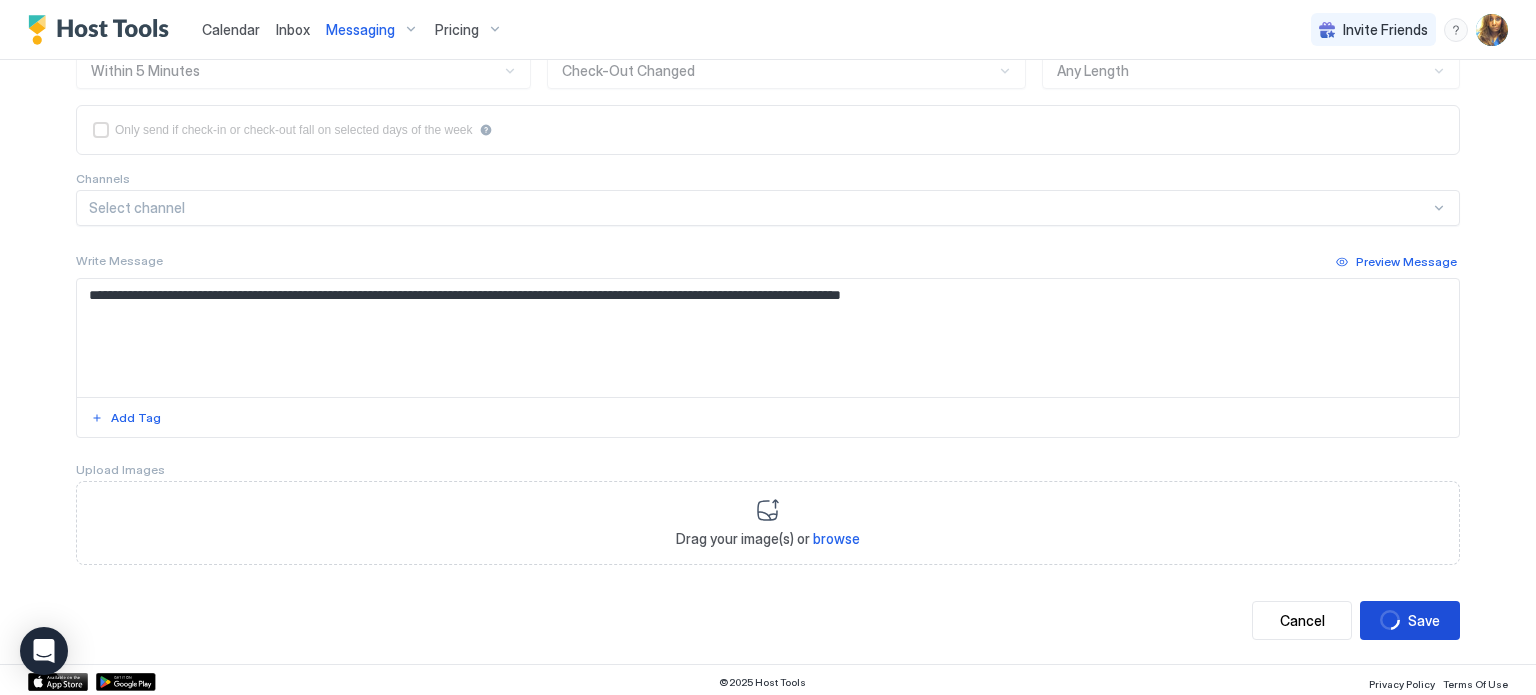 scroll, scrollTop: 0, scrollLeft: 0, axis: both 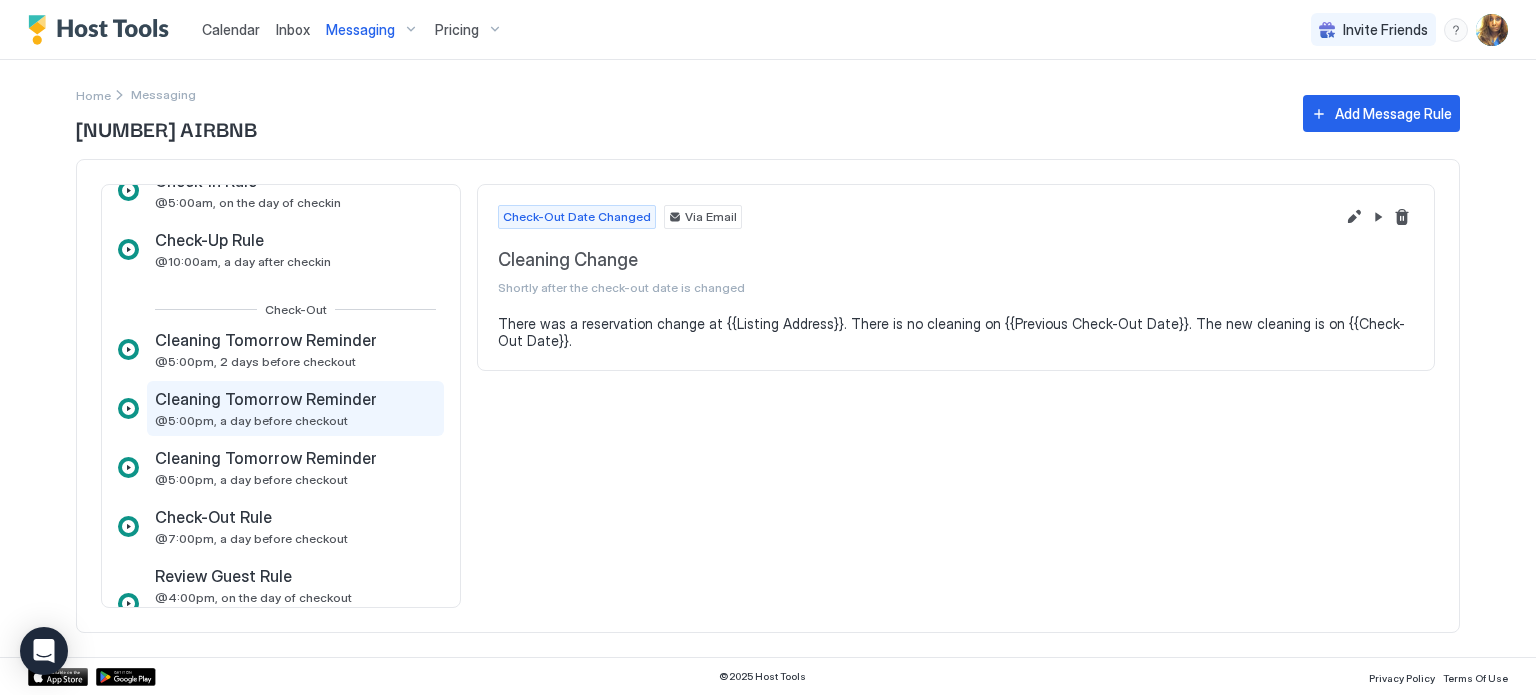 click on "Cleaning Tomorrow Reminder" at bounding box center [266, 399] 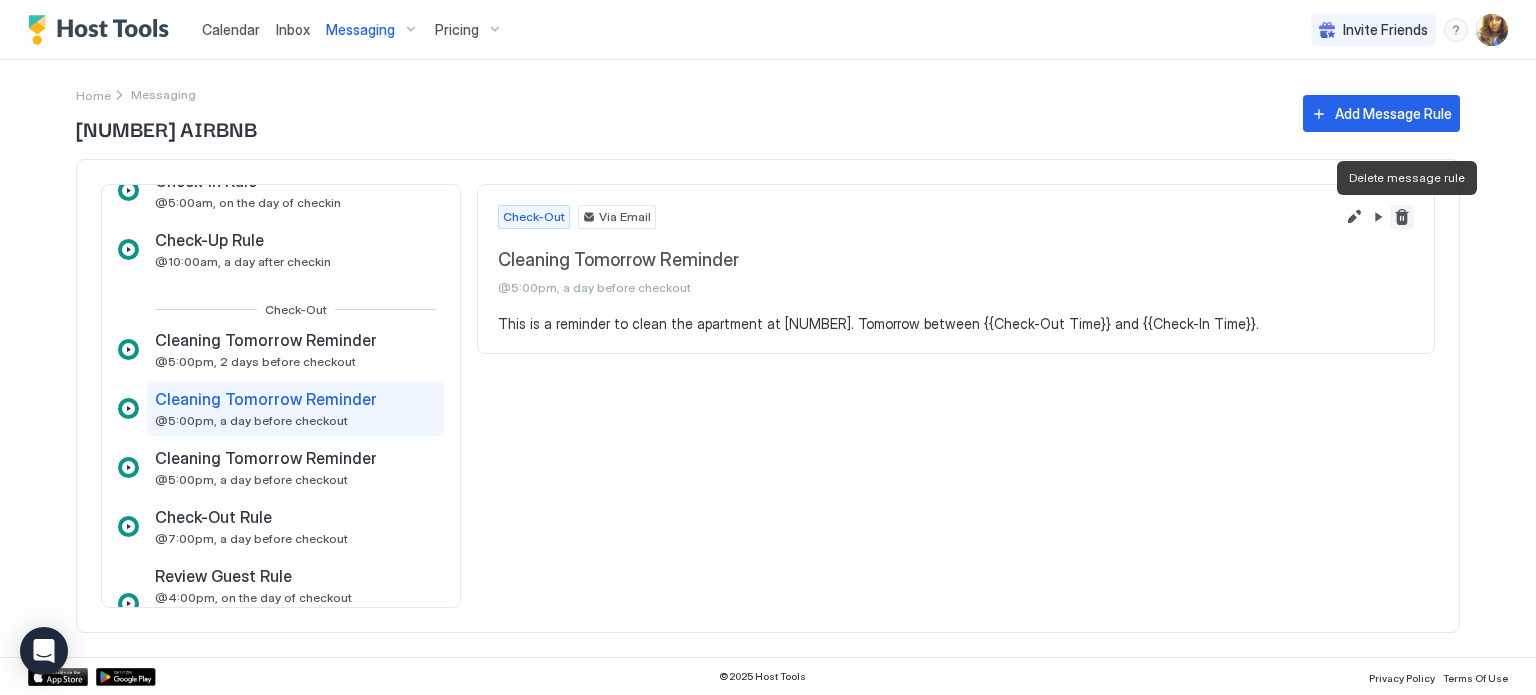 click at bounding box center [1402, 217] 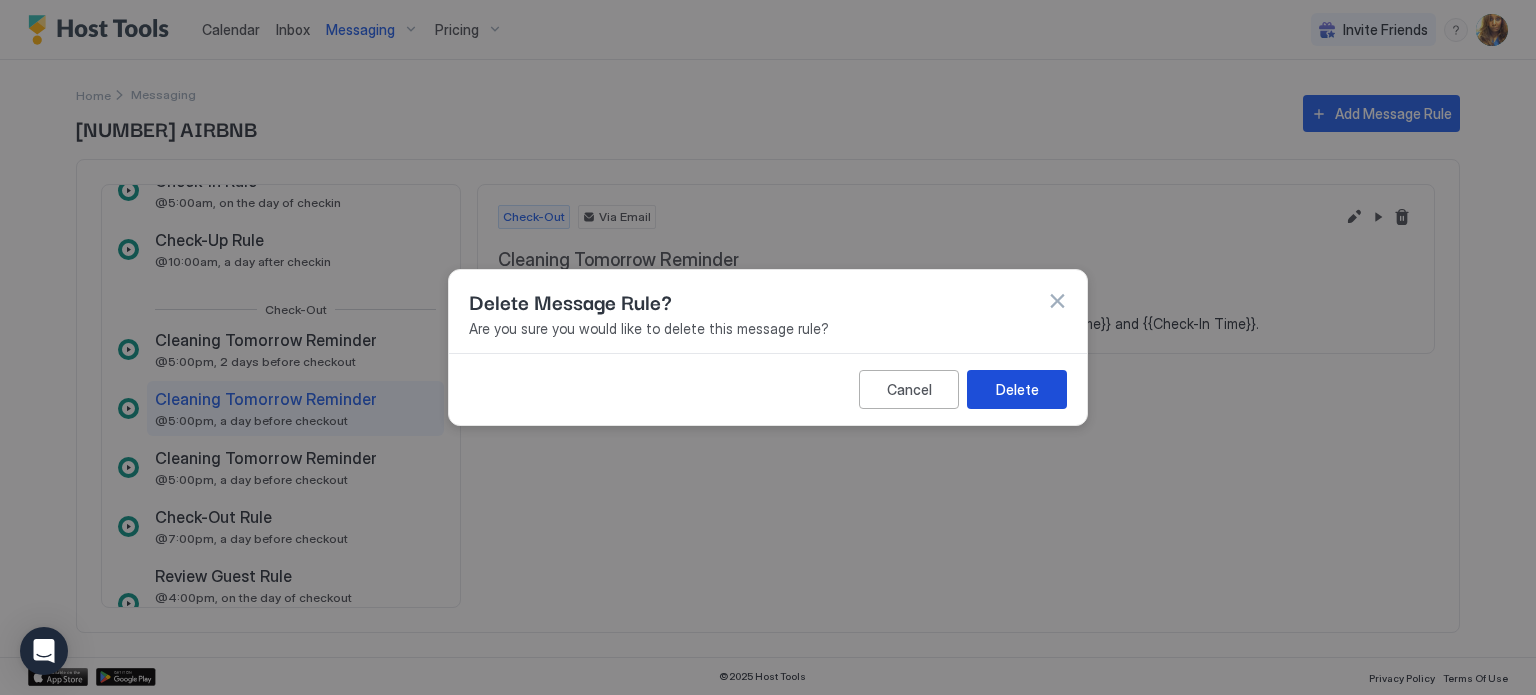 click on "Delete" at bounding box center (1017, 389) 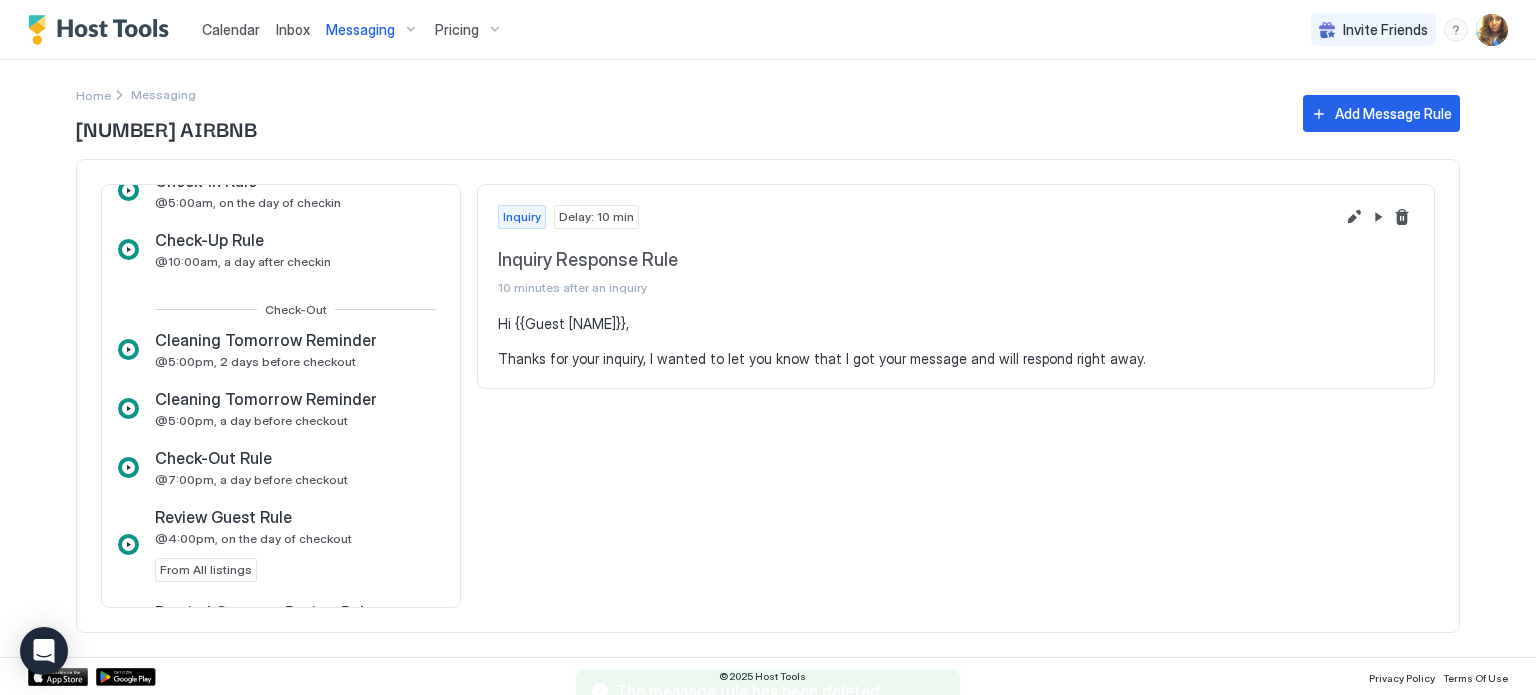 scroll, scrollTop: 0, scrollLeft: 0, axis: both 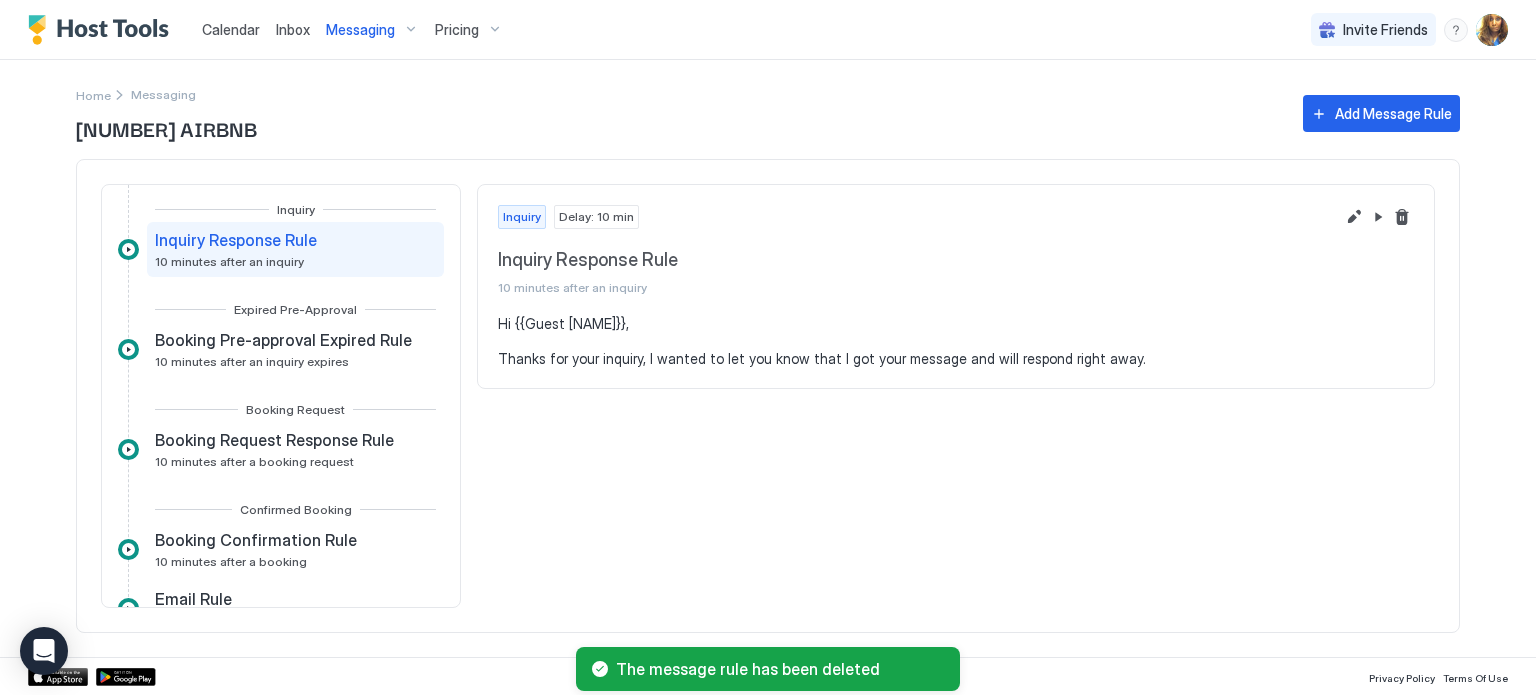 click on "Messaging" at bounding box center (360, 30) 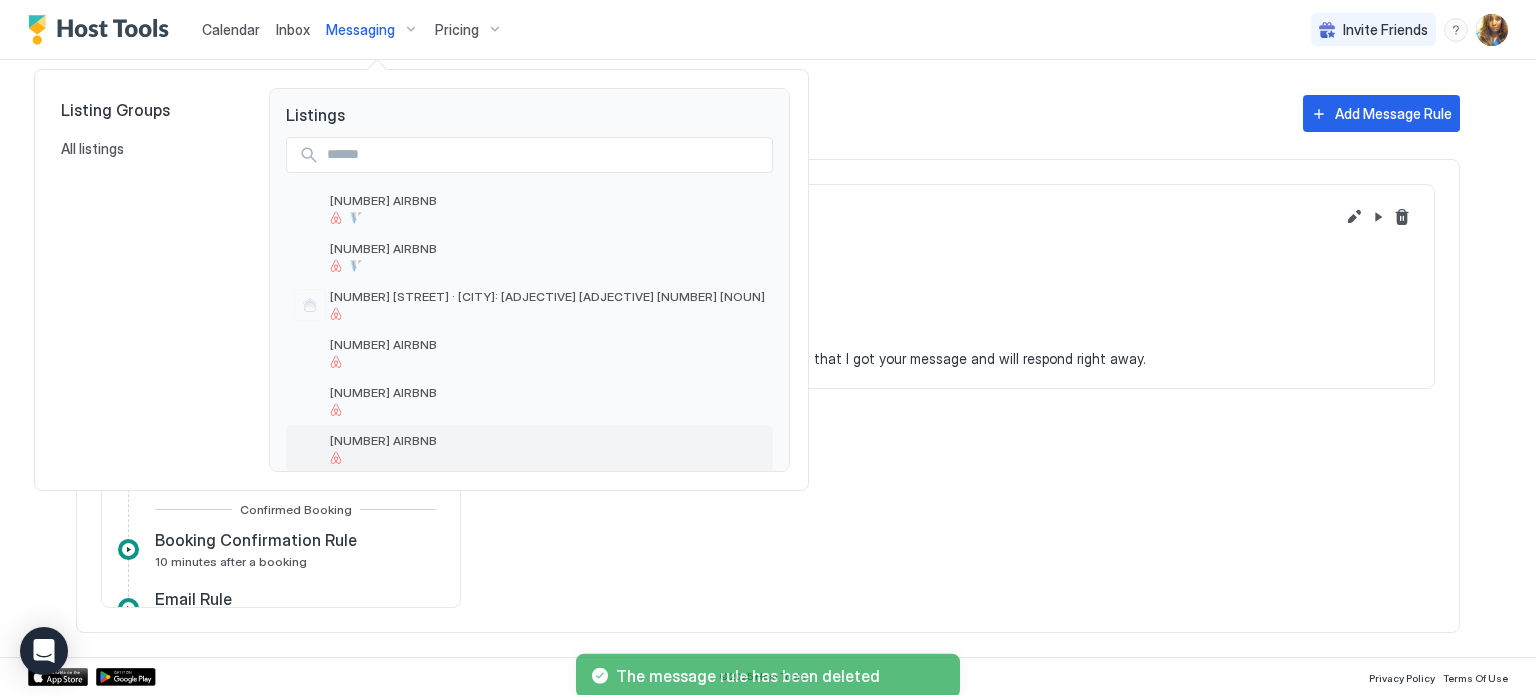 click on "3212 AIRBNB" at bounding box center (529, 449) 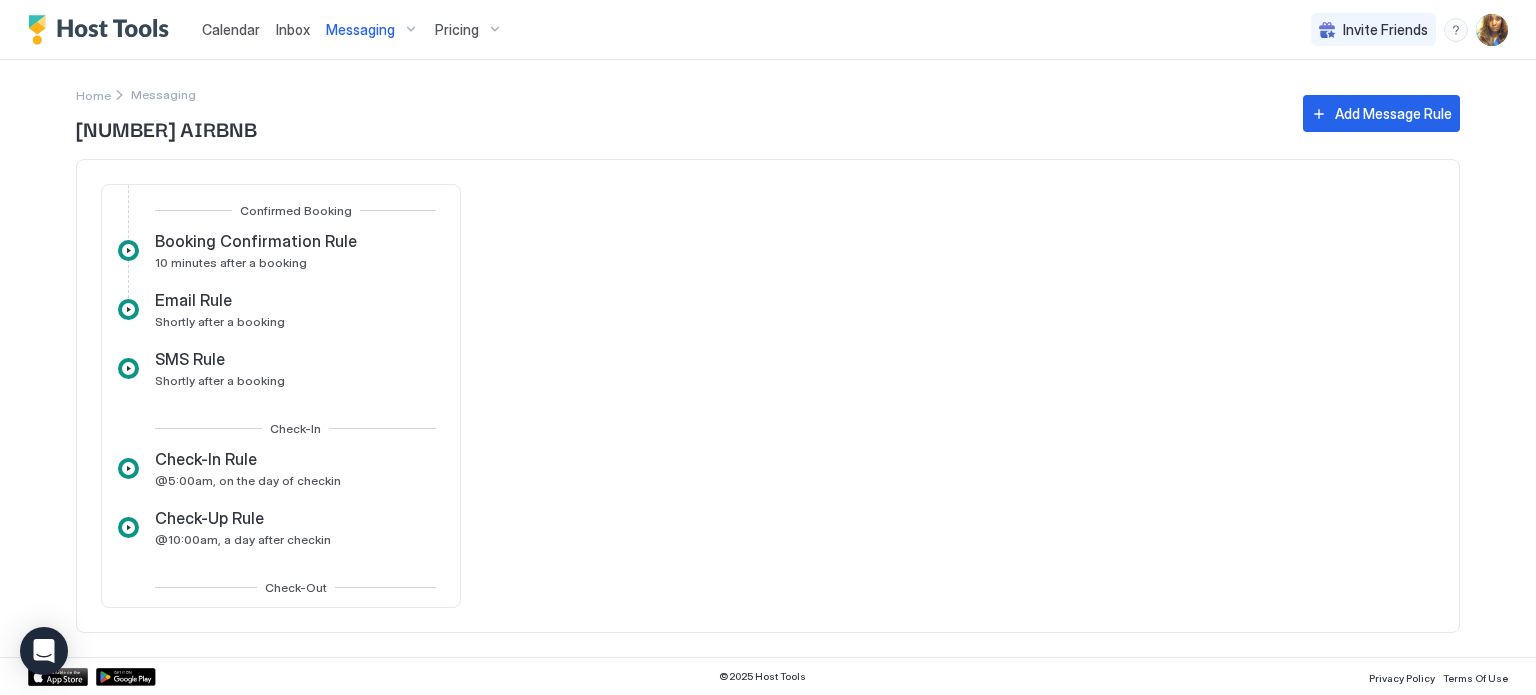 scroll, scrollTop: 260, scrollLeft: 0, axis: vertical 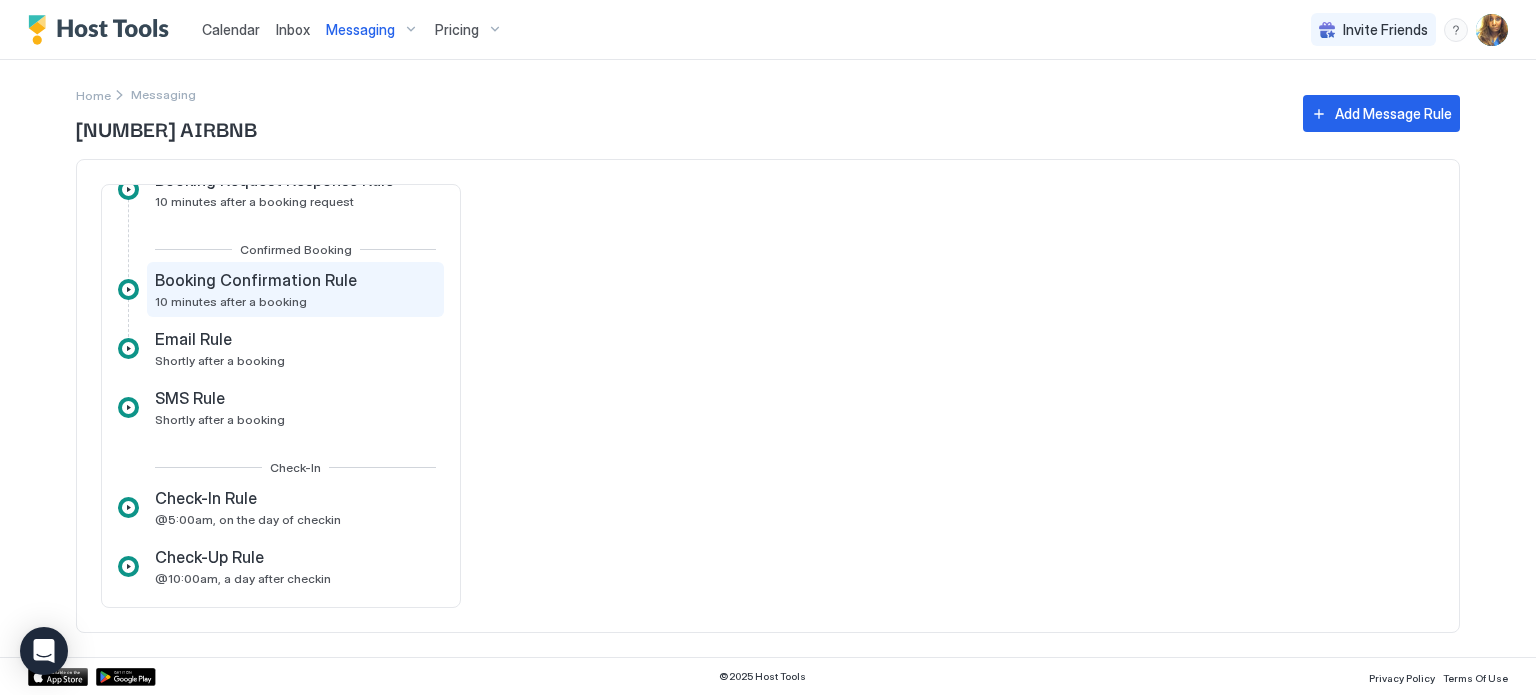 click on "Booking Confirmation Rule 10 minutes after a booking" at bounding box center (295, 289) 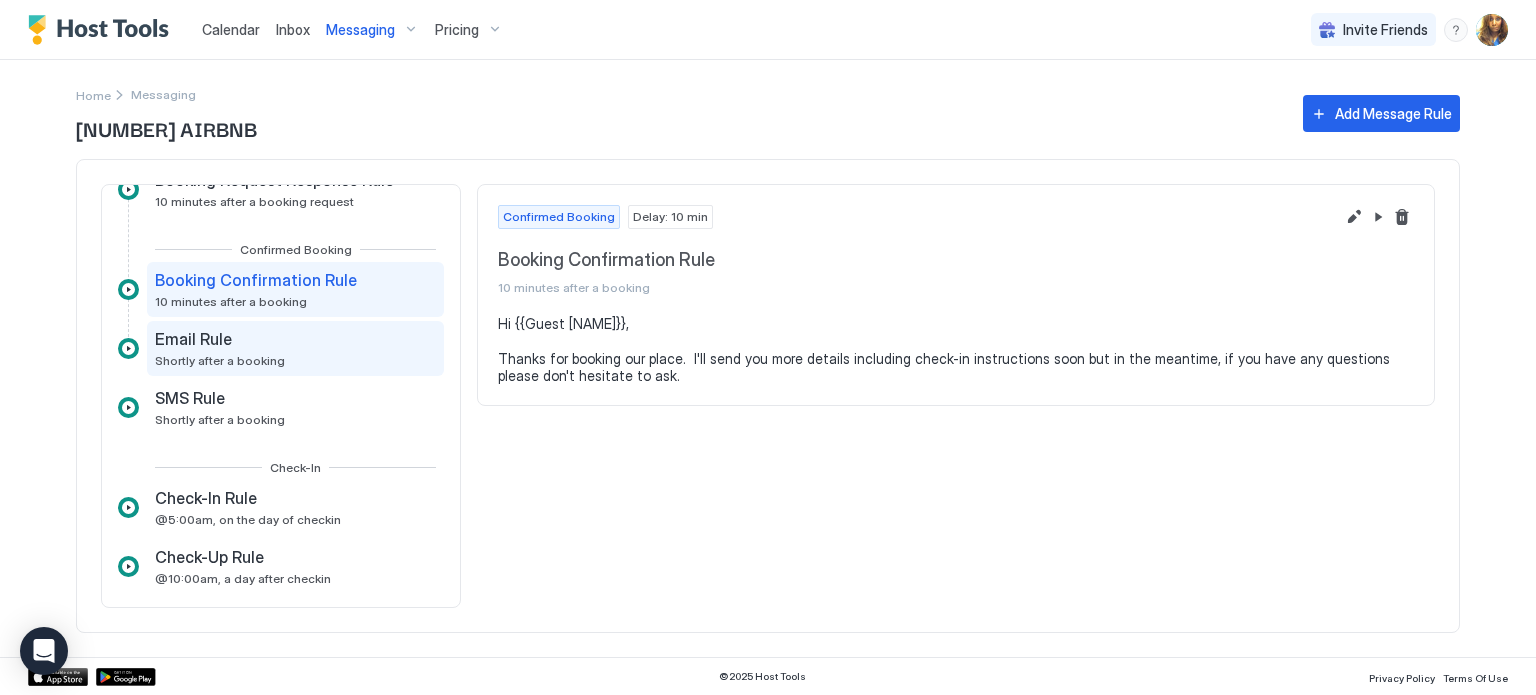 click on "Email Rule Shortly after a booking" at bounding box center (295, 348) 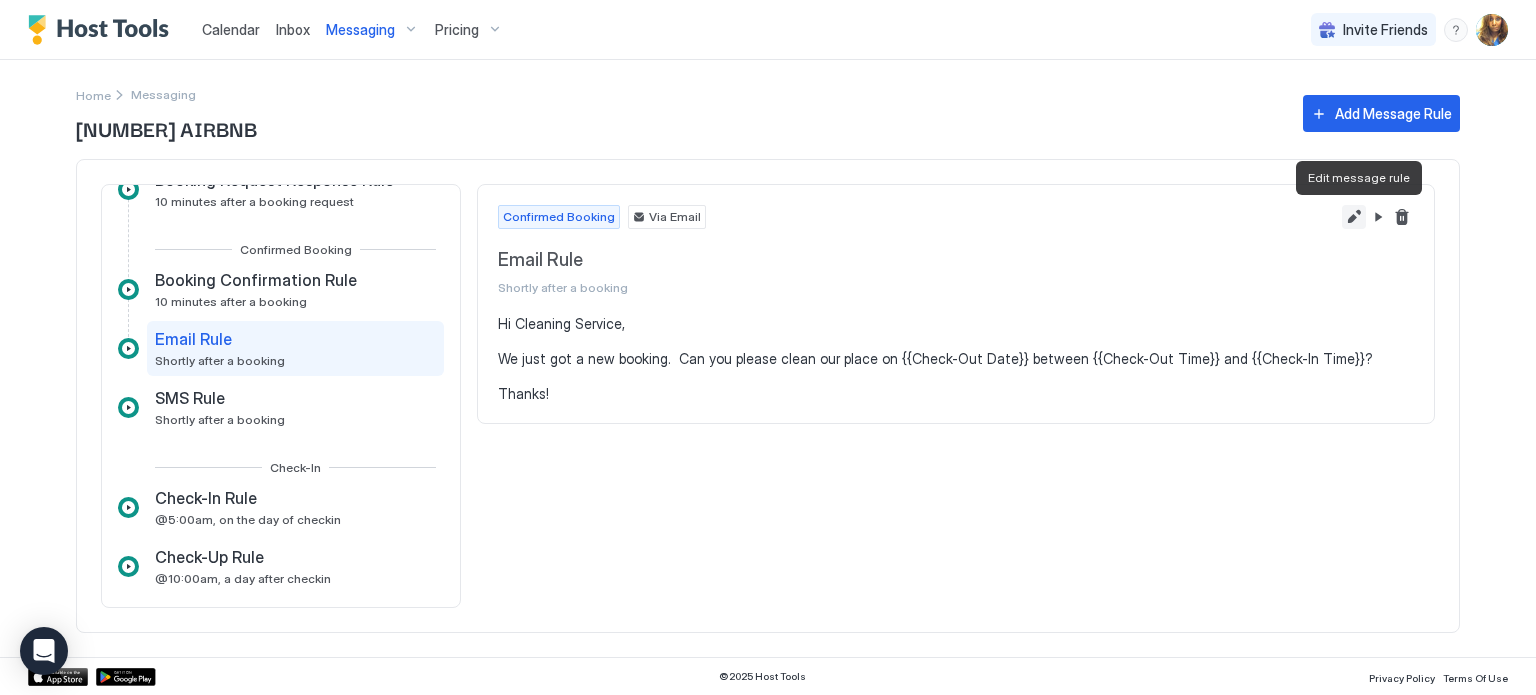 click at bounding box center [1354, 217] 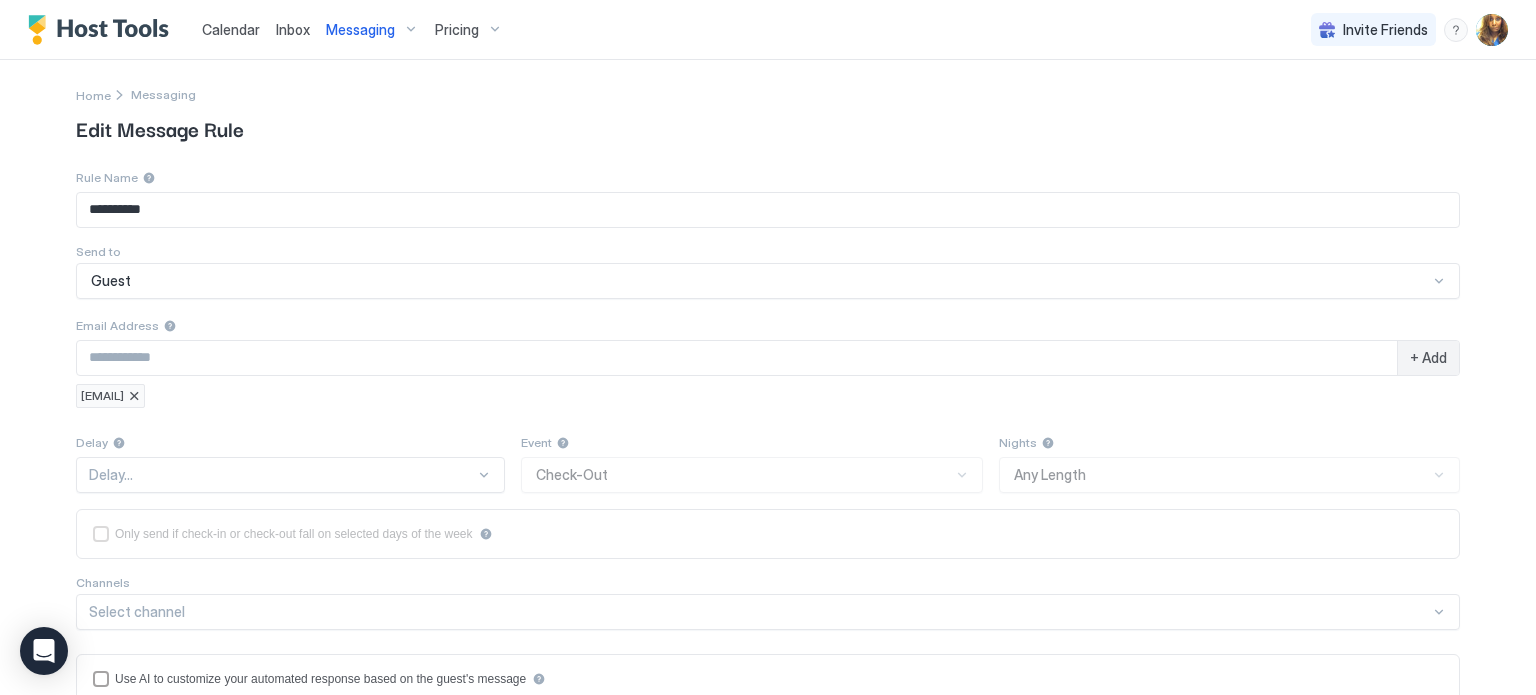 type on "**********" 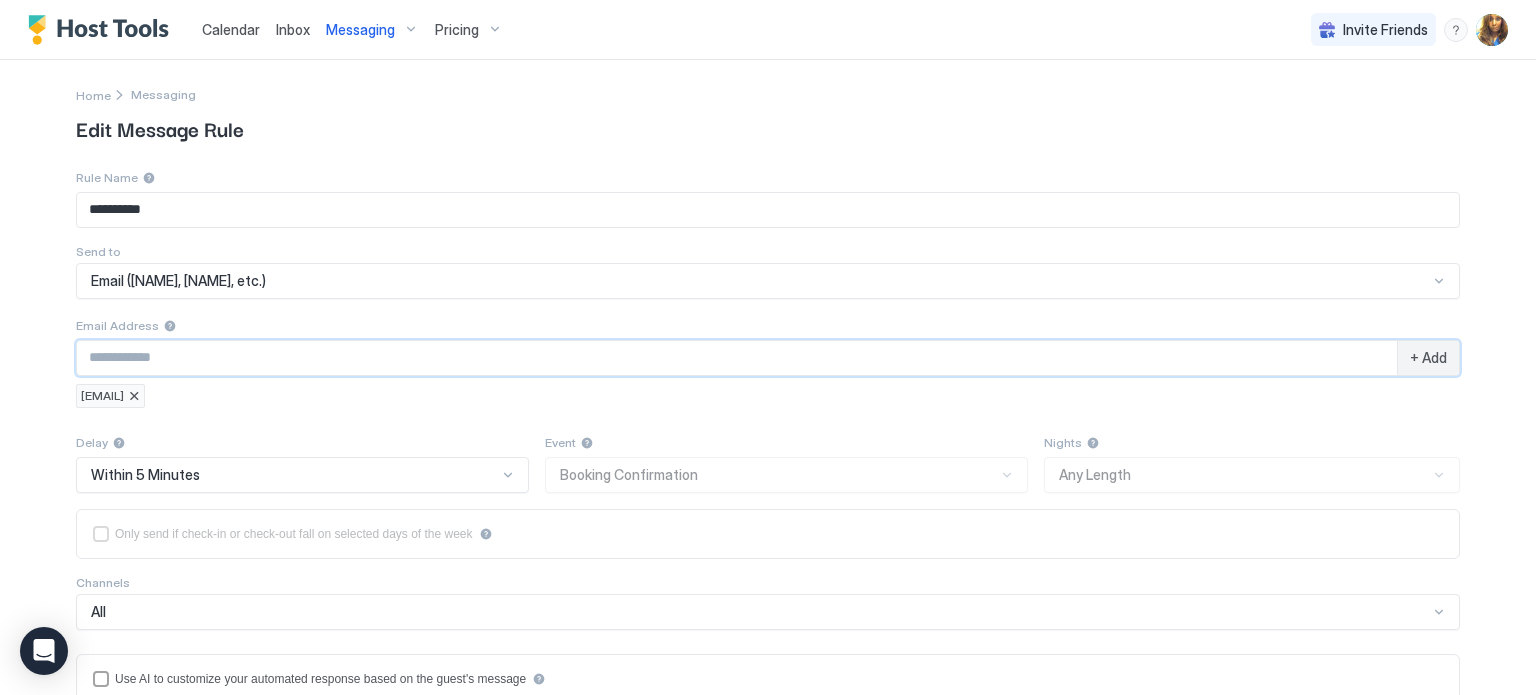 click at bounding box center (737, 358) 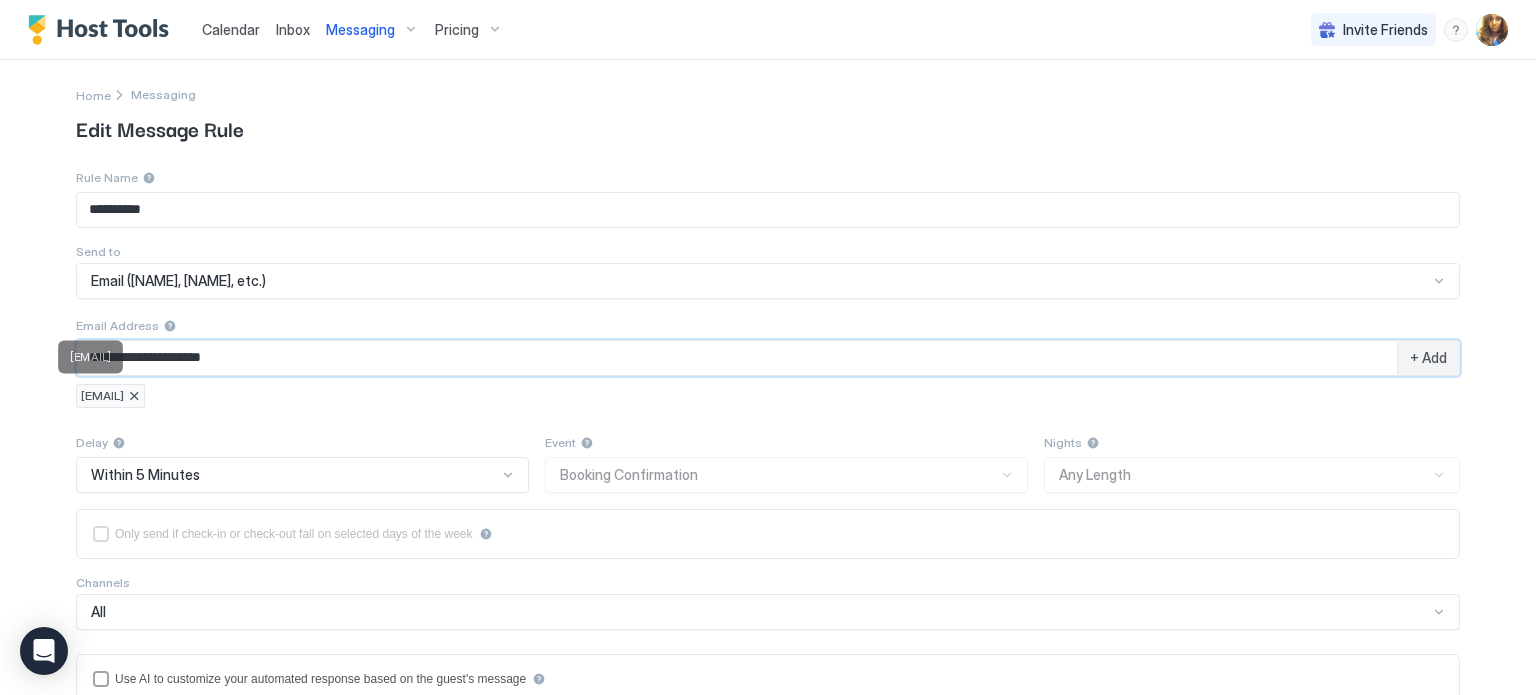 type on "**********" 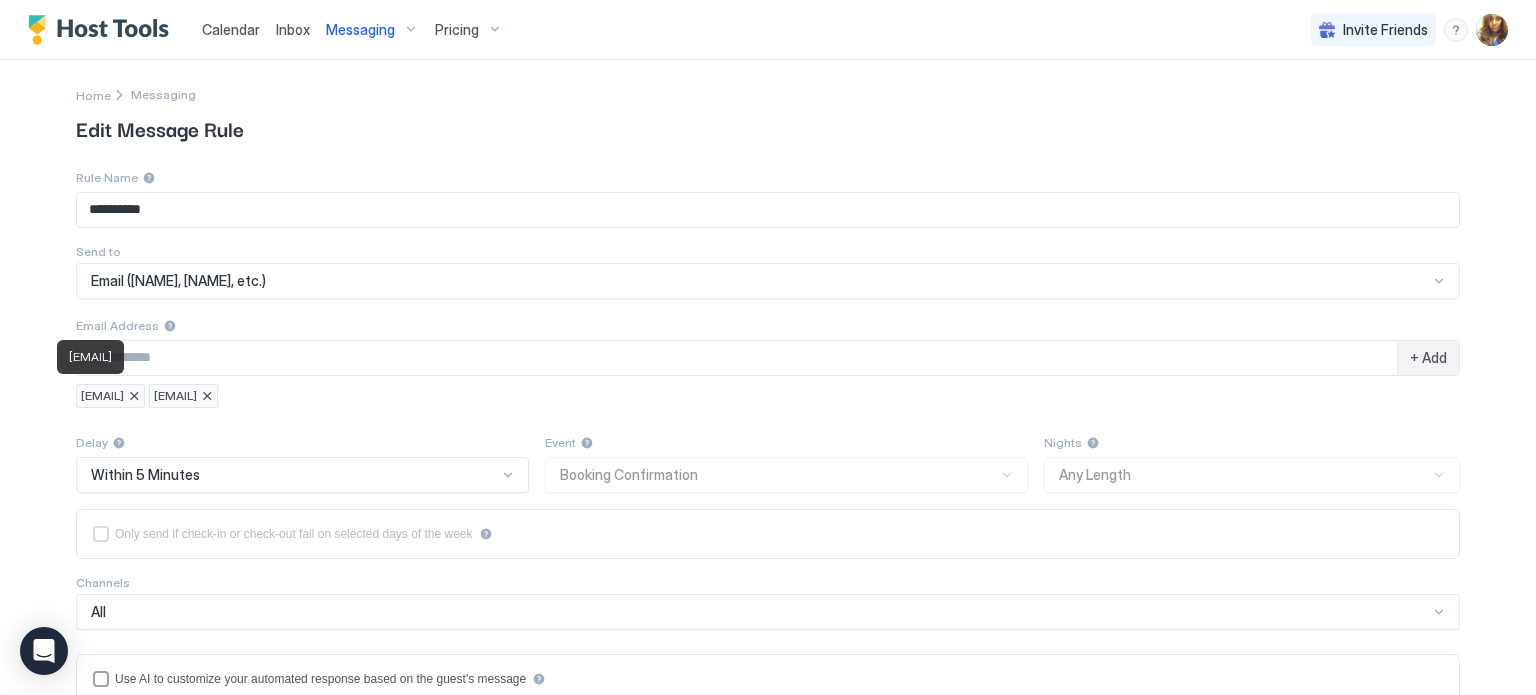 click at bounding box center [134, 396] 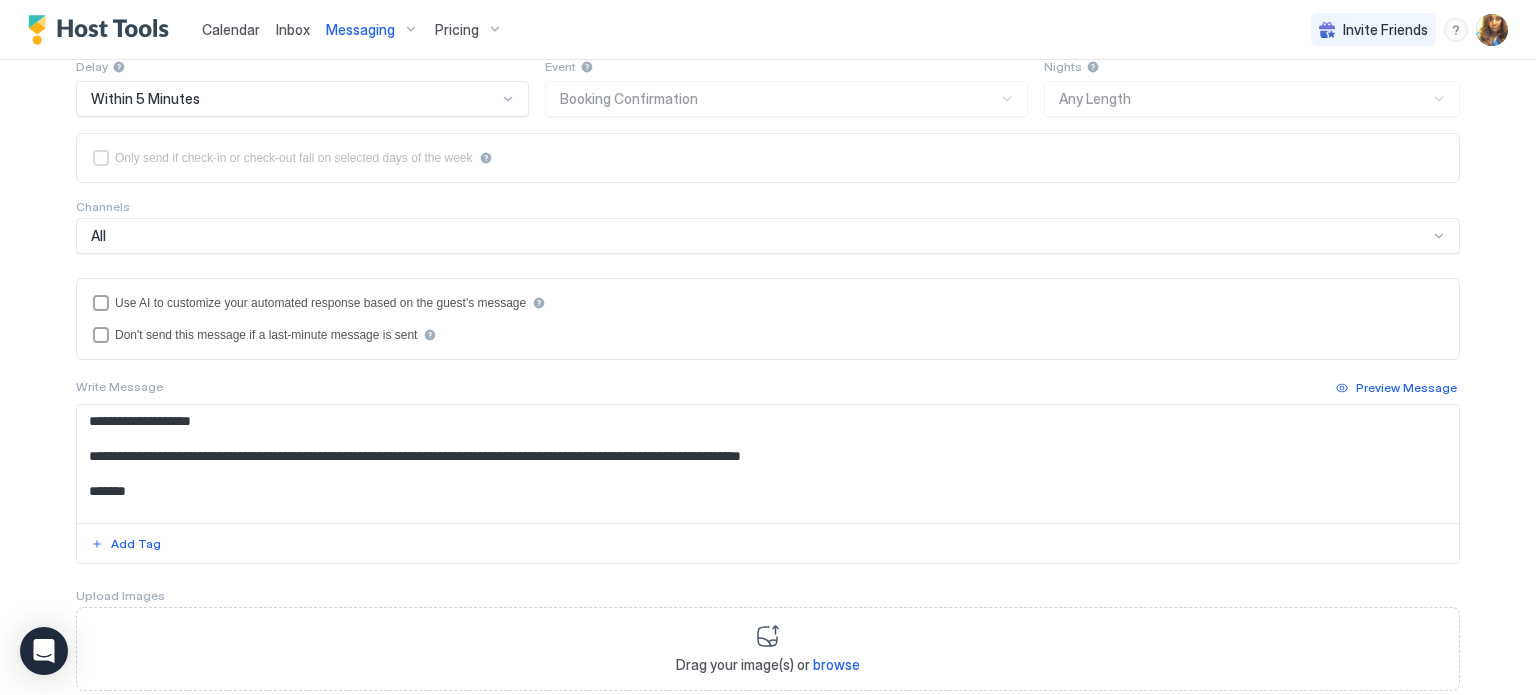 scroll, scrollTop: 502, scrollLeft: 0, axis: vertical 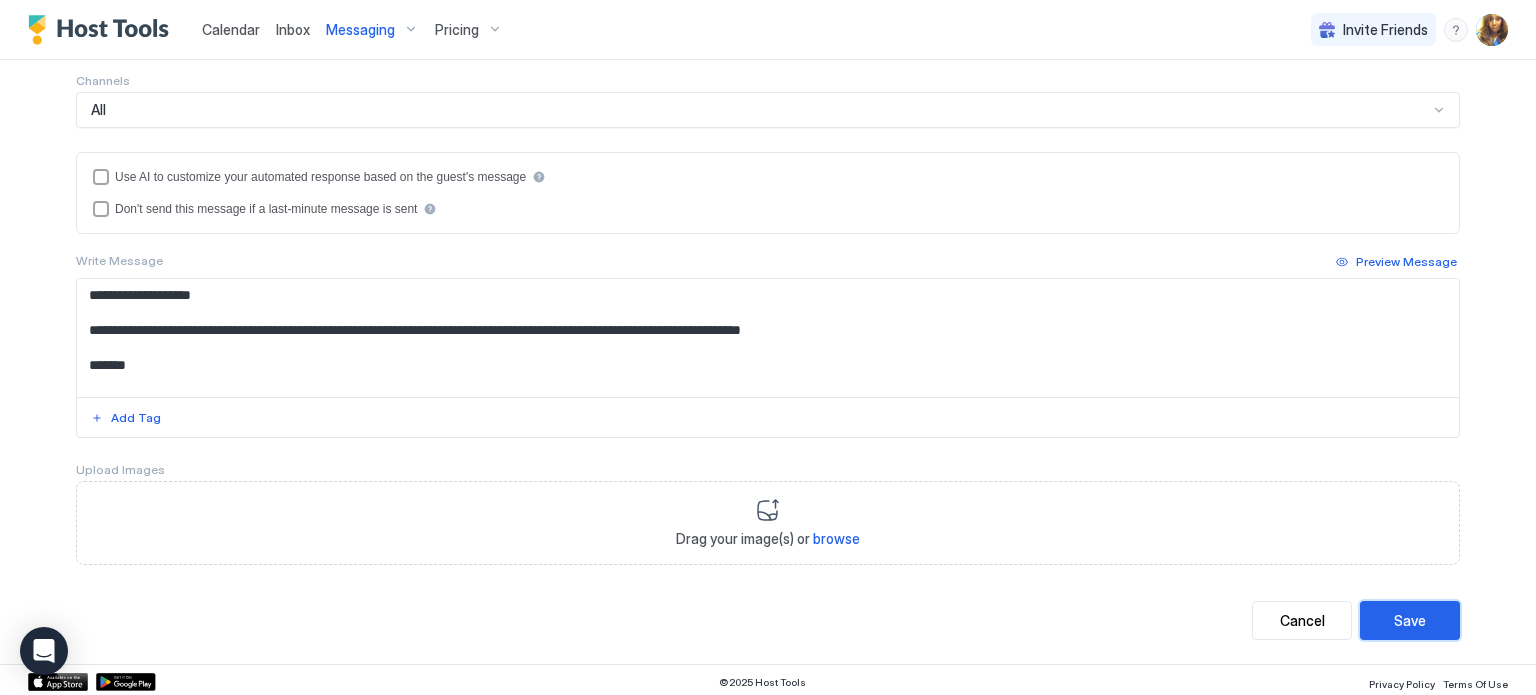 click on "Save" at bounding box center [1410, 620] 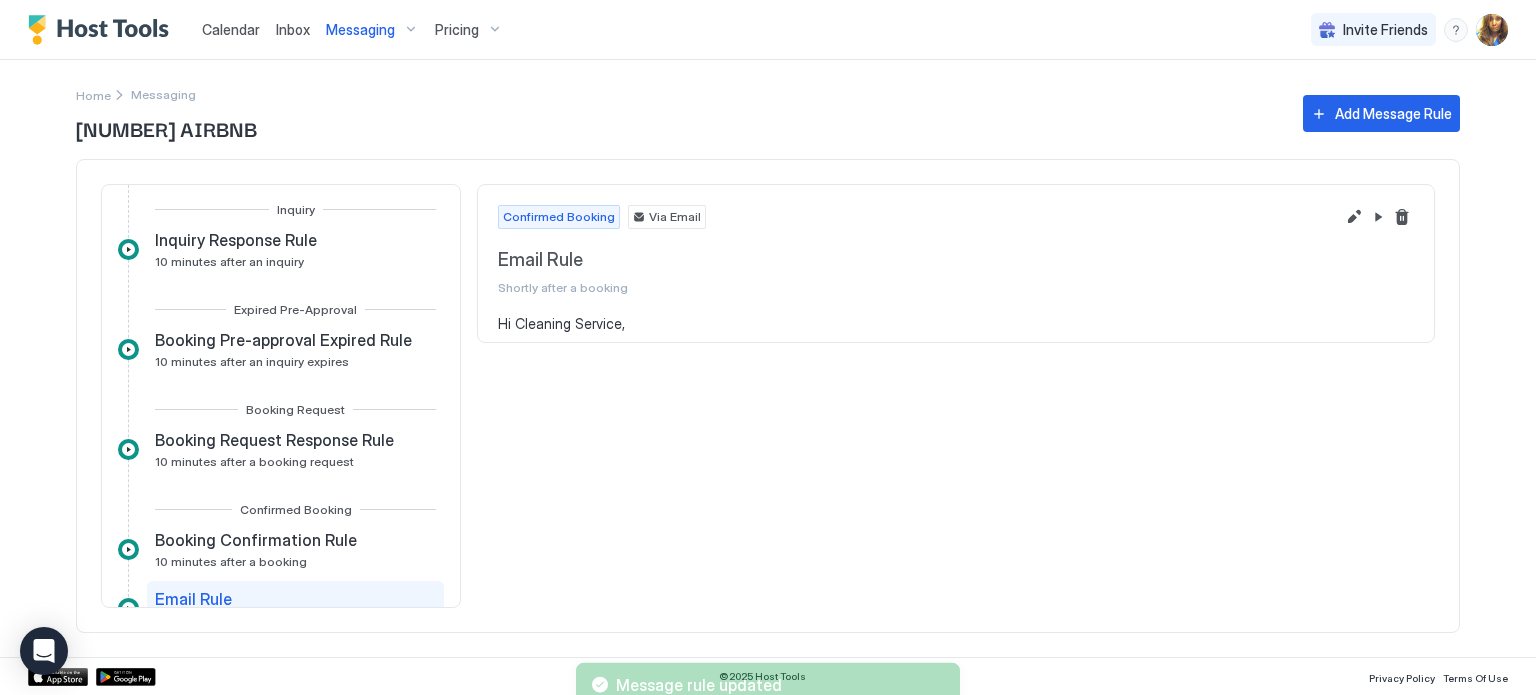 scroll, scrollTop: 0, scrollLeft: 0, axis: both 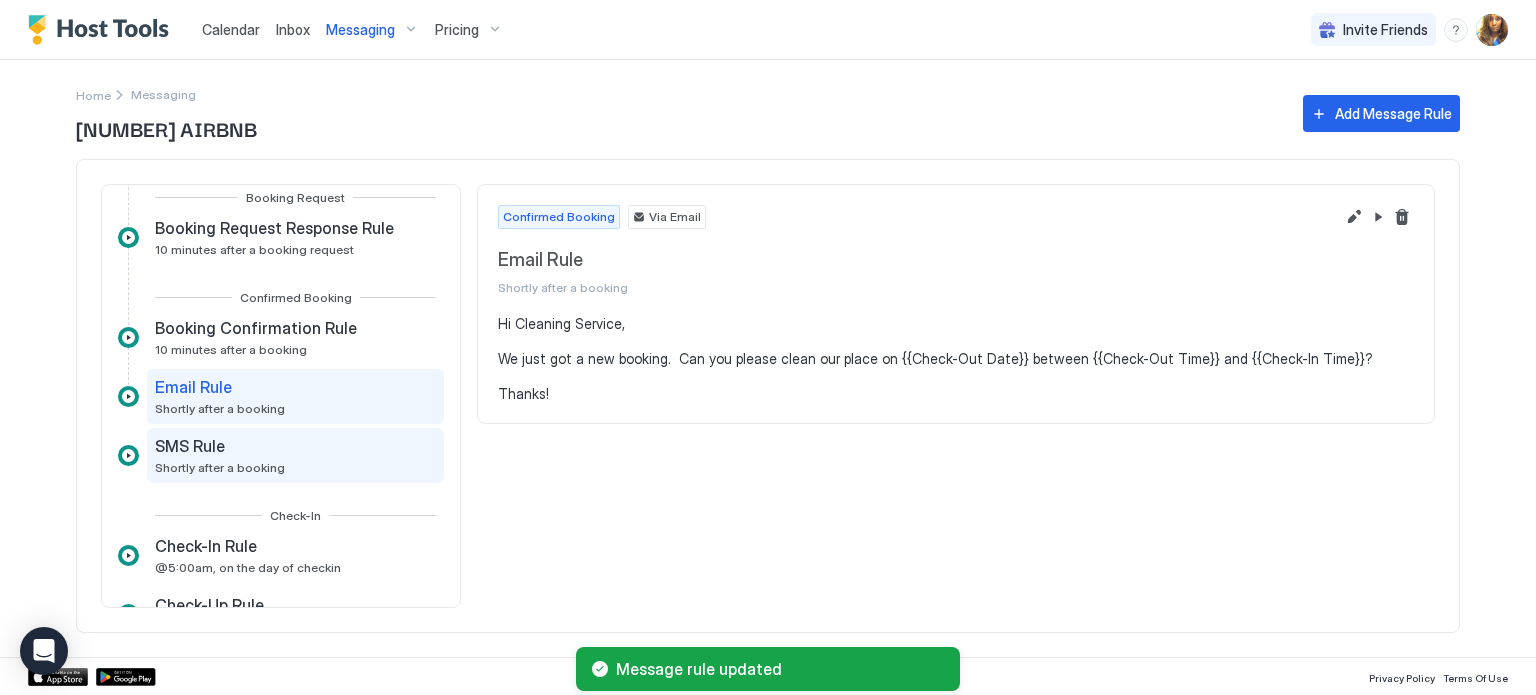 click on "SMS Rule Shortly after a booking" at bounding box center [295, 455] 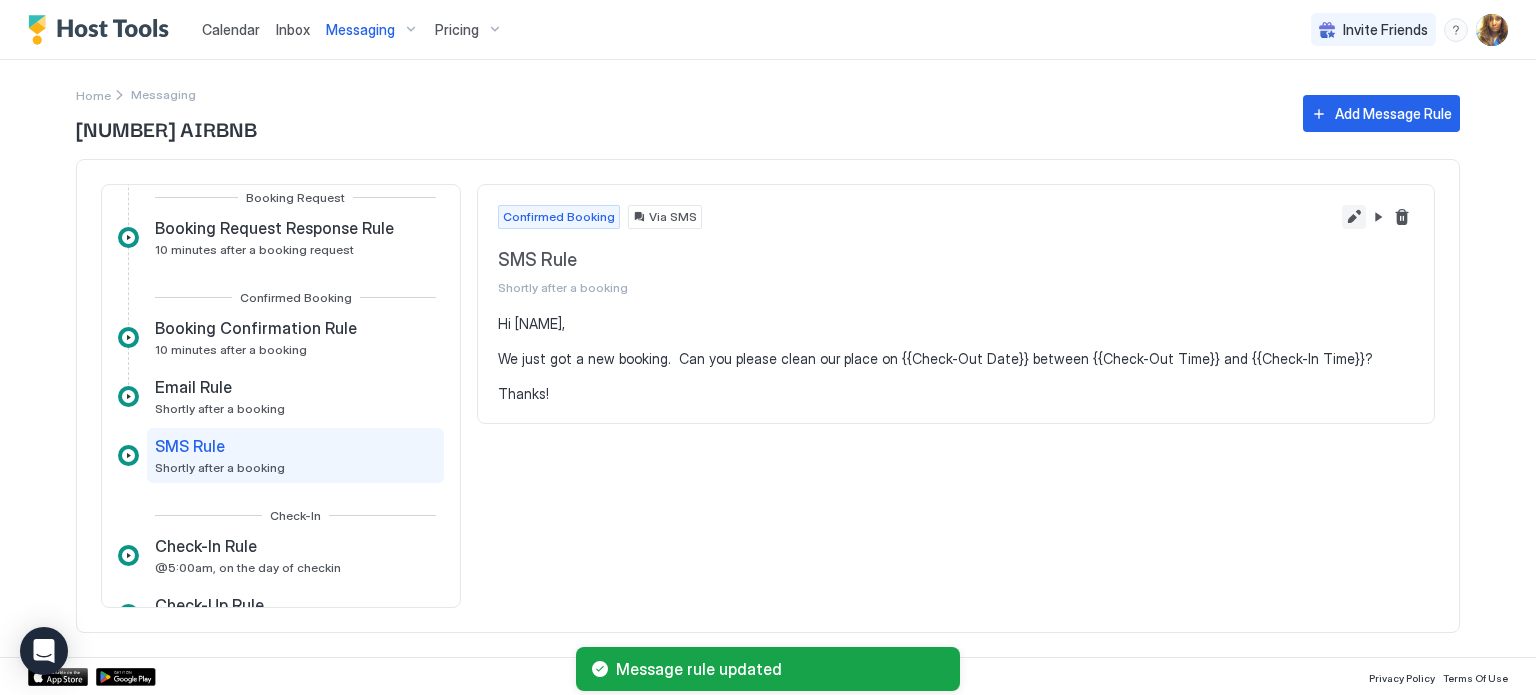 click at bounding box center (1354, 217) 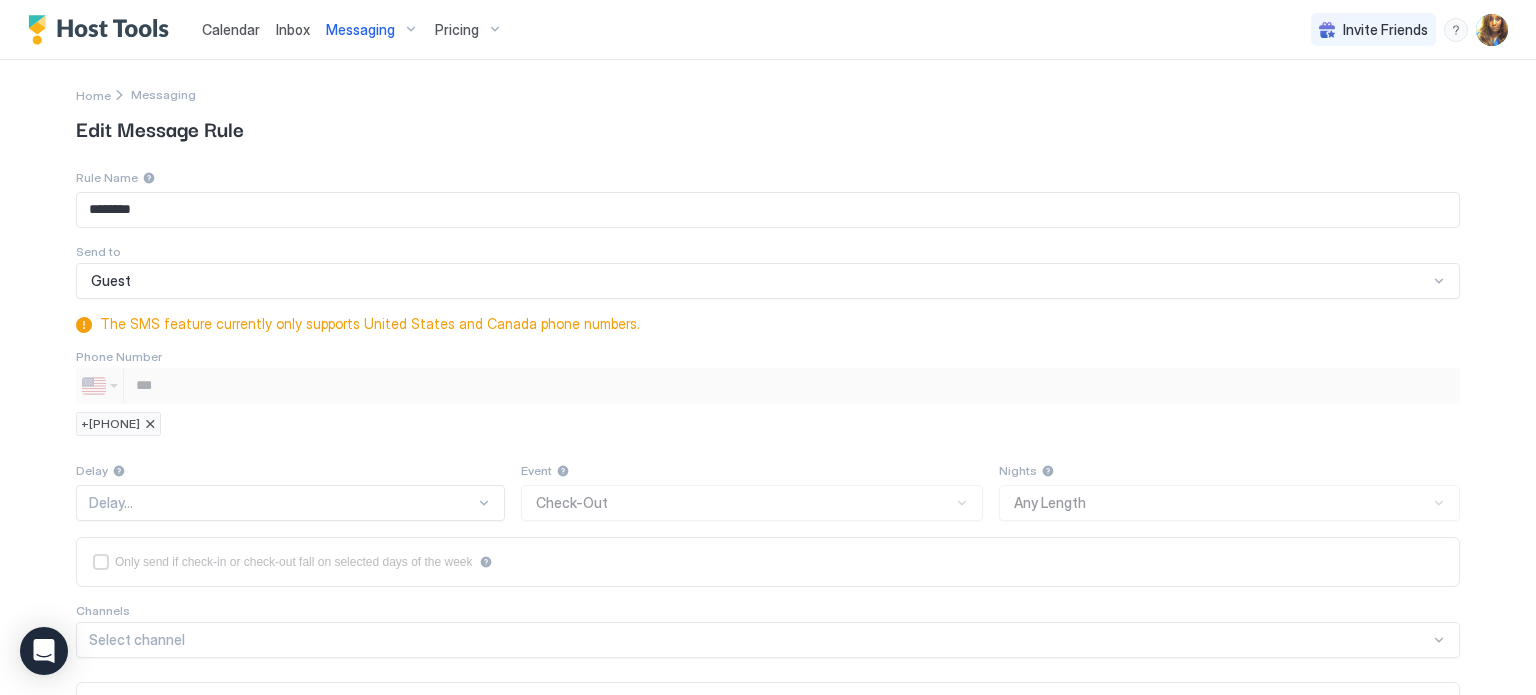 type on "**********" 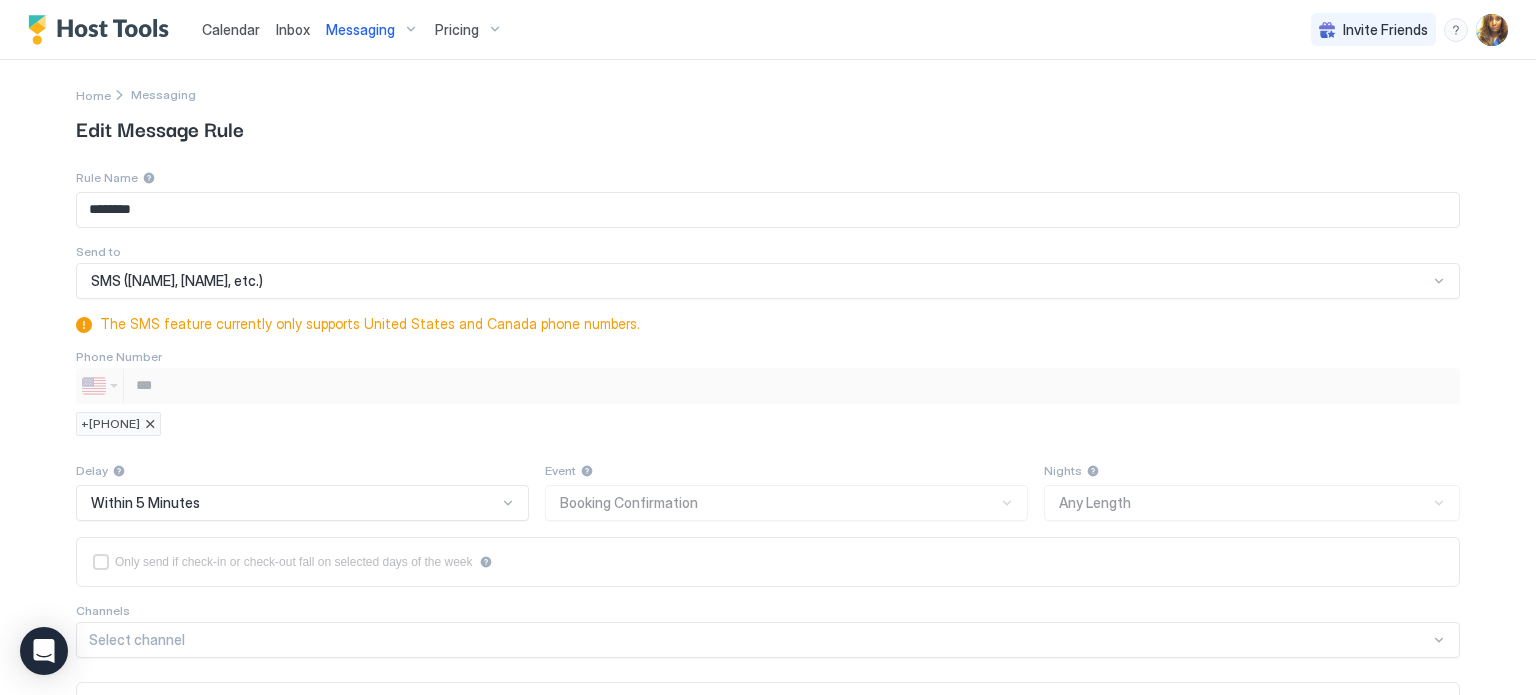 click at bounding box center (150, 424) 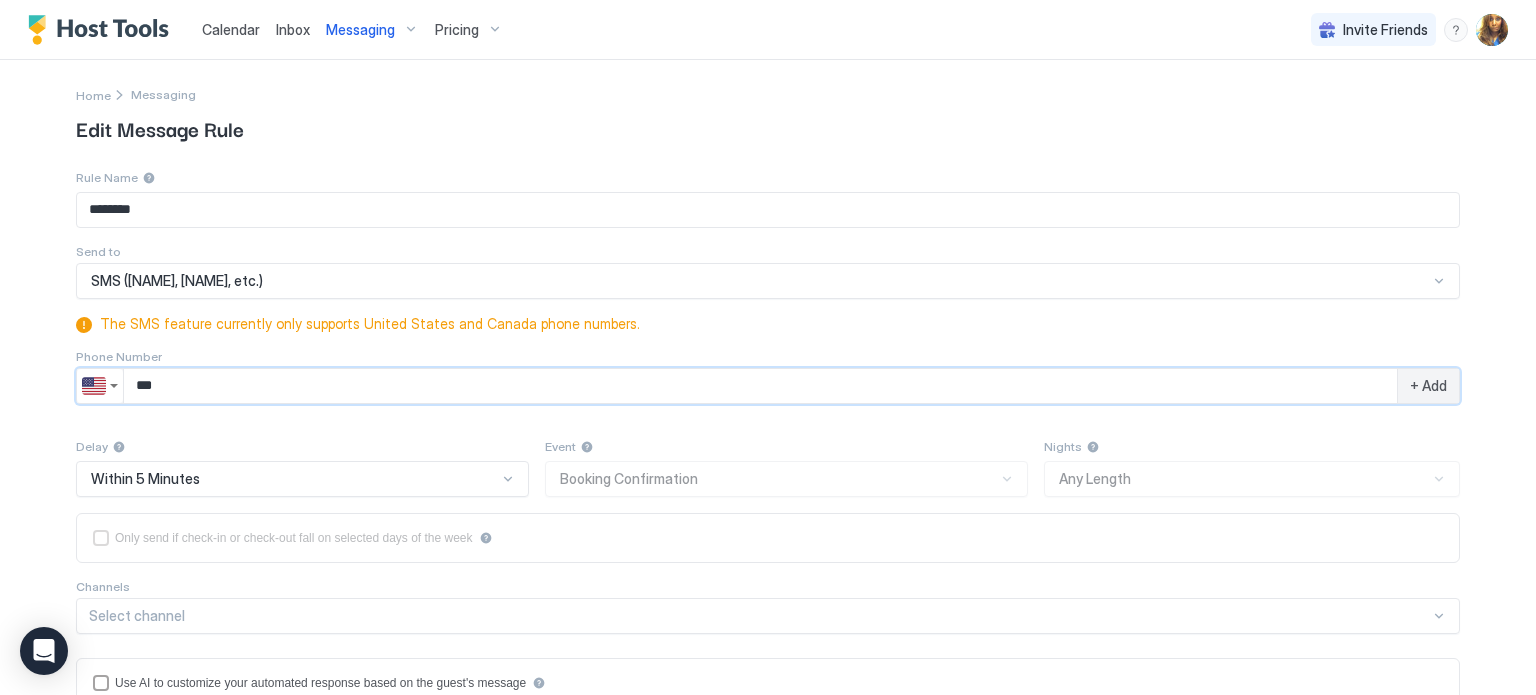 click on "**" at bounding box center [760, 386] 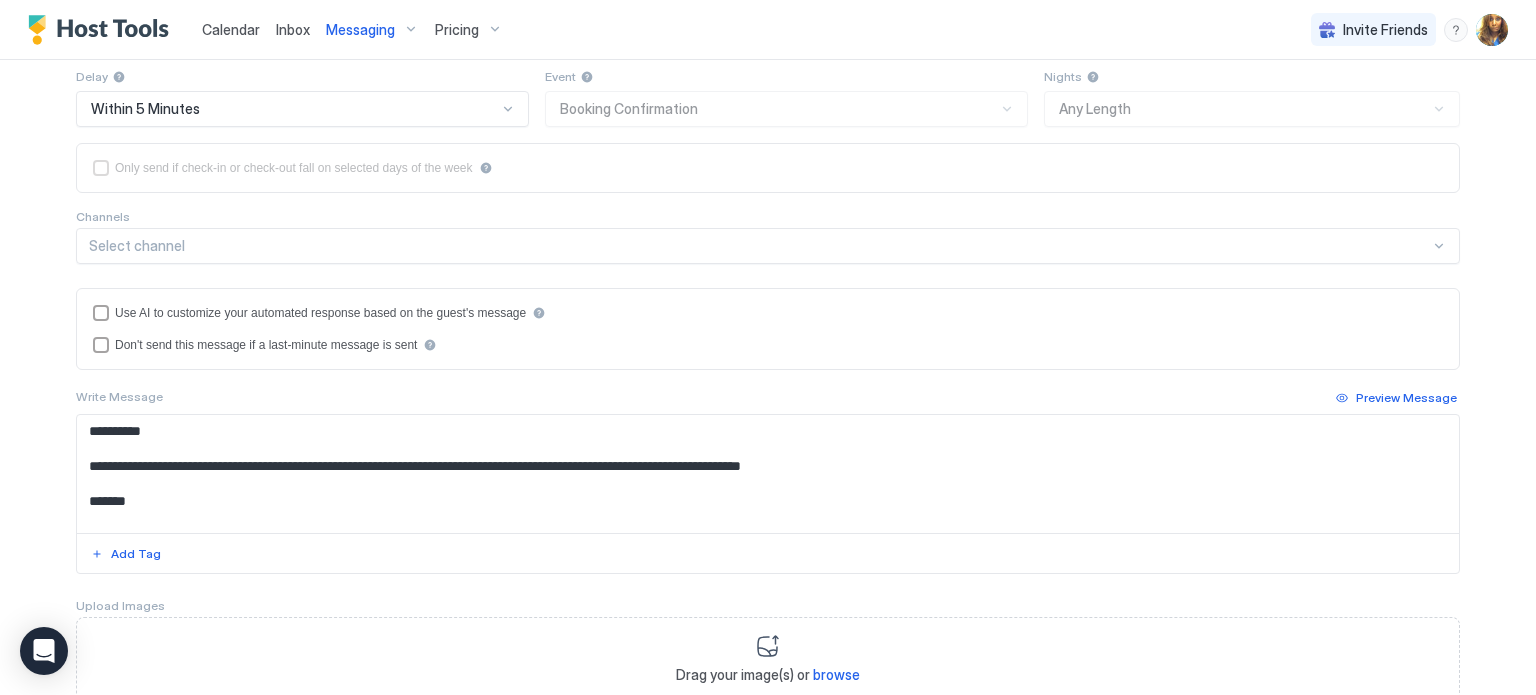 scroll, scrollTop: 507, scrollLeft: 0, axis: vertical 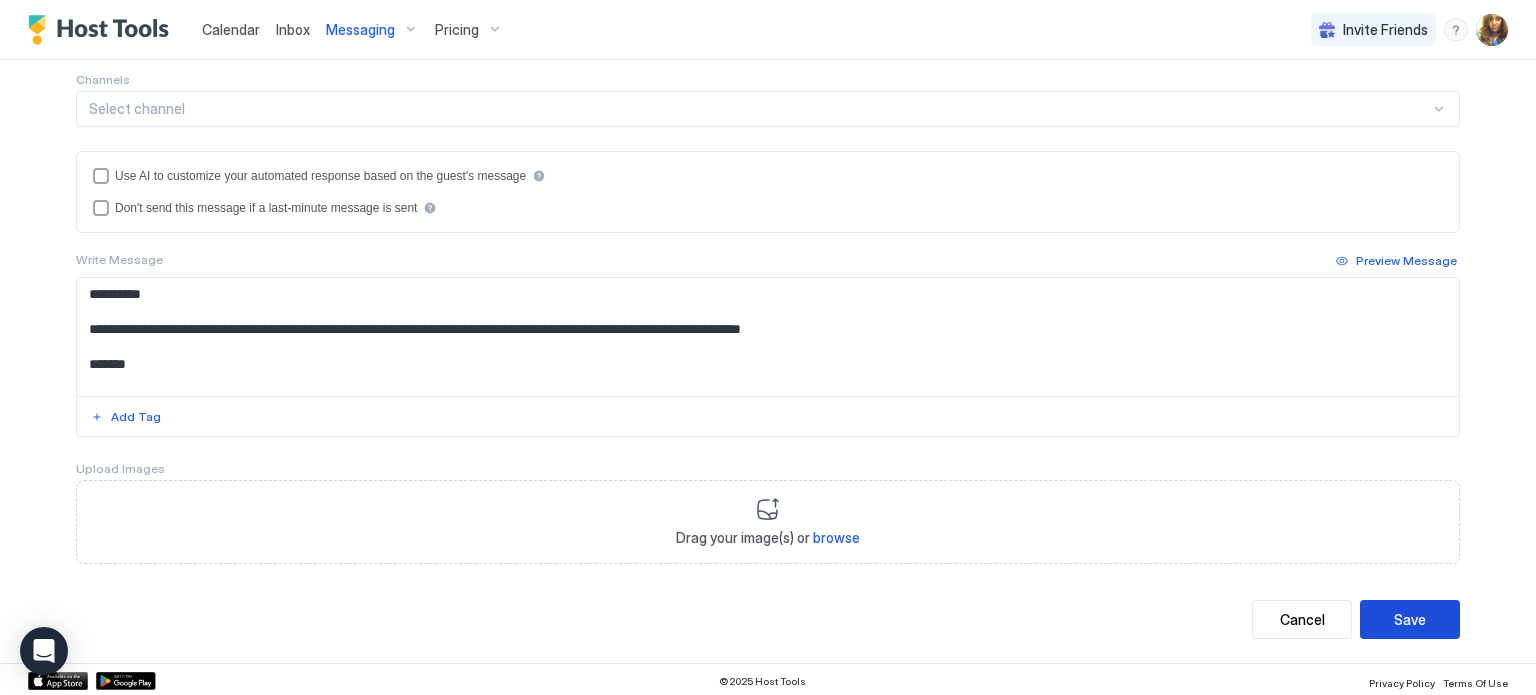 type on "**" 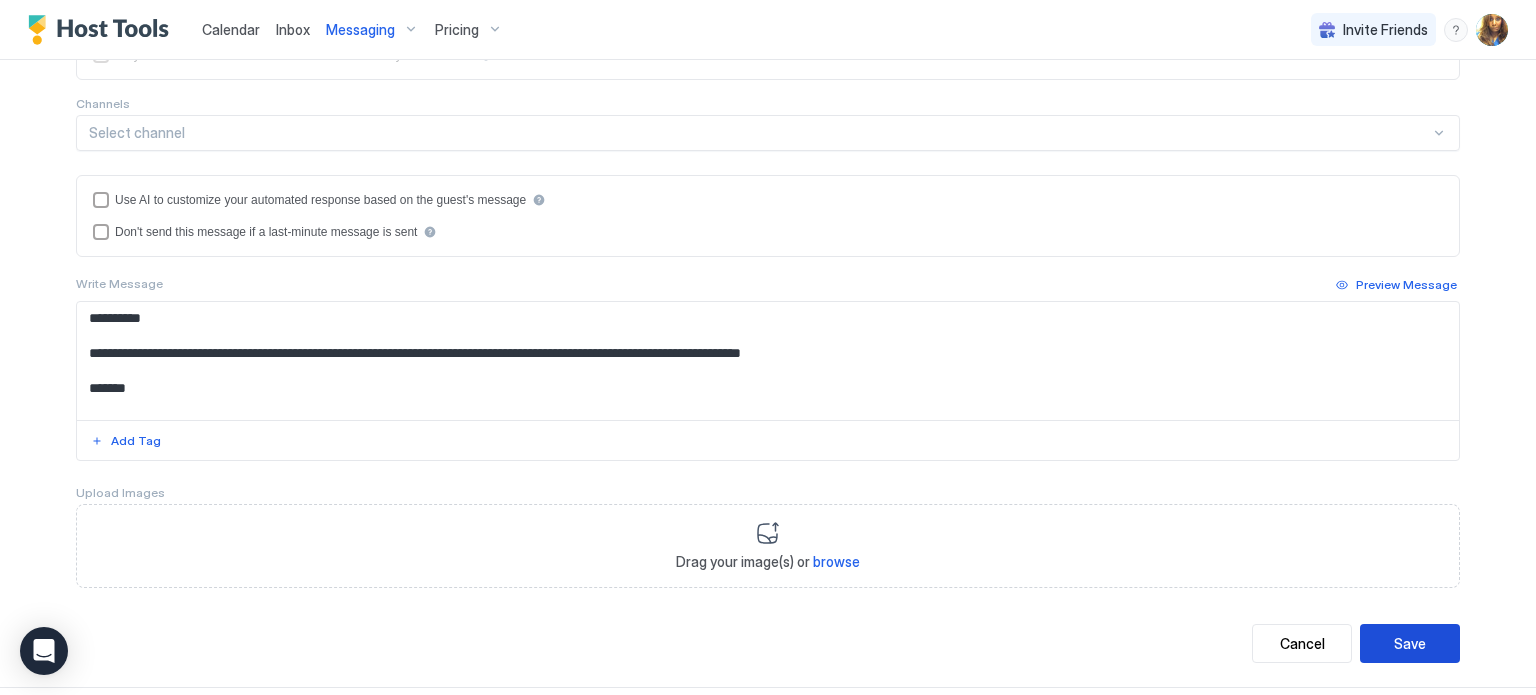 click on "Save" at bounding box center (1410, 643) 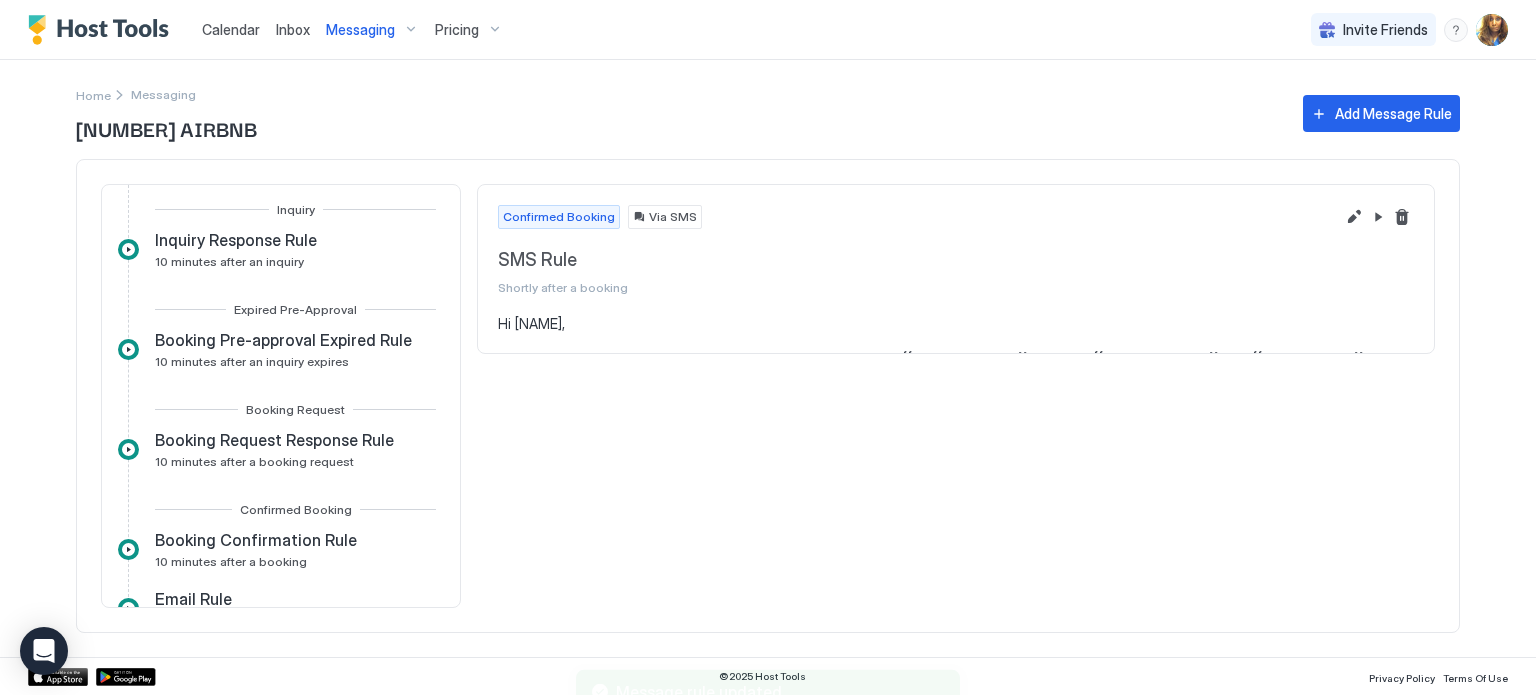 scroll, scrollTop: 0, scrollLeft: 0, axis: both 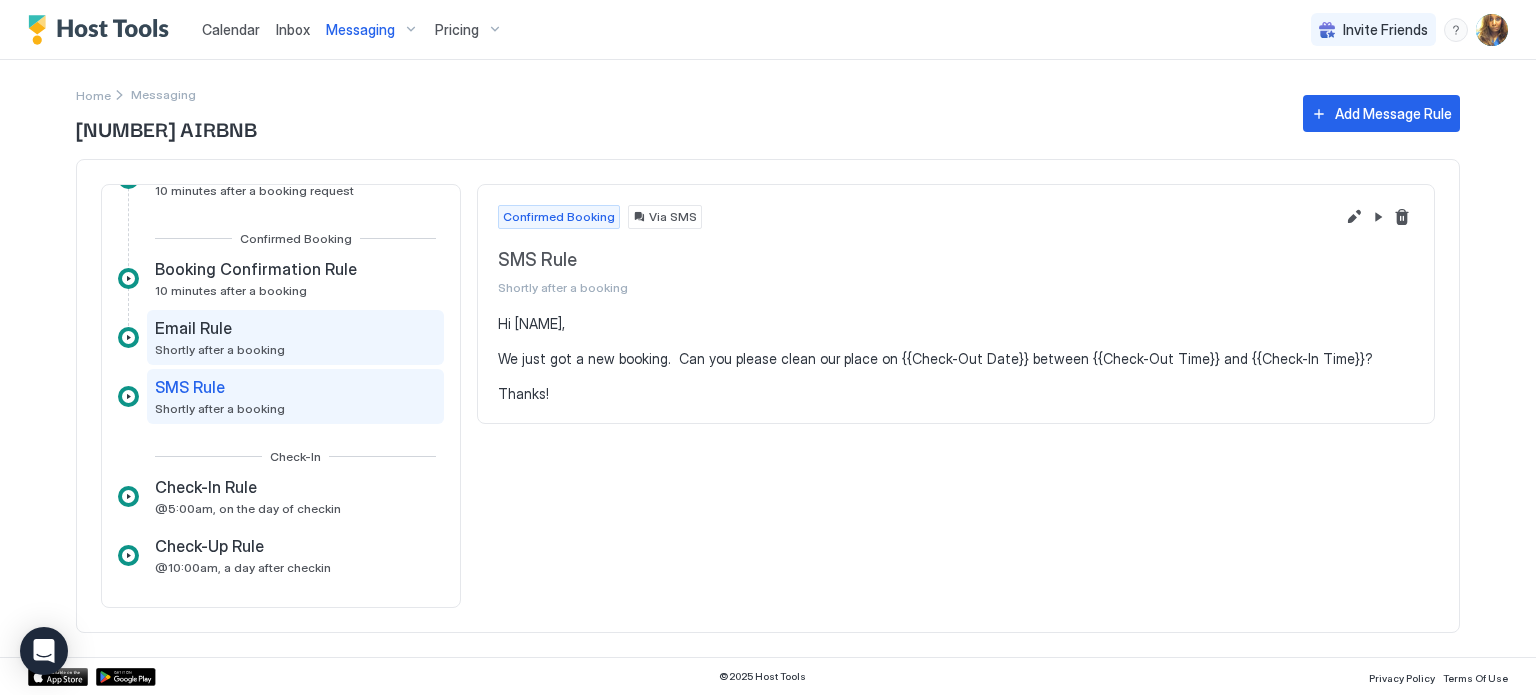 click on "Email Rule" at bounding box center (220, 328) 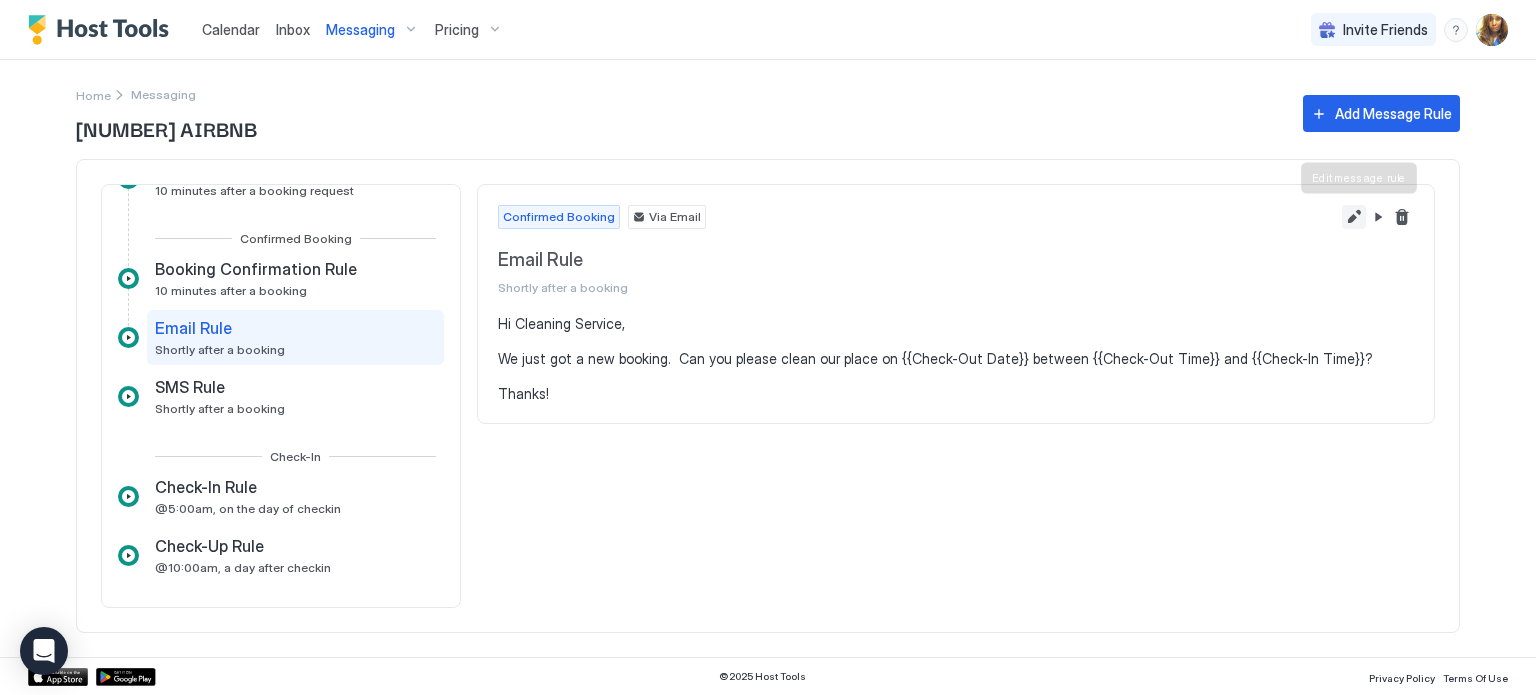 click at bounding box center (1354, 217) 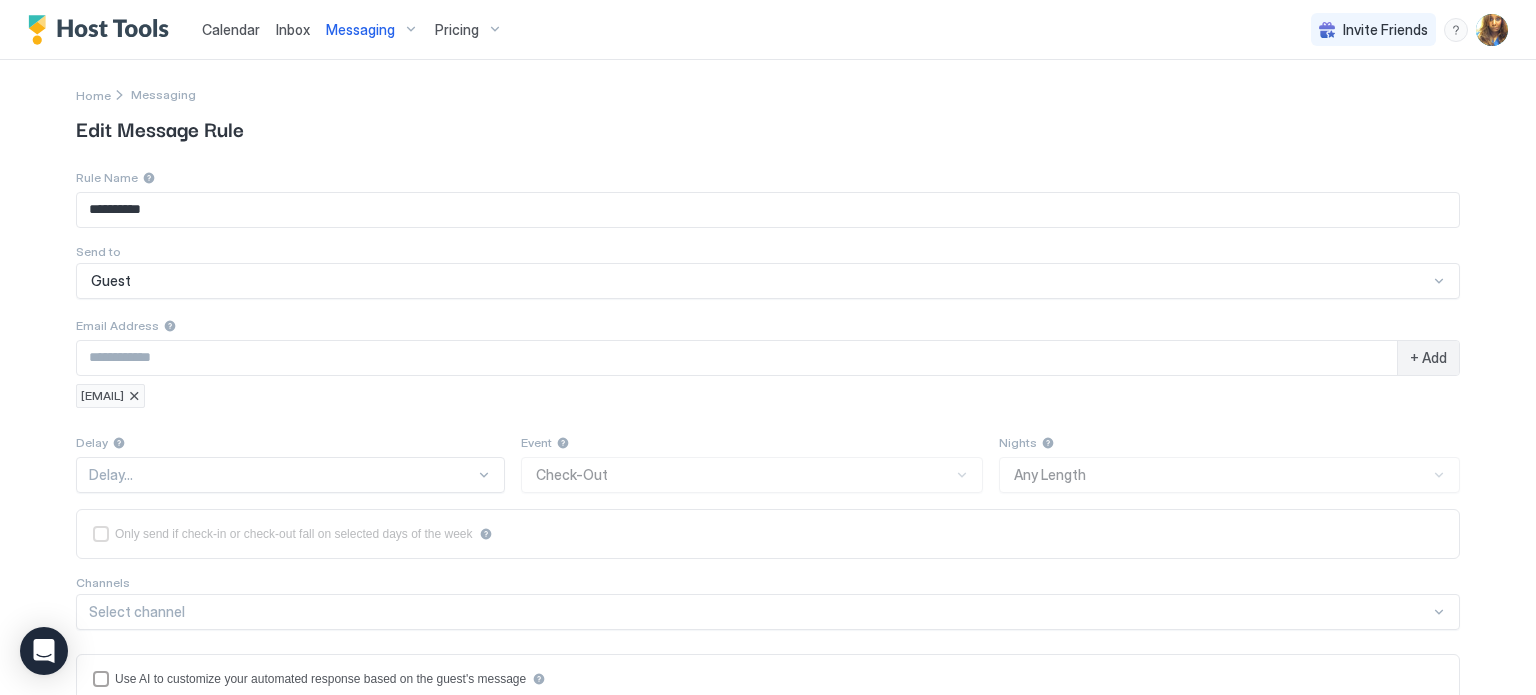 type on "**********" 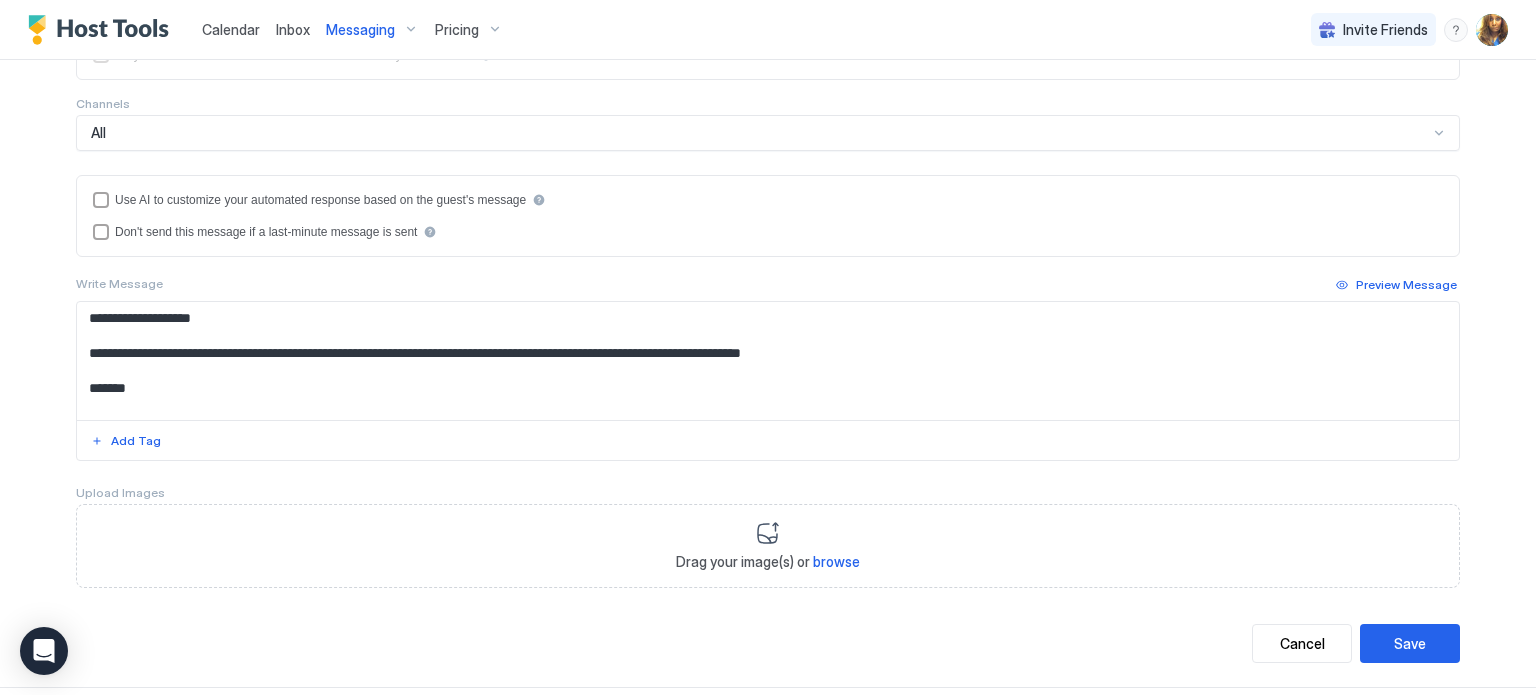 scroll, scrollTop: 502, scrollLeft: 0, axis: vertical 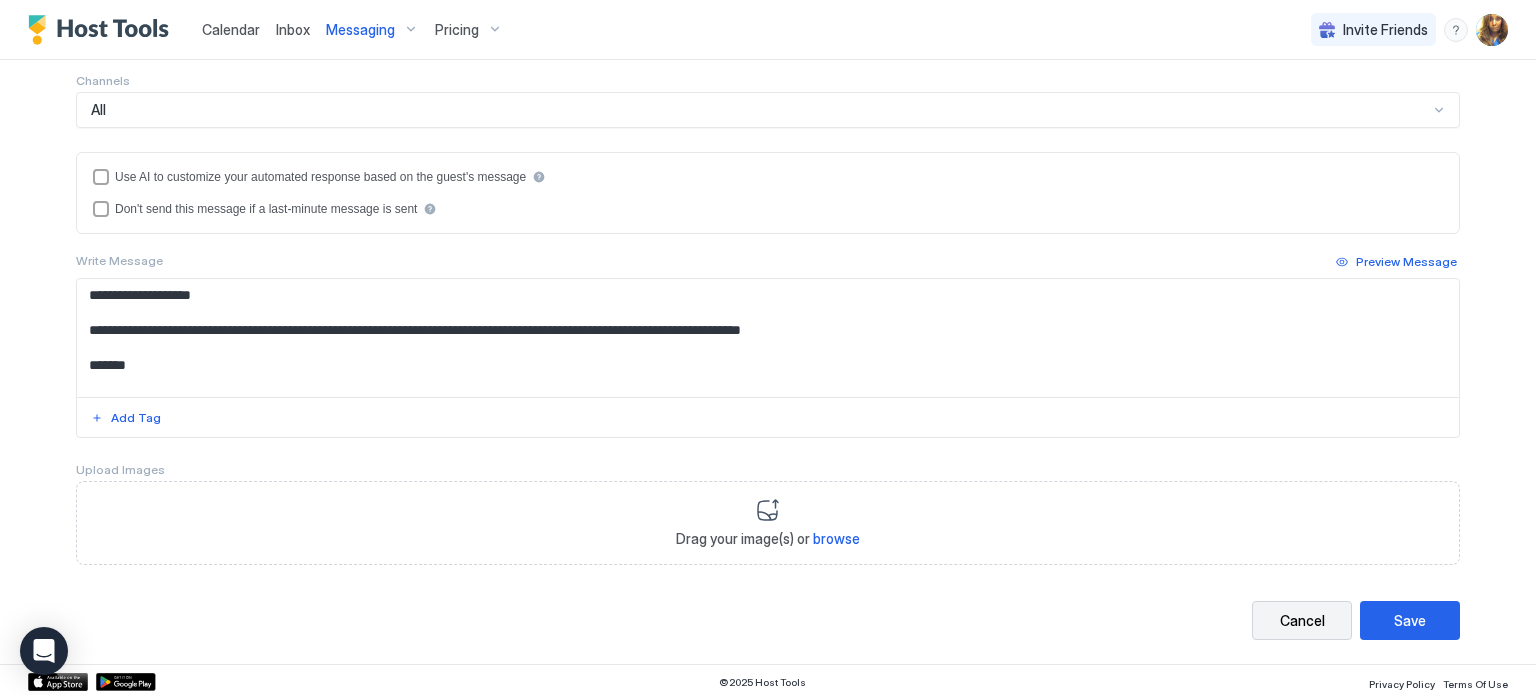 click on "Cancel" at bounding box center [1302, 620] 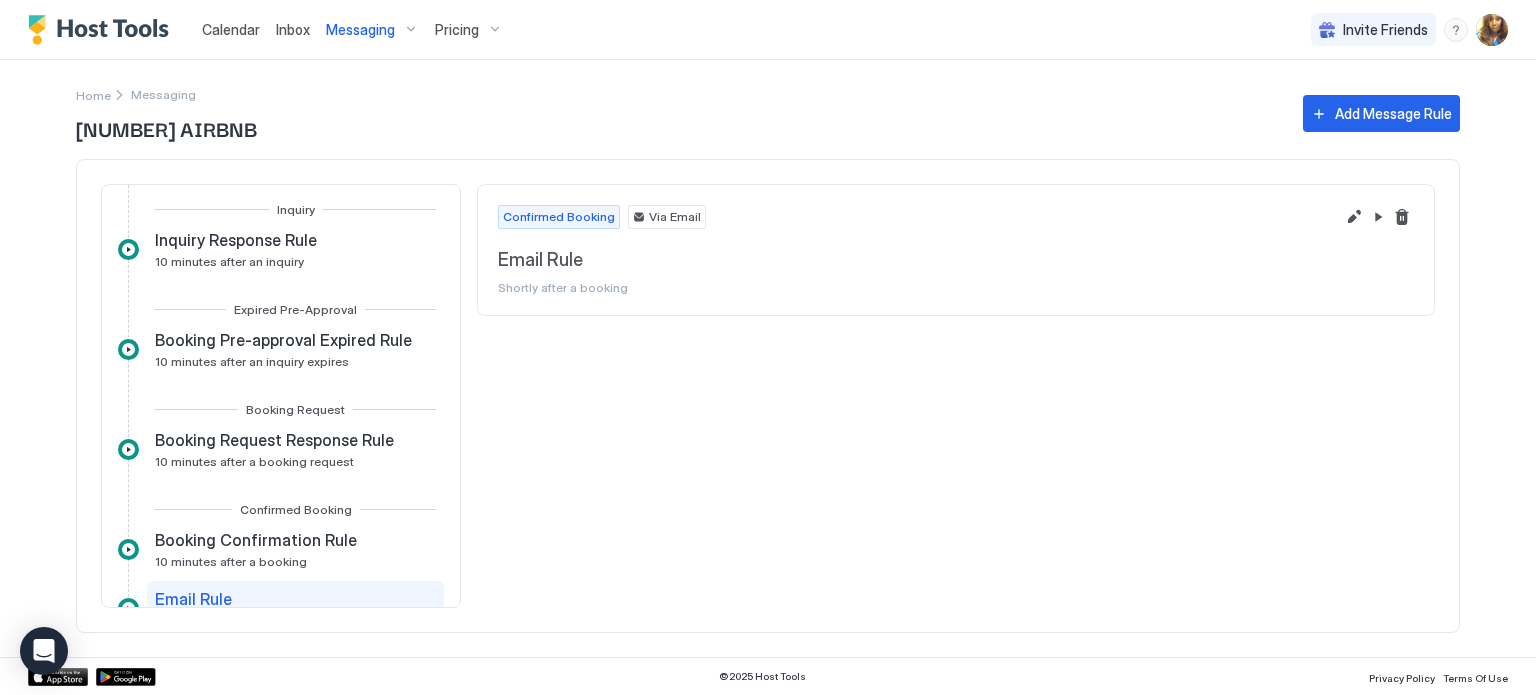 scroll, scrollTop: 0, scrollLeft: 0, axis: both 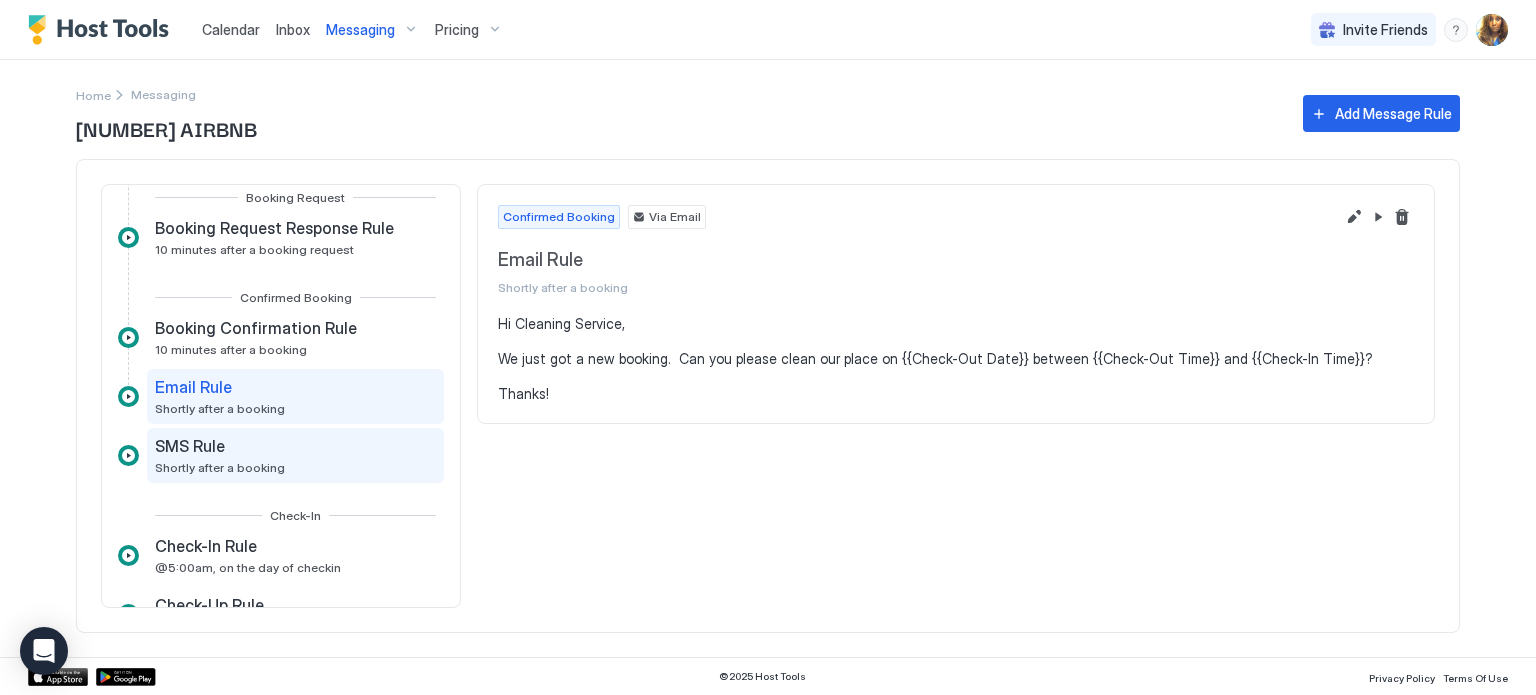click on "SMS Rule Shortly after a booking" at bounding box center [220, 455] 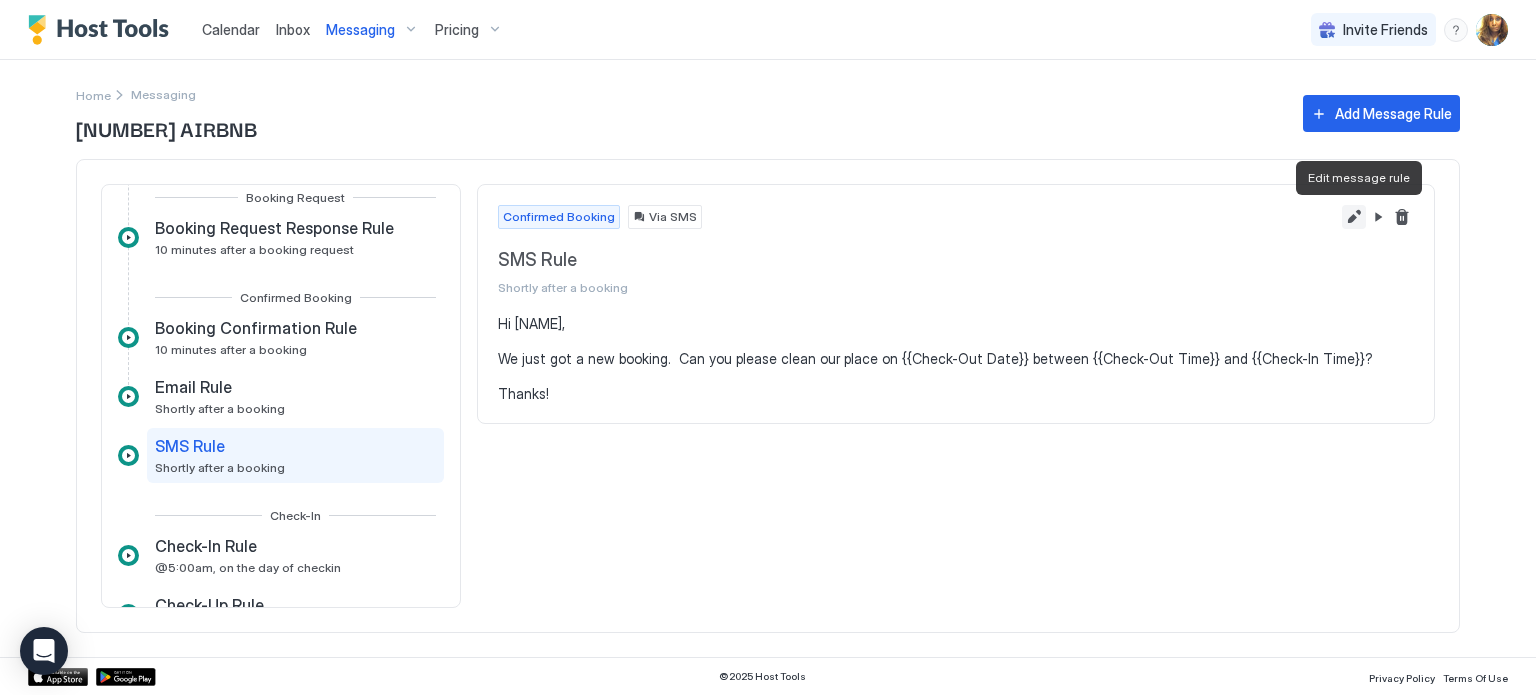 click at bounding box center (1354, 217) 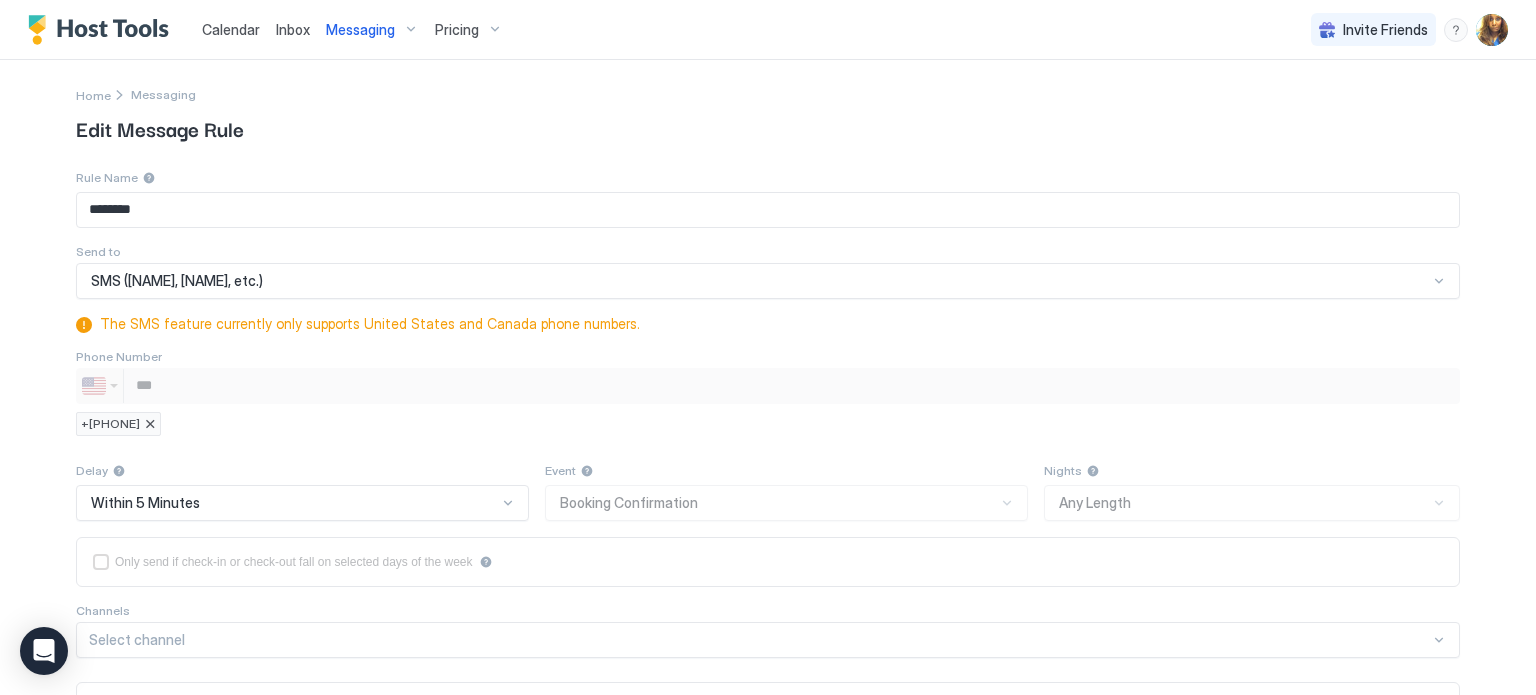 scroll, scrollTop: 530, scrollLeft: 0, axis: vertical 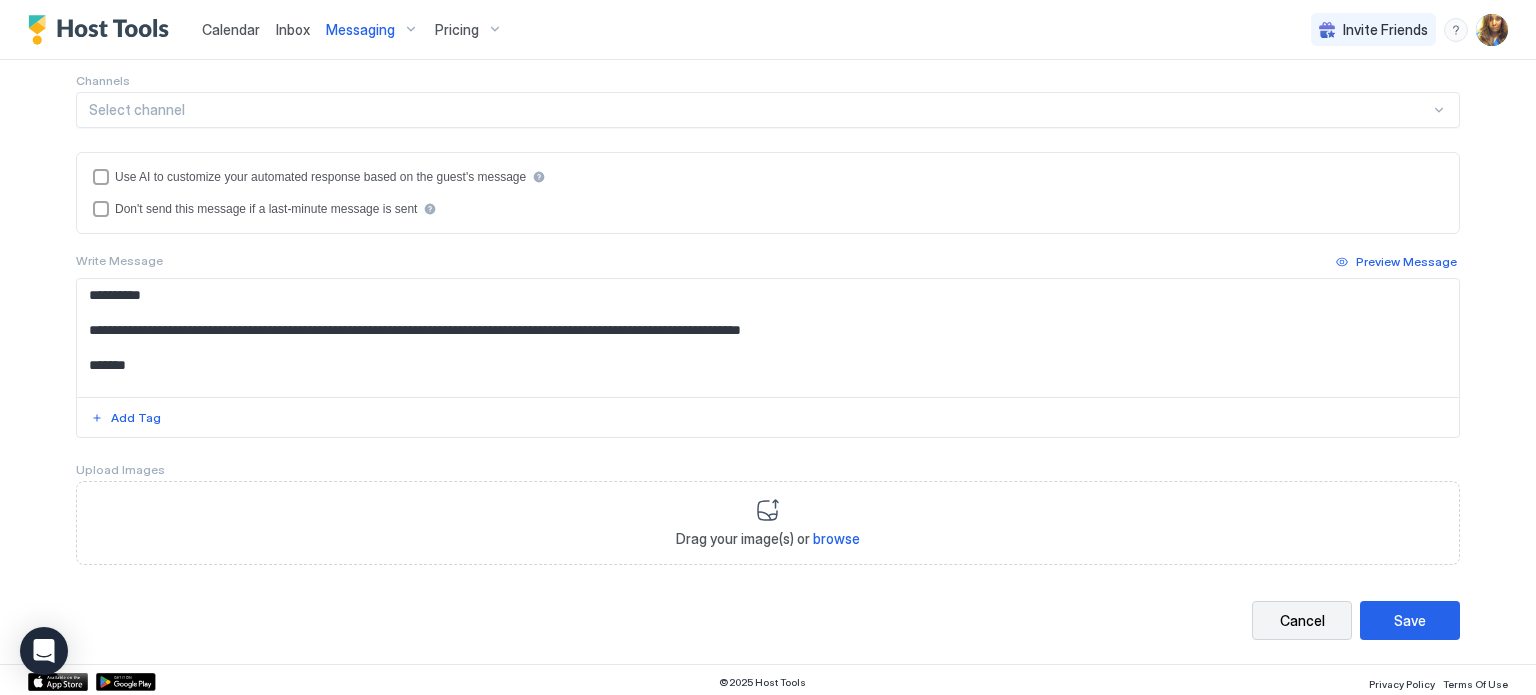 click on "Cancel" at bounding box center [1302, 620] 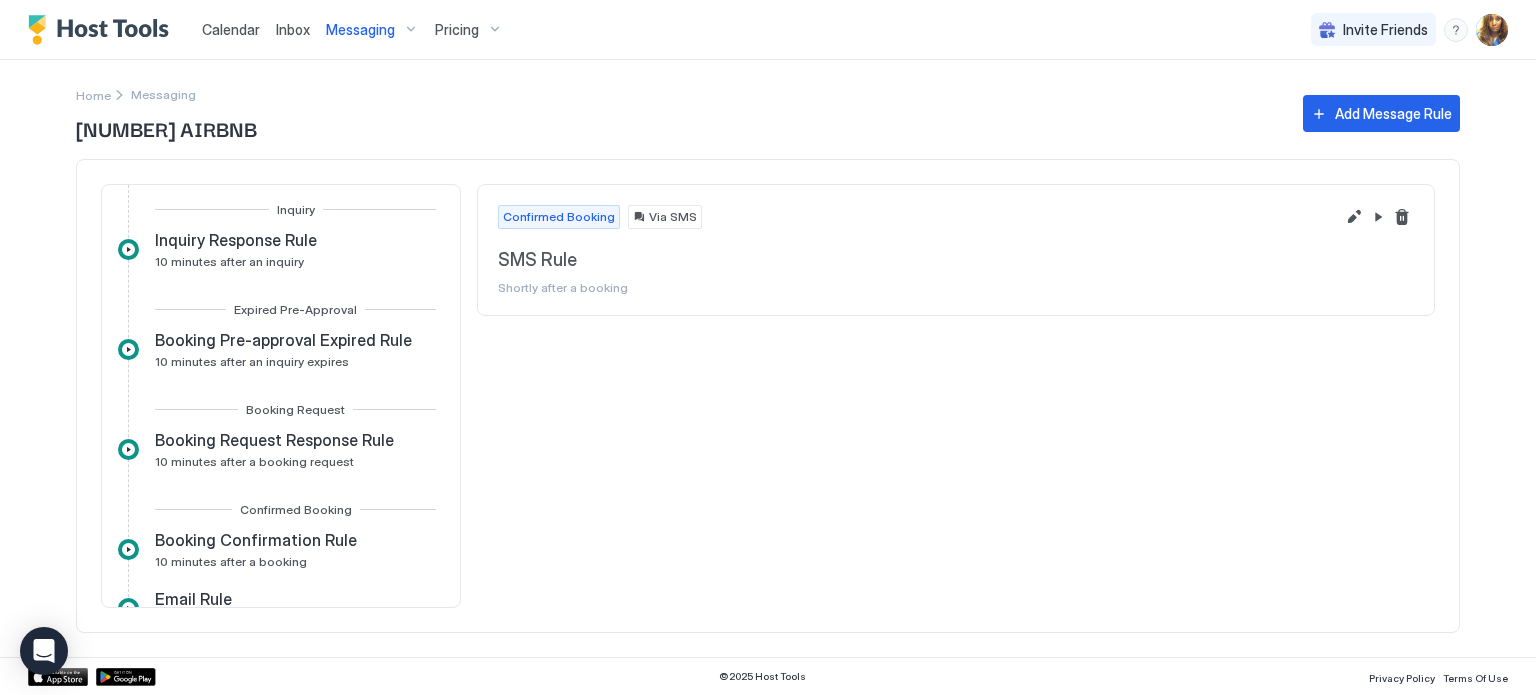 scroll, scrollTop: 0, scrollLeft: 0, axis: both 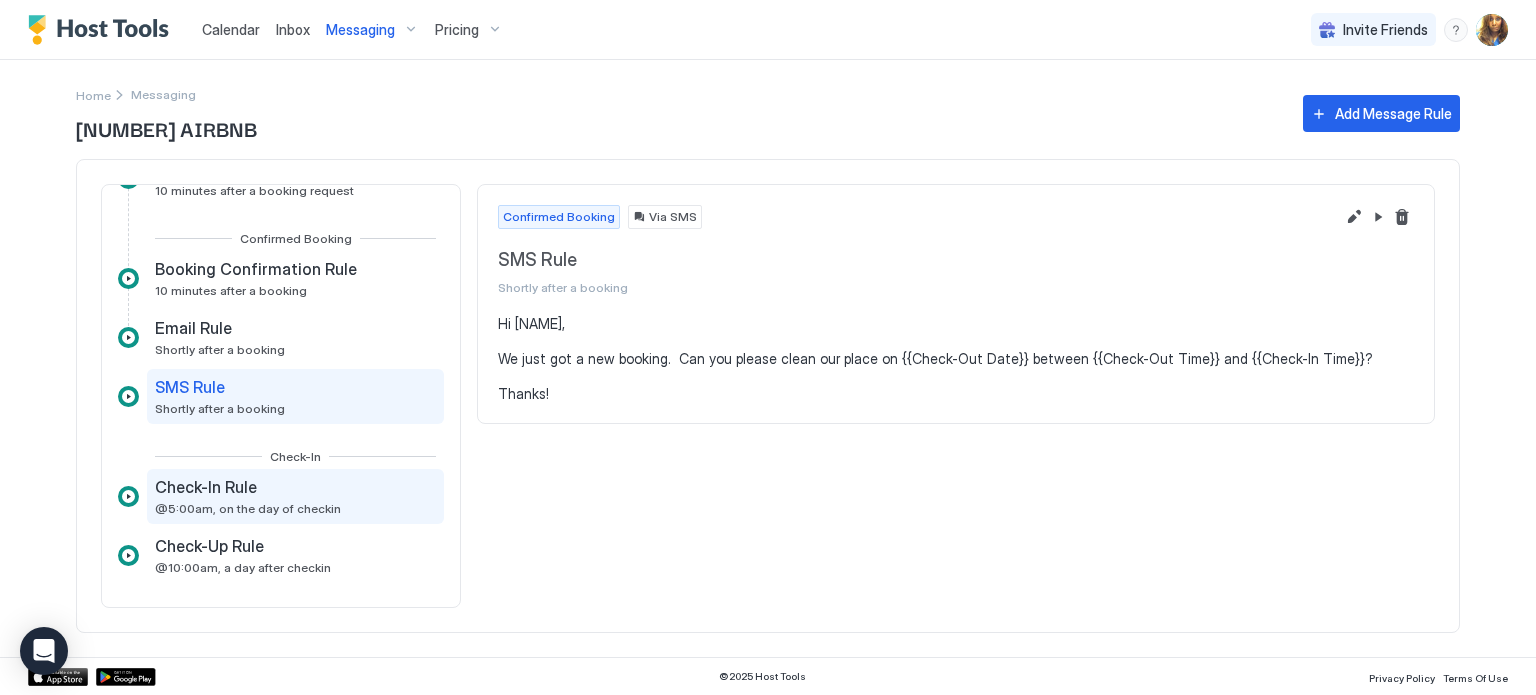 click on "@5:00am, on the day of checkin" at bounding box center [248, 508] 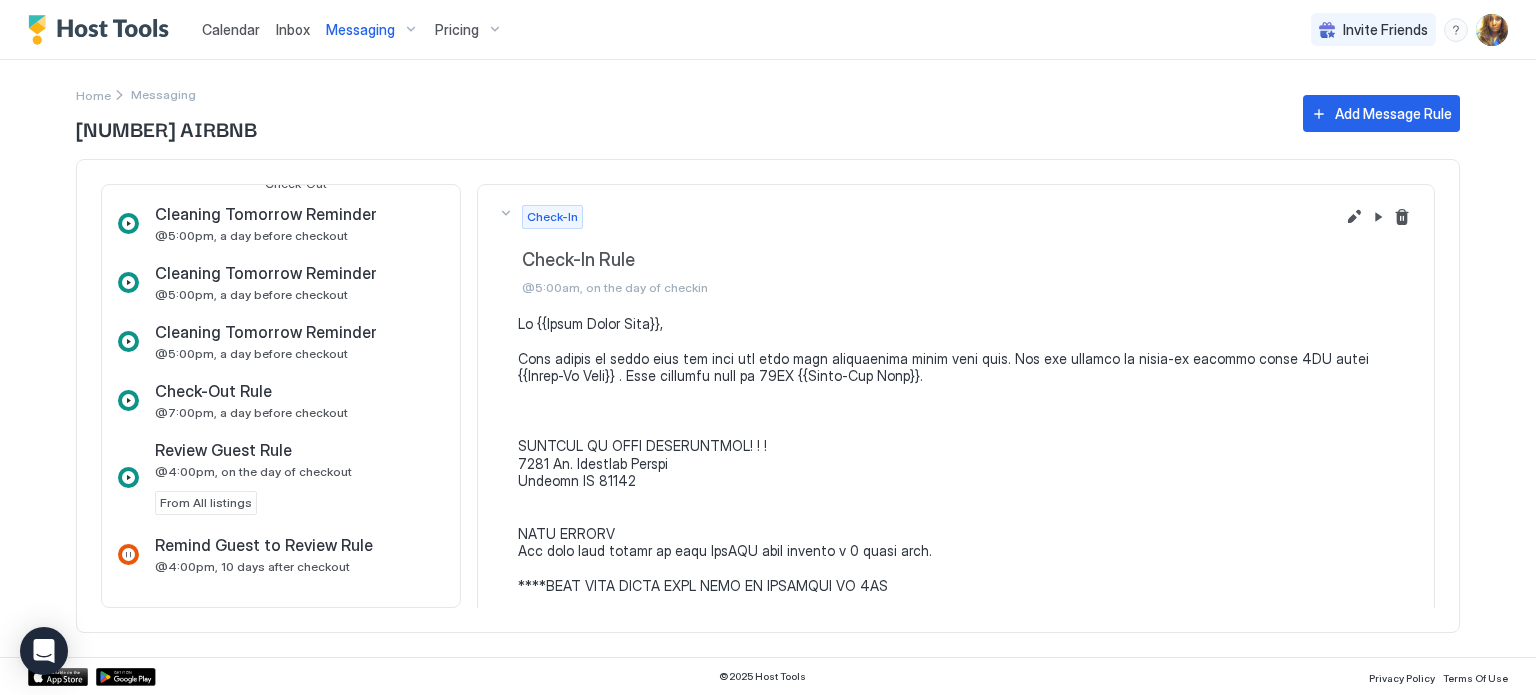 scroll, scrollTop: 628, scrollLeft: 0, axis: vertical 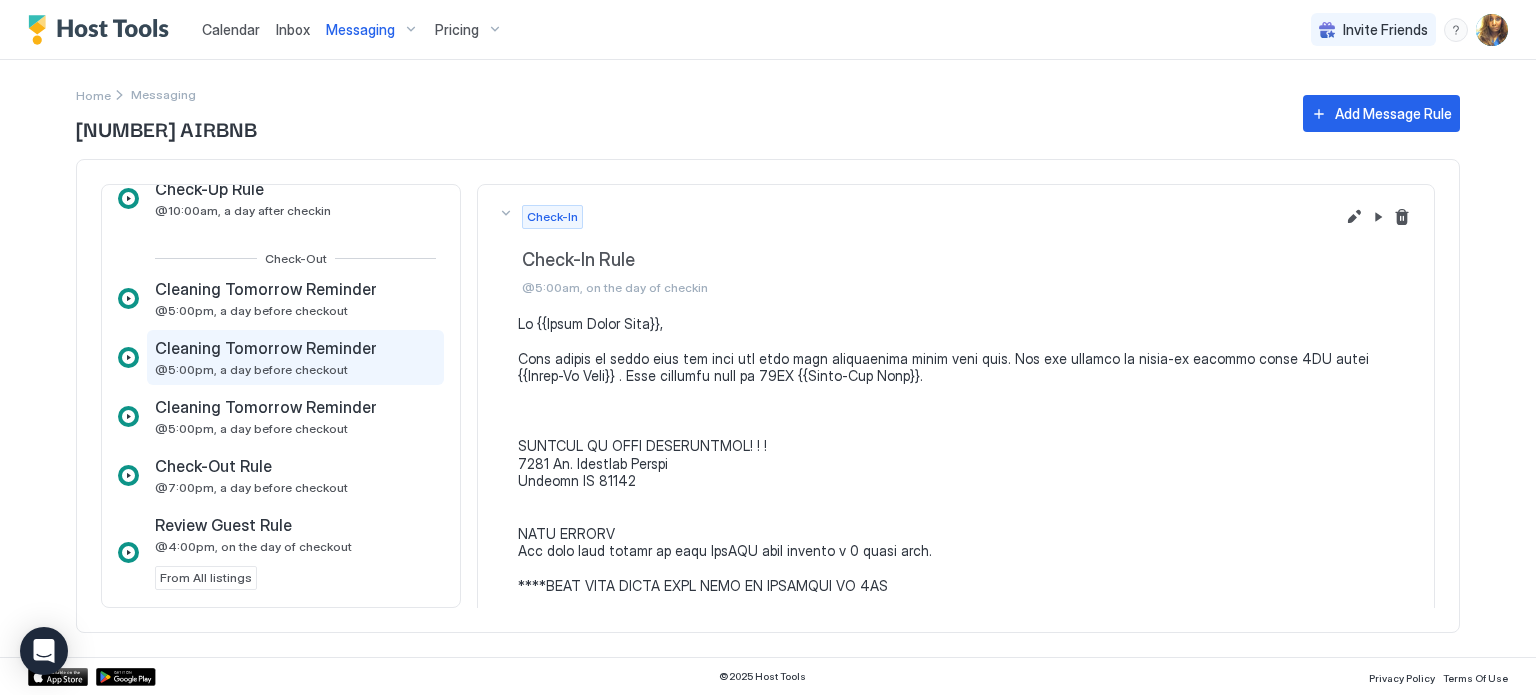 click on "Cleaning Tomorrow Reminder" at bounding box center [266, 348] 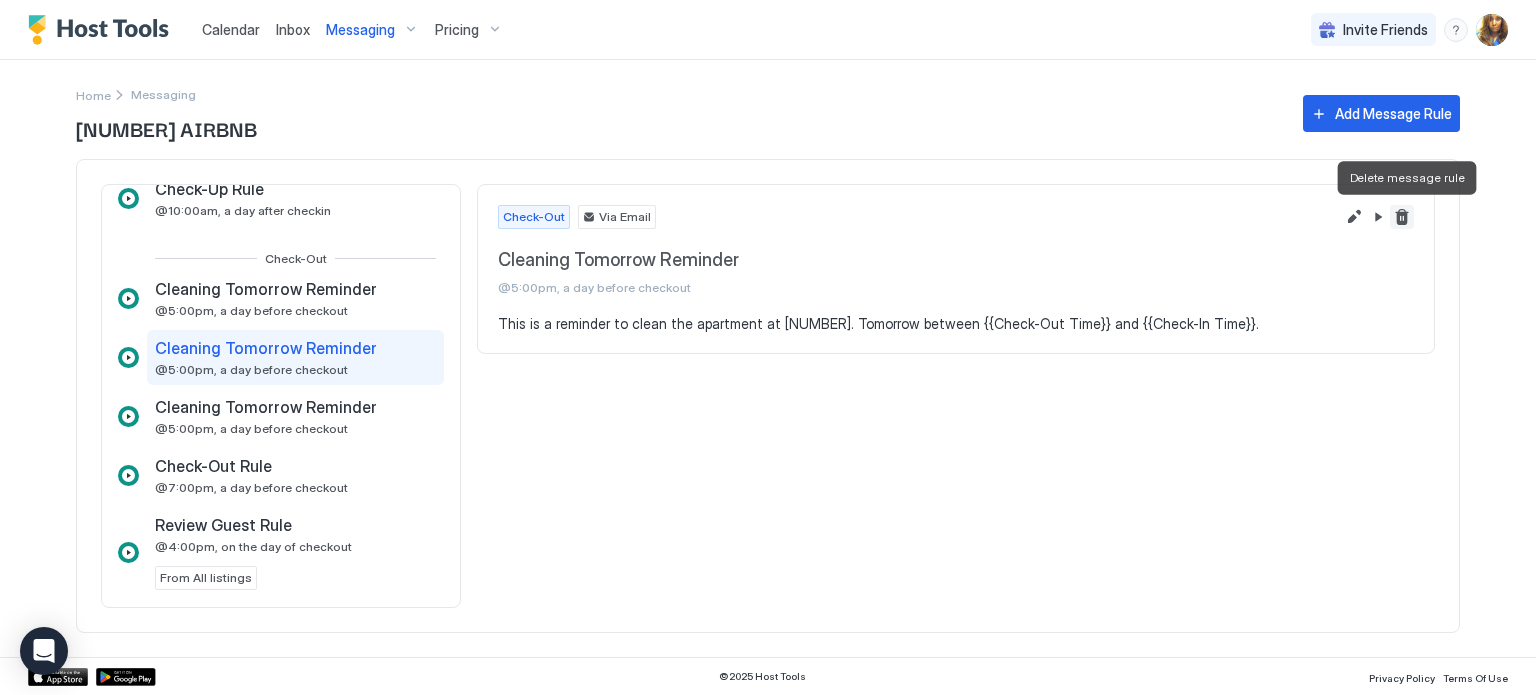 click at bounding box center [1402, 217] 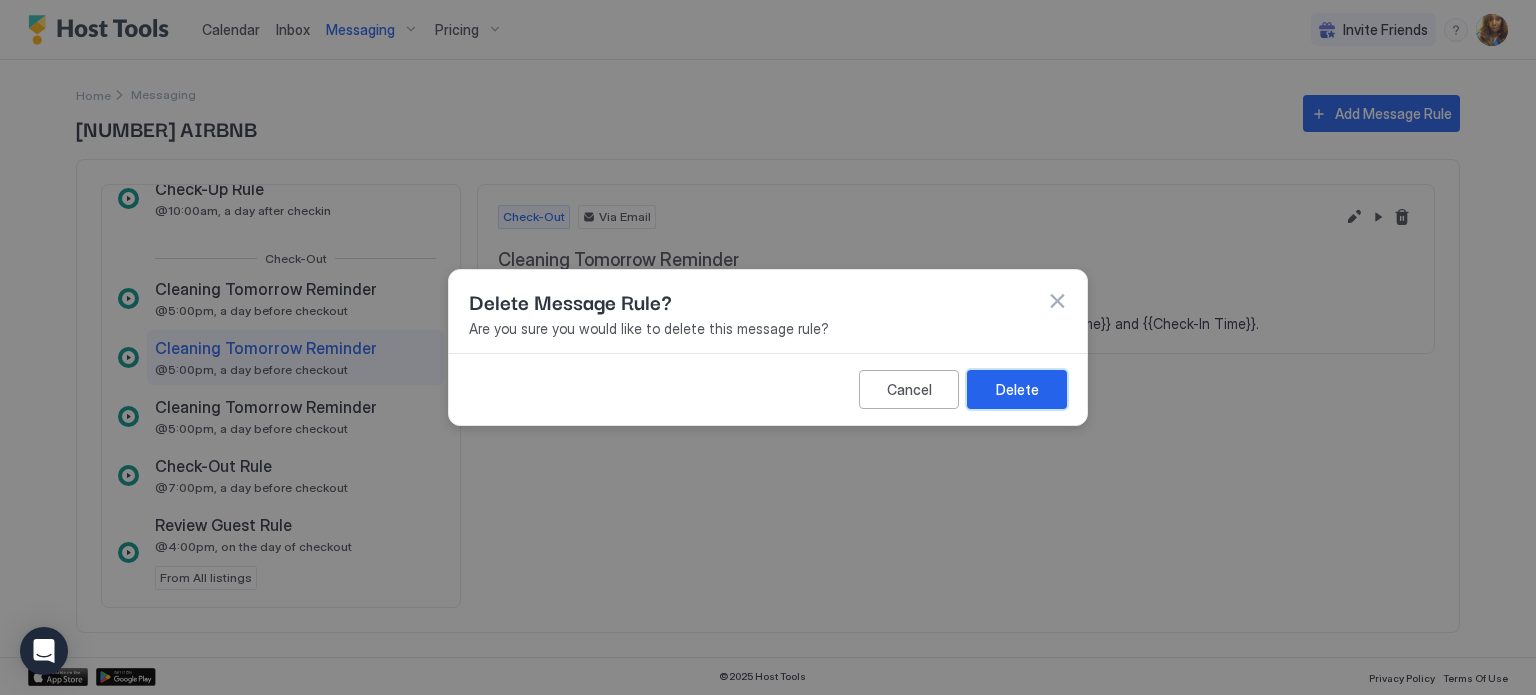 click on "Delete" at bounding box center (1017, 389) 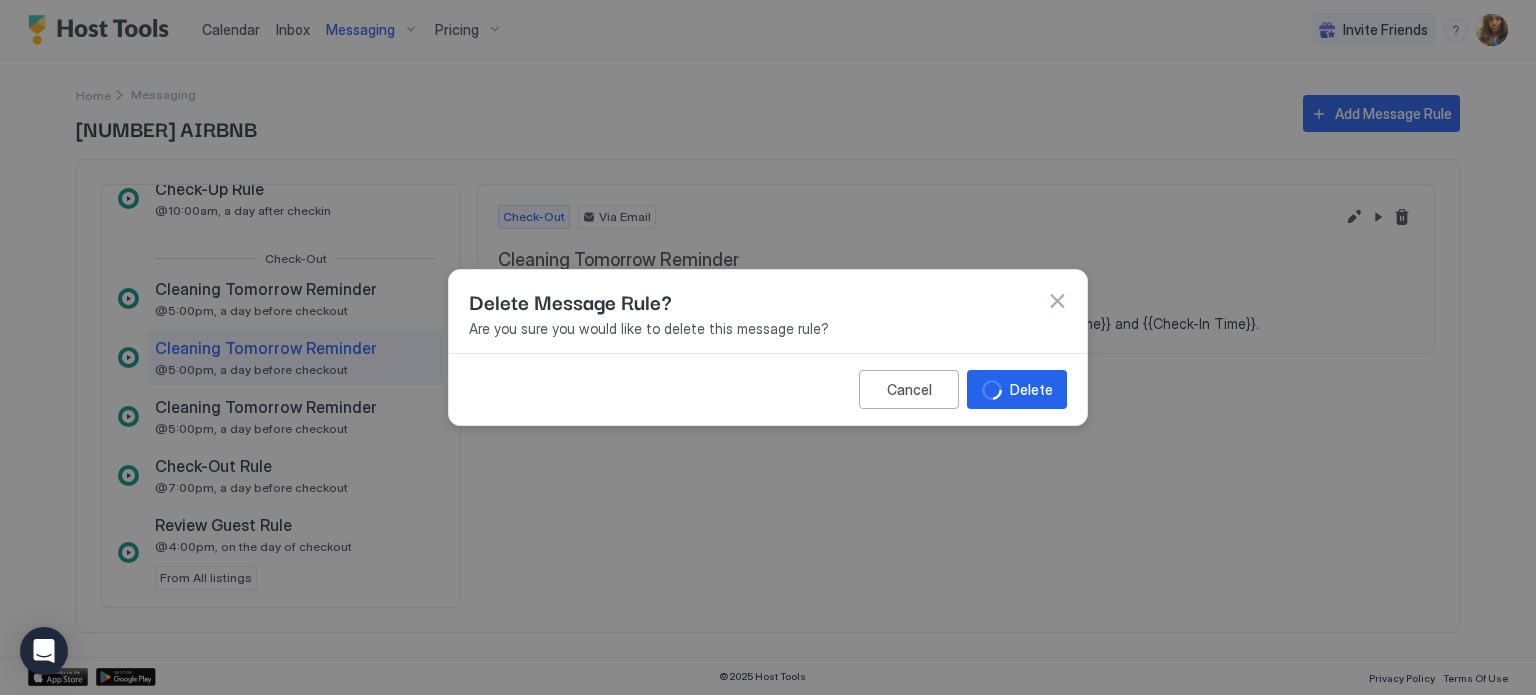 scroll, scrollTop: 0, scrollLeft: 0, axis: both 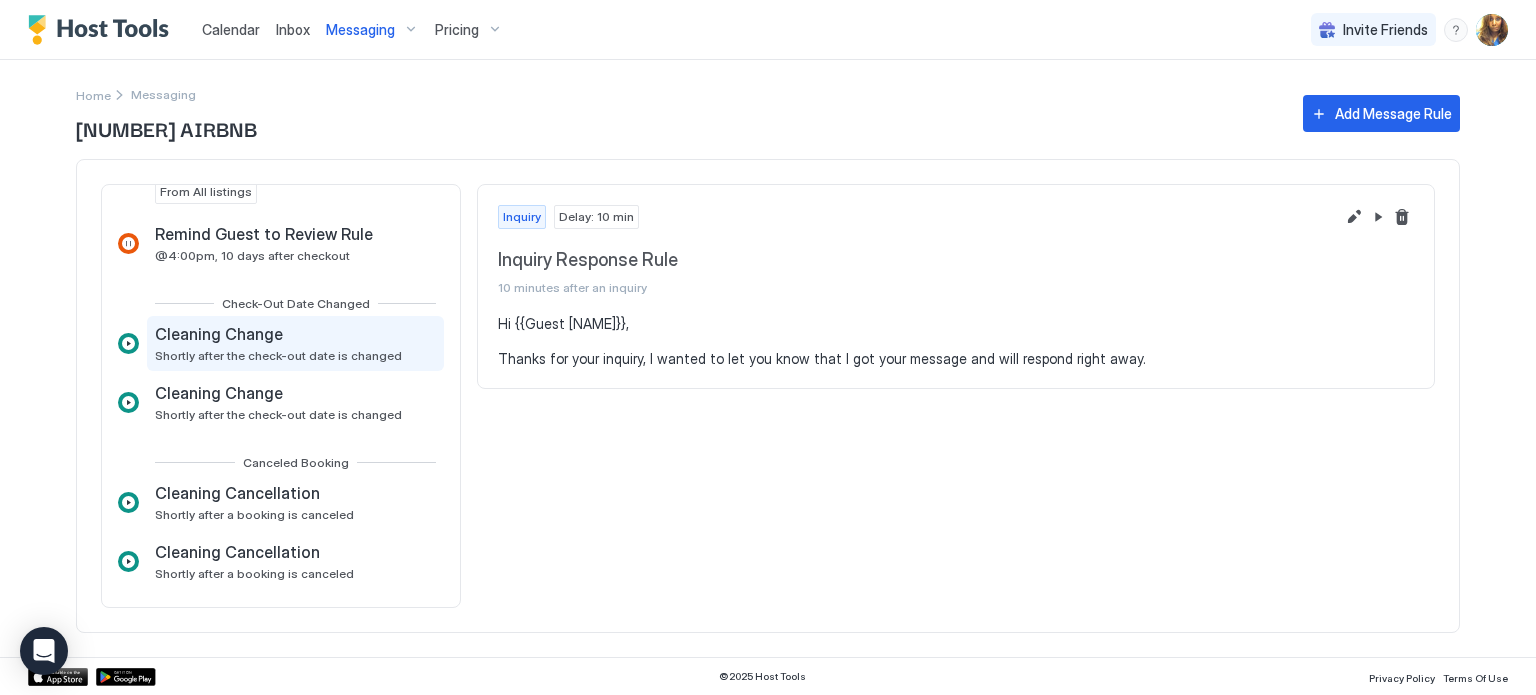 click on "Cleaning Change" at bounding box center (278, 334) 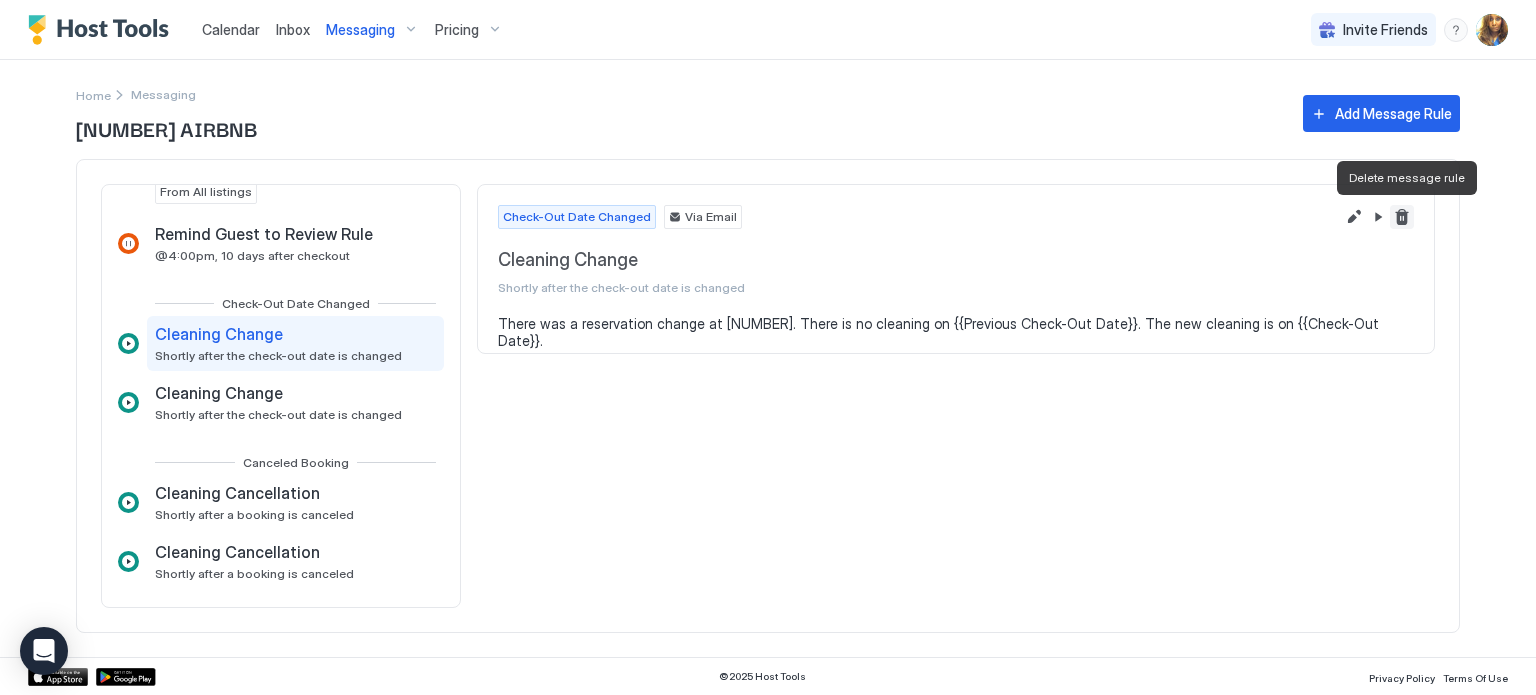 click at bounding box center [1402, 217] 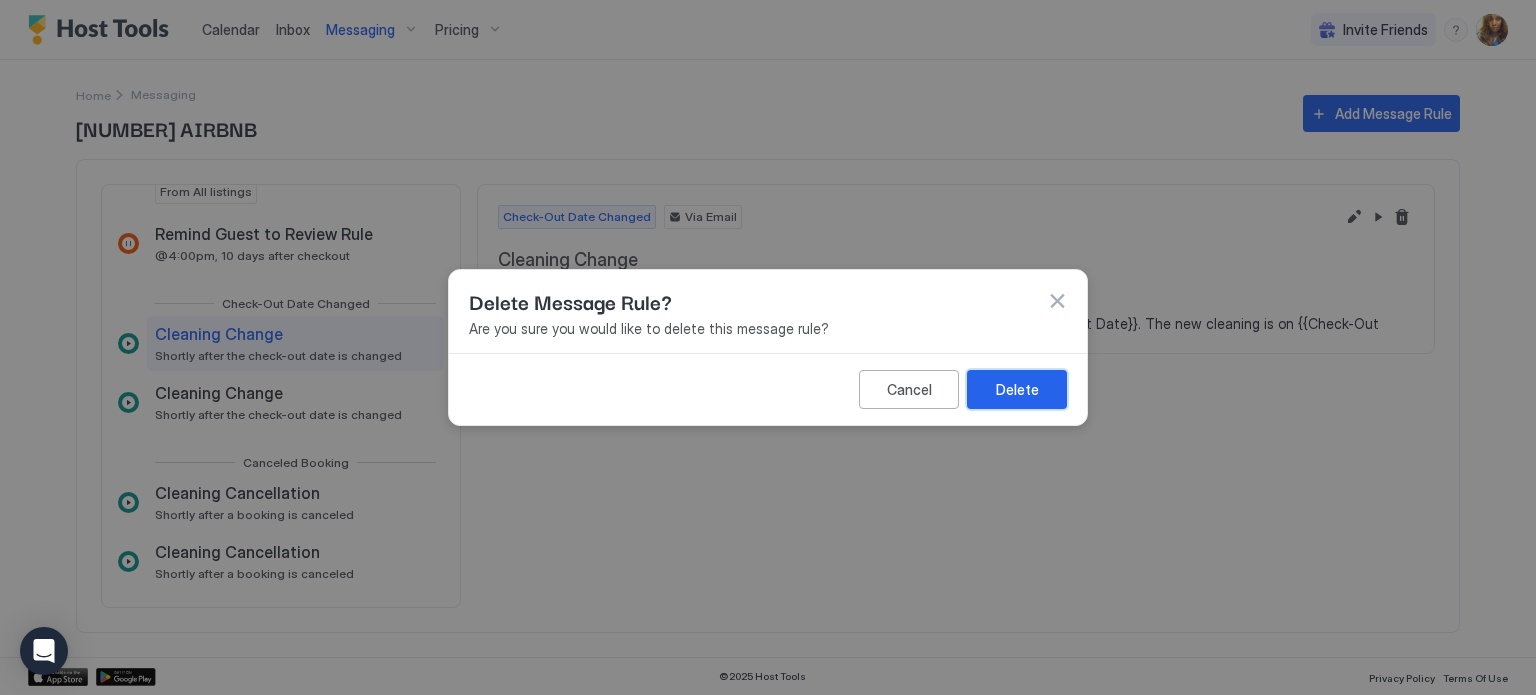 click on "Delete" at bounding box center [1017, 389] 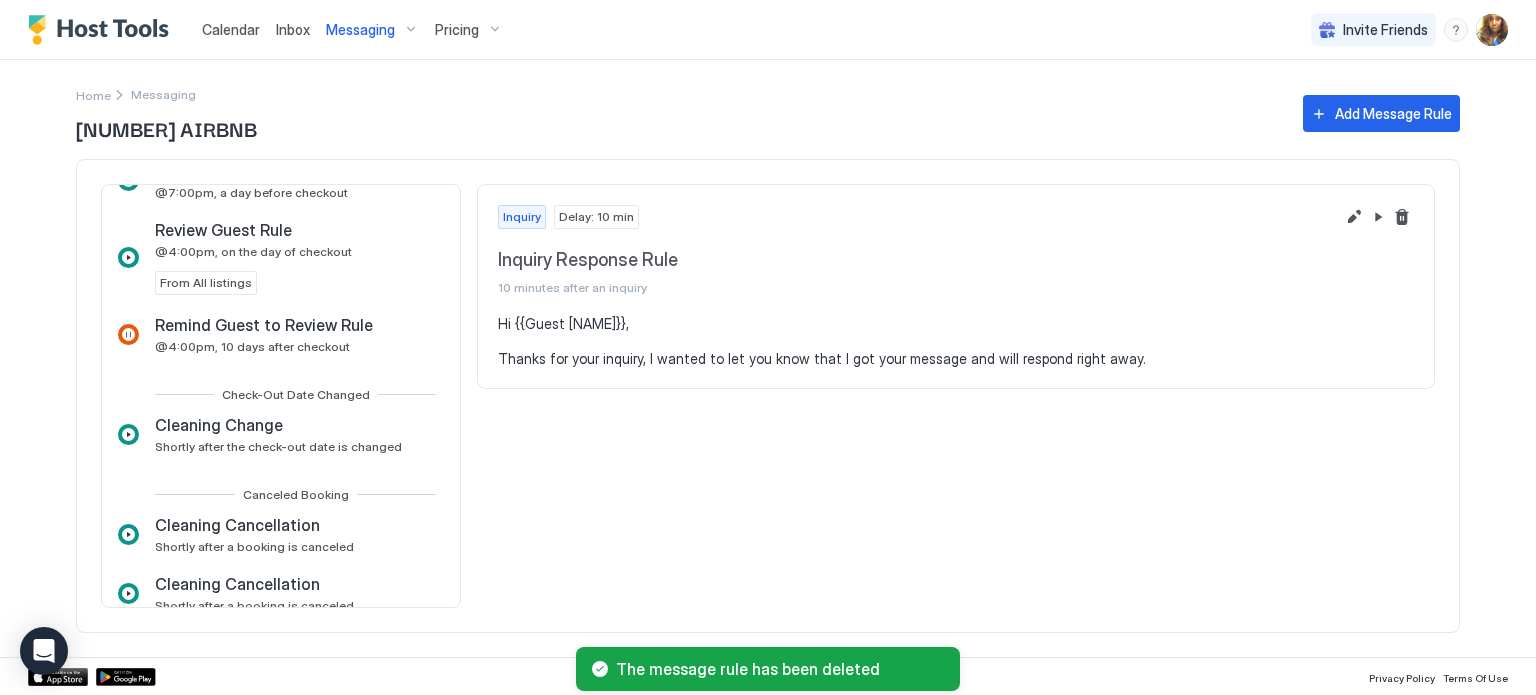scroll, scrollTop: 896, scrollLeft: 0, axis: vertical 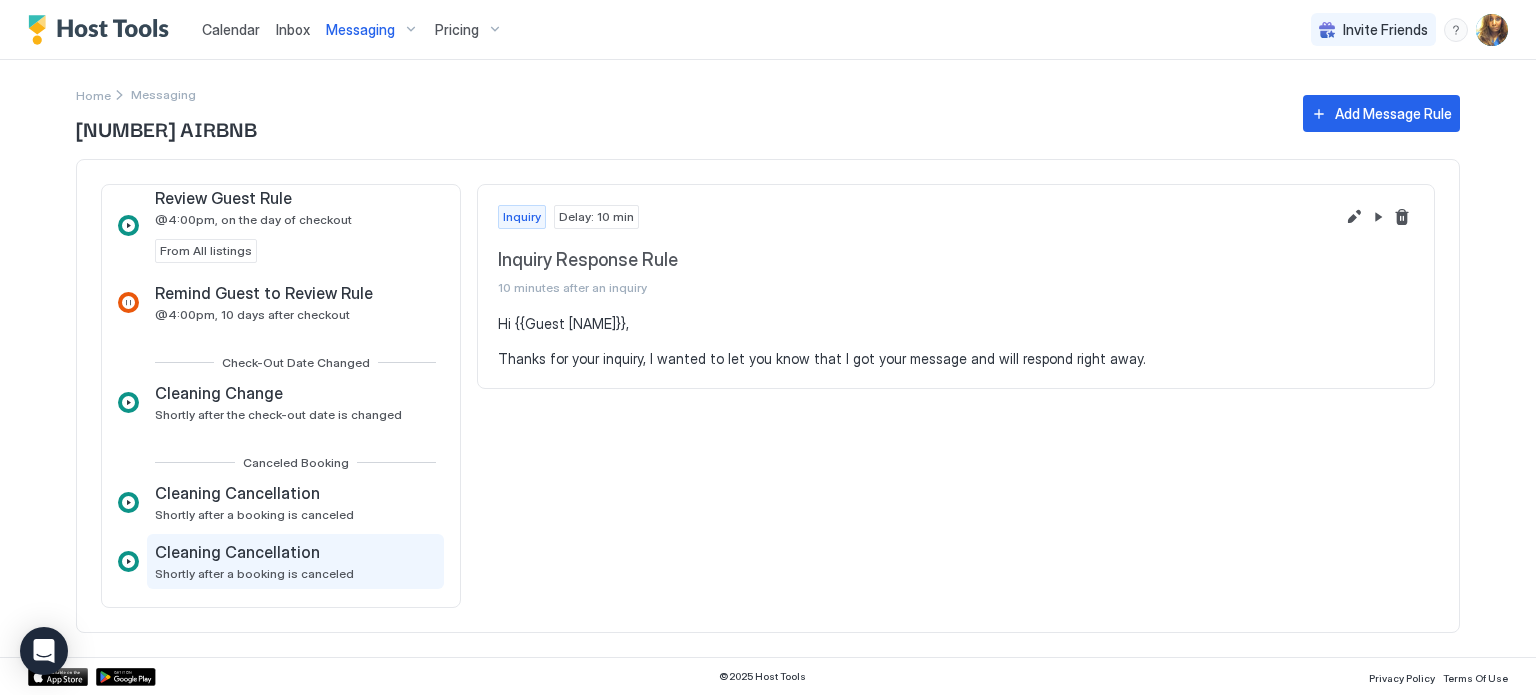 click on "Shortly after a booking is canceled" at bounding box center [254, 573] 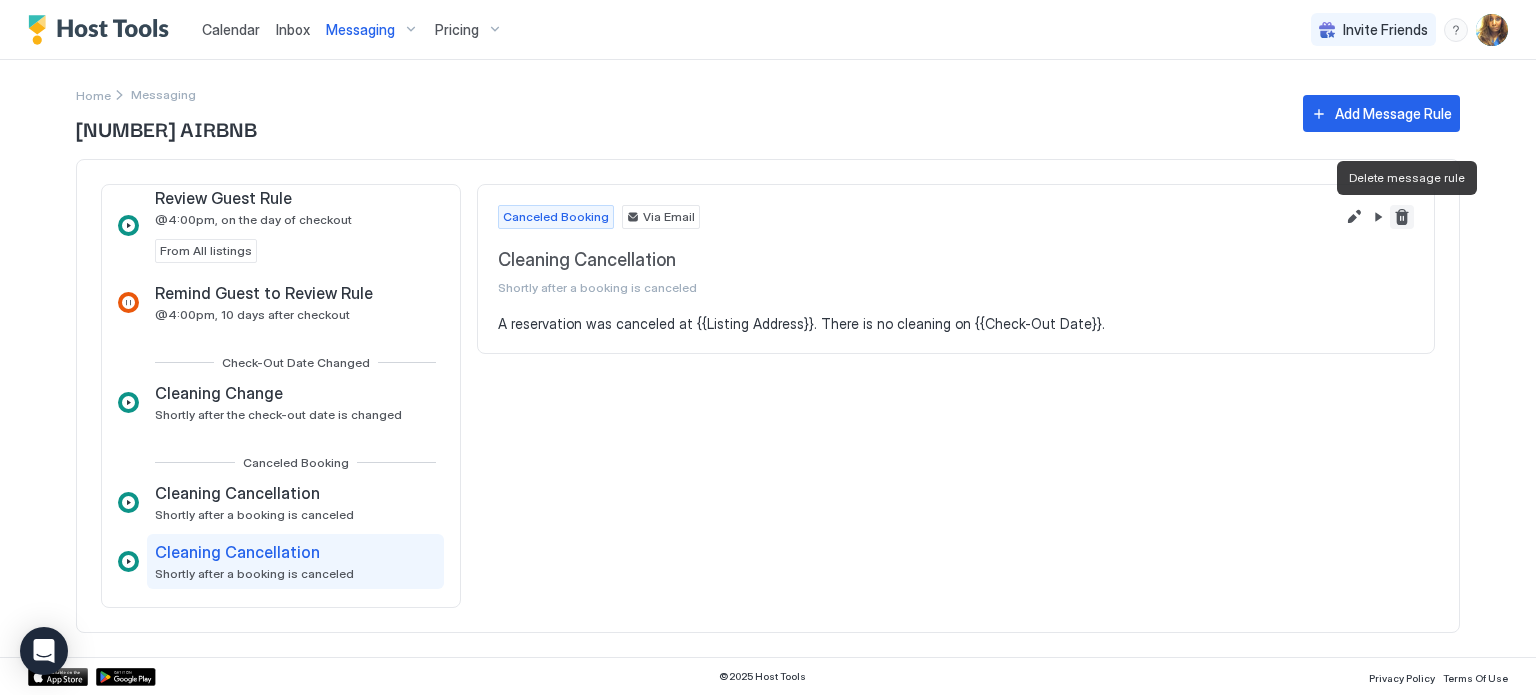 click at bounding box center [1402, 217] 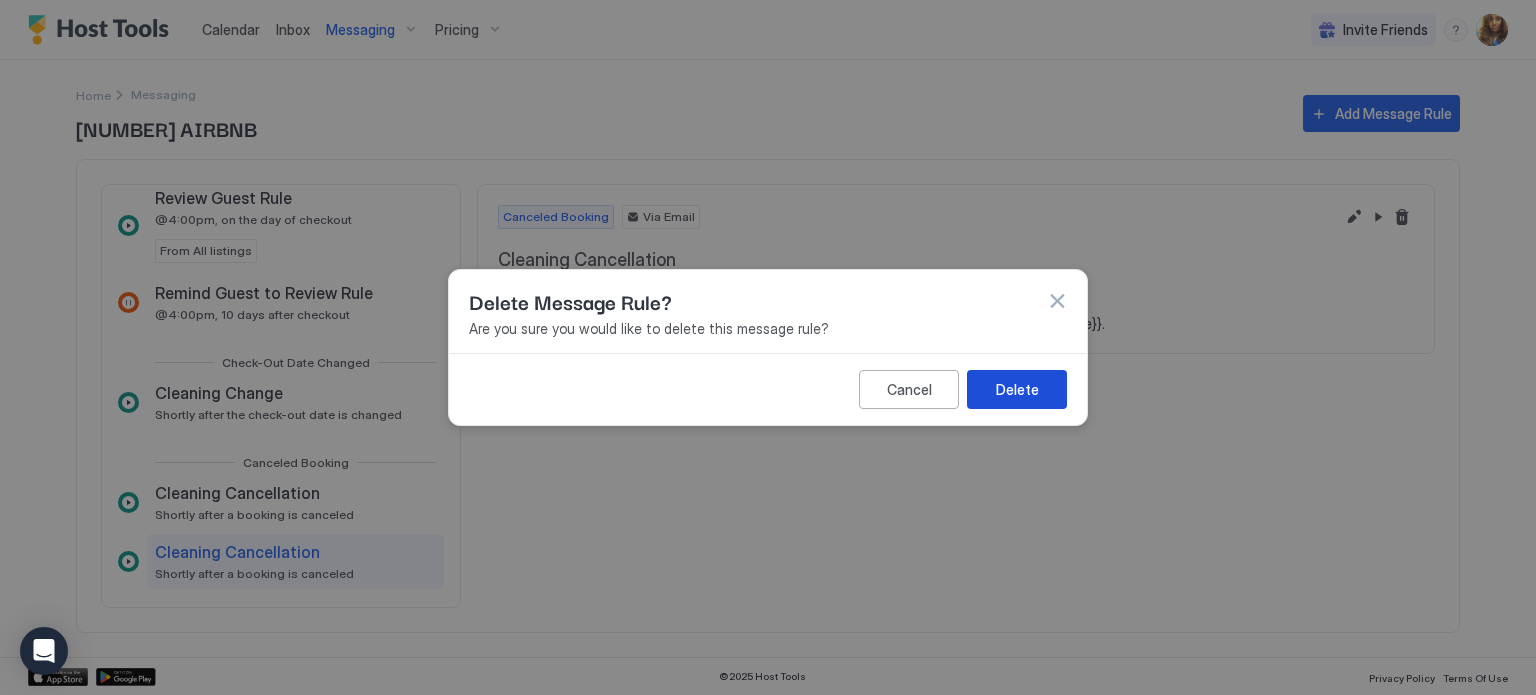 click on "Delete" at bounding box center [1017, 389] 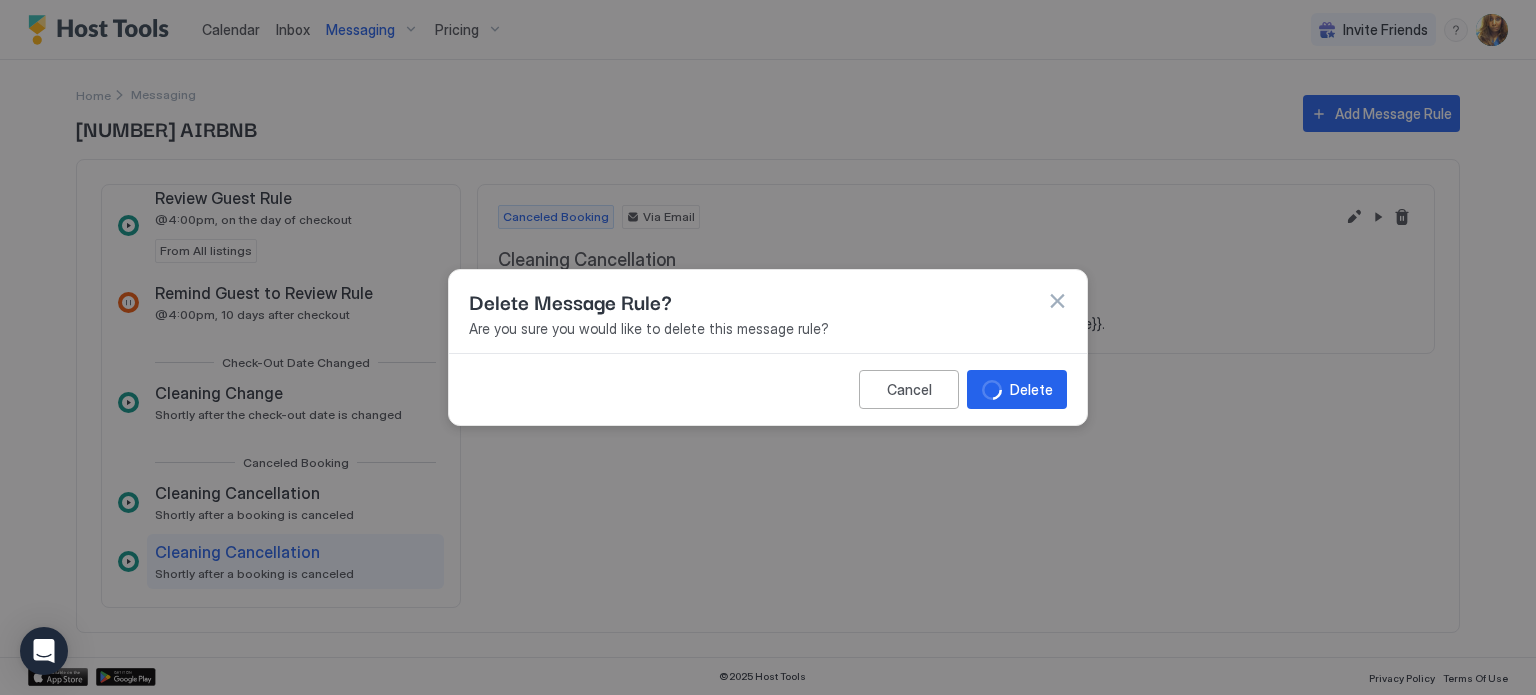 scroll, scrollTop: 0, scrollLeft: 0, axis: both 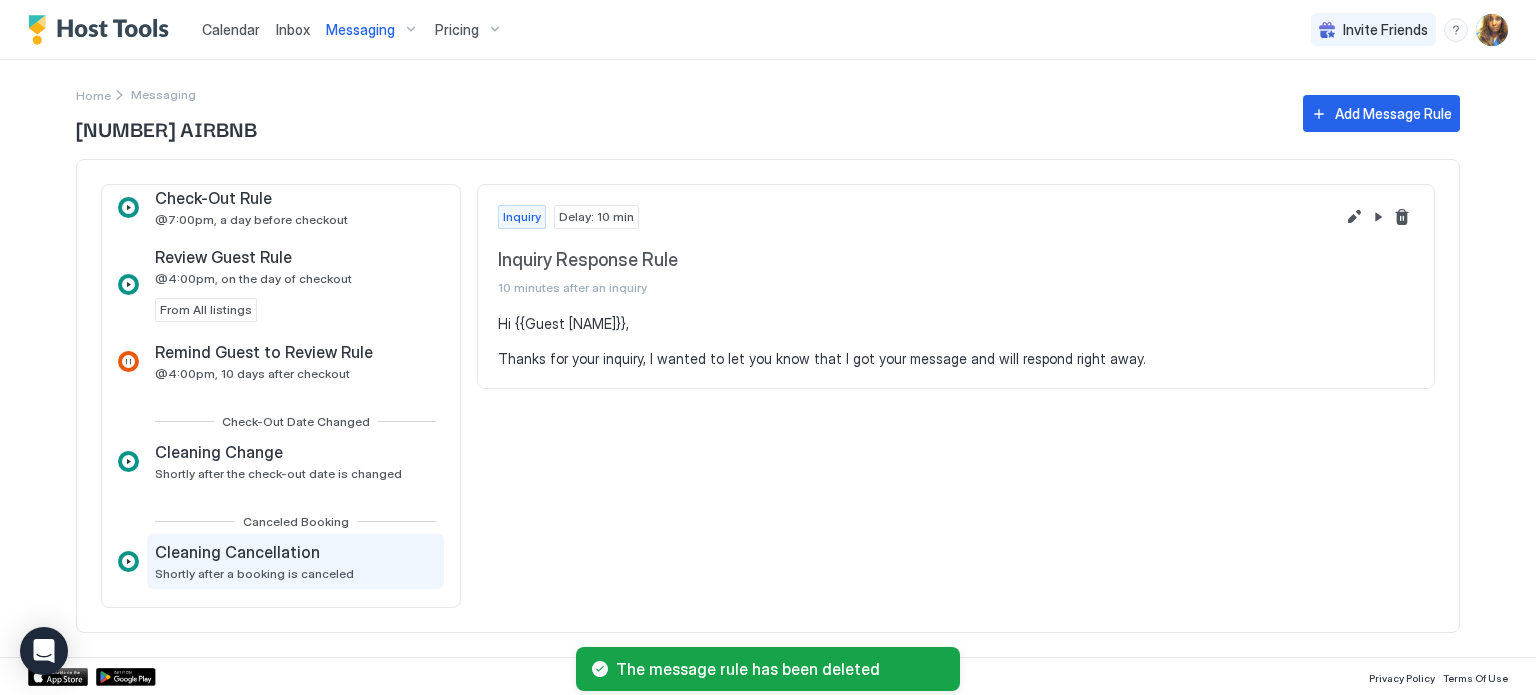 click on "Cleaning Cancellation" at bounding box center [237, 552] 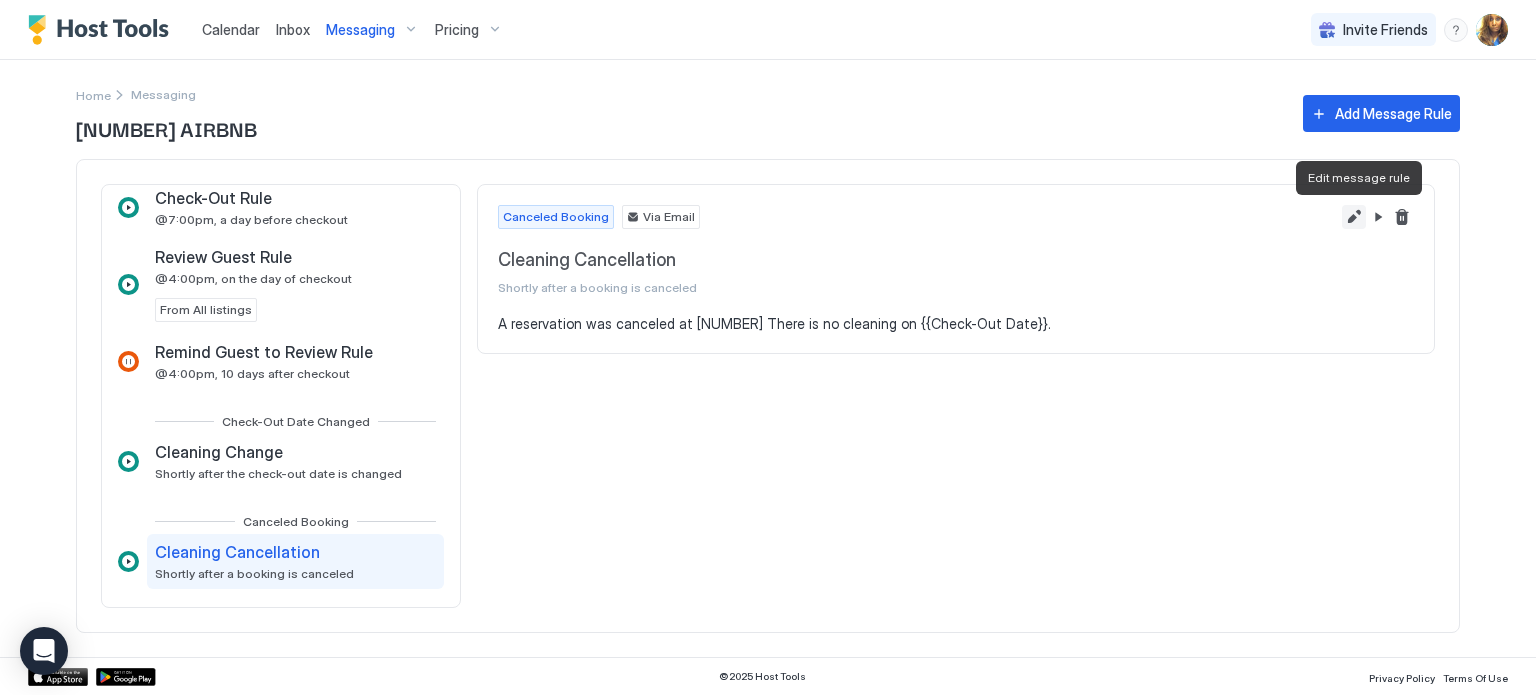 click at bounding box center (1354, 217) 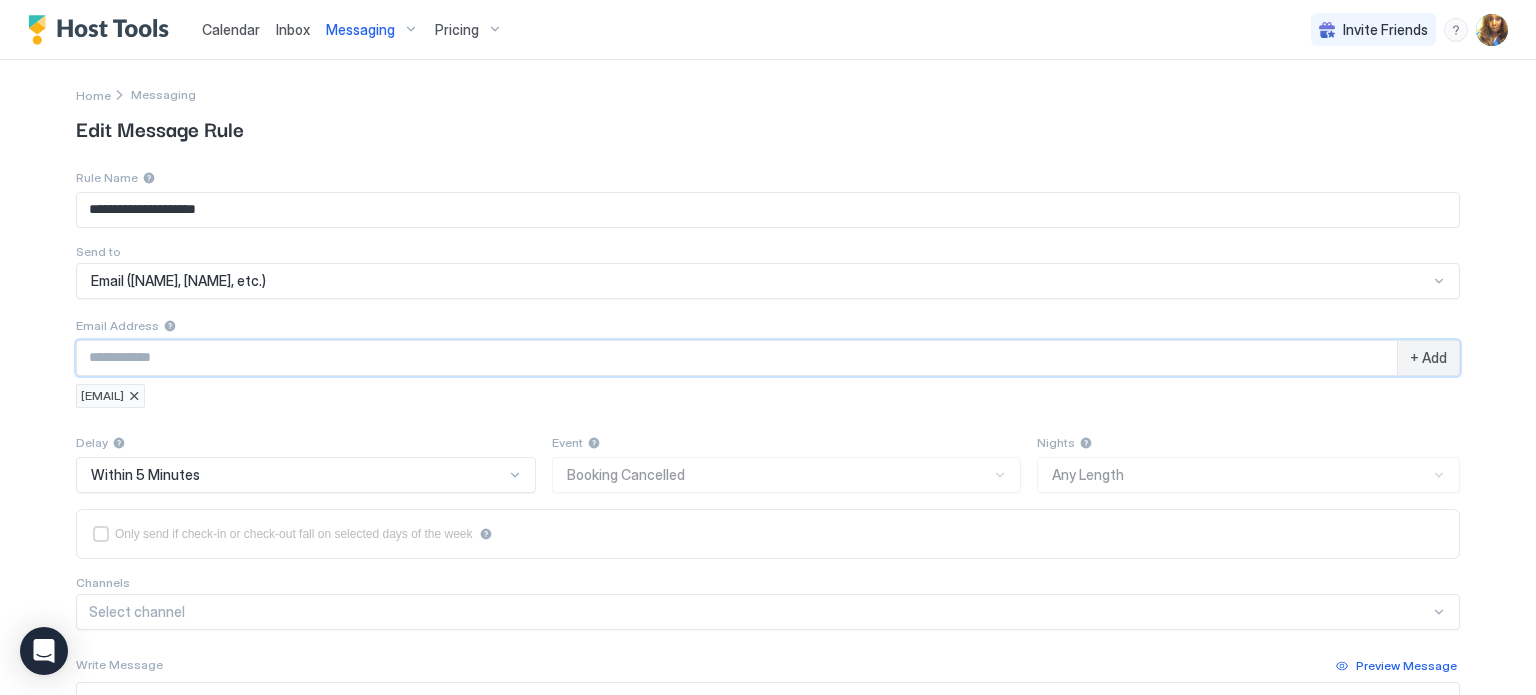 click at bounding box center [737, 358] 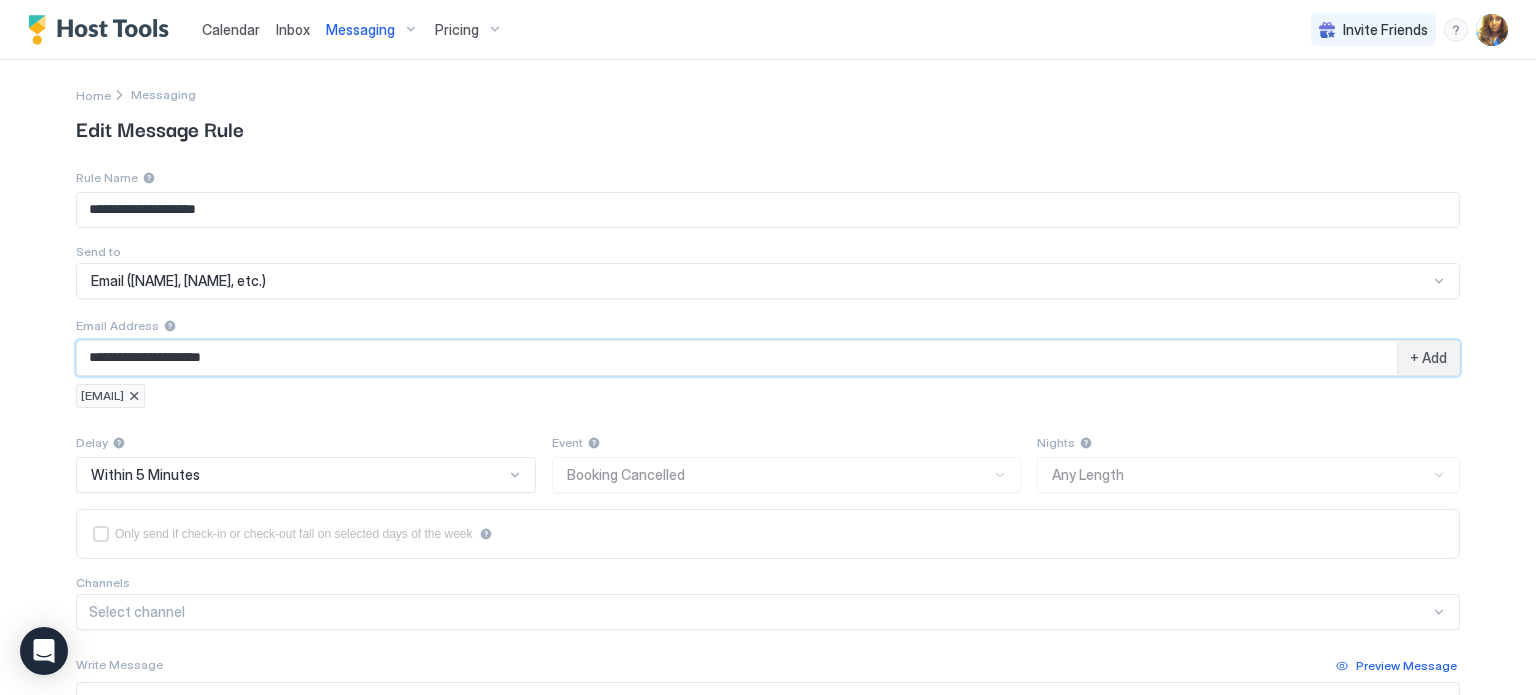 type on "**********" 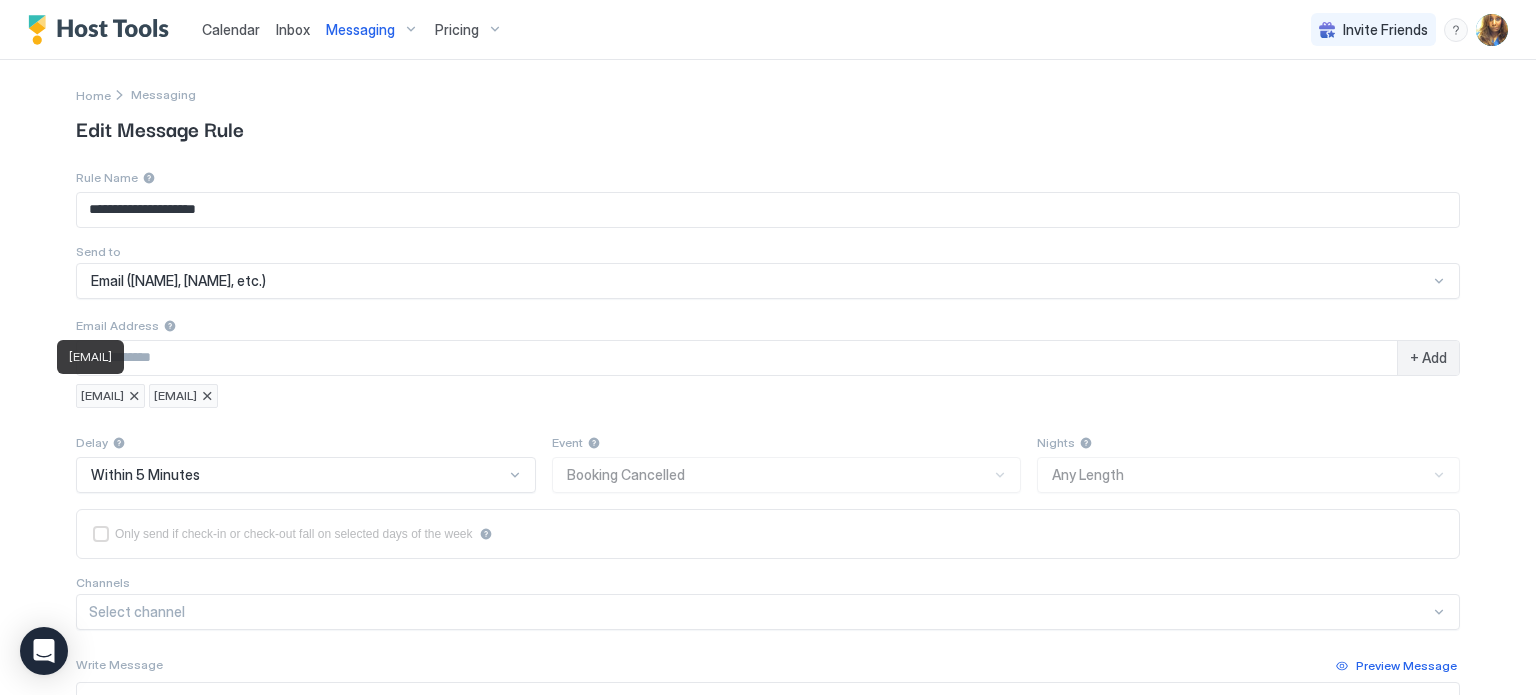 click at bounding box center [134, 396] 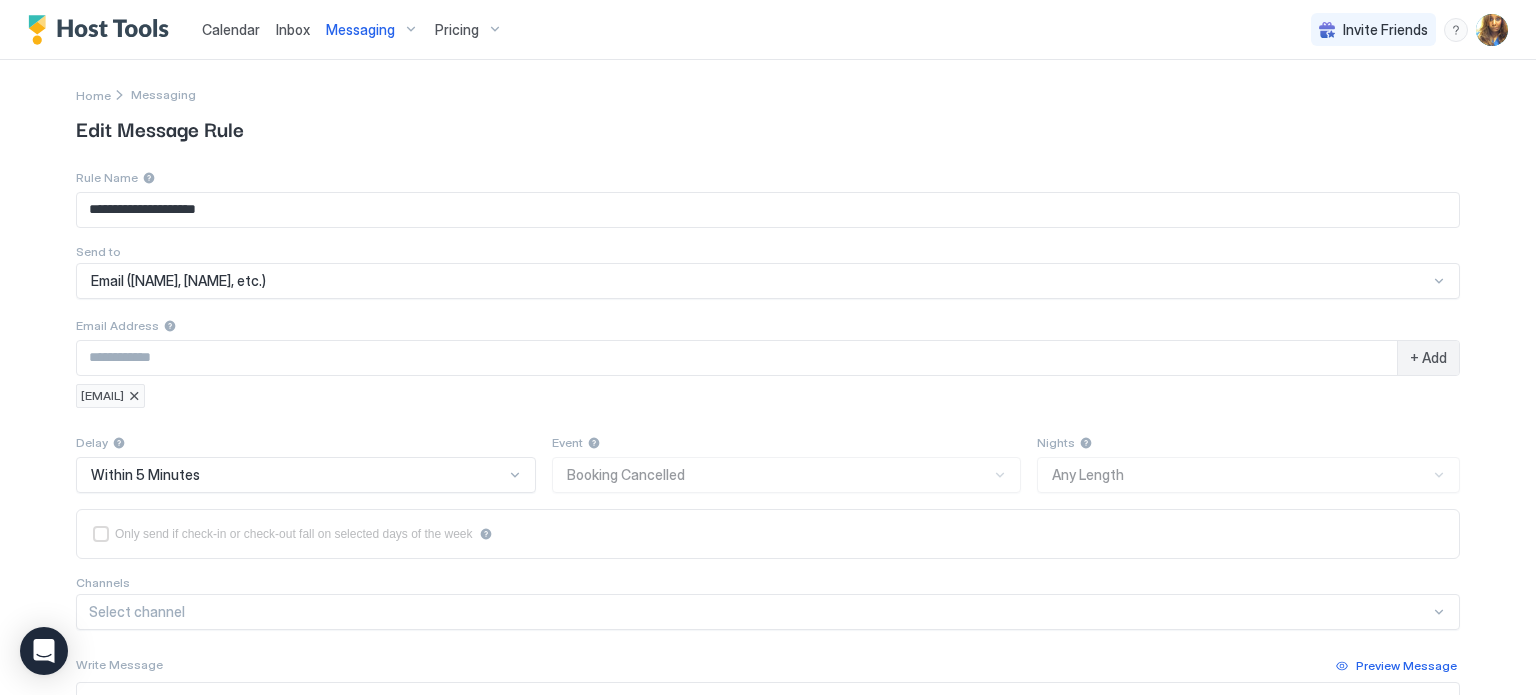 scroll, scrollTop: 404, scrollLeft: 0, axis: vertical 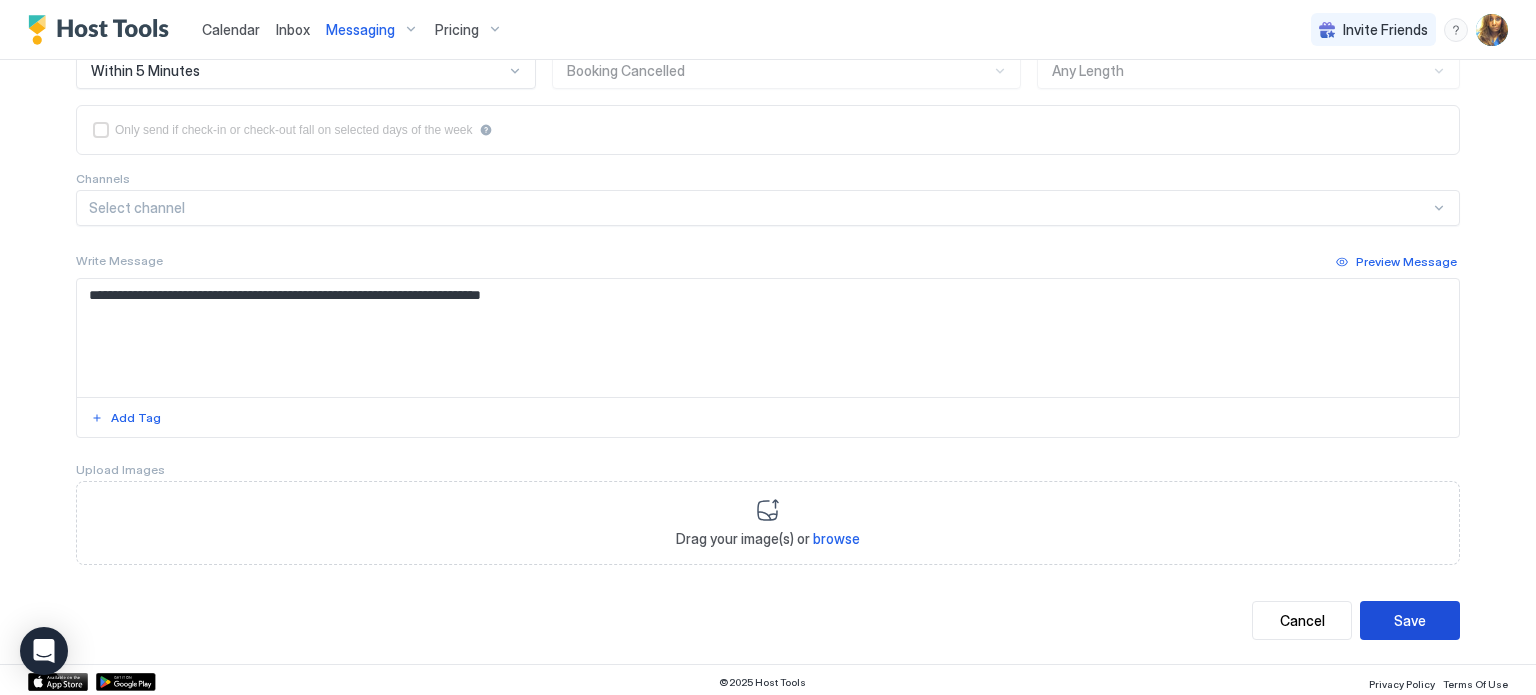 click on "Save" at bounding box center (1410, 620) 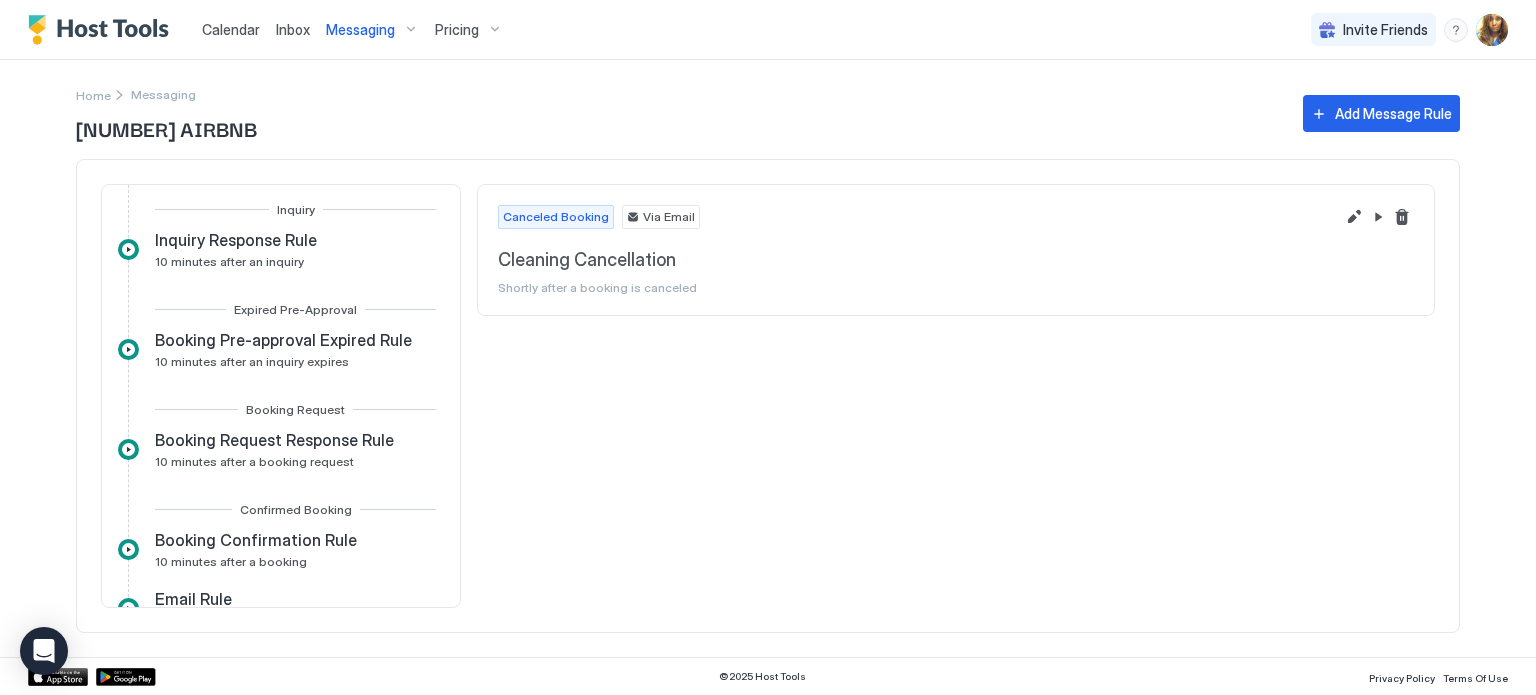 scroll, scrollTop: 0, scrollLeft: 0, axis: both 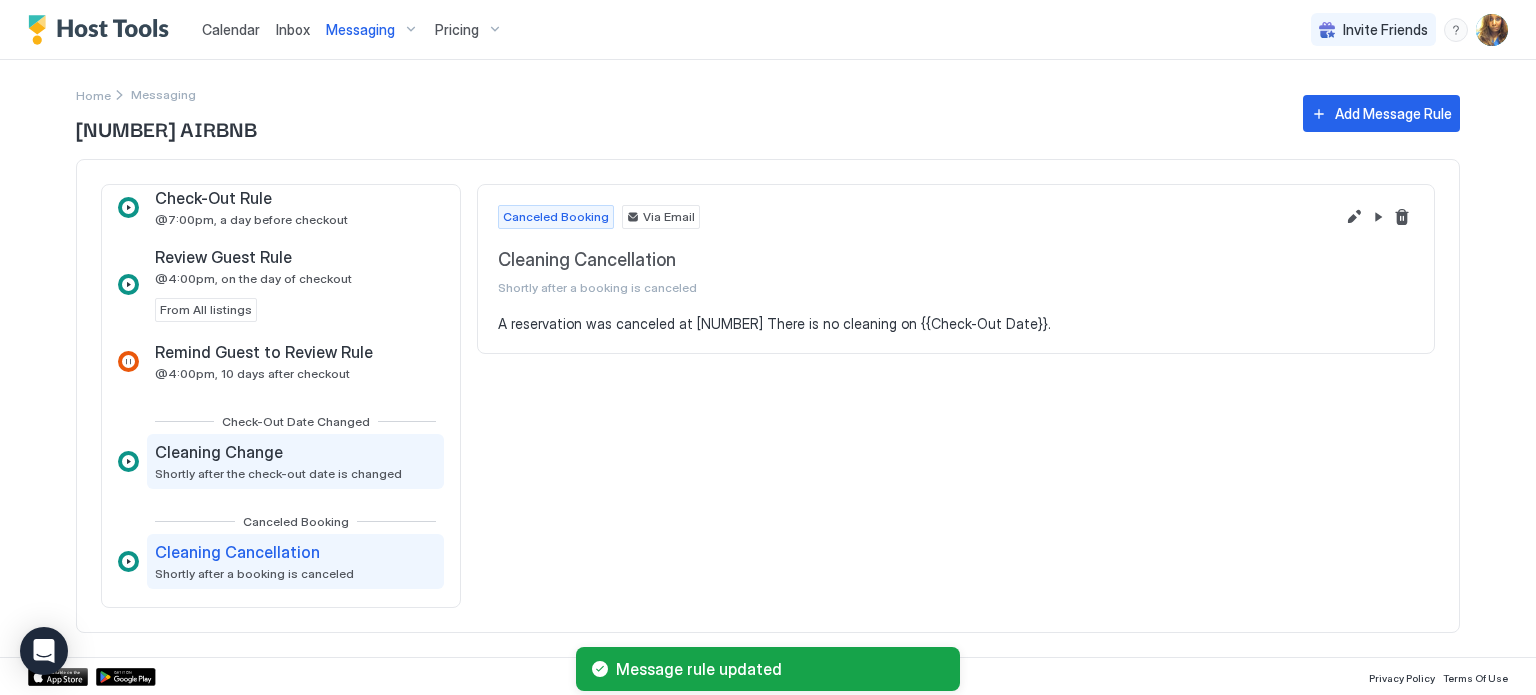 click on "Shortly after the check-out date is changed" at bounding box center (278, 473) 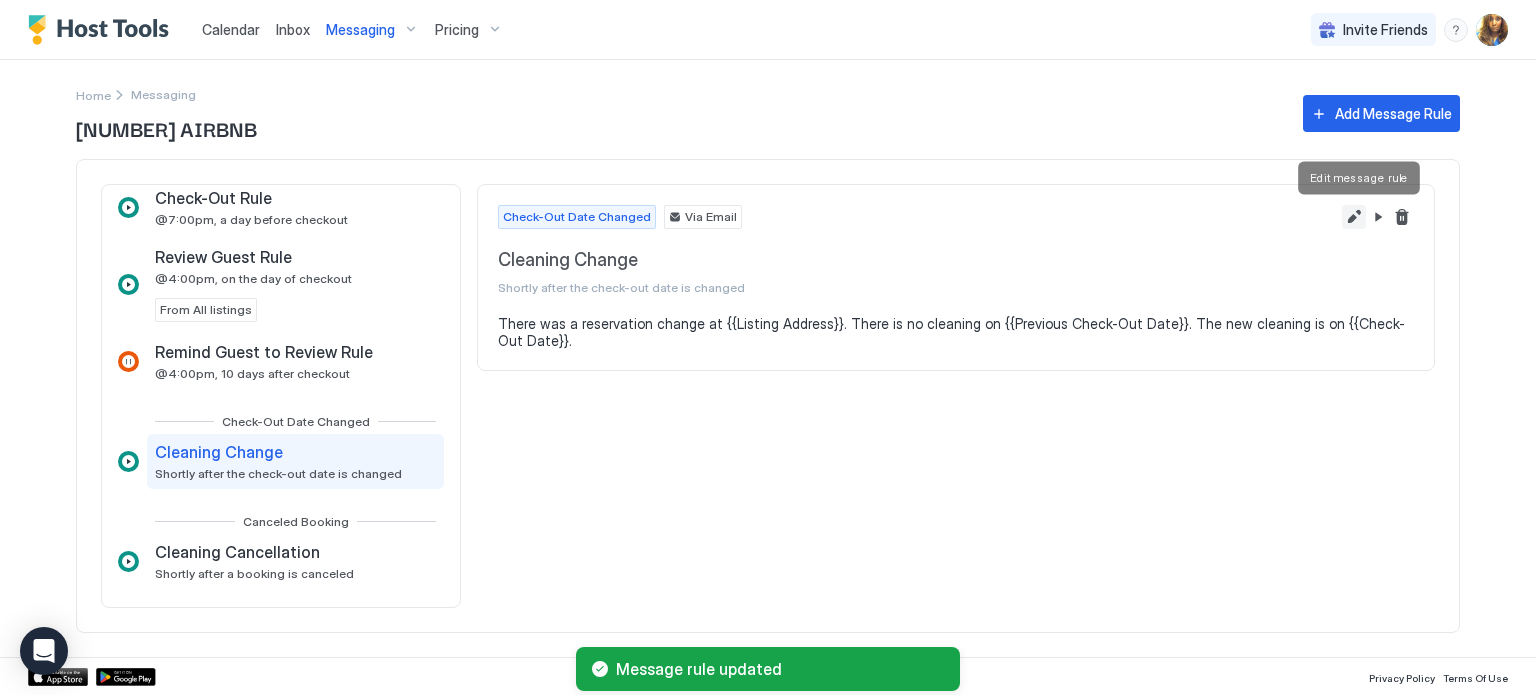 click at bounding box center (1354, 217) 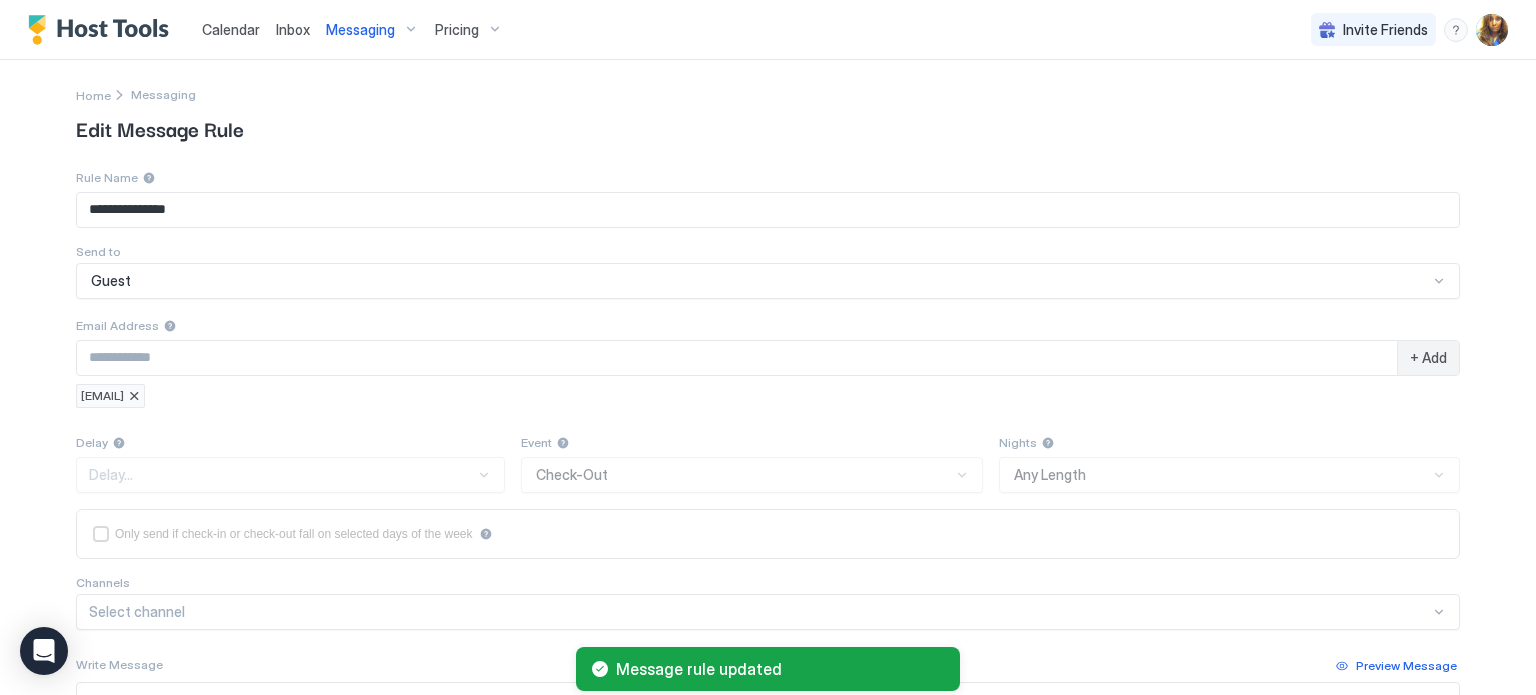 type on "**********" 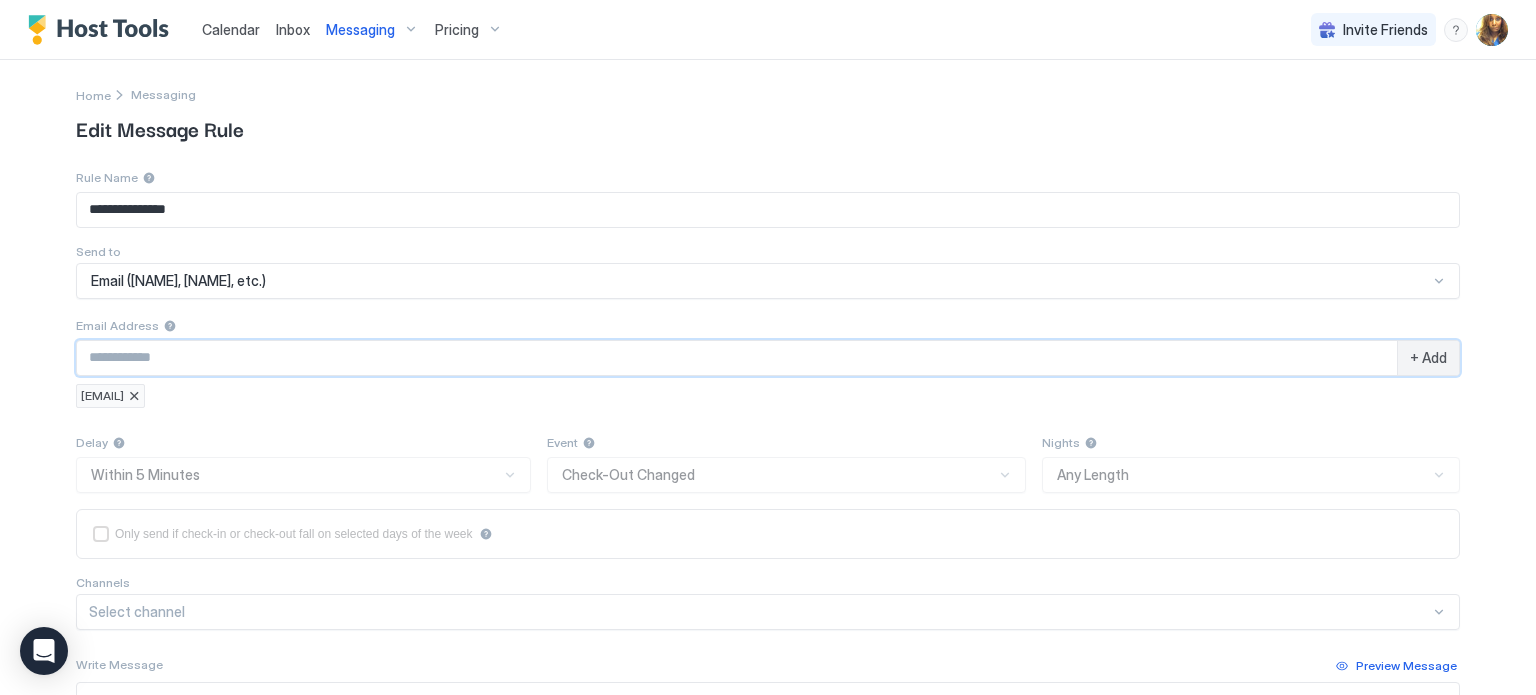 click at bounding box center (737, 358) 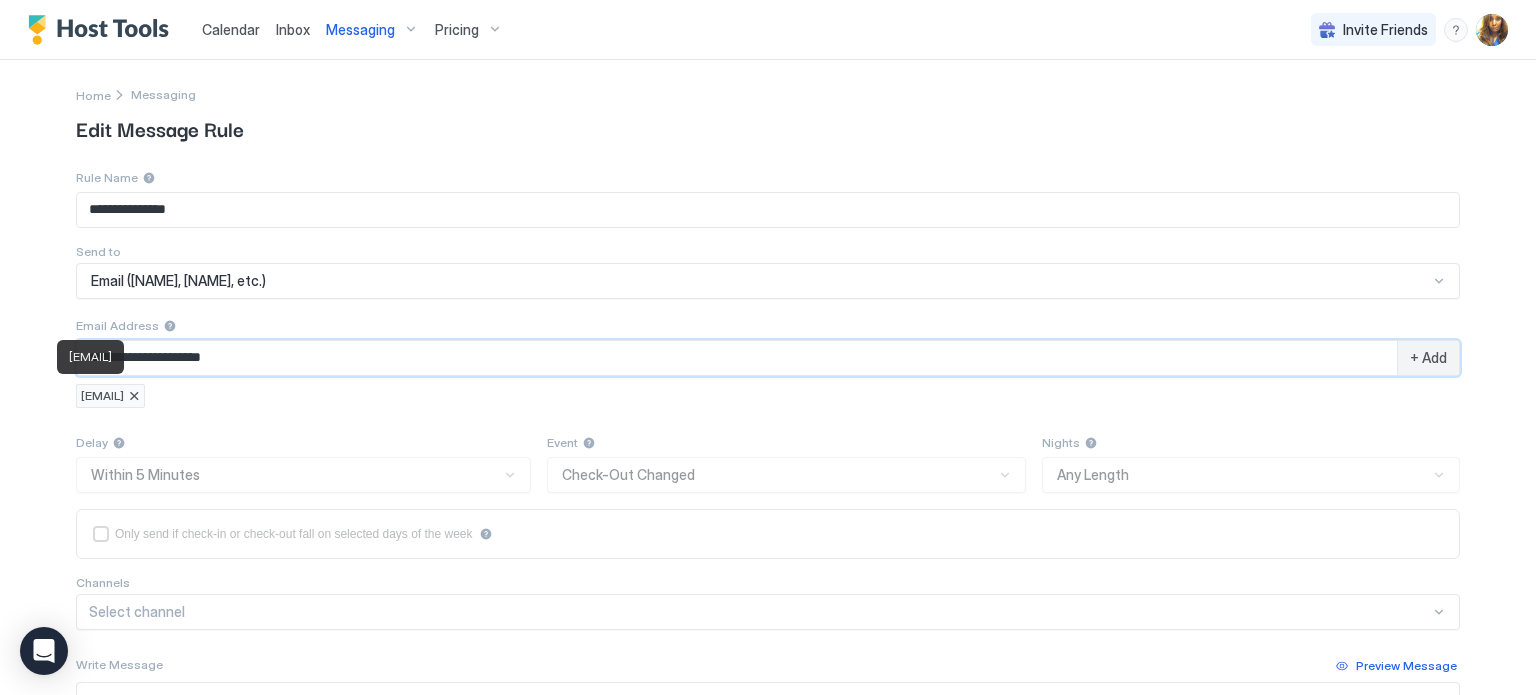 type on "**********" 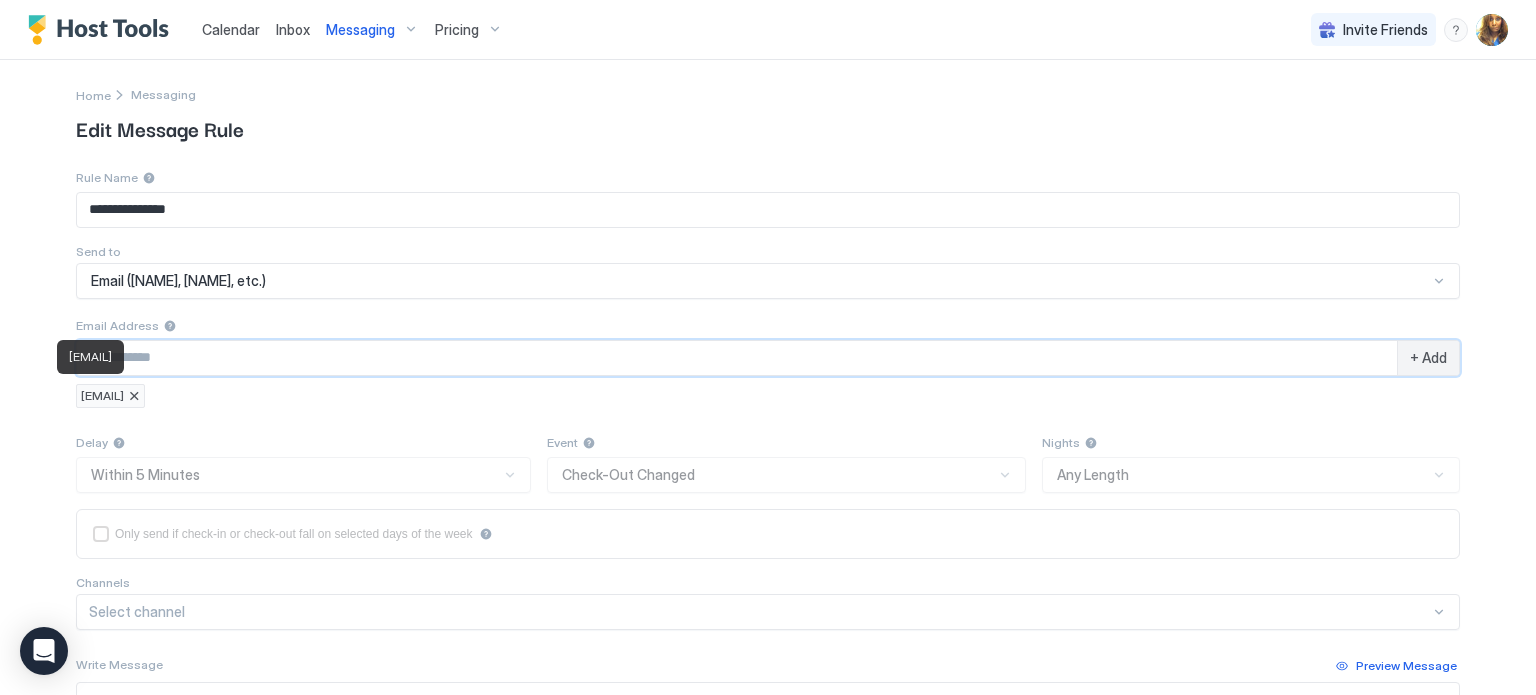click at bounding box center [134, 396] 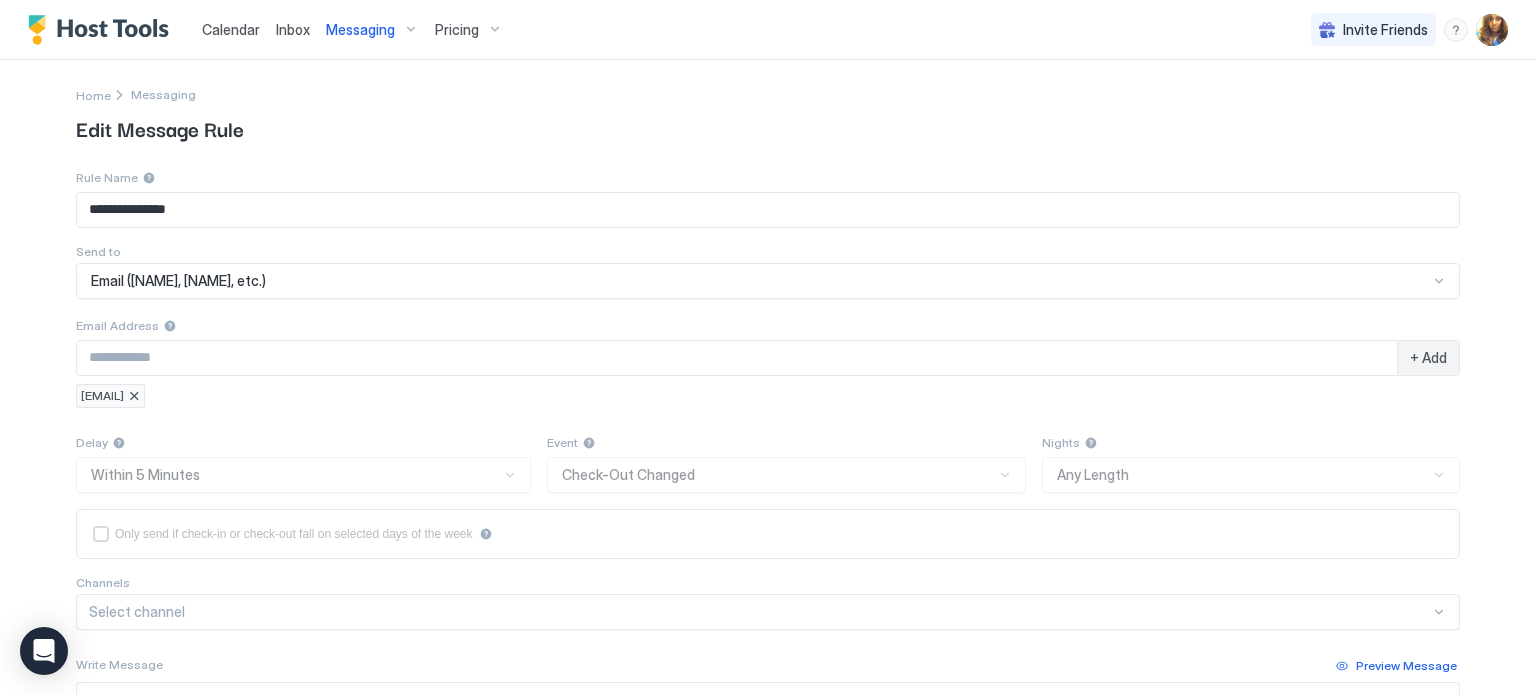 scroll, scrollTop: 404, scrollLeft: 0, axis: vertical 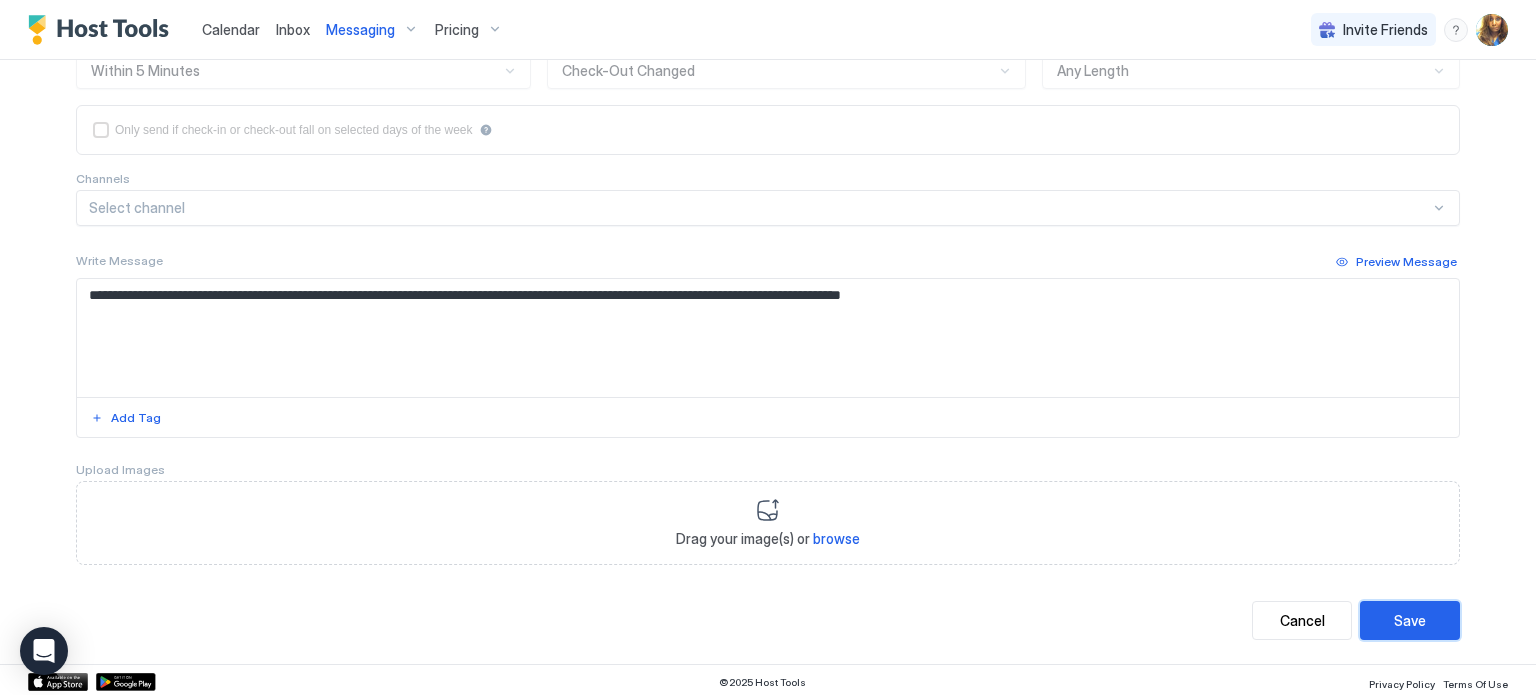 click on "Save" at bounding box center (1410, 620) 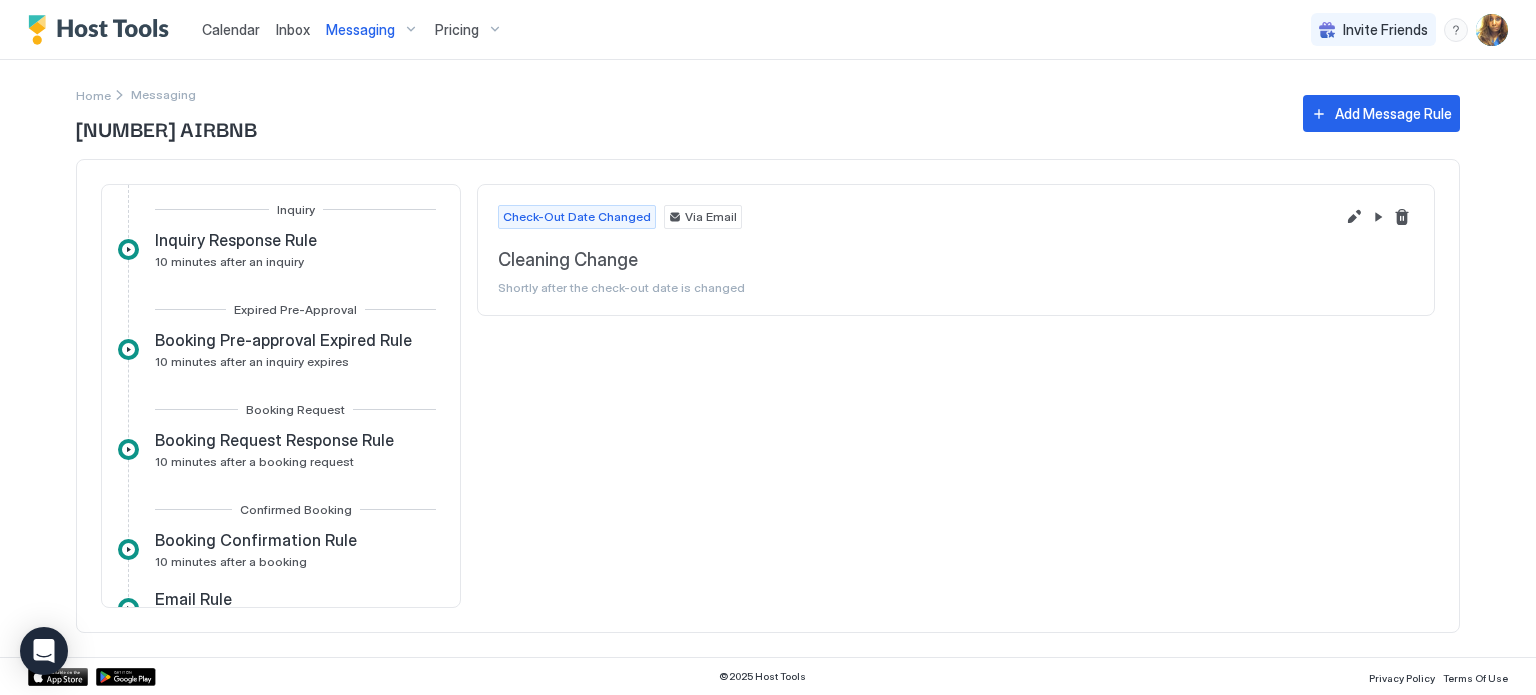 scroll, scrollTop: 0, scrollLeft: 0, axis: both 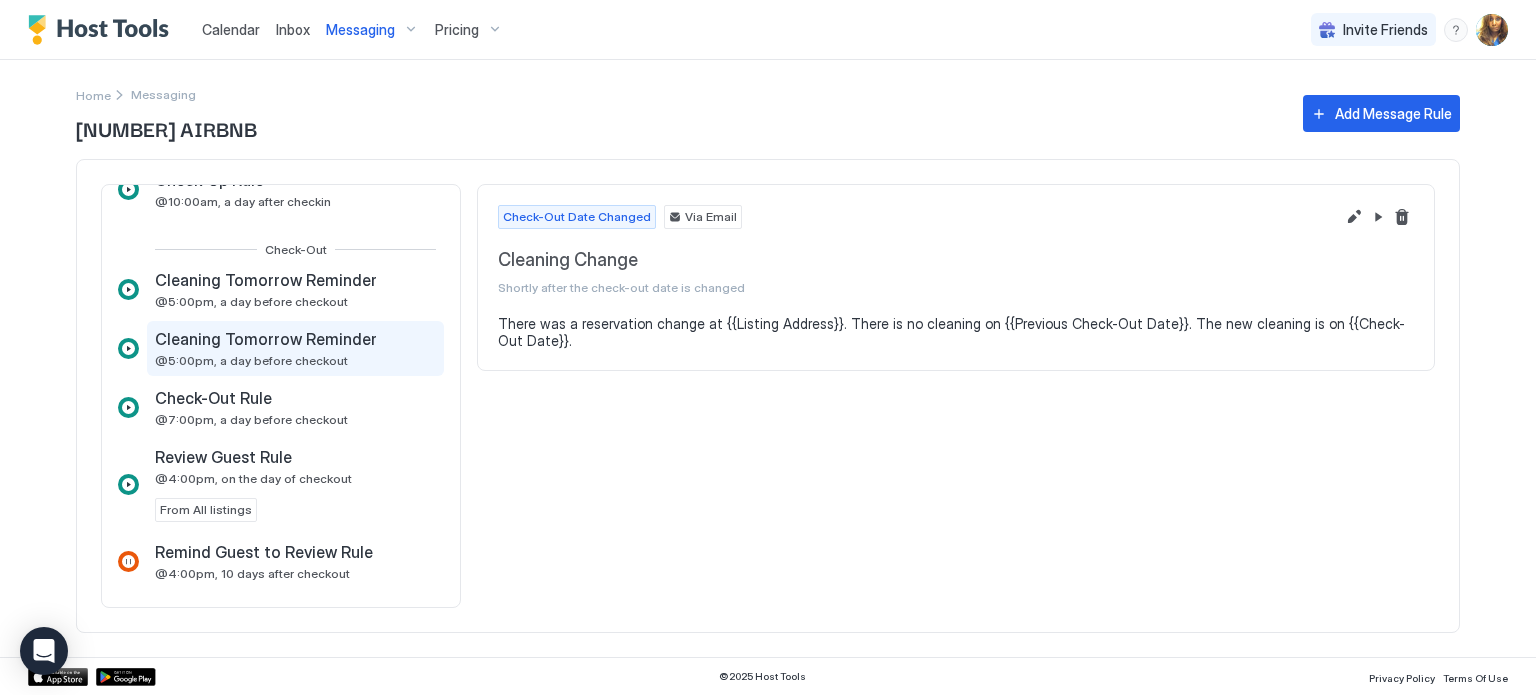 click on "Cleaning Tomorrow Reminder @5:00pm, a day before checkout" at bounding box center [268, 348] 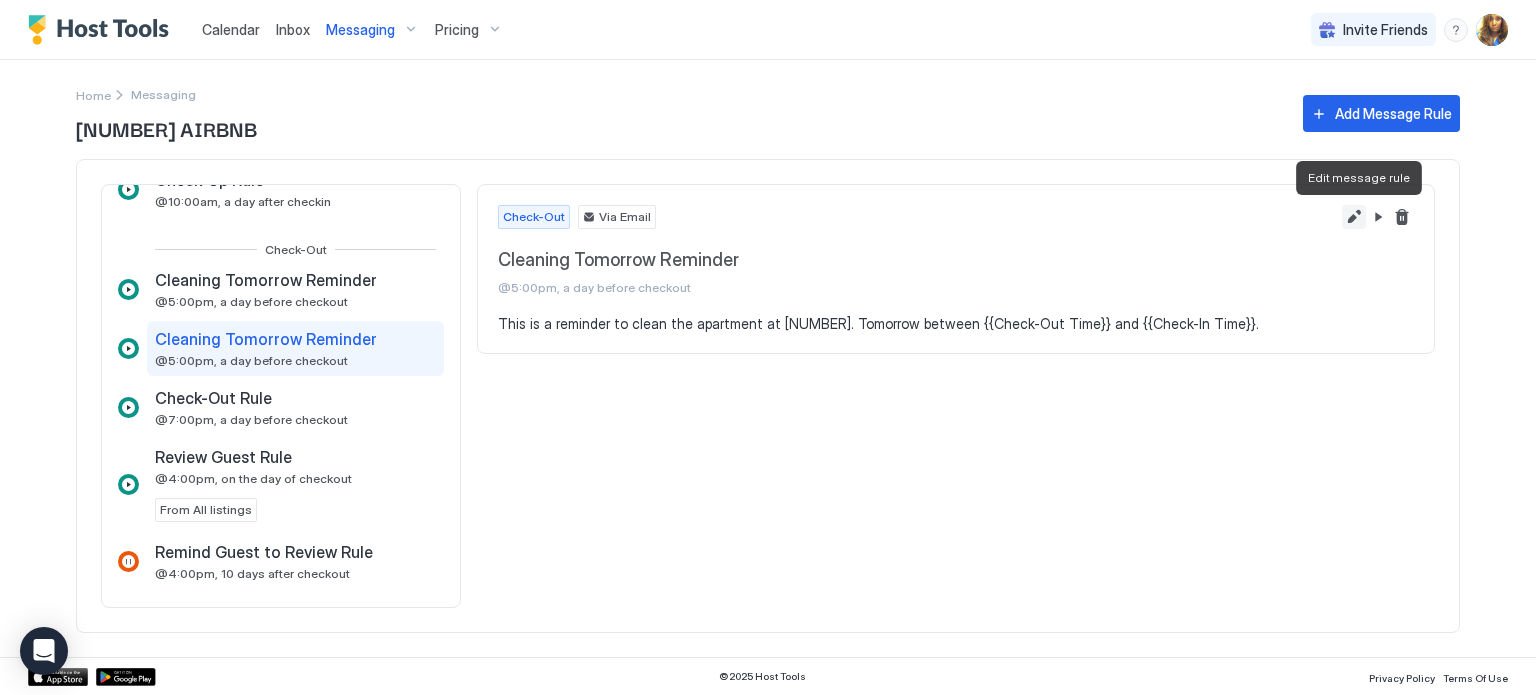click at bounding box center [1354, 217] 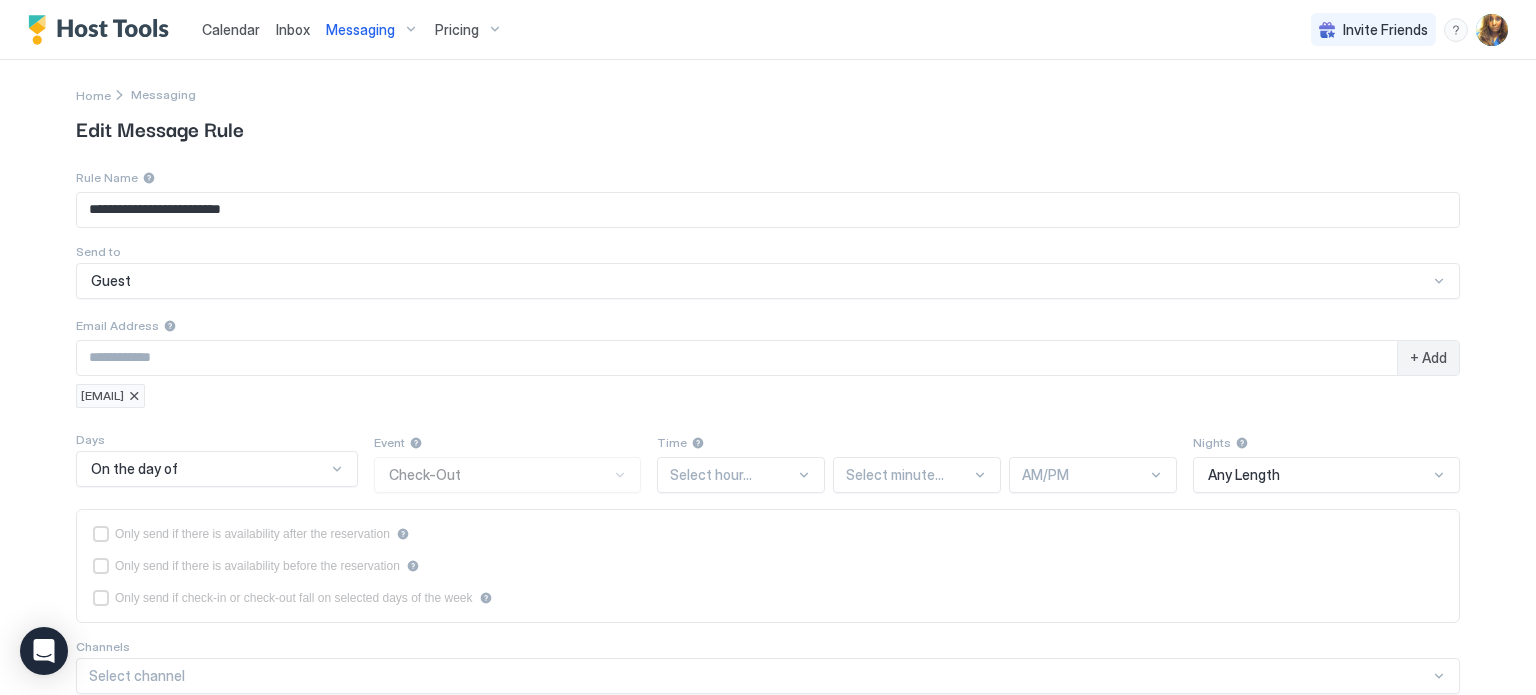 type on "**********" 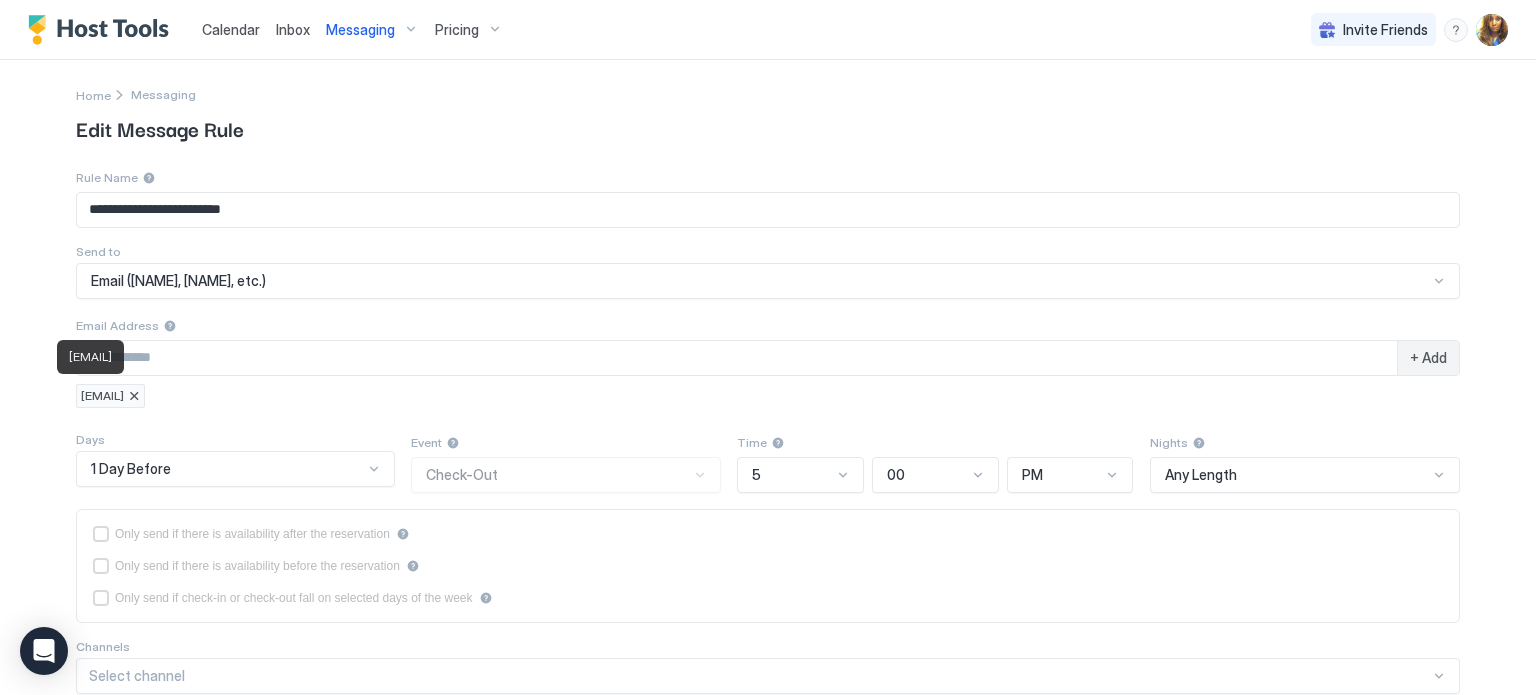 click at bounding box center [134, 396] 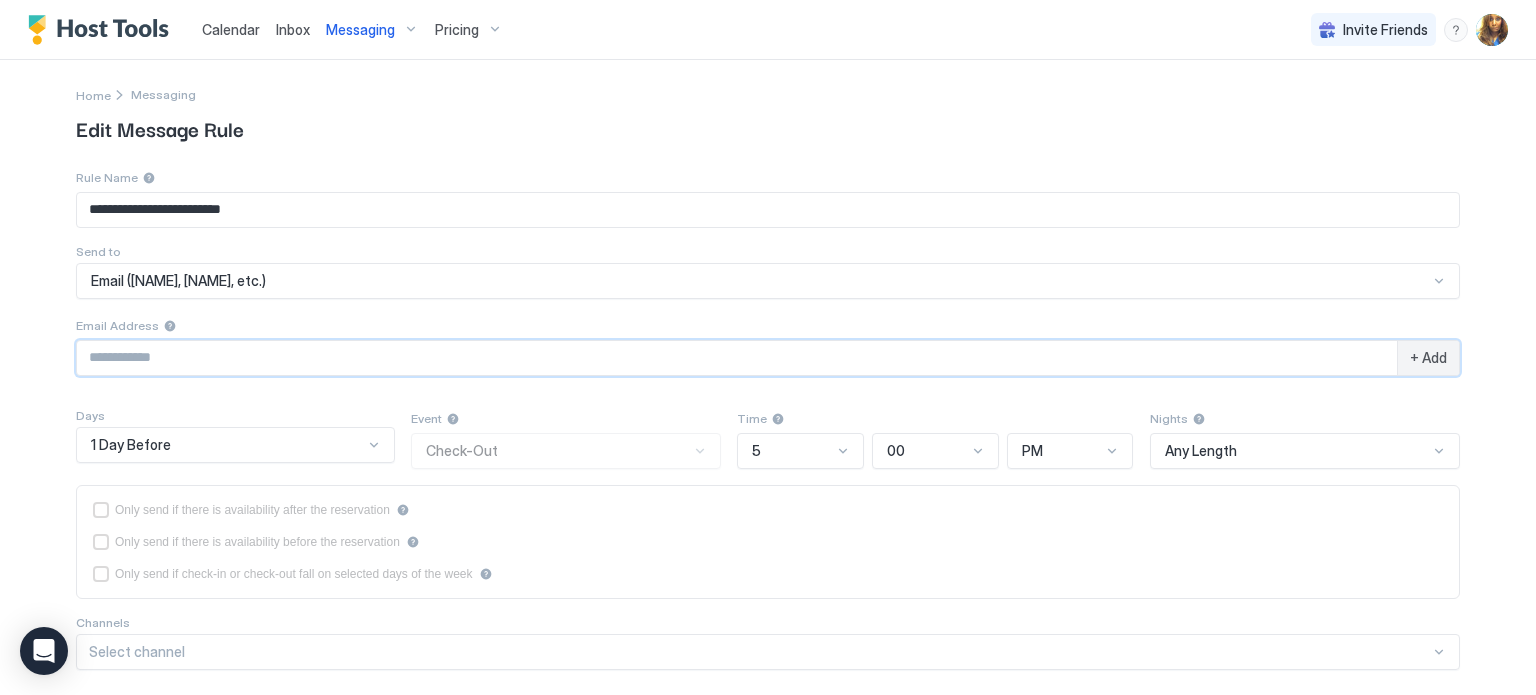 click at bounding box center [737, 358] 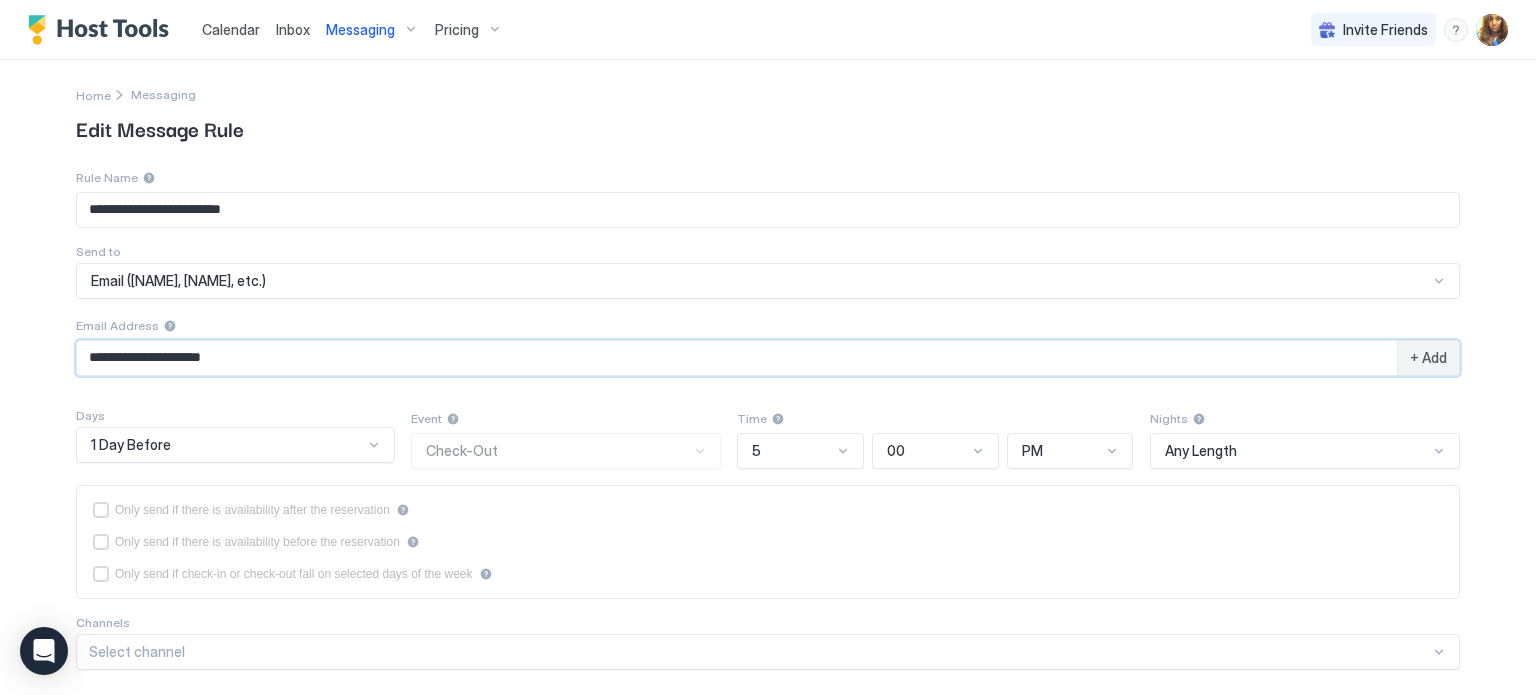 type on "**********" 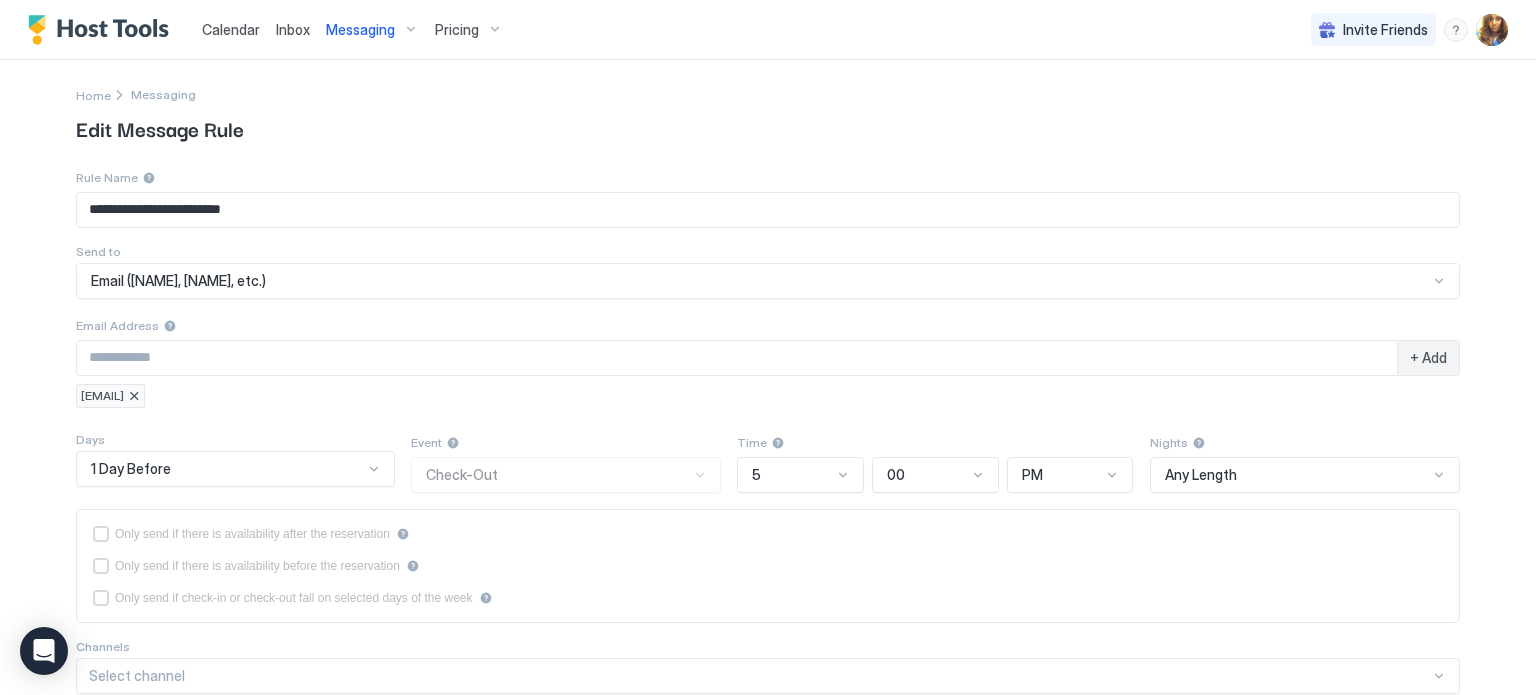 click on "+ Add" at bounding box center [1428, 358] 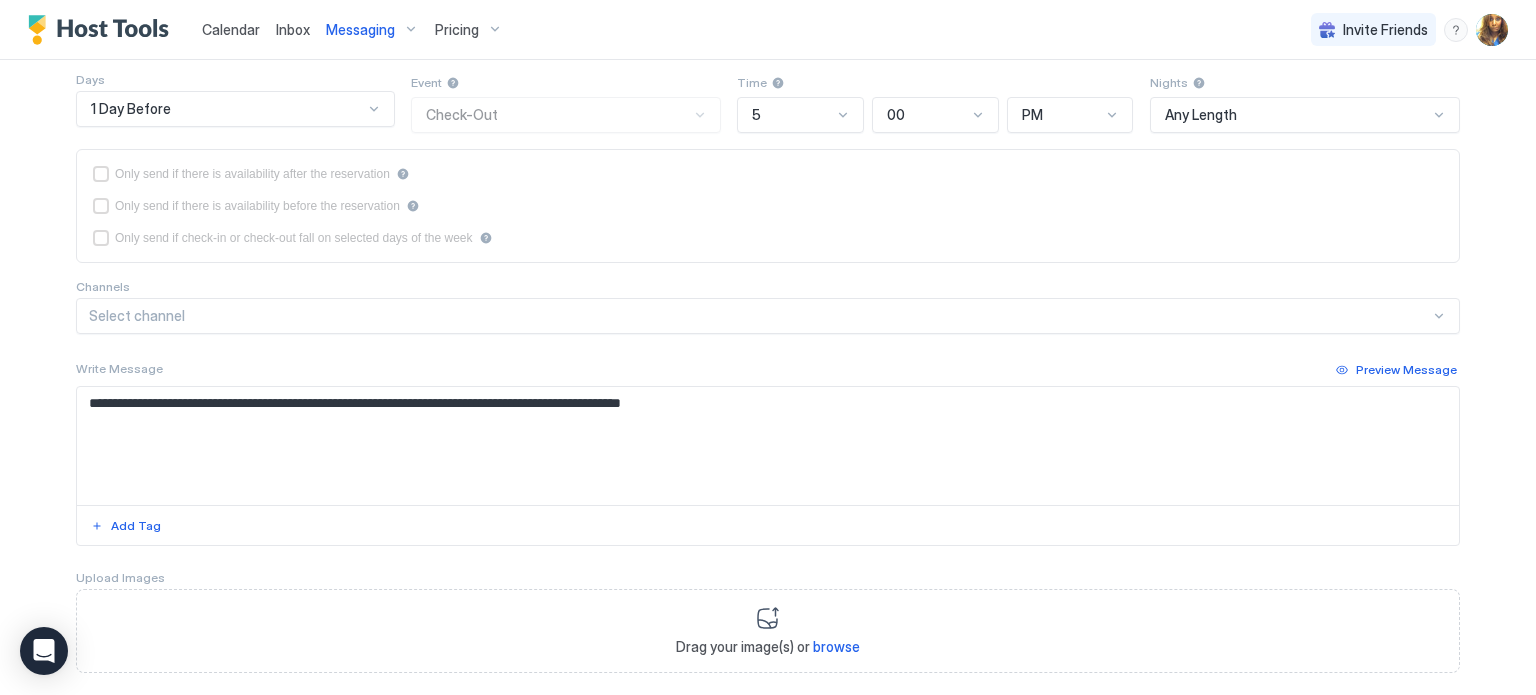 scroll, scrollTop: 468, scrollLeft: 0, axis: vertical 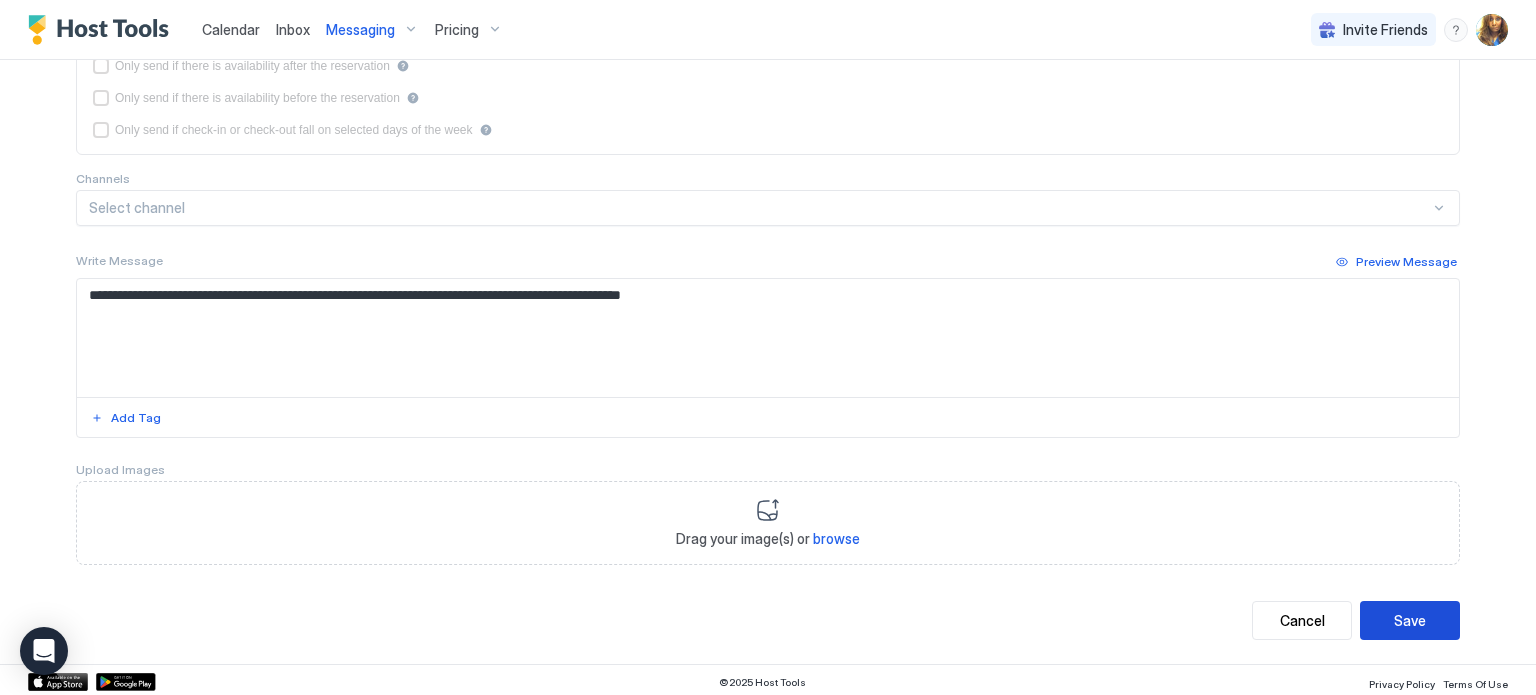 click on "Save" at bounding box center [1410, 620] 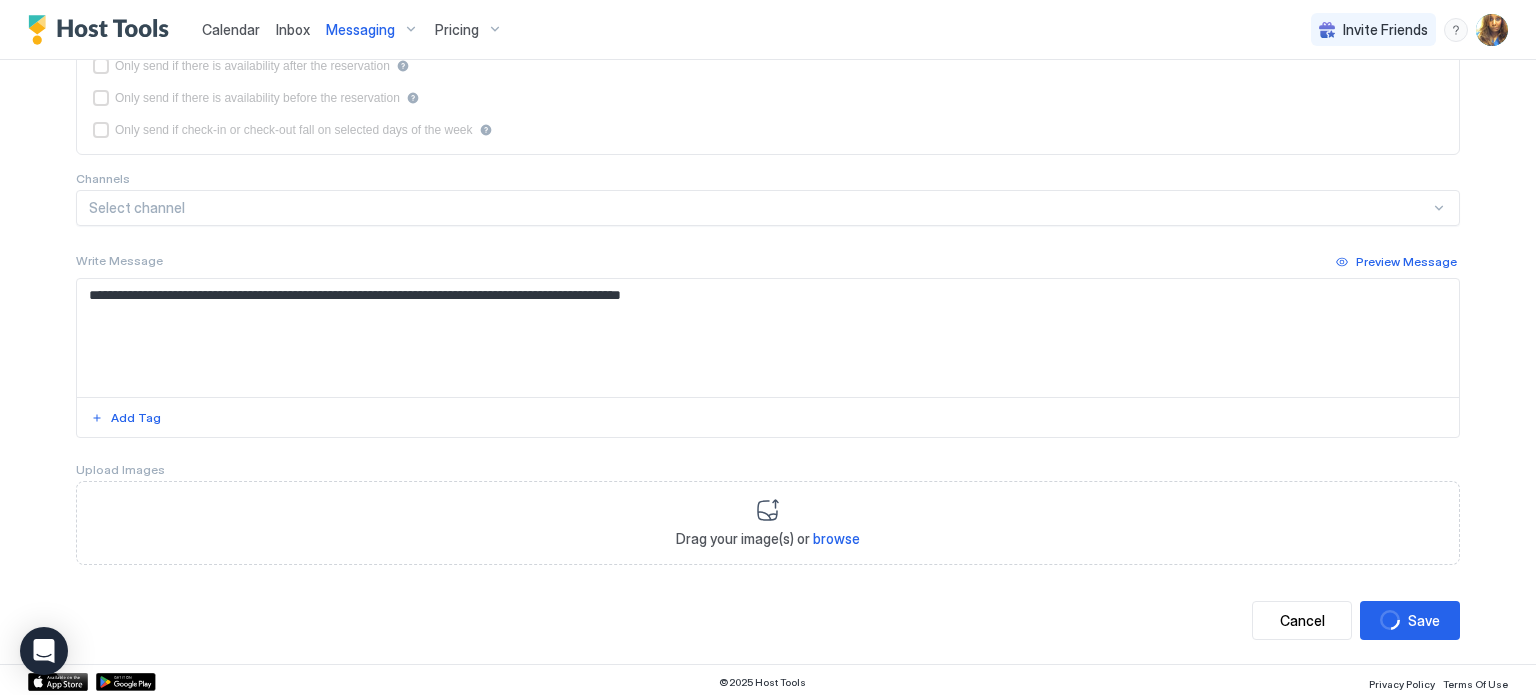 scroll, scrollTop: 0, scrollLeft: 0, axis: both 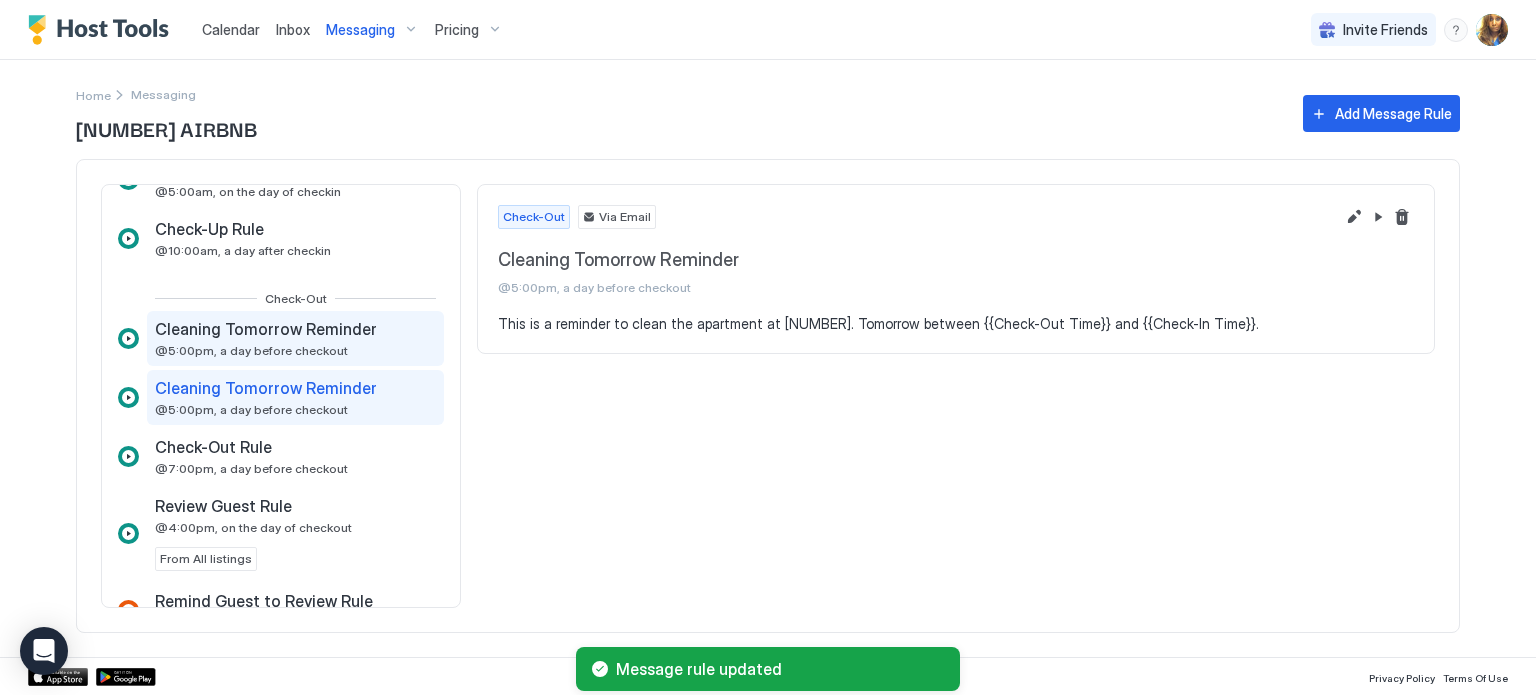 click on "Cleaning Tomorrow Reminder" at bounding box center [266, 329] 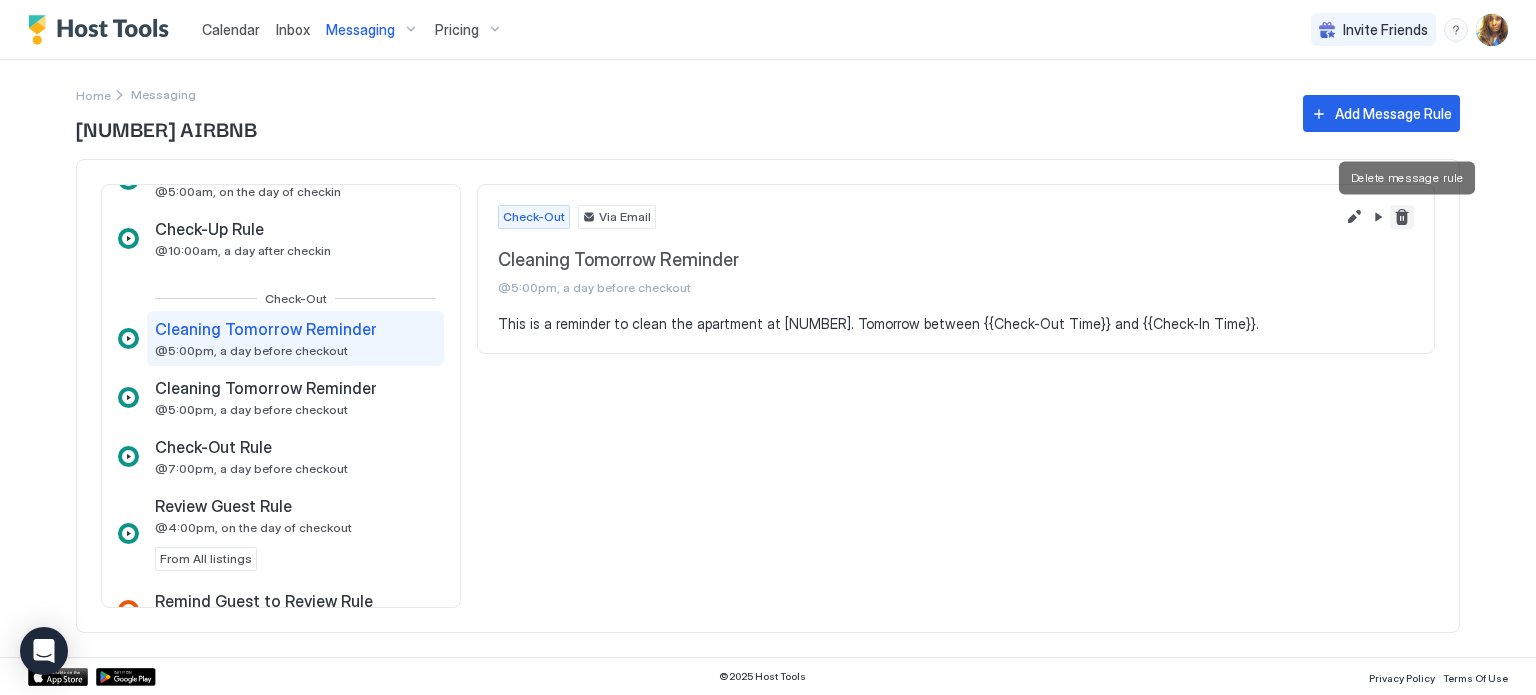 click at bounding box center (1402, 217) 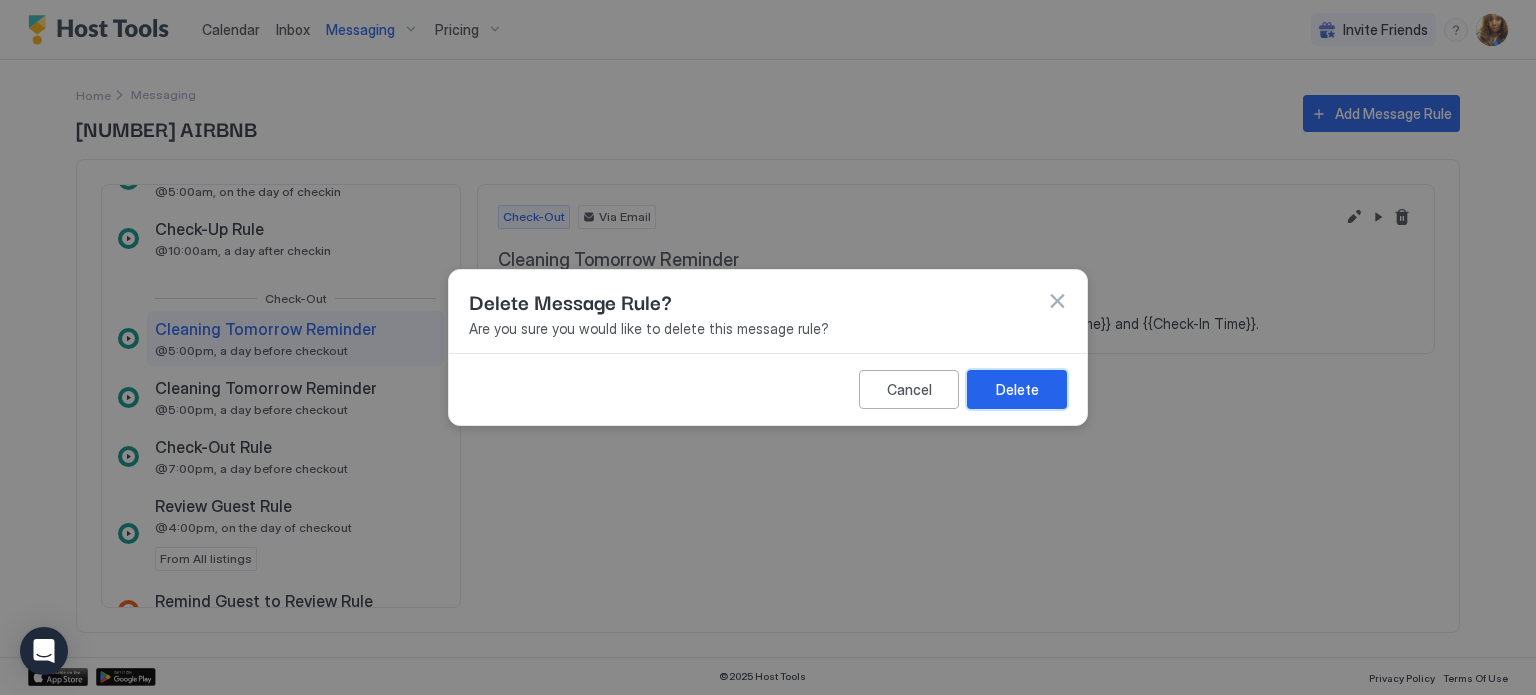 click on "Delete" at bounding box center (1017, 389) 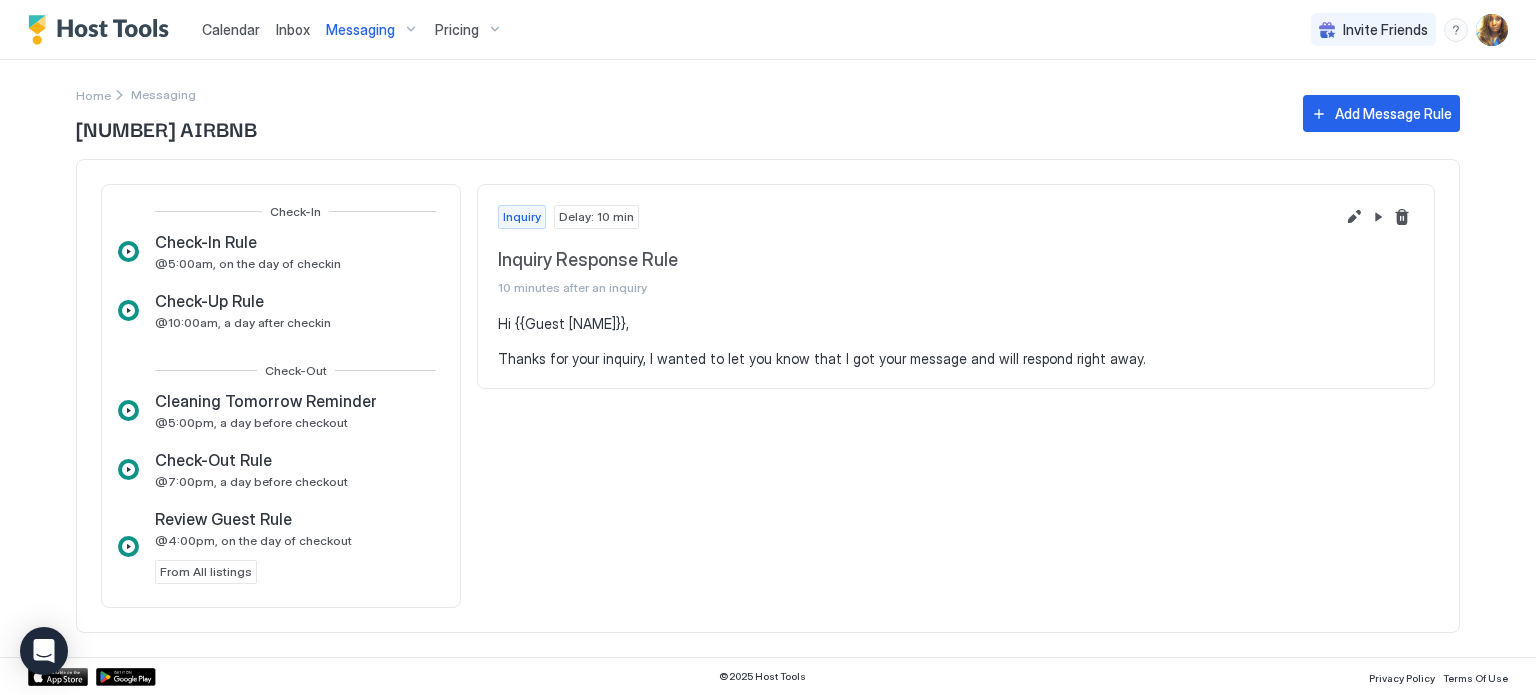 scroll, scrollTop: 503, scrollLeft: 0, axis: vertical 